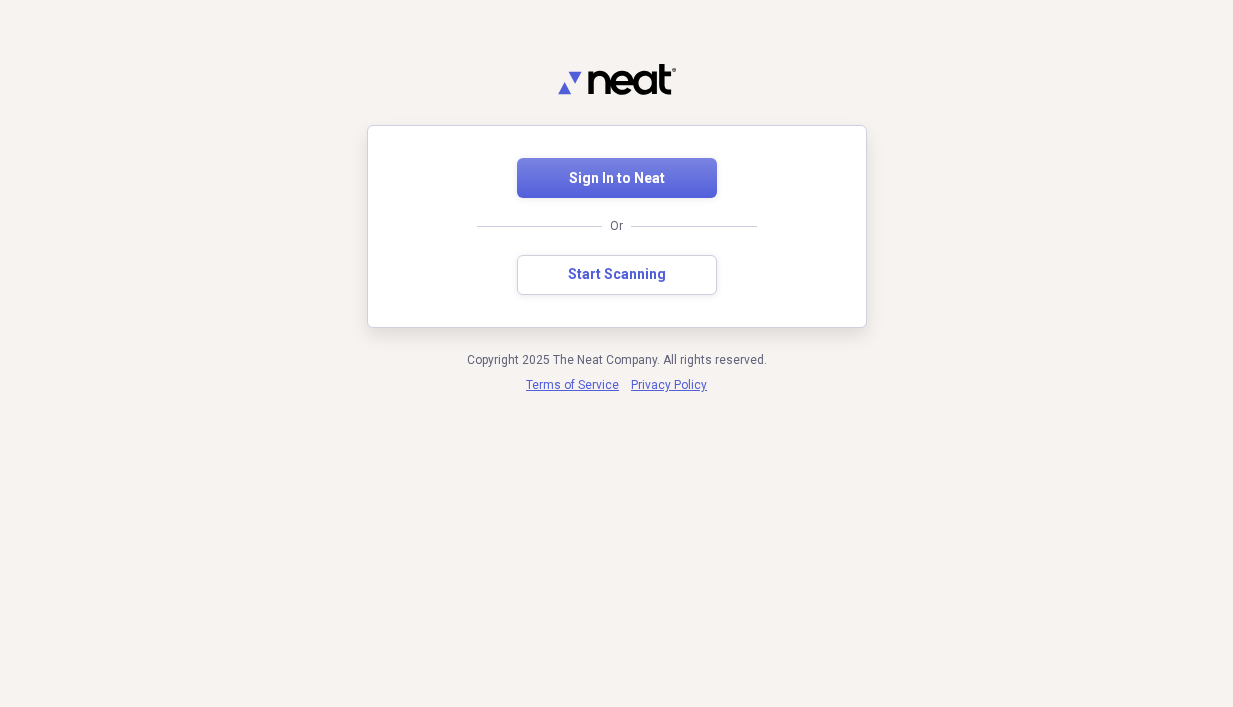 scroll, scrollTop: 0, scrollLeft: 0, axis: both 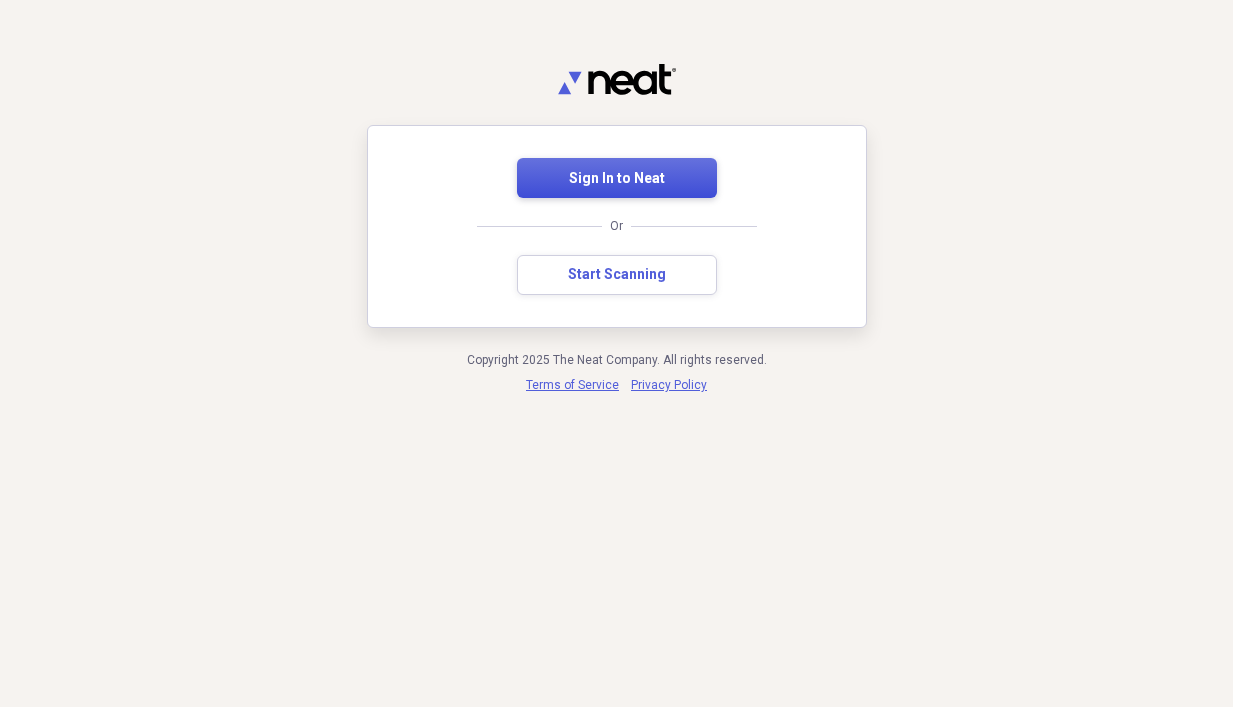 click on "Sign In to Neat" at bounding box center [617, 179] 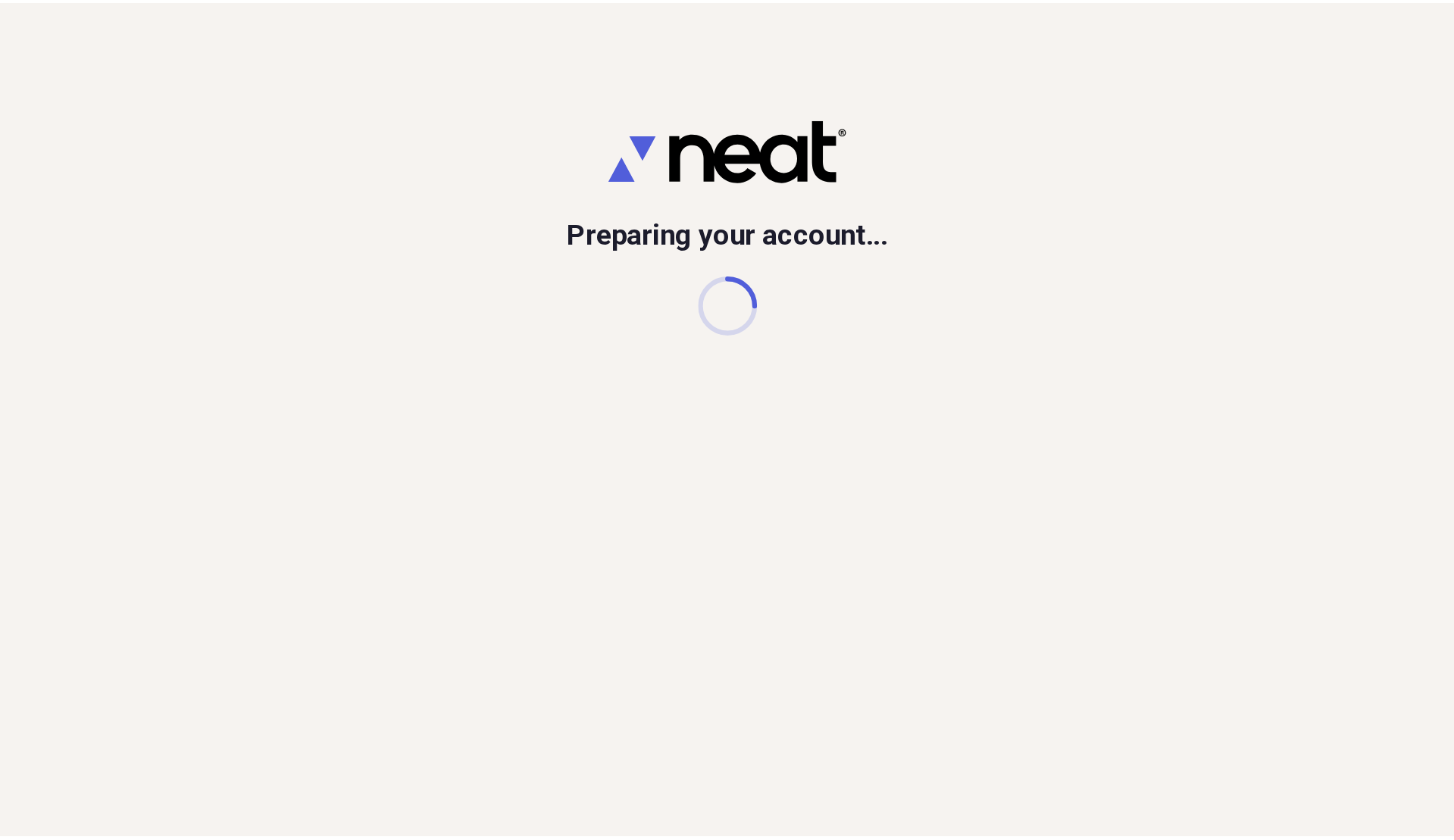 scroll, scrollTop: 0, scrollLeft: 0, axis: both 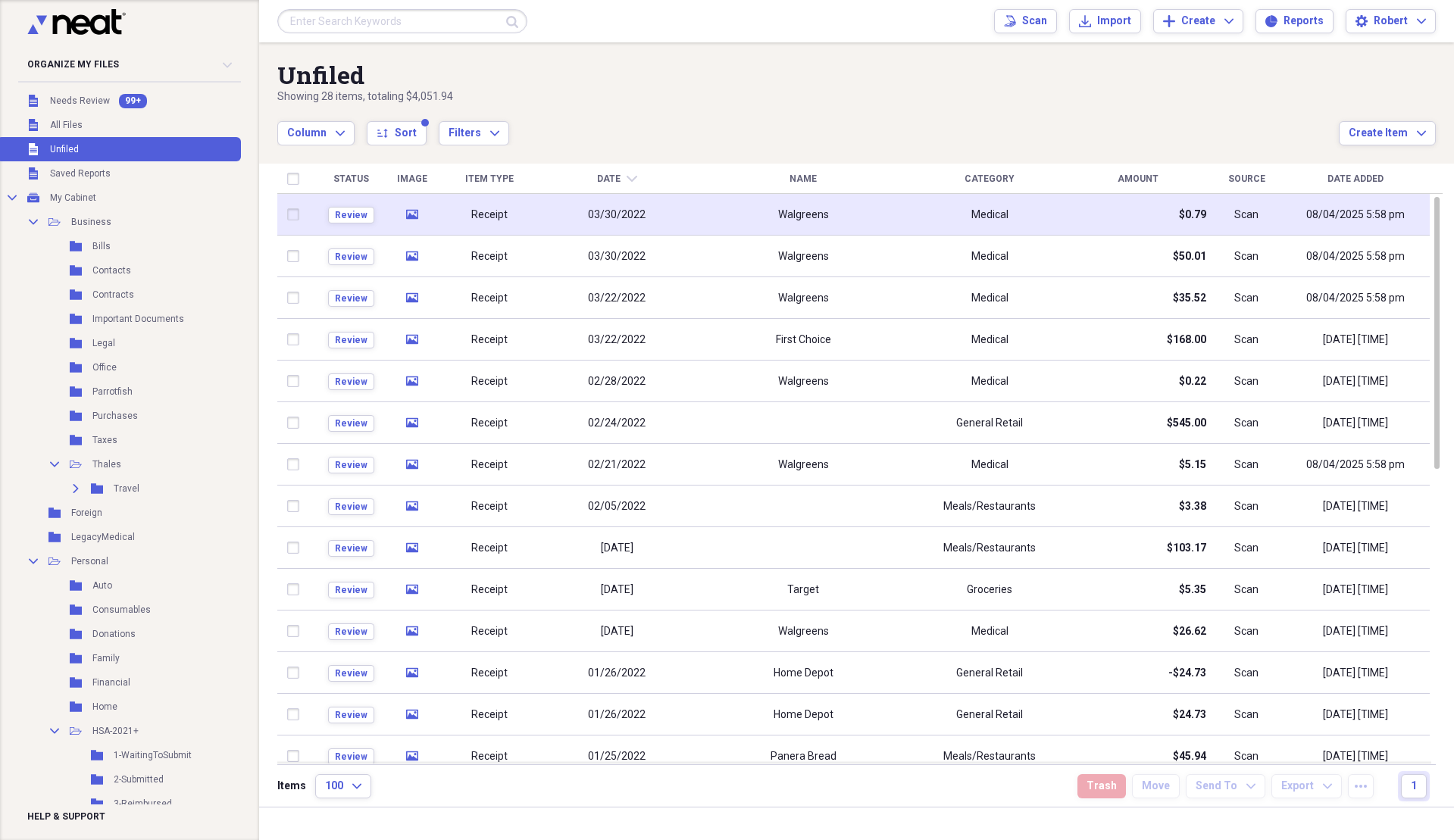 click on "Receipt" at bounding box center (489, 215) 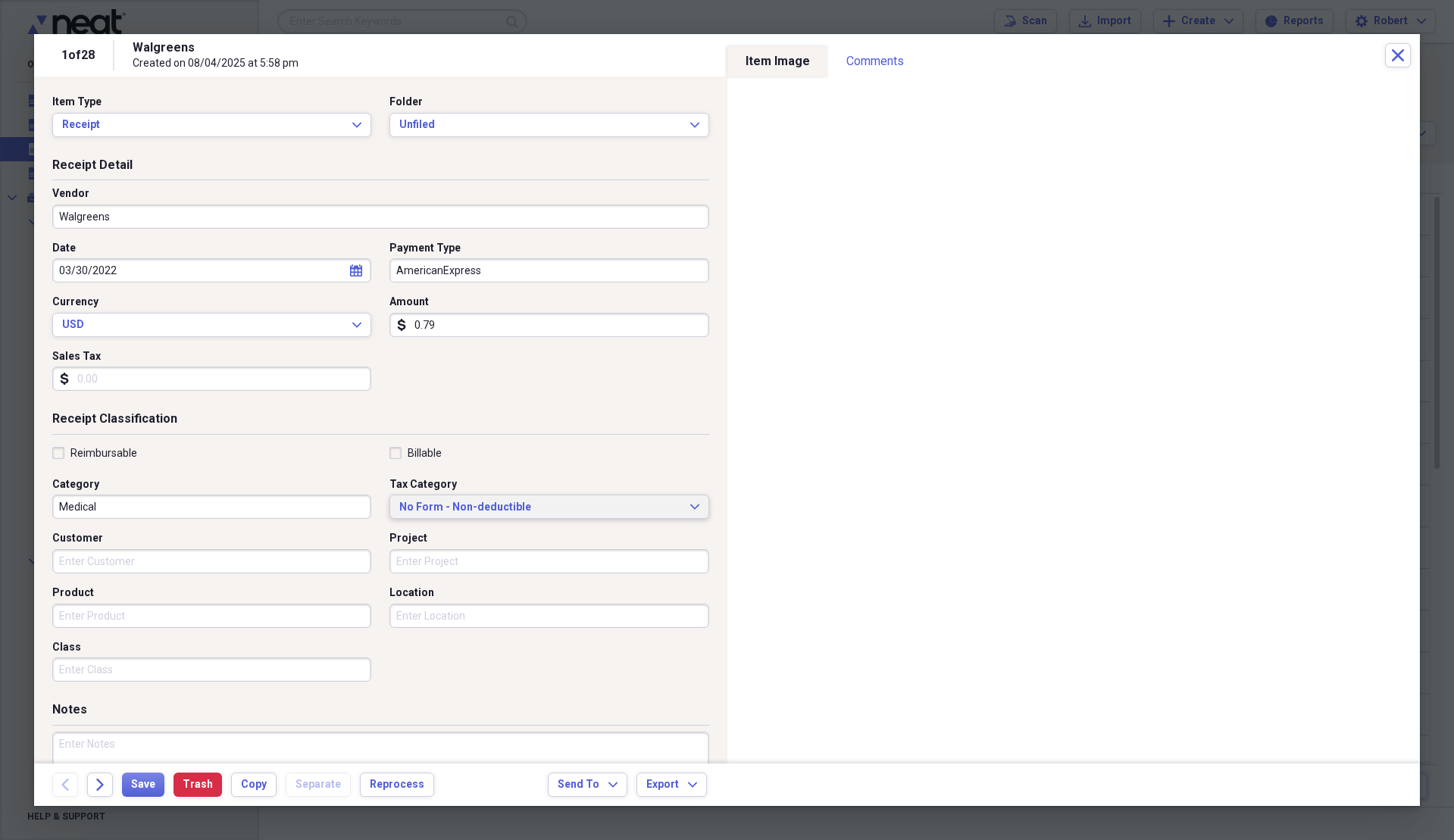 click on "No Form - Non-deductible" at bounding box center [539, 507] 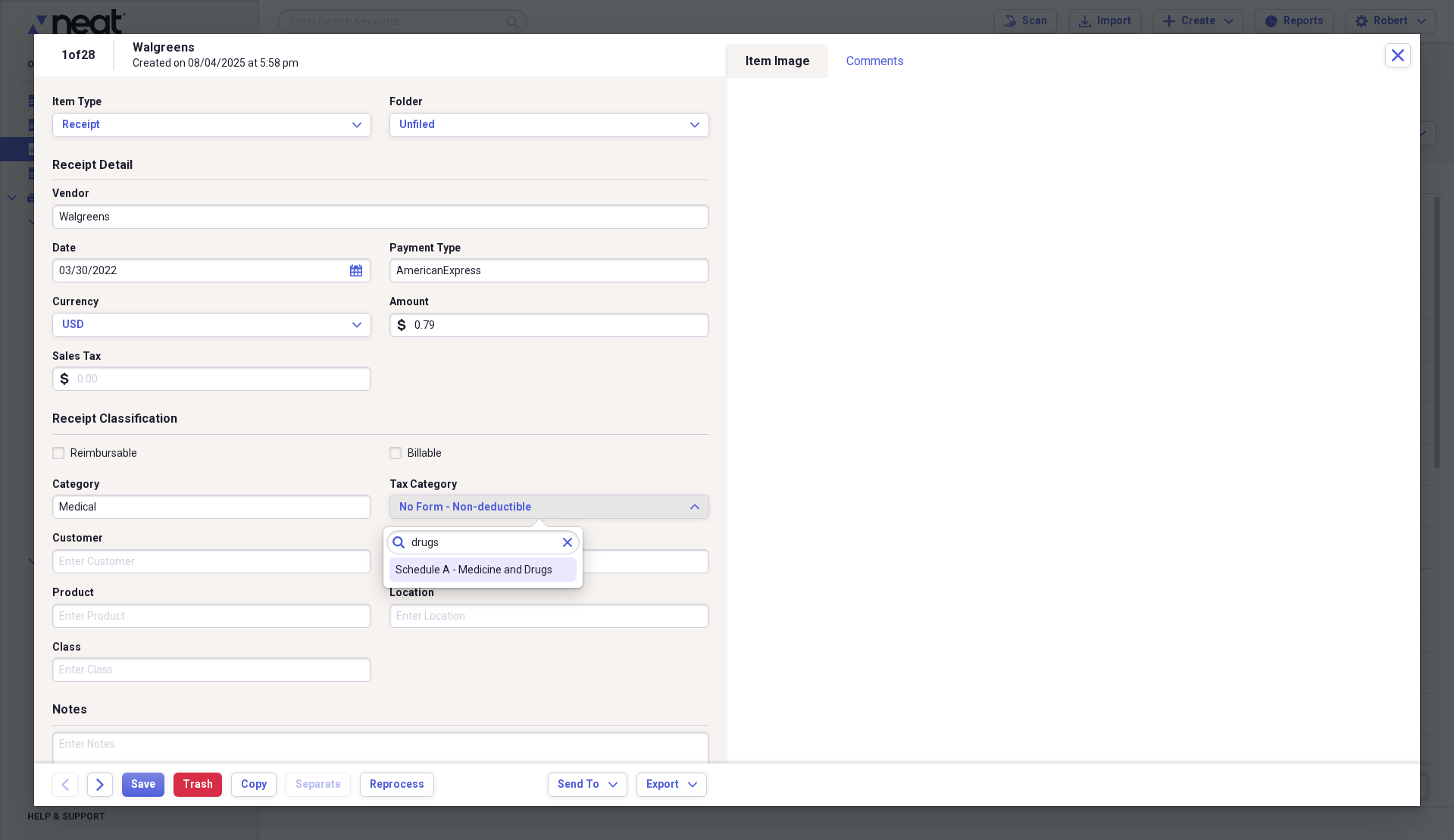 type on "drugs" 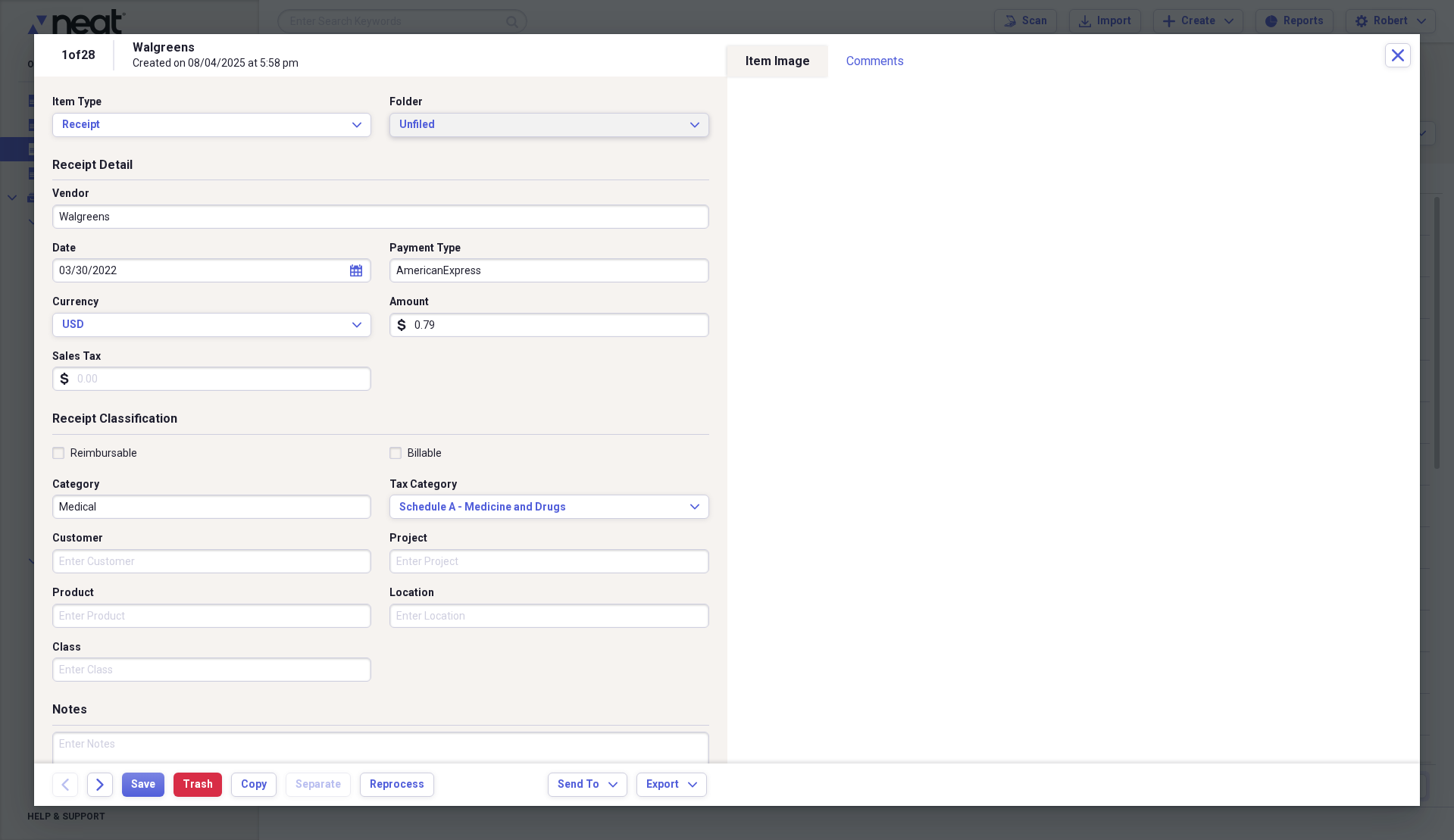 click on "Unfiled" at bounding box center [539, 125] 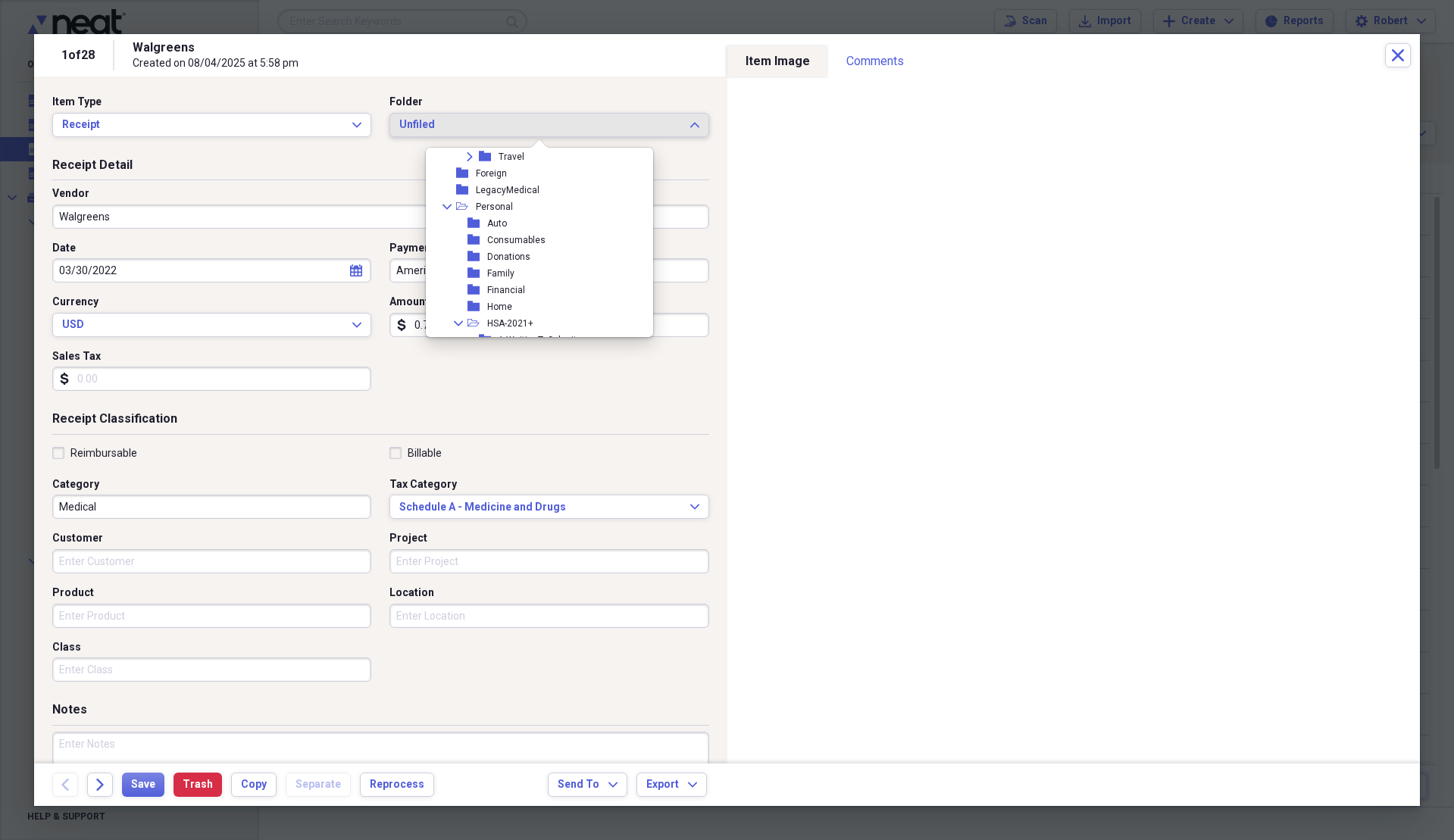 scroll, scrollTop: 303, scrollLeft: 0, axis: vertical 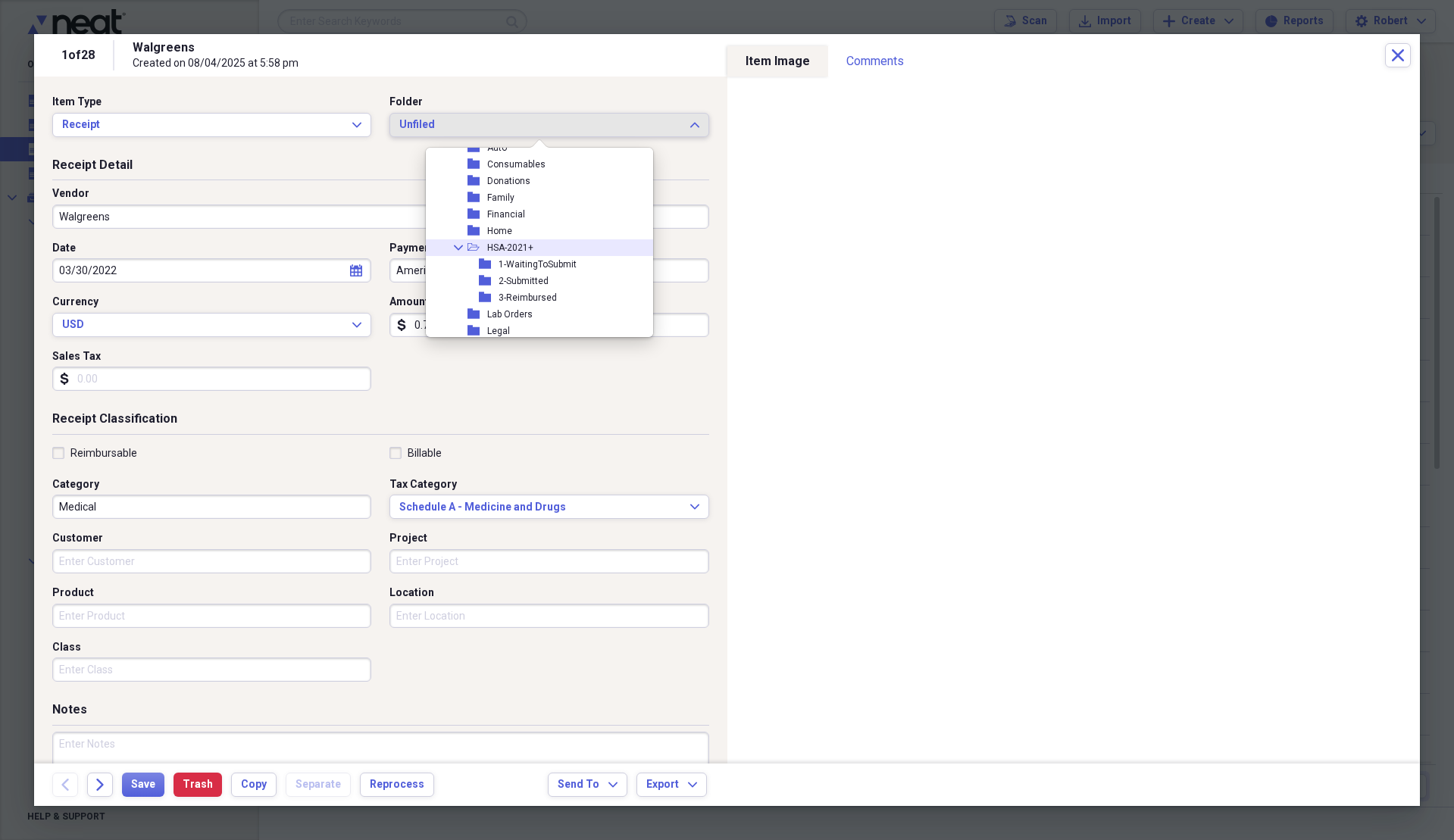click on "Collapse open-folder HSA-2021+" at bounding box center (533, 248) 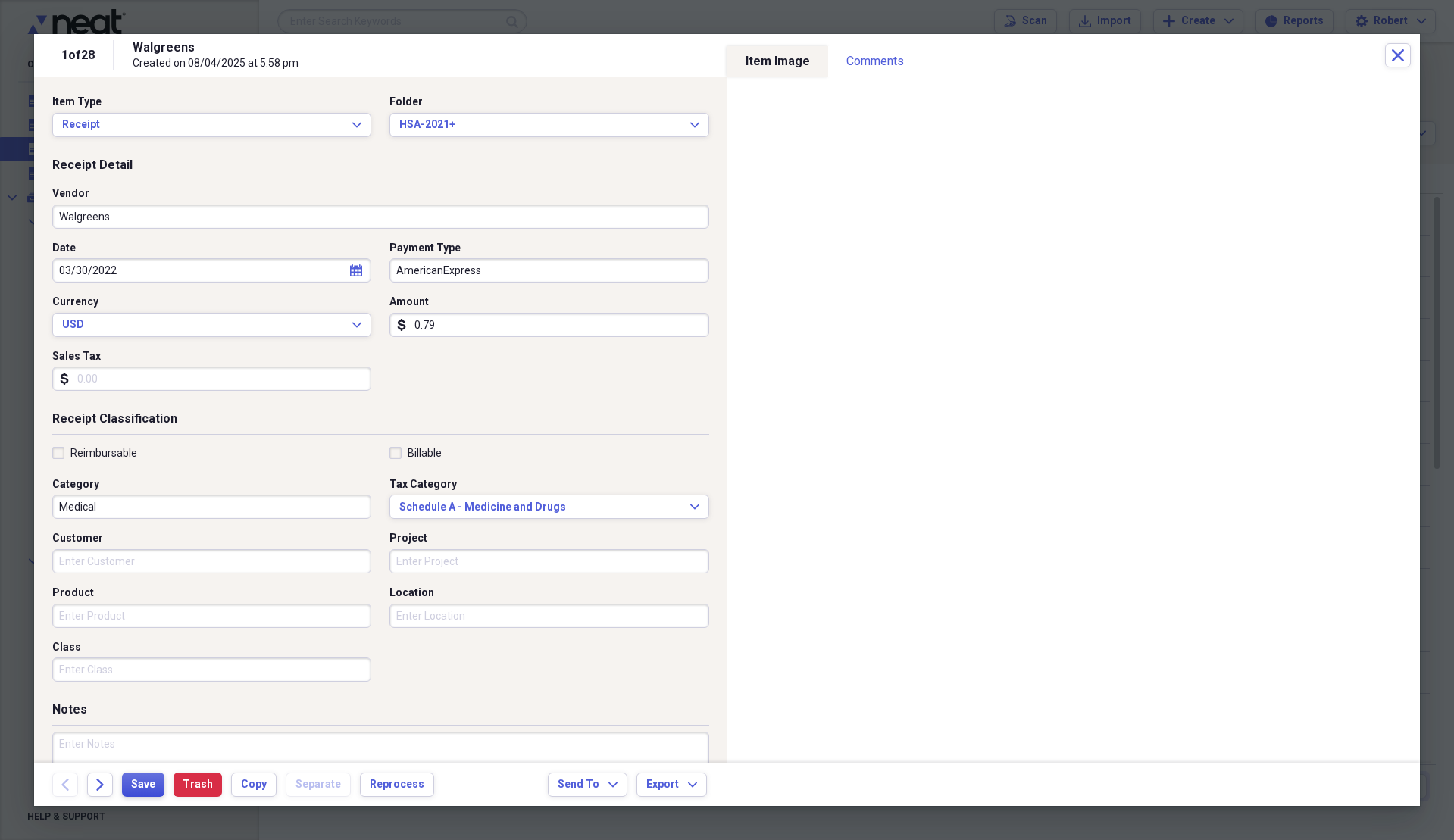 click on "Save" at bounding box center [143, 785] 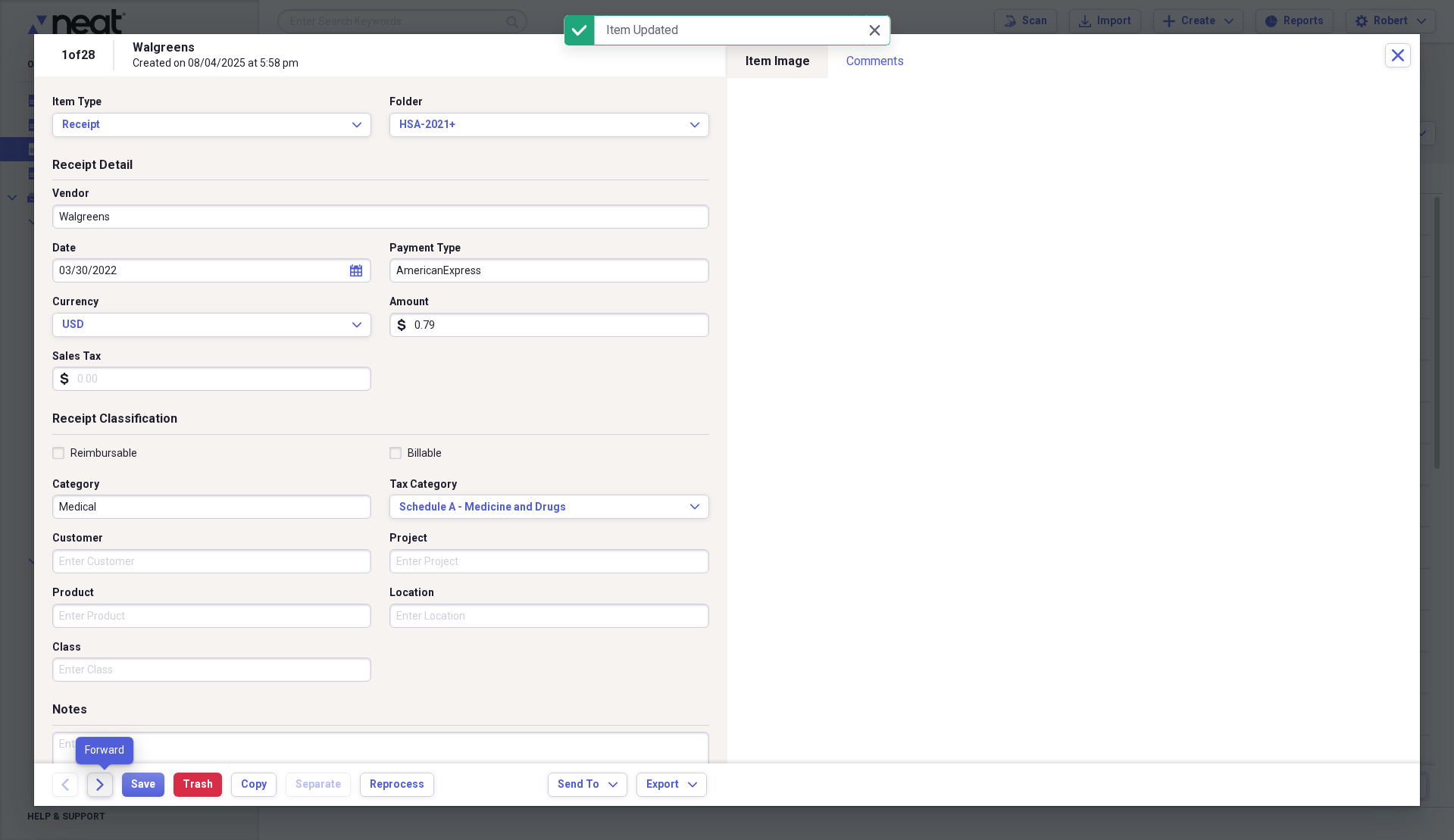click on "Forward" 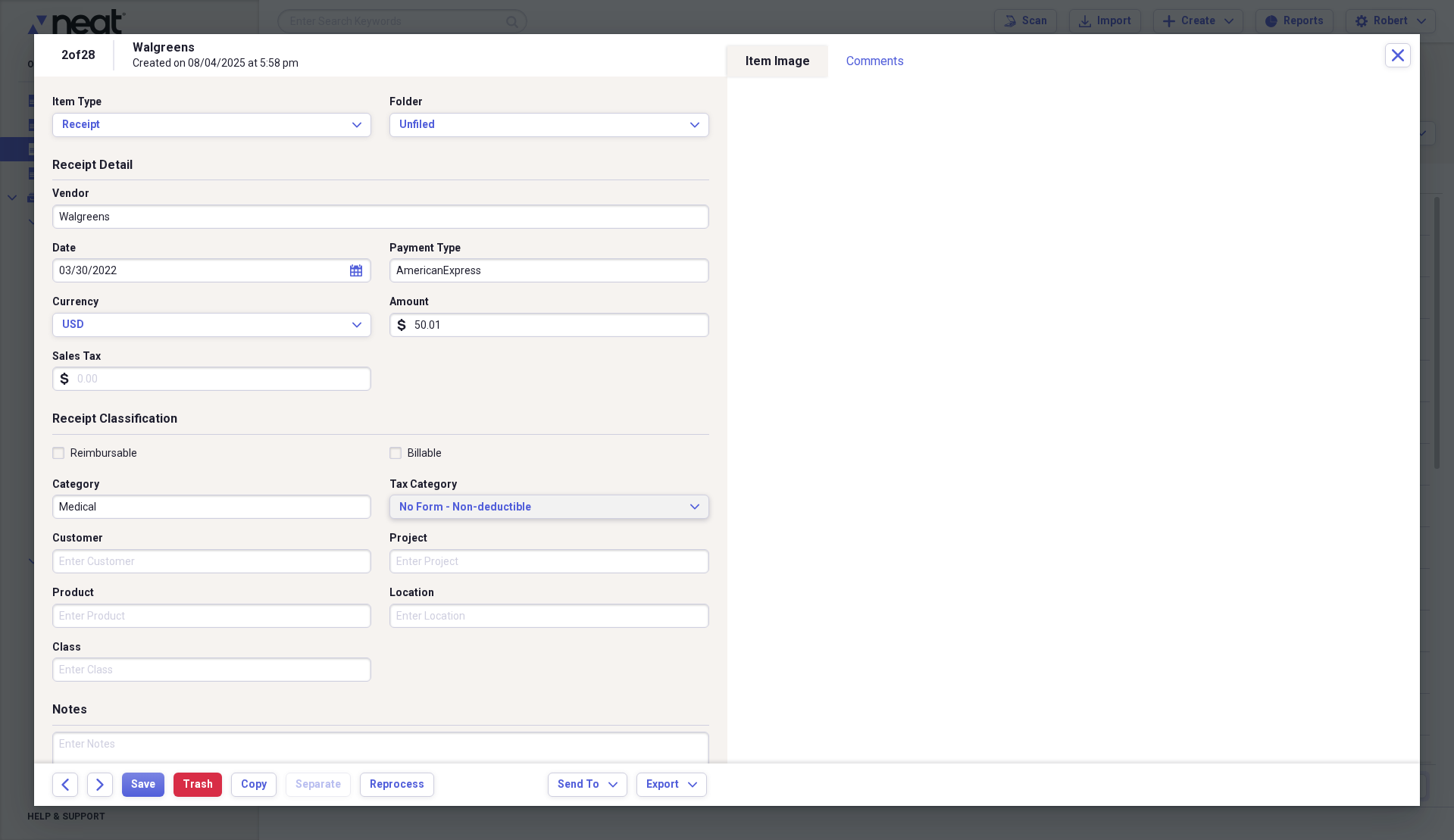 click on "No Form - Non-deductible" at bounding box center (539, 507) 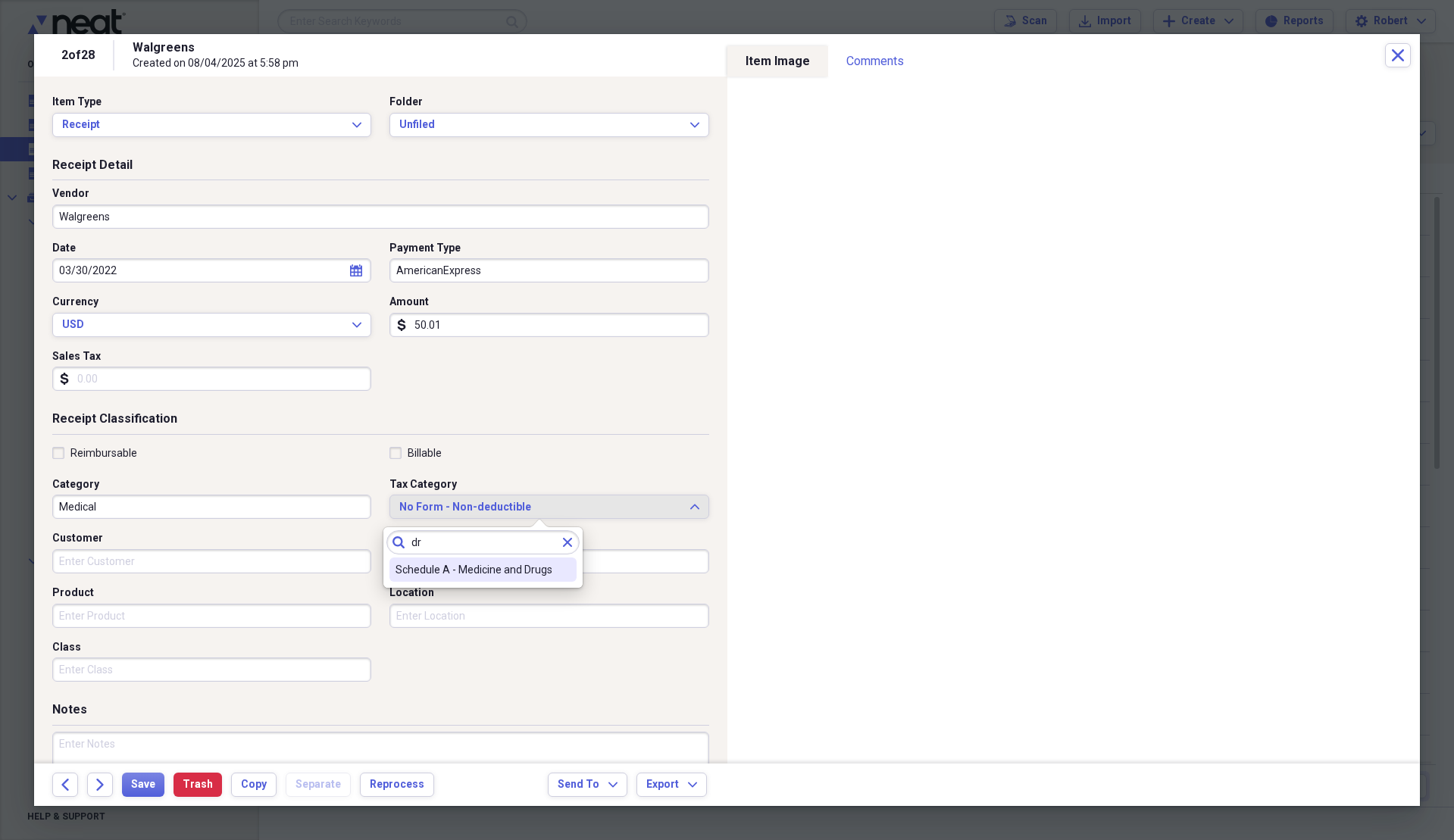 type on "dr" 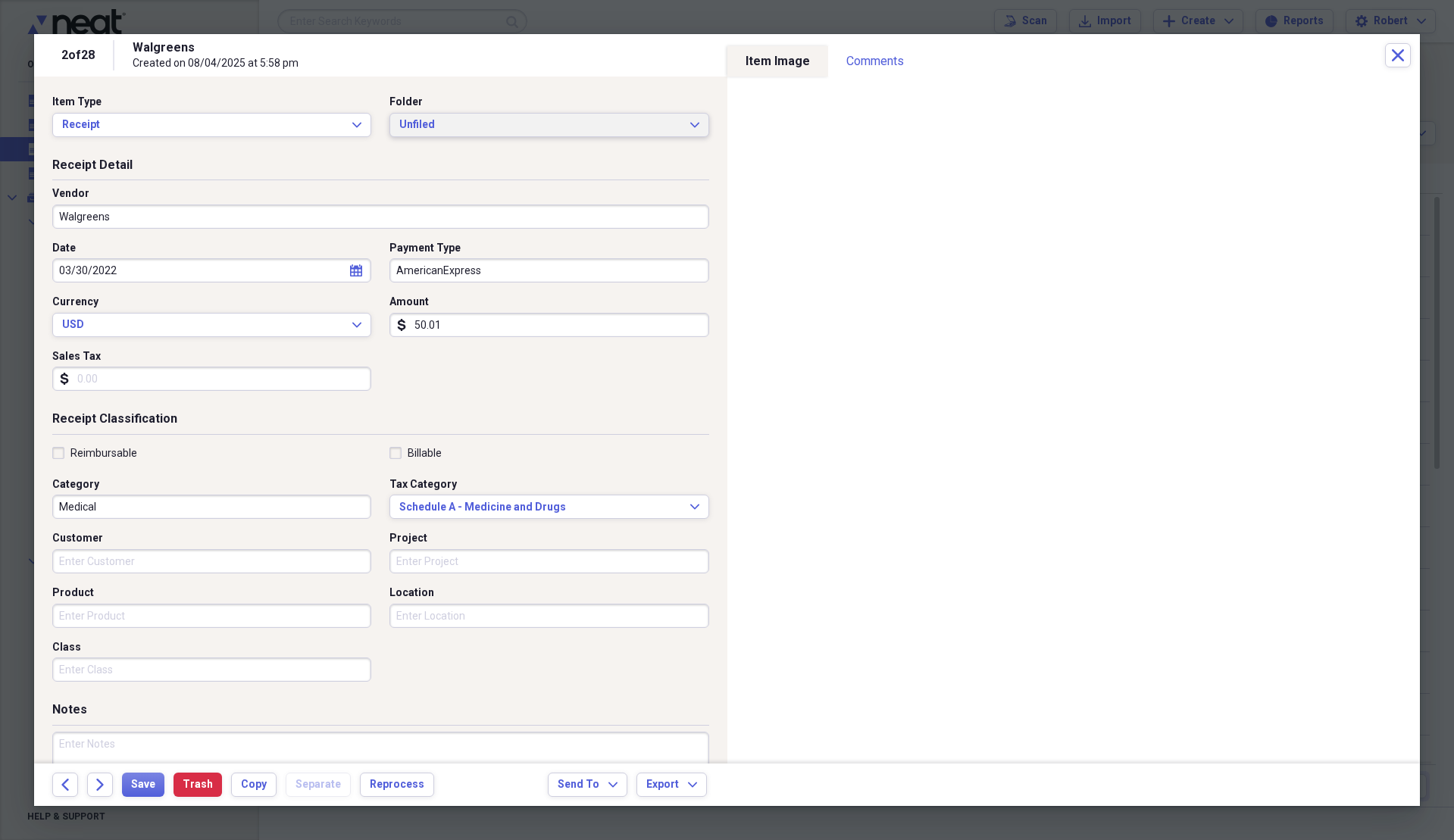 click on "Unfiled" at bounding box center [539, 125] 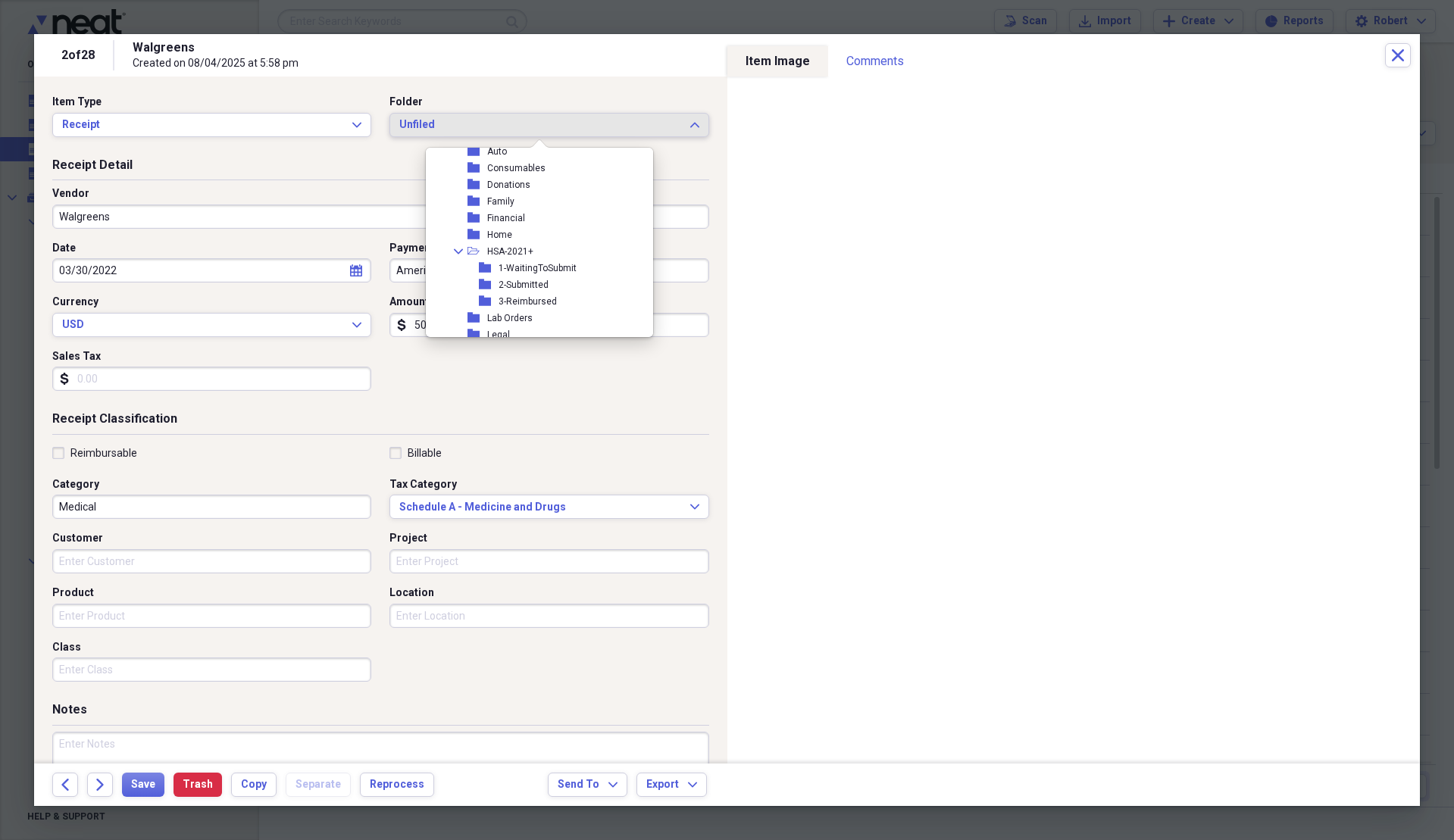 scroll, scrollTop: 303, scrollLeft: 0, axis: vertical 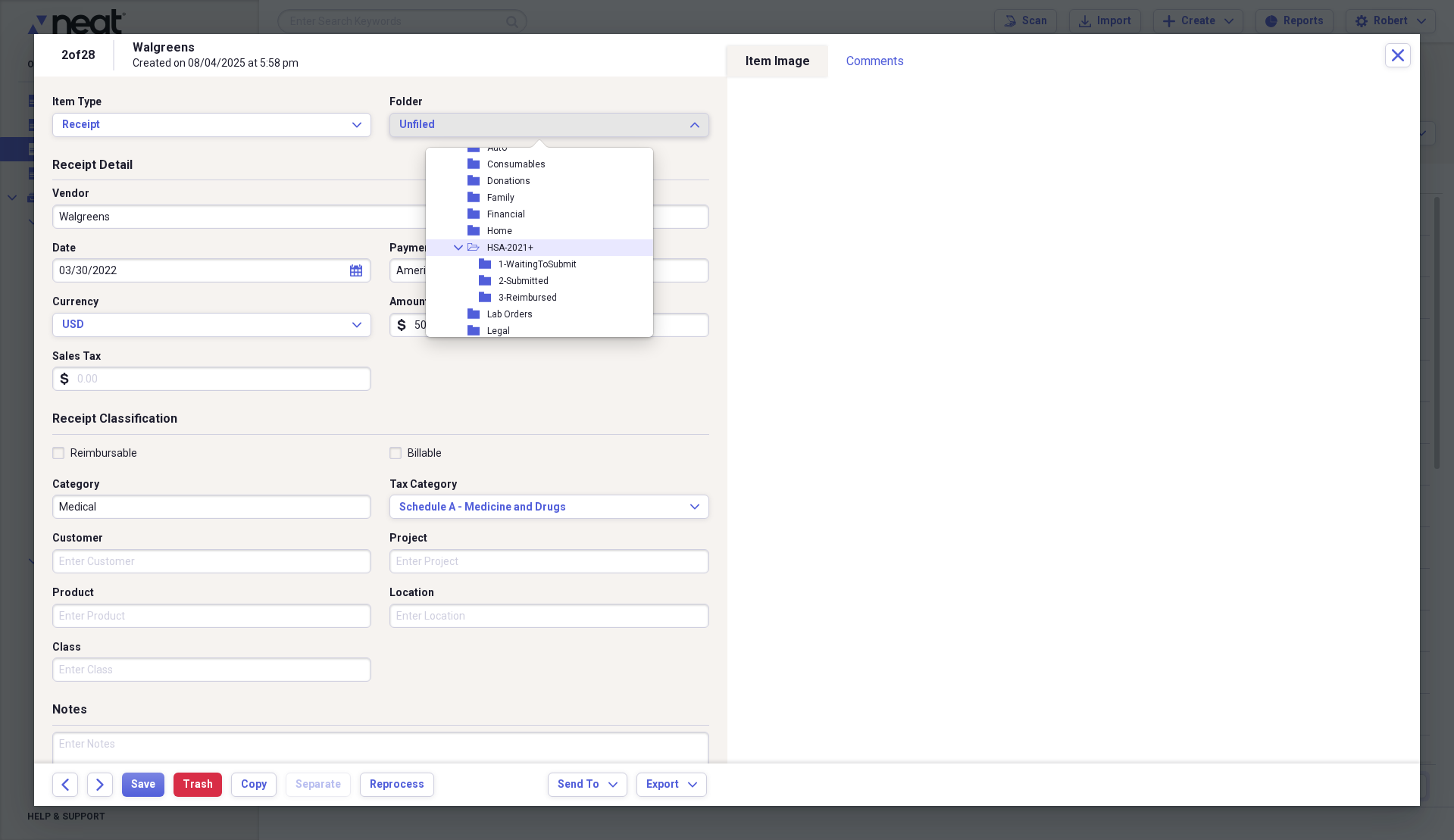 click on "HSA-2021+" at bounding box center (510, 248) 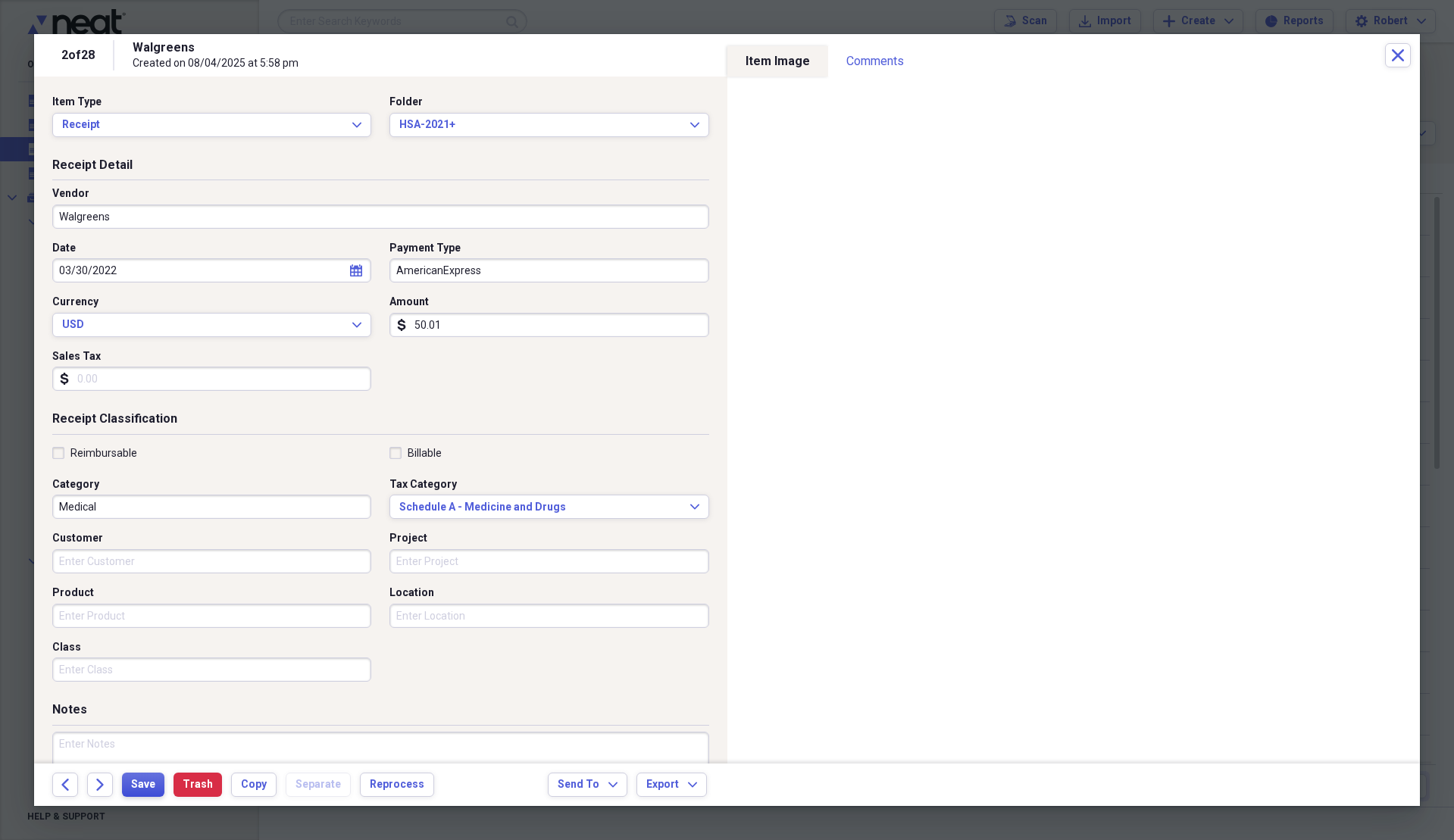 click on "Save" at bounding box center (143, 785) 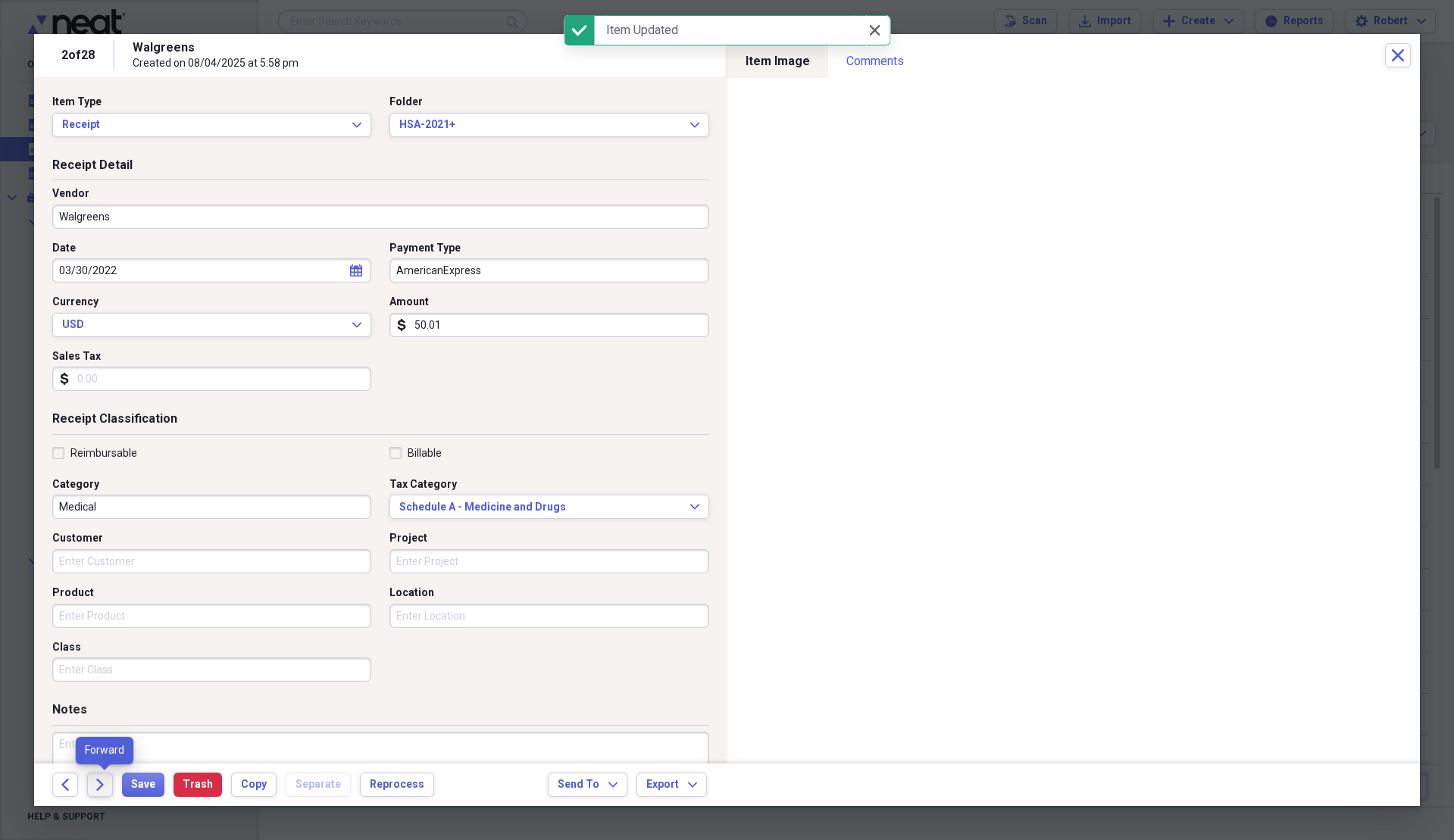 click on "Forward" at bounding box center [100, 785] 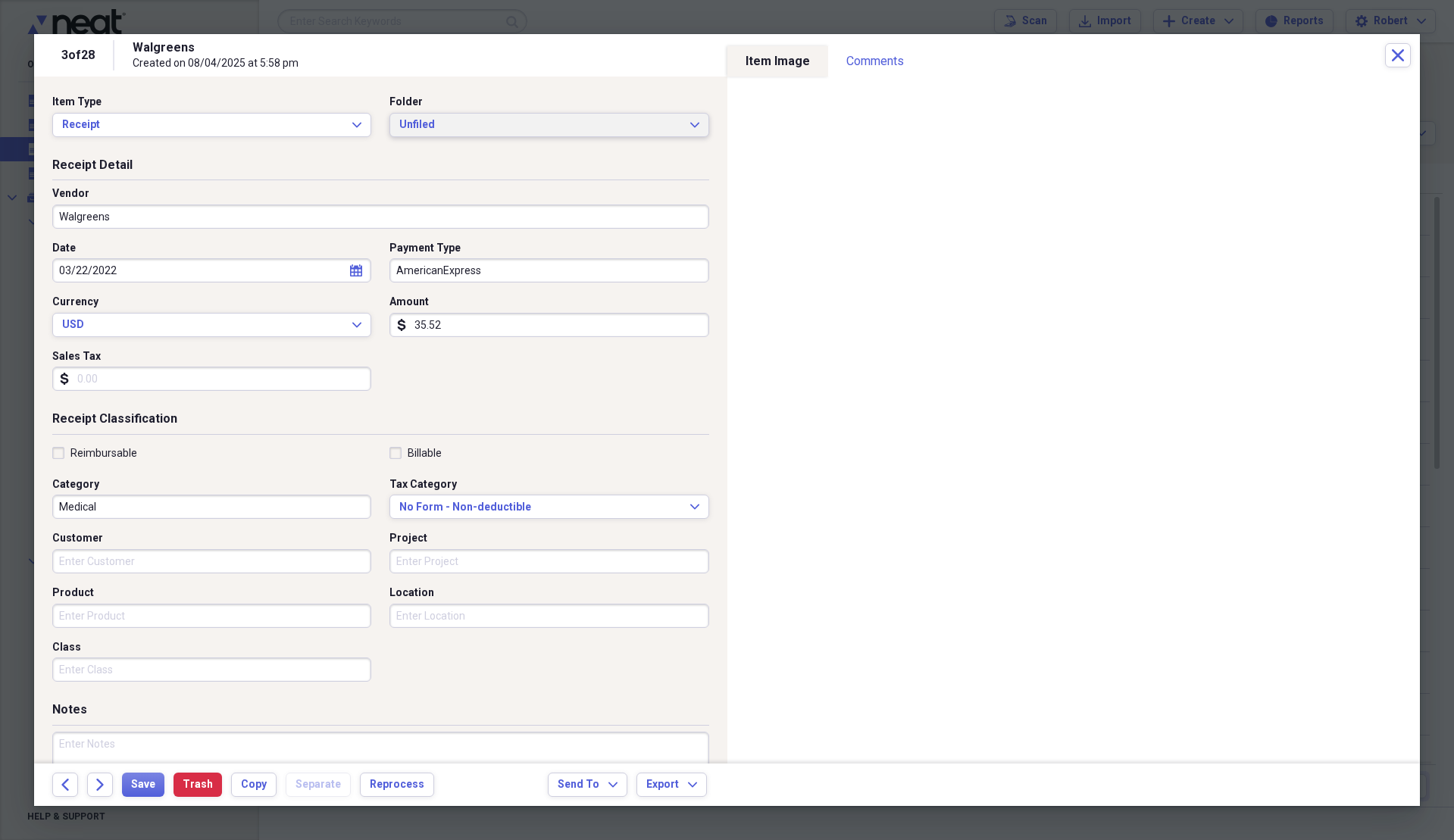 click on "Unfiled" at bounding box center [539, 125] 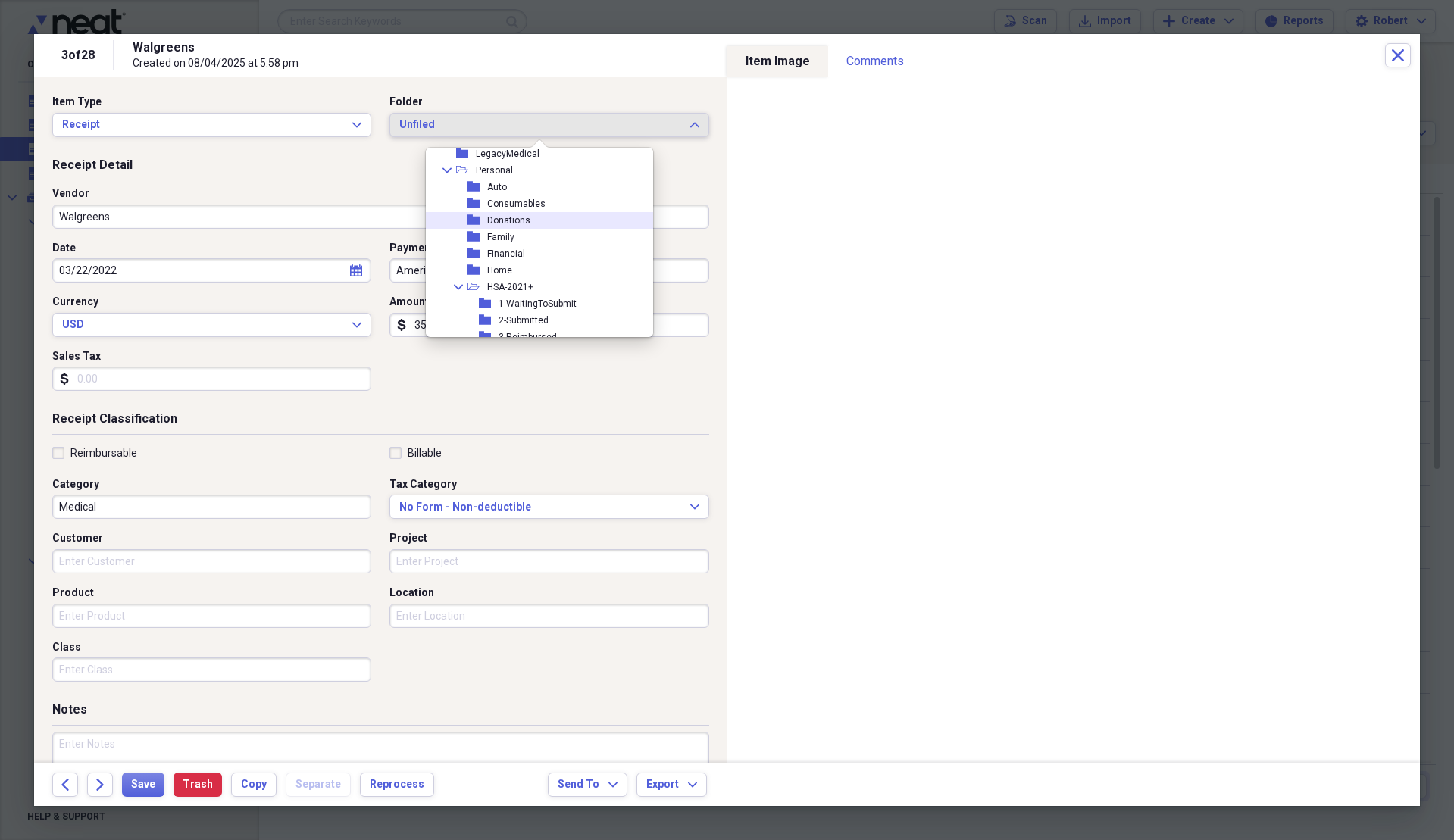 scroll, scrollTop: 303, scrollLeft: 0, axis: vertical 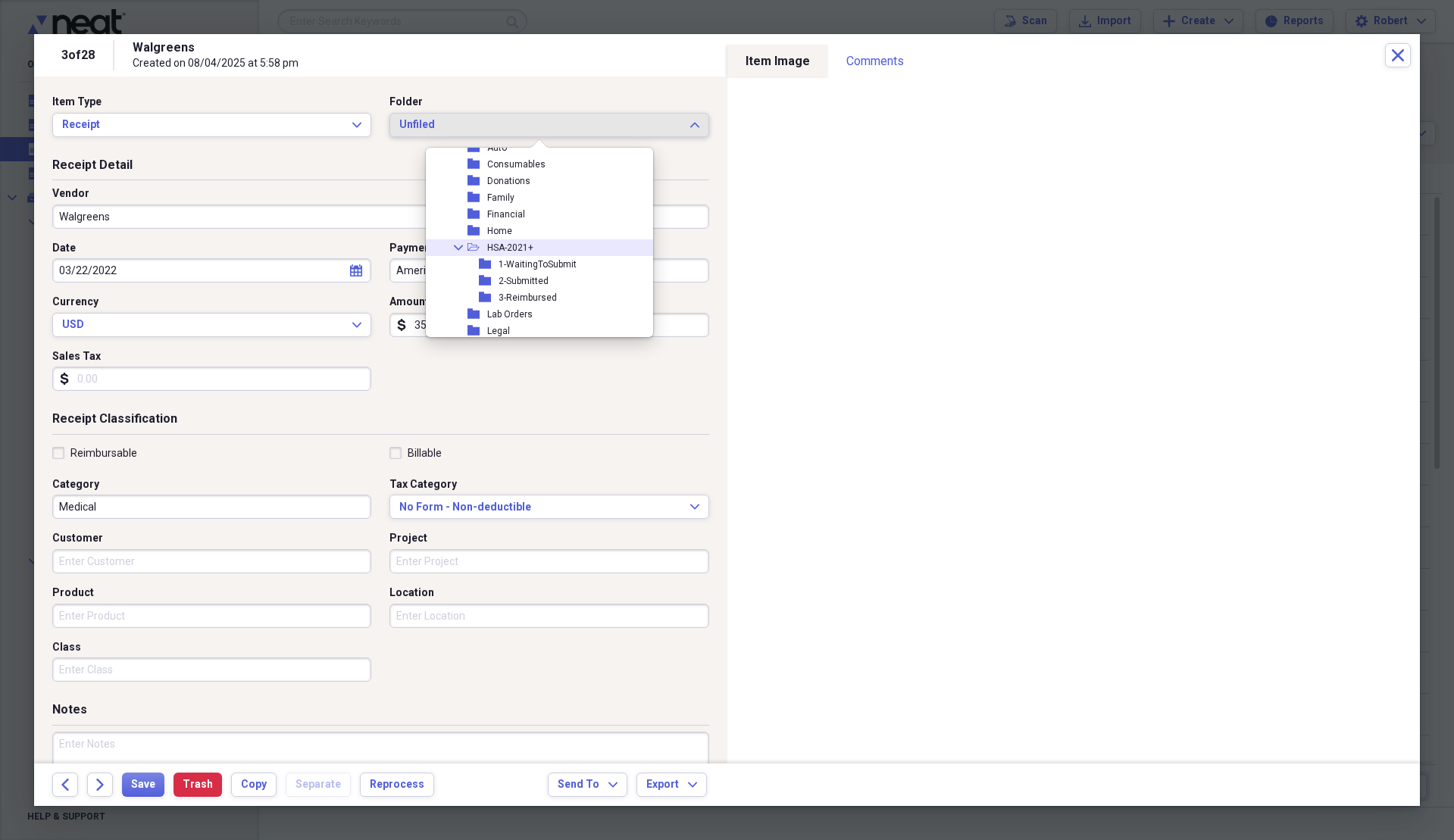 click on "HSA-2021+" at bounding box center [510, 248] 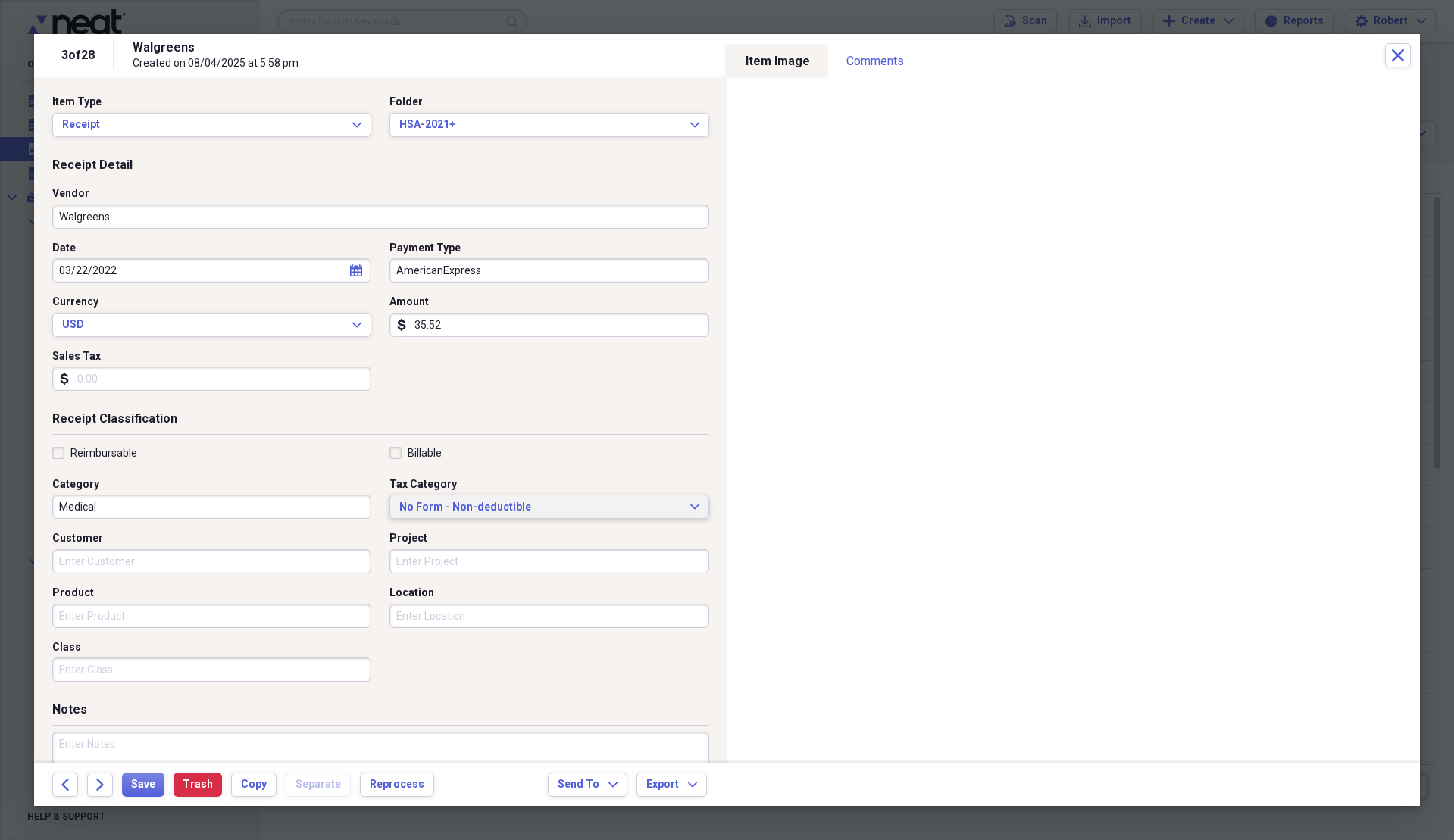click on "No Form - Non-deductible" at bounding box center (539, 507) 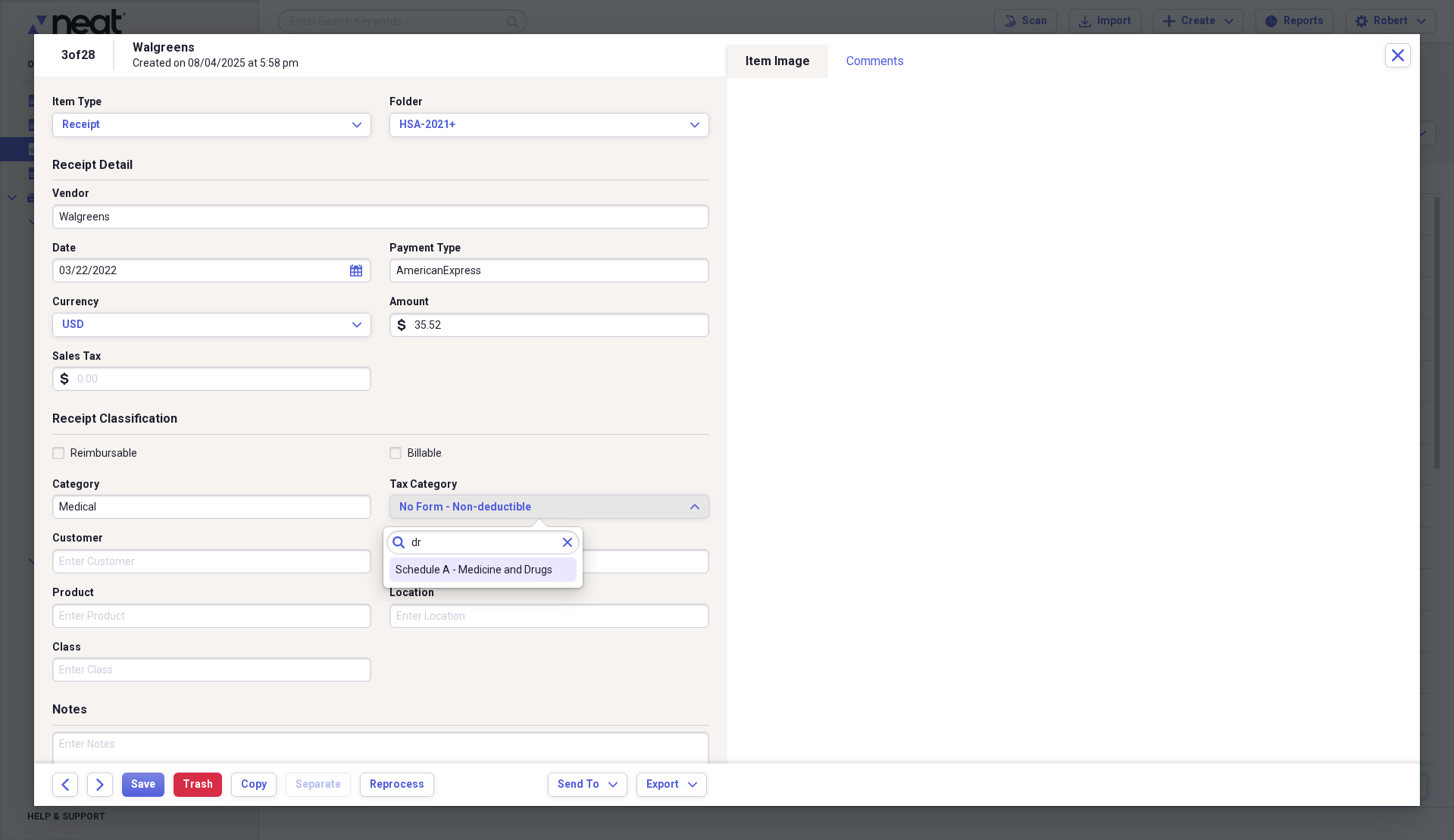 type on "dr" 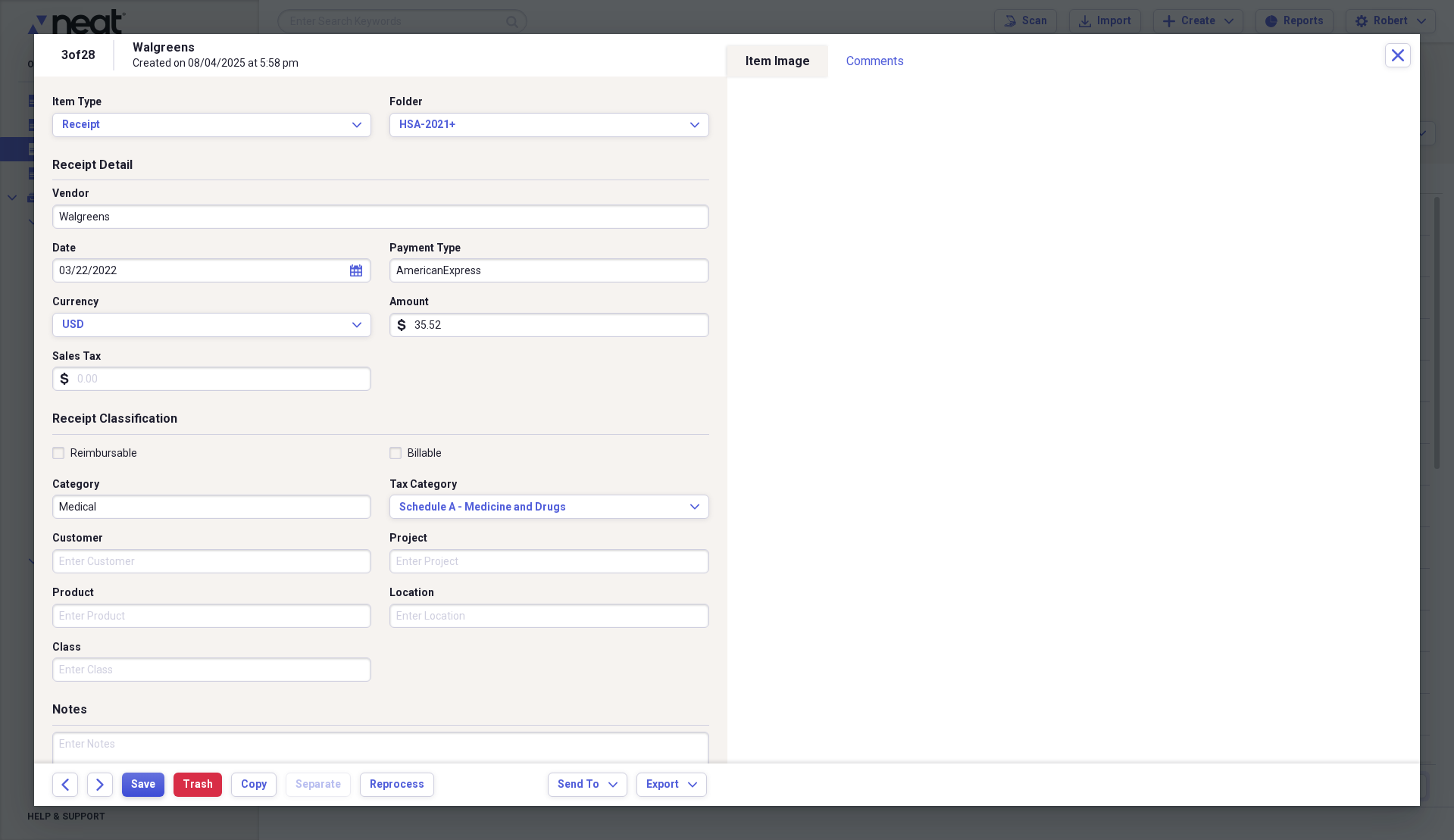 click on "Save" at bounding box center (143, 785) 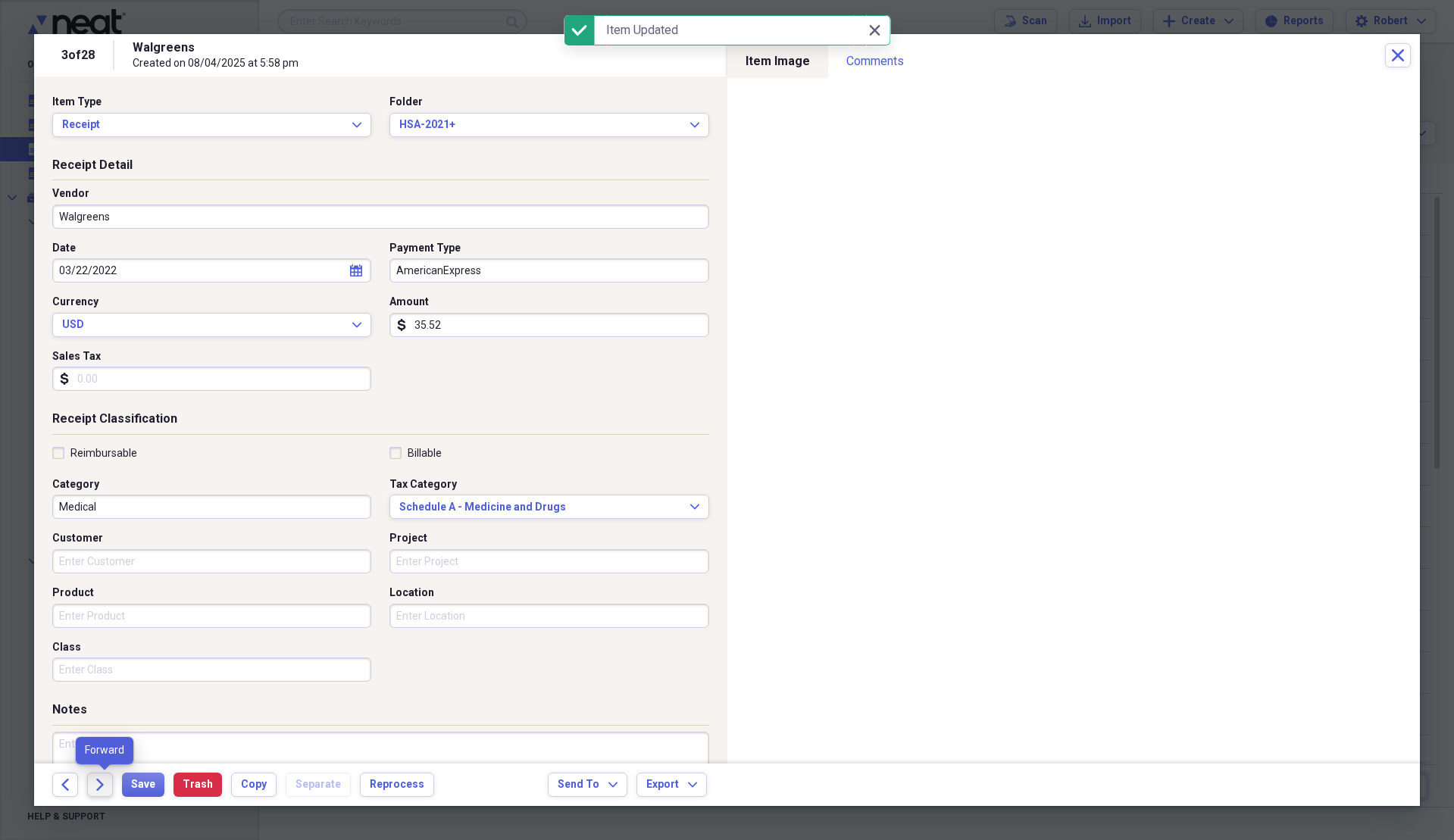 click on "Forward" 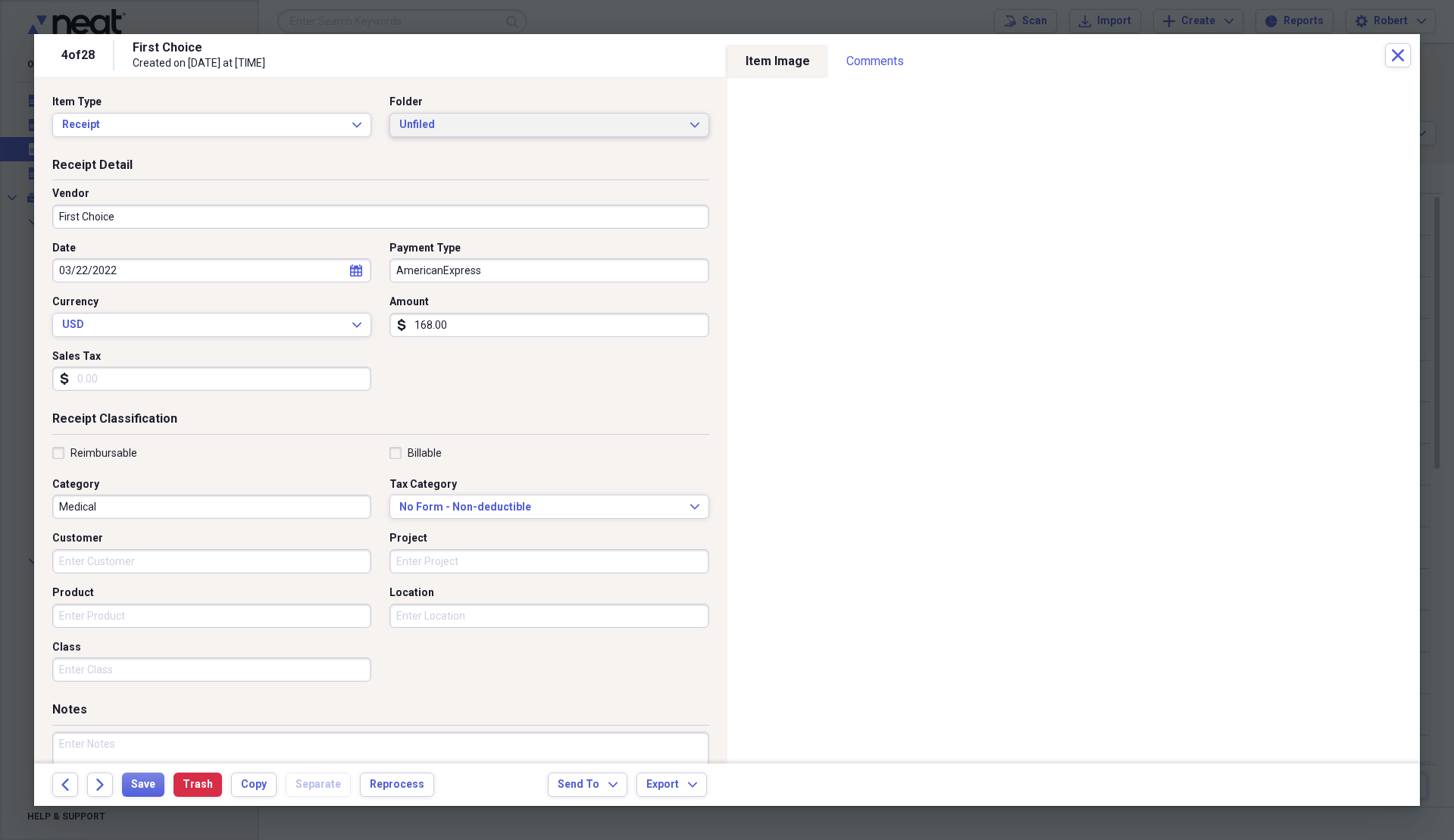 click on "Unfiled" at bounding box center (539, 125) 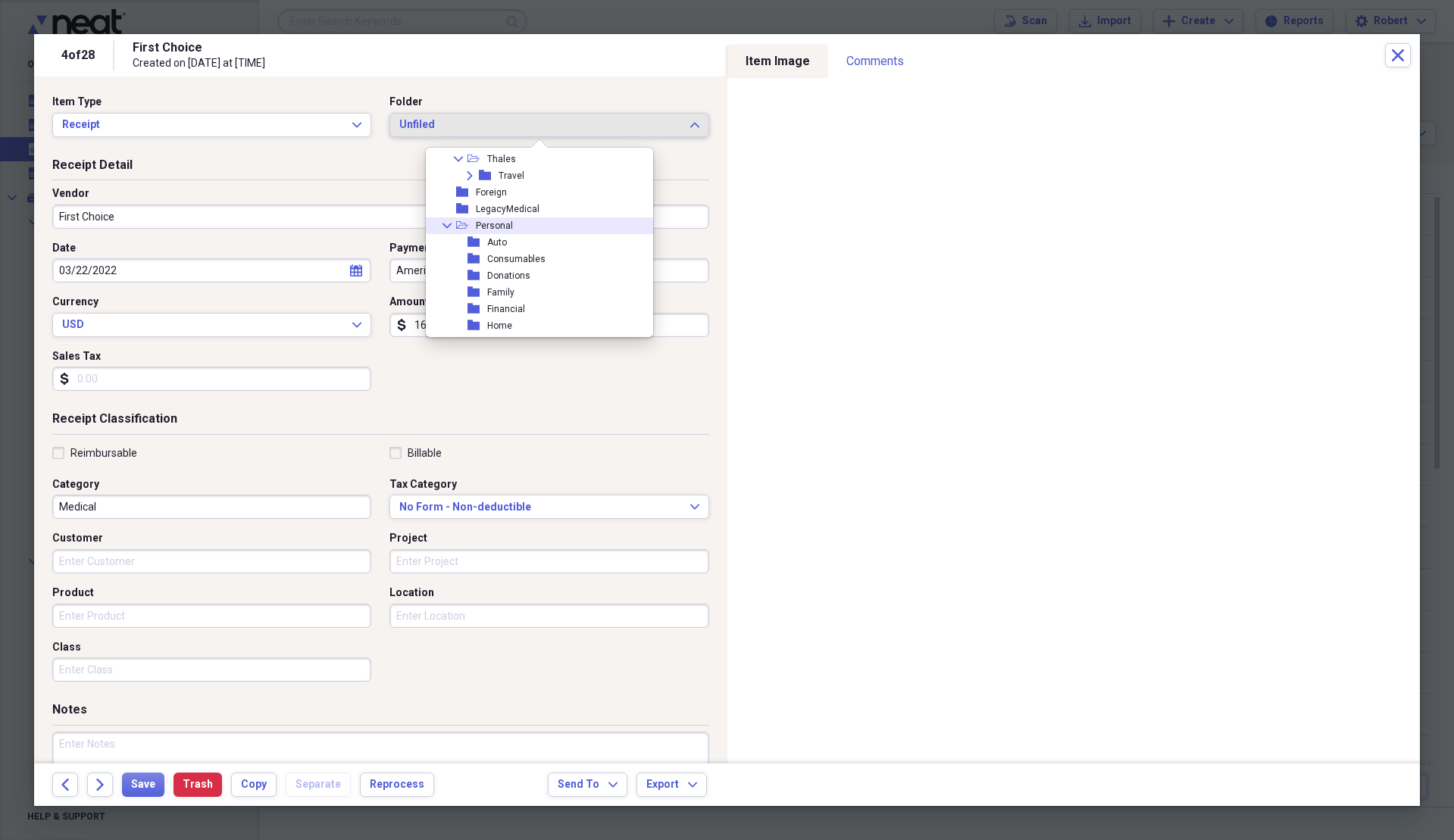 scroll, scrollTop: 227, scrollLeft: 0, axis: vertical 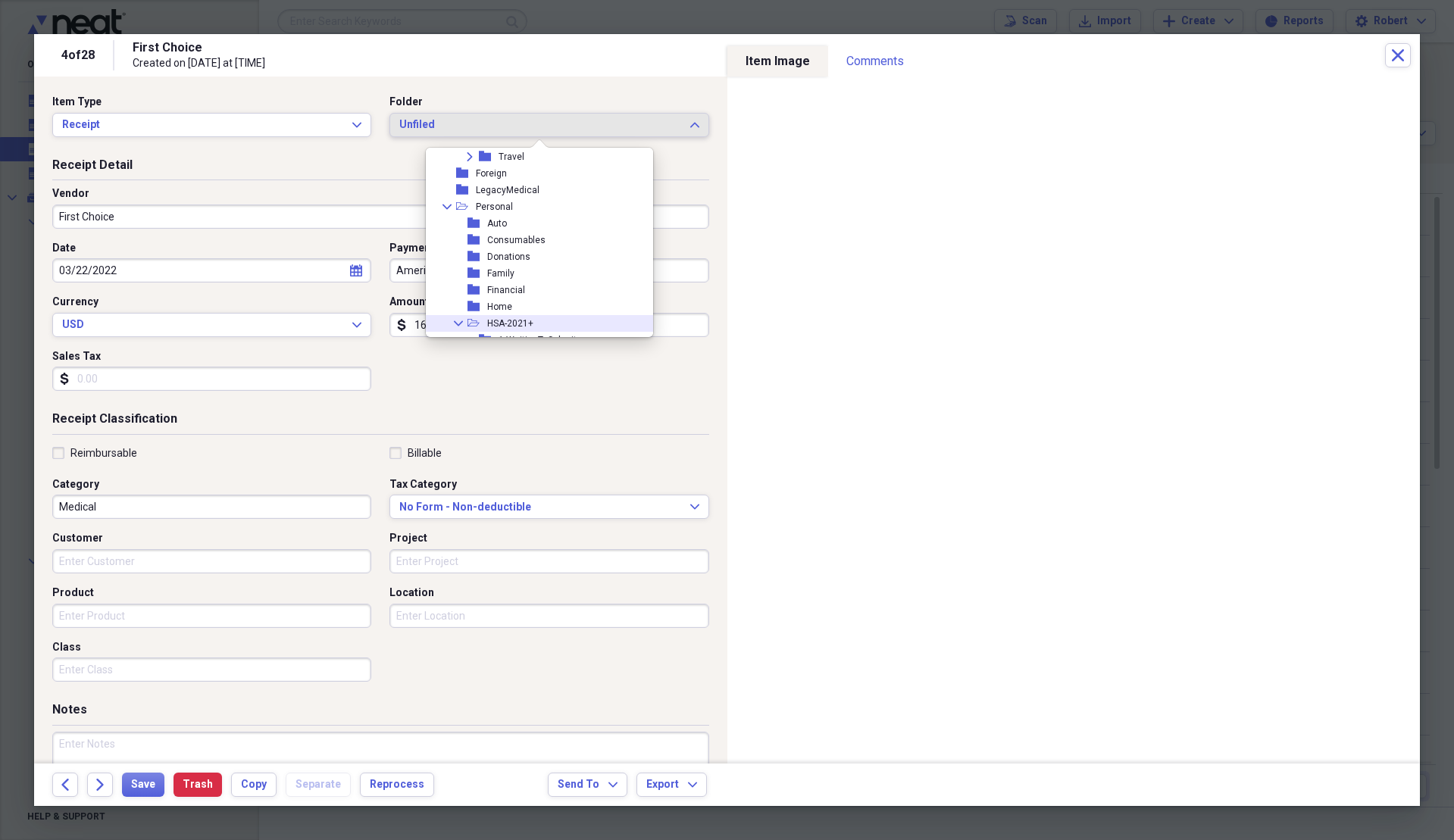 click on "HSA-2021+" at bounding box center [510, 323] 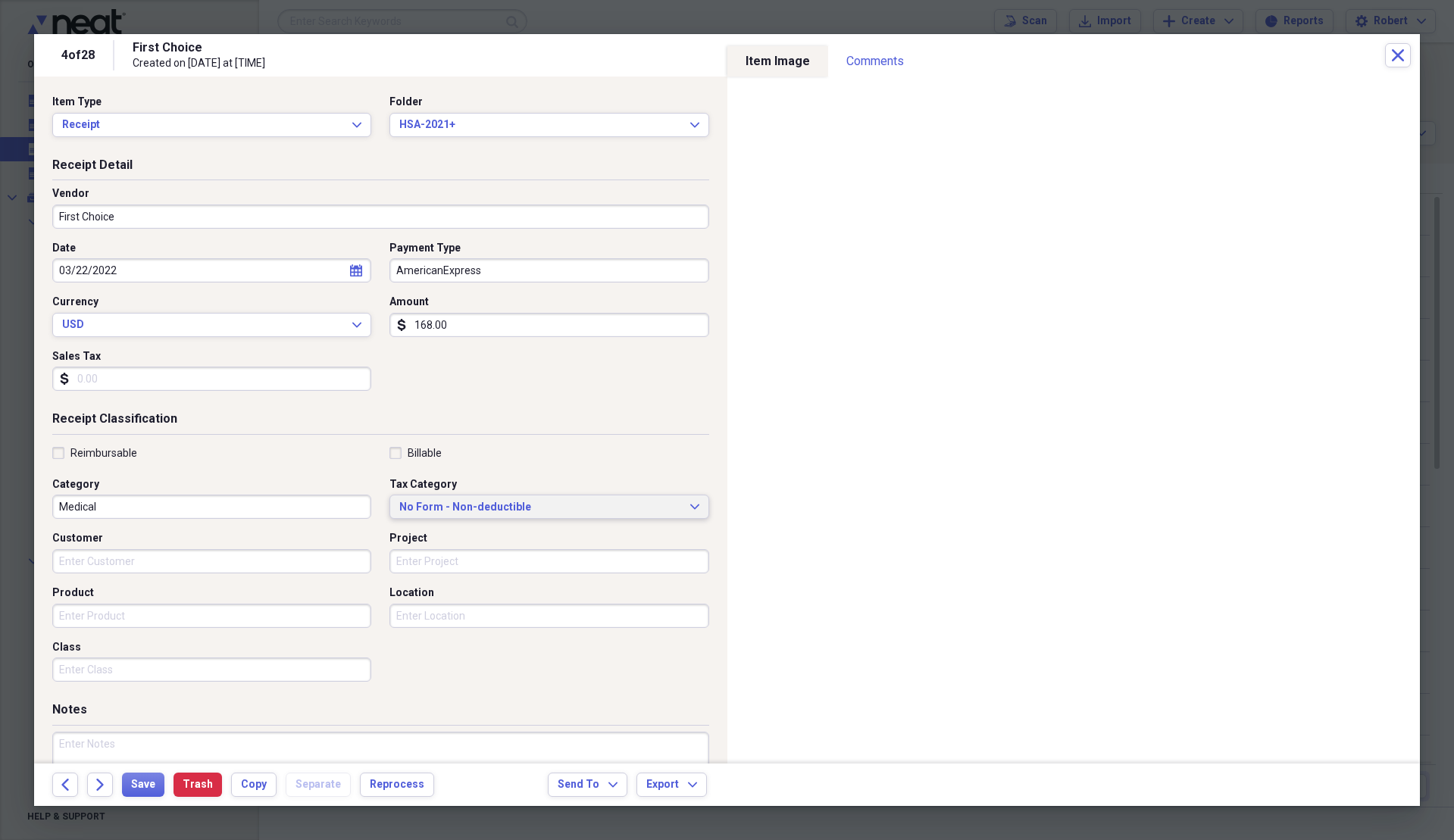 click on "No Form - Non-deductible Expand" at bounding box center (549, 507) 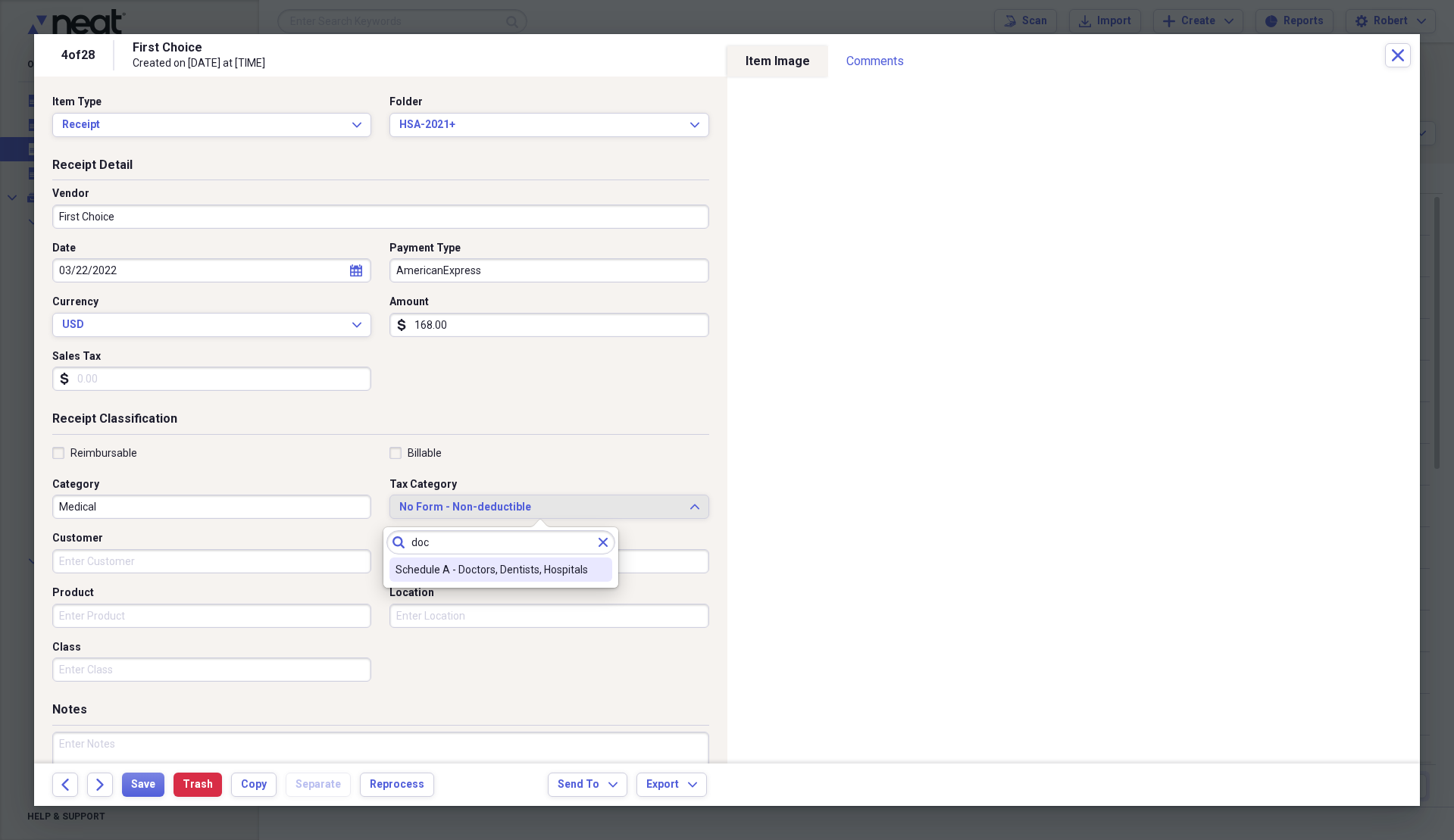 type on "doc" 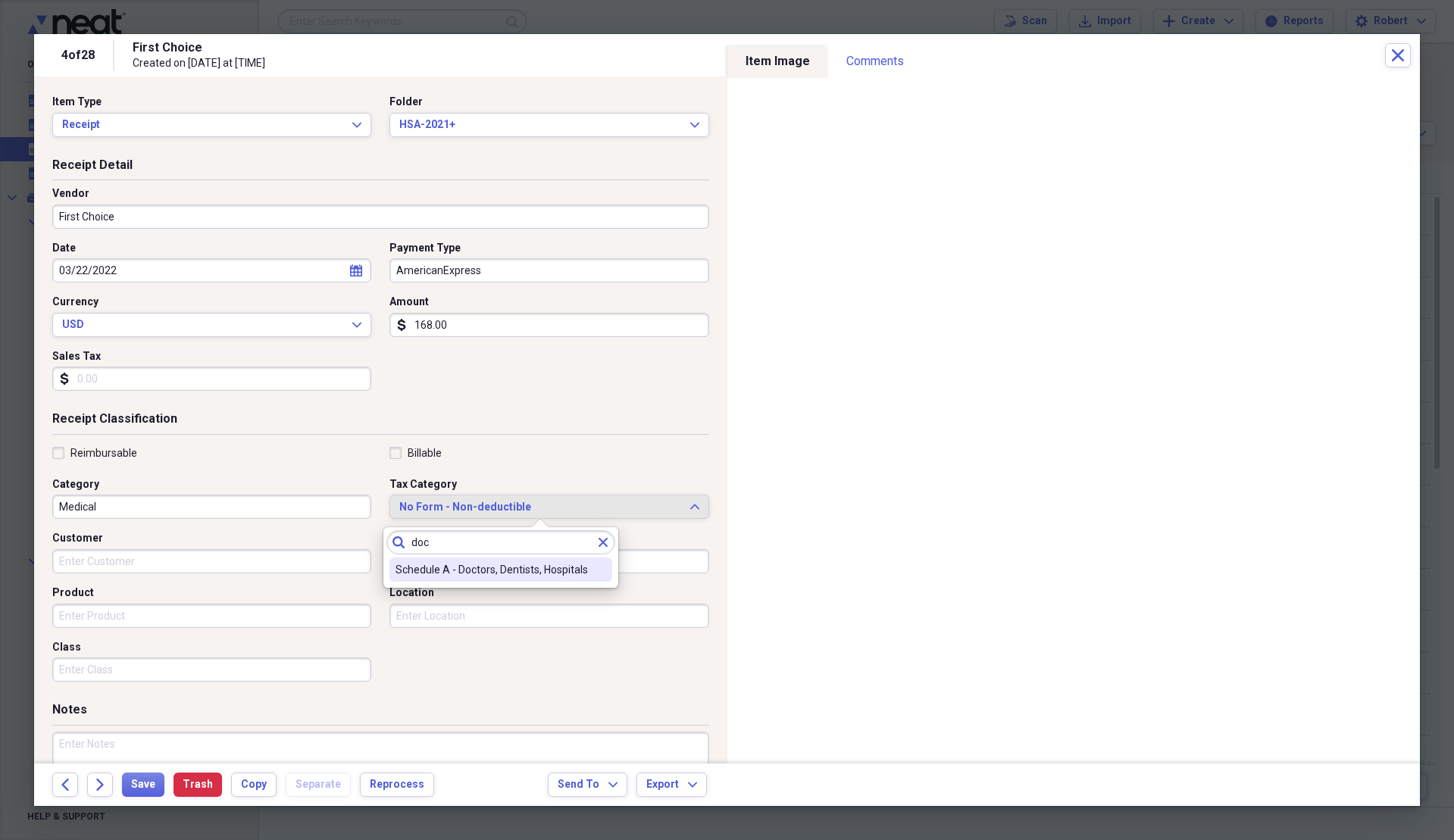 click on "Schedule A - Doctors, Dentists, Hospitals" at bounding box center [492, 570] 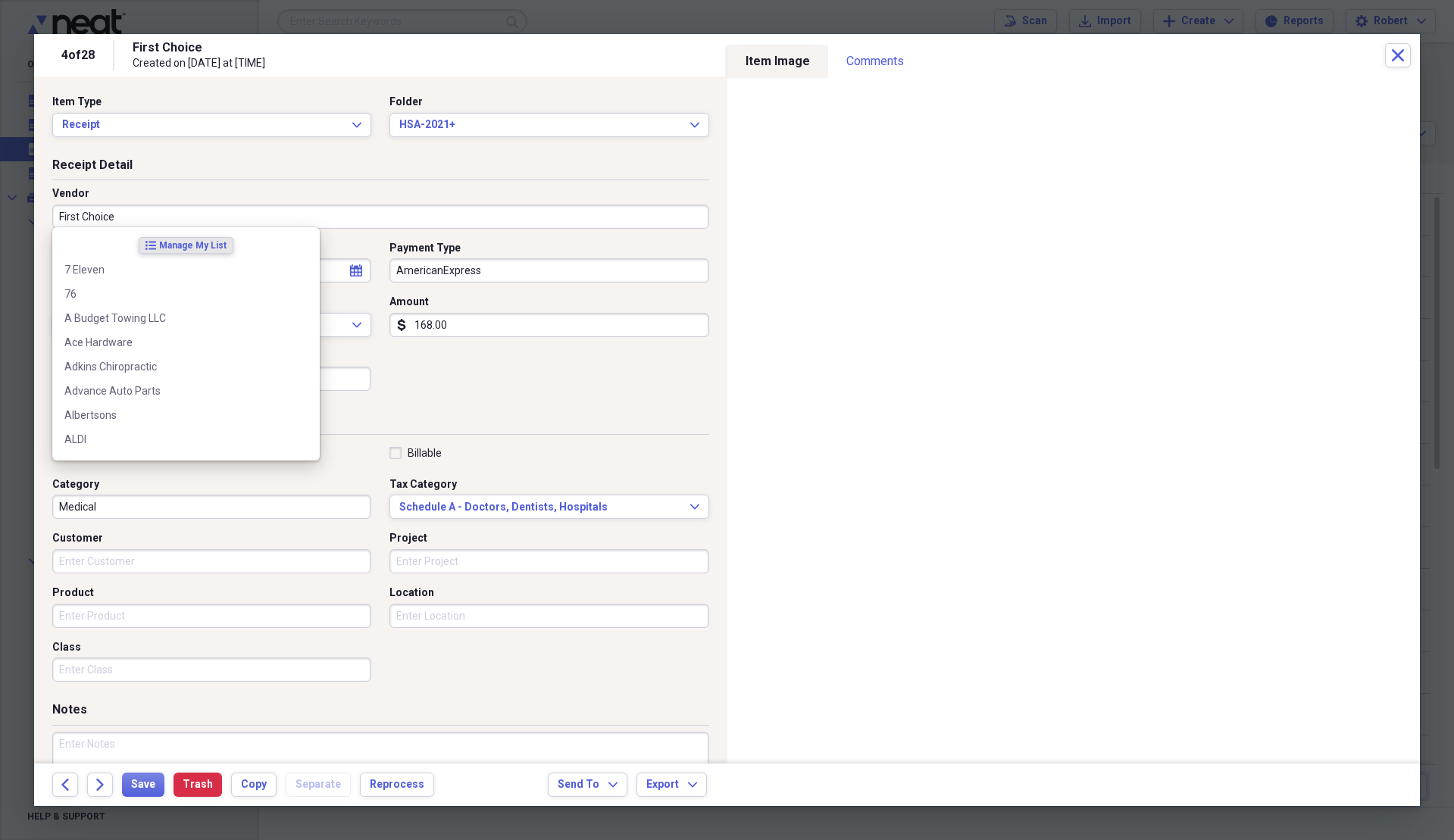 click on "First Choice" at bounding box center [380, 217] 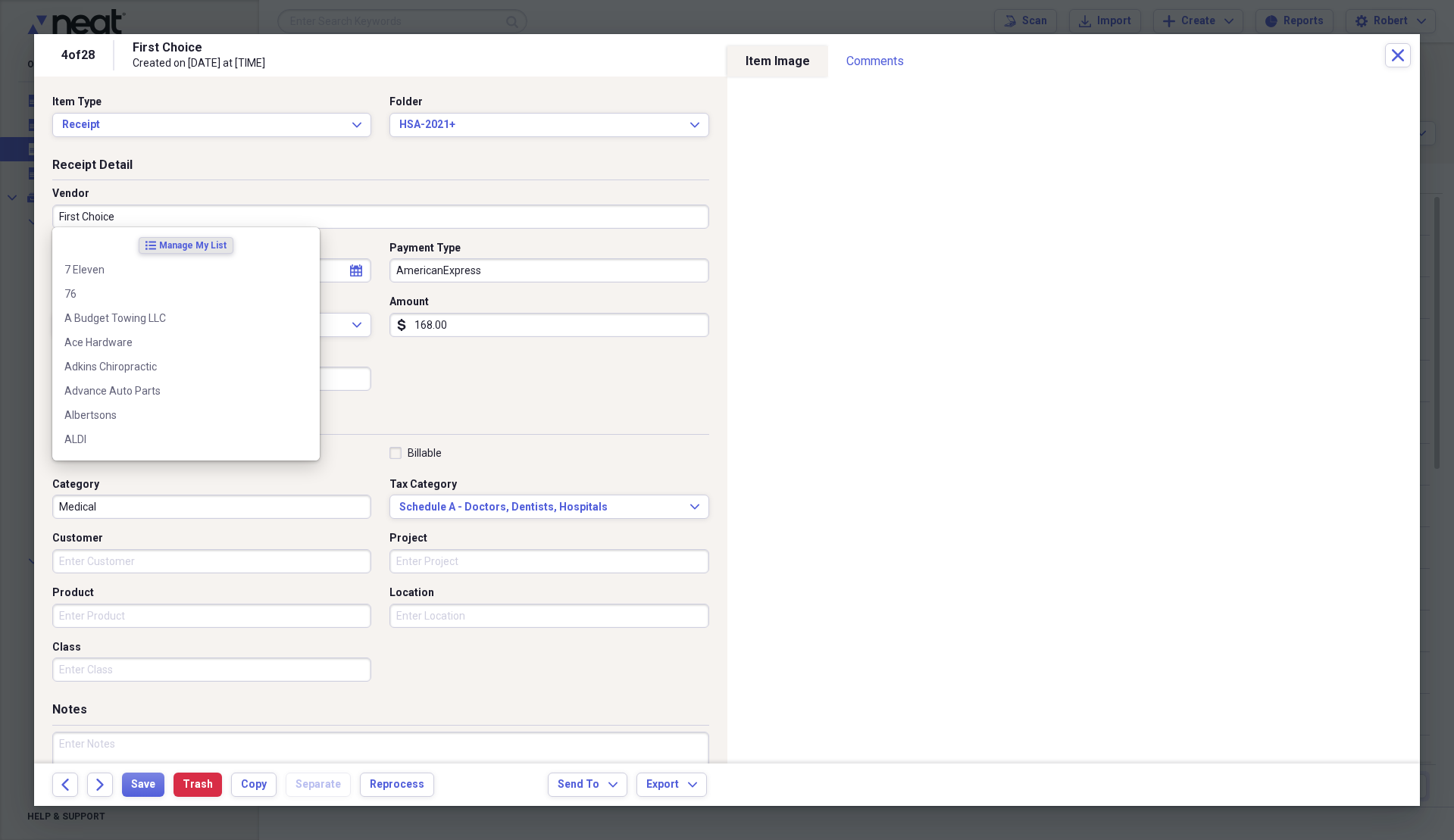 click on "First Choice" at bounding box center [380, 217] 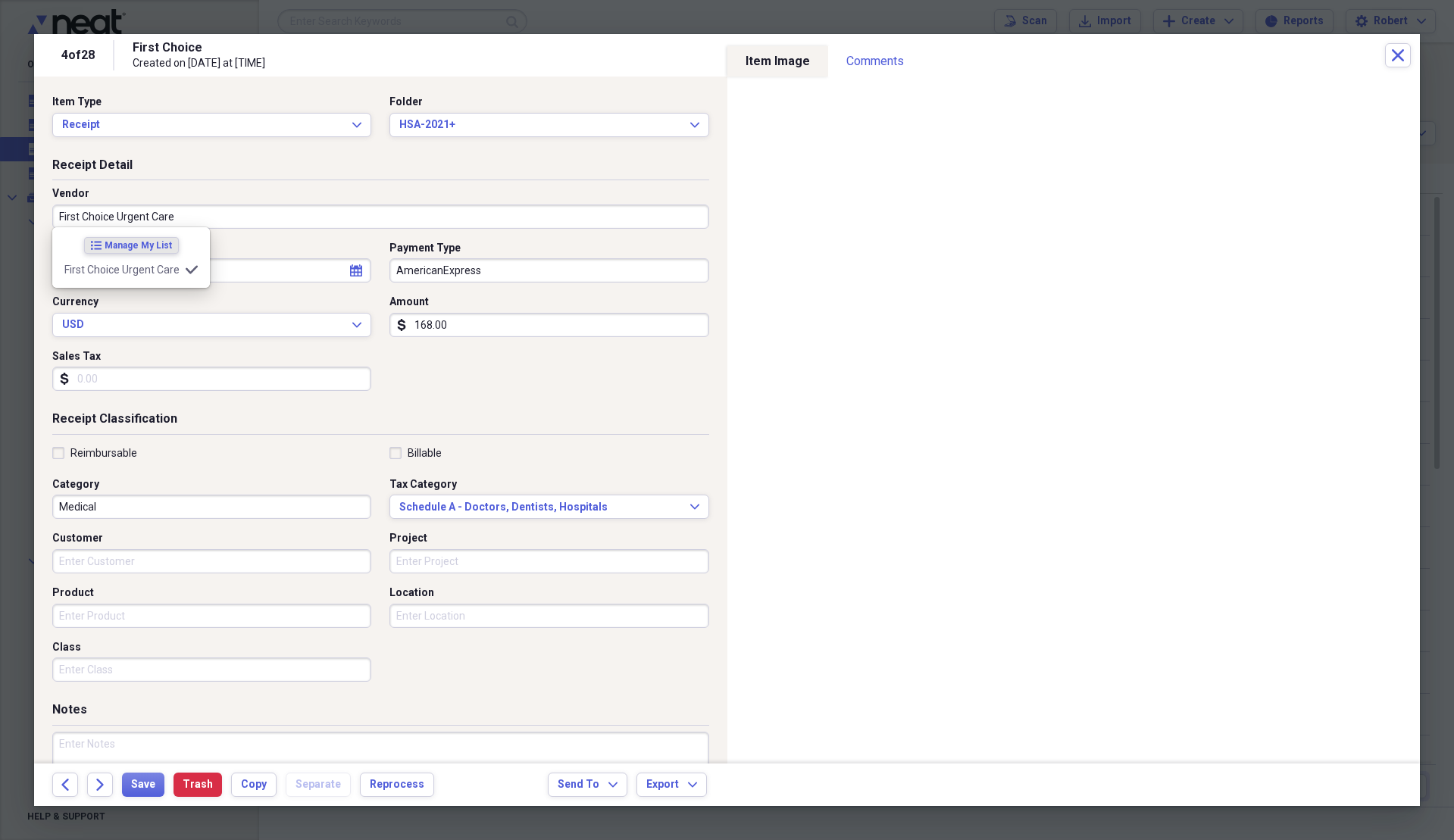 type on "First Choice Urgent Care" 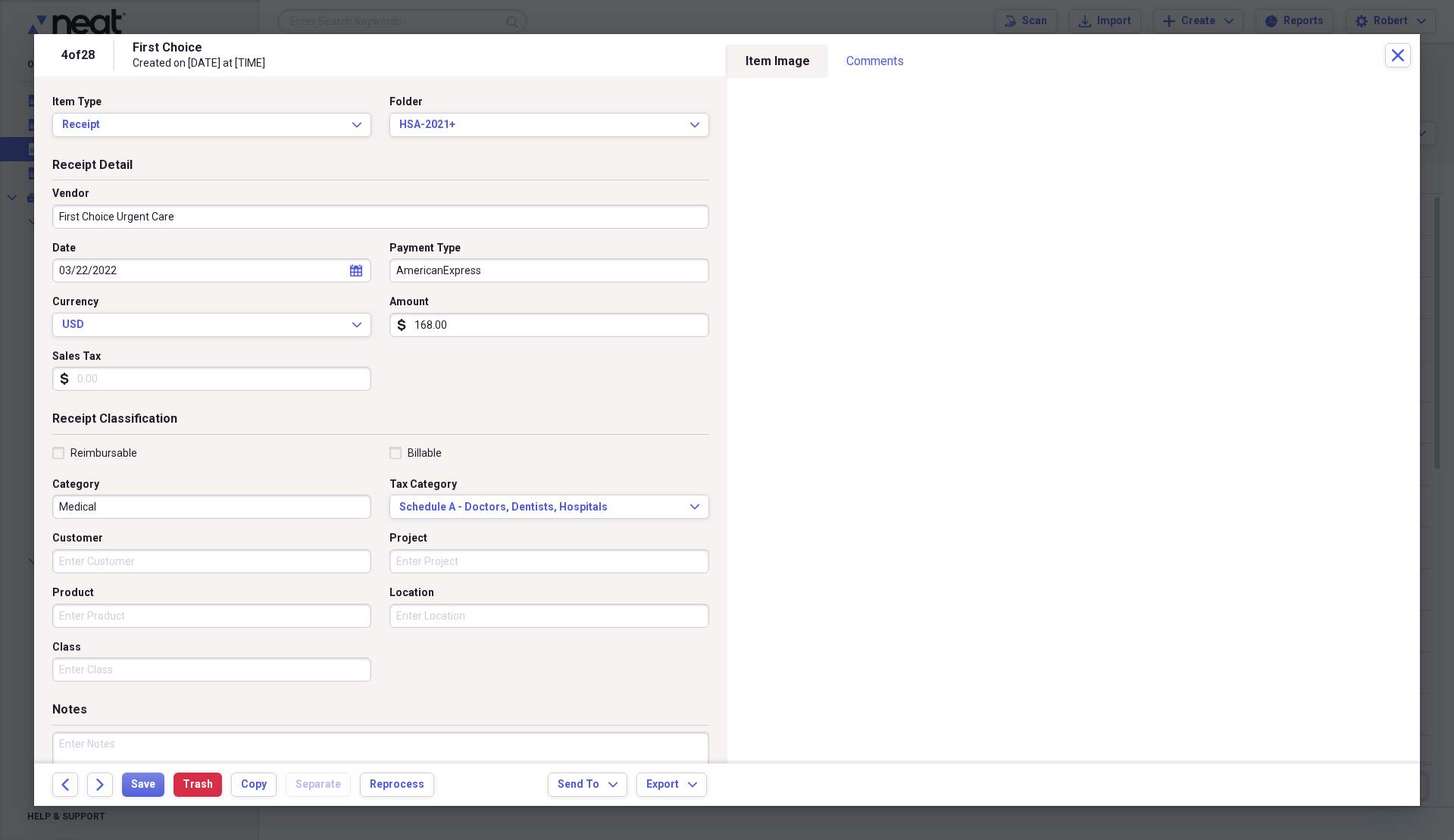 click on "Item Type Receipt Expand Folder HSA-[YEAR]+ Expand" at bounding box center (380, 126) 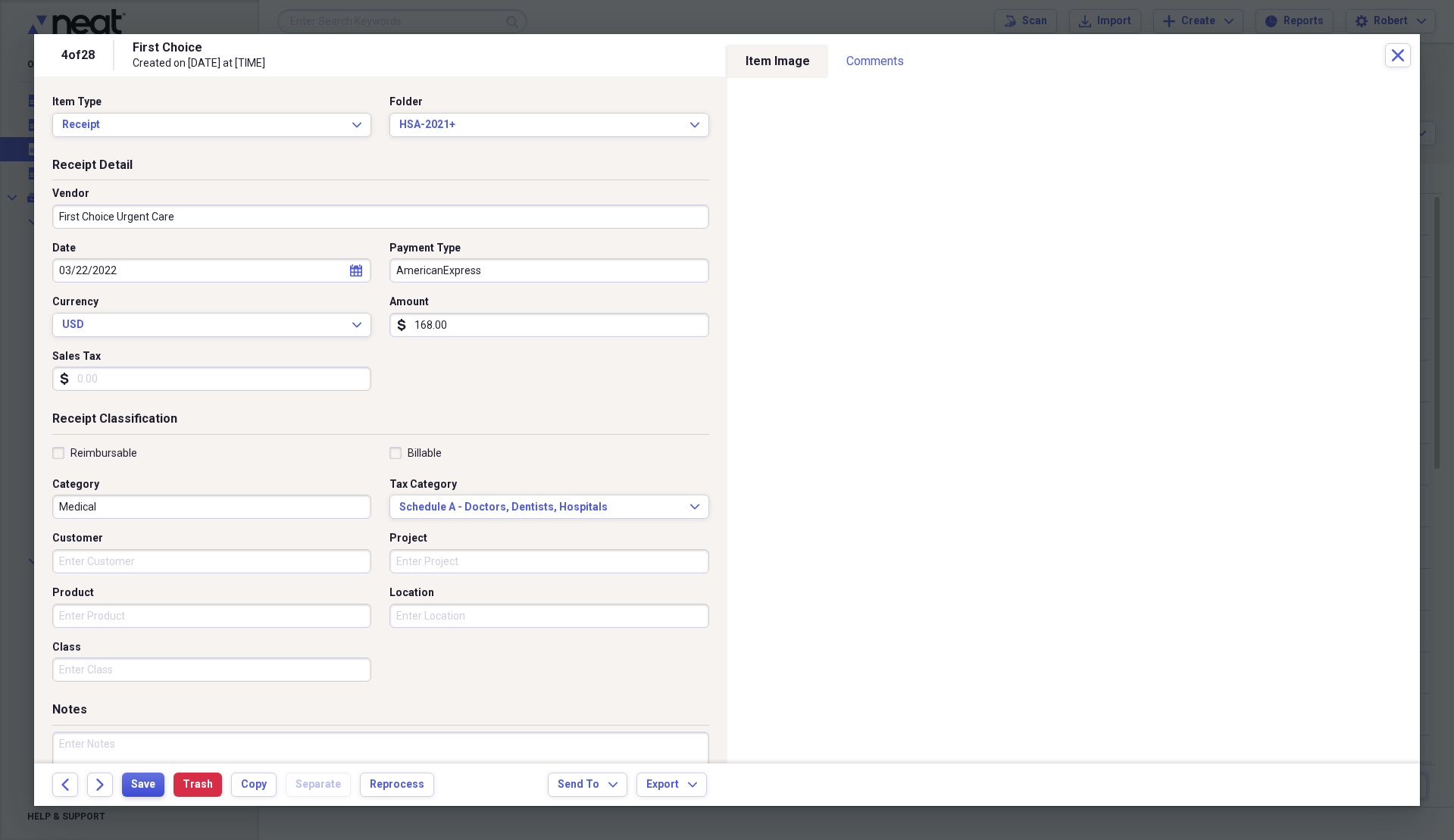 click on "Save" at bounding box center [143, 785] 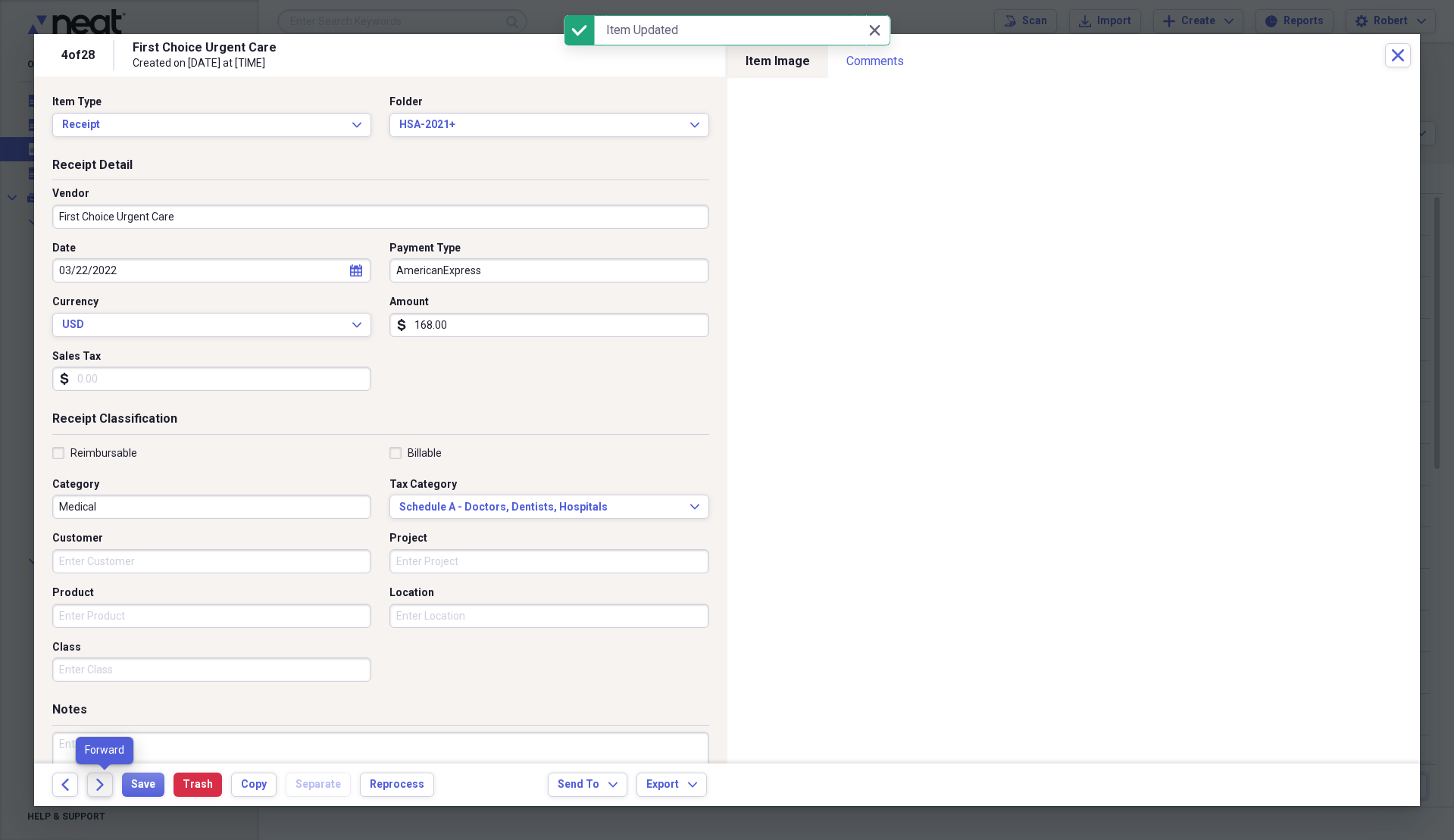 click 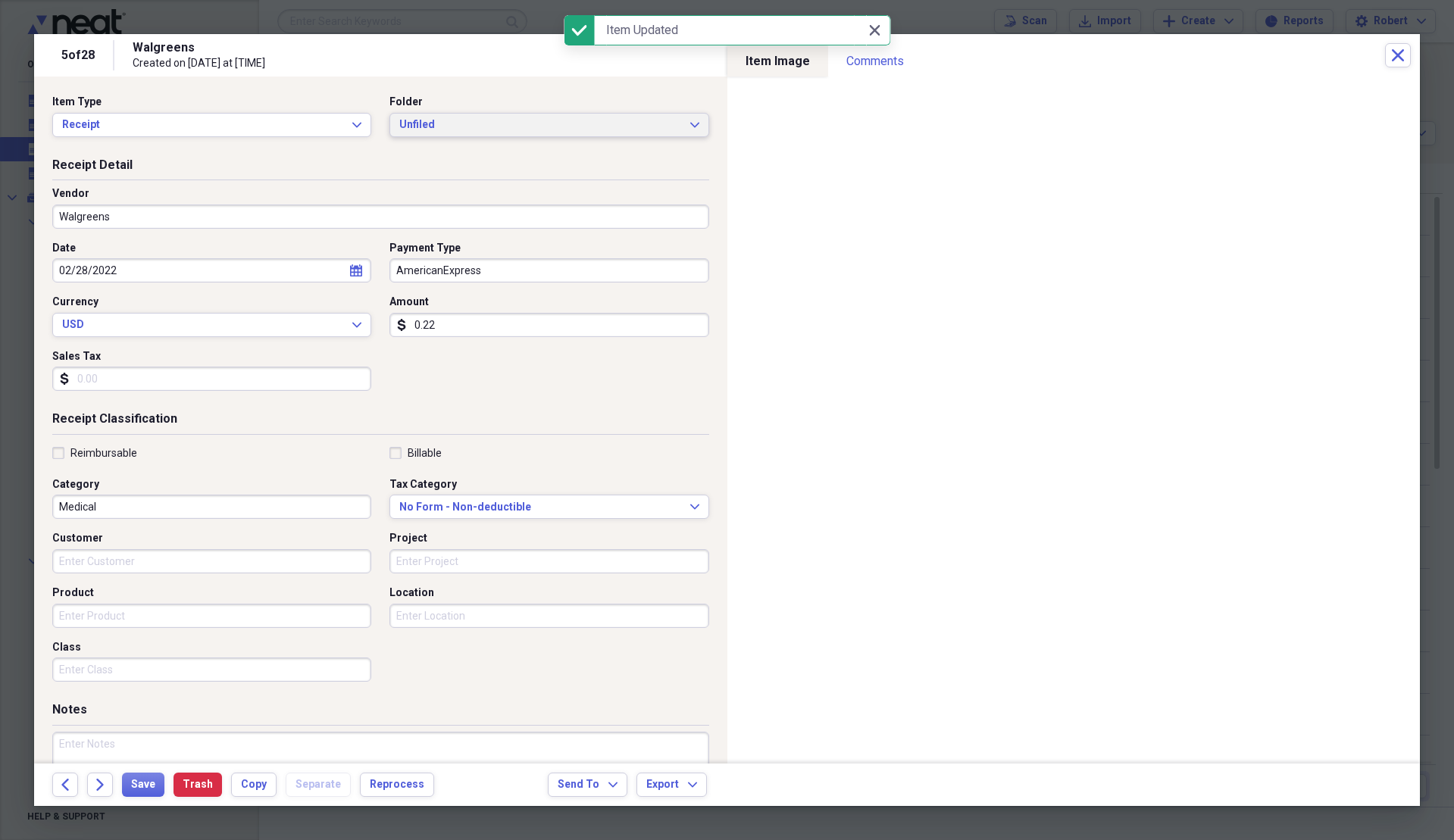 click on "Unfiled" at bounding box center [539, 125] 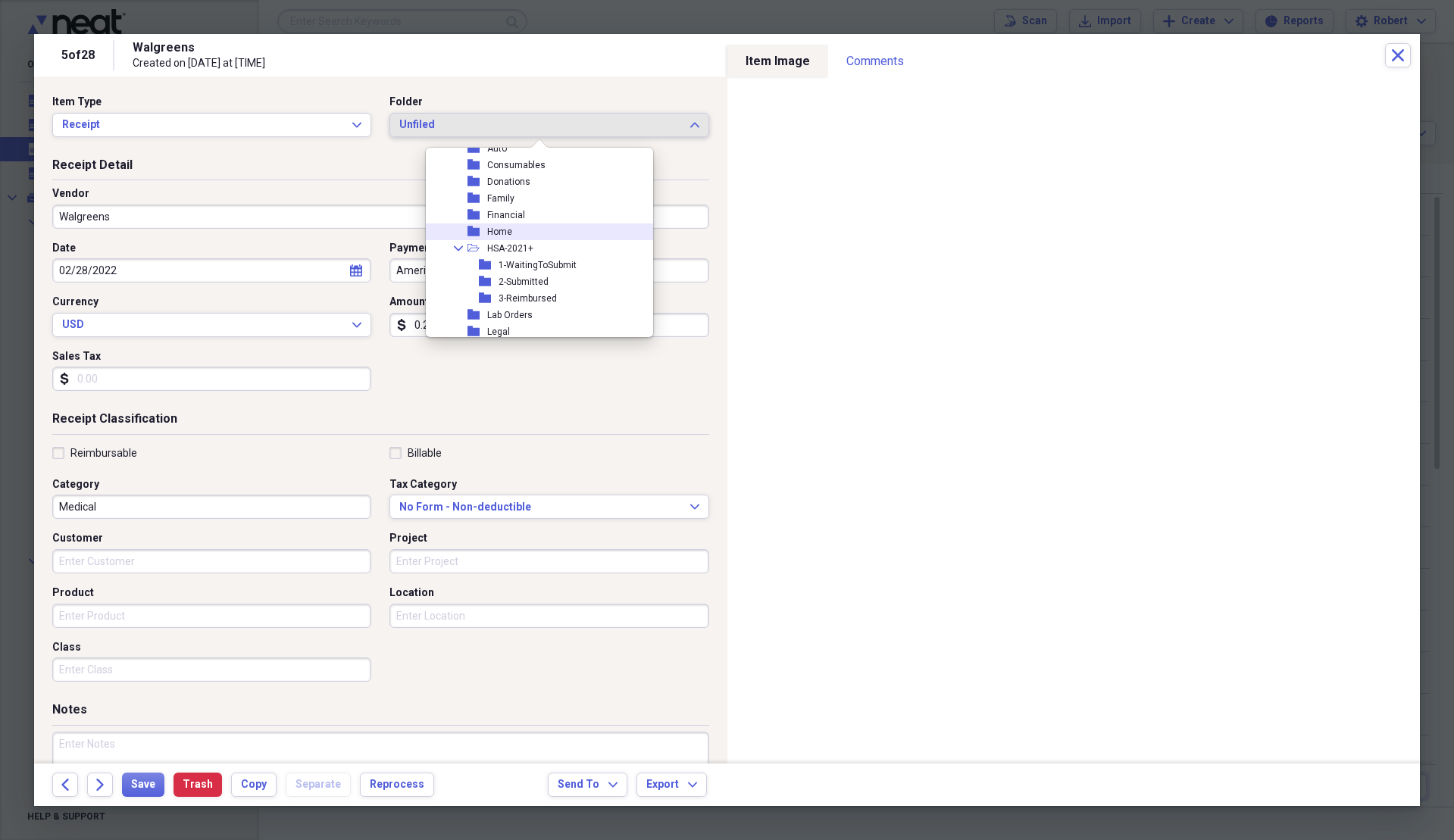scroll, scrollTop: 303, scrollLeft: 0, axis: vertical 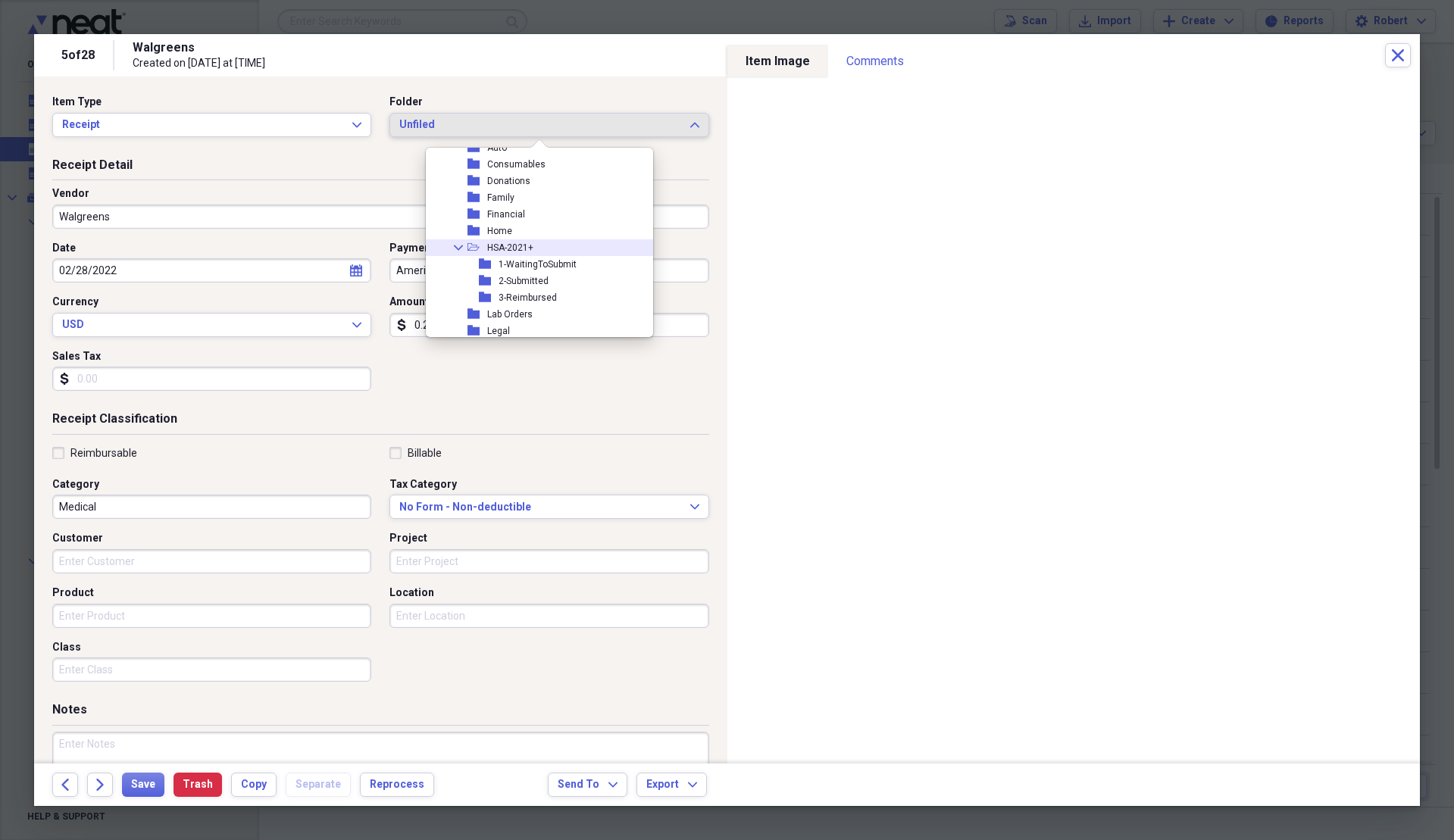 click on "HSA-2021+" at bounding box center [510, 248] 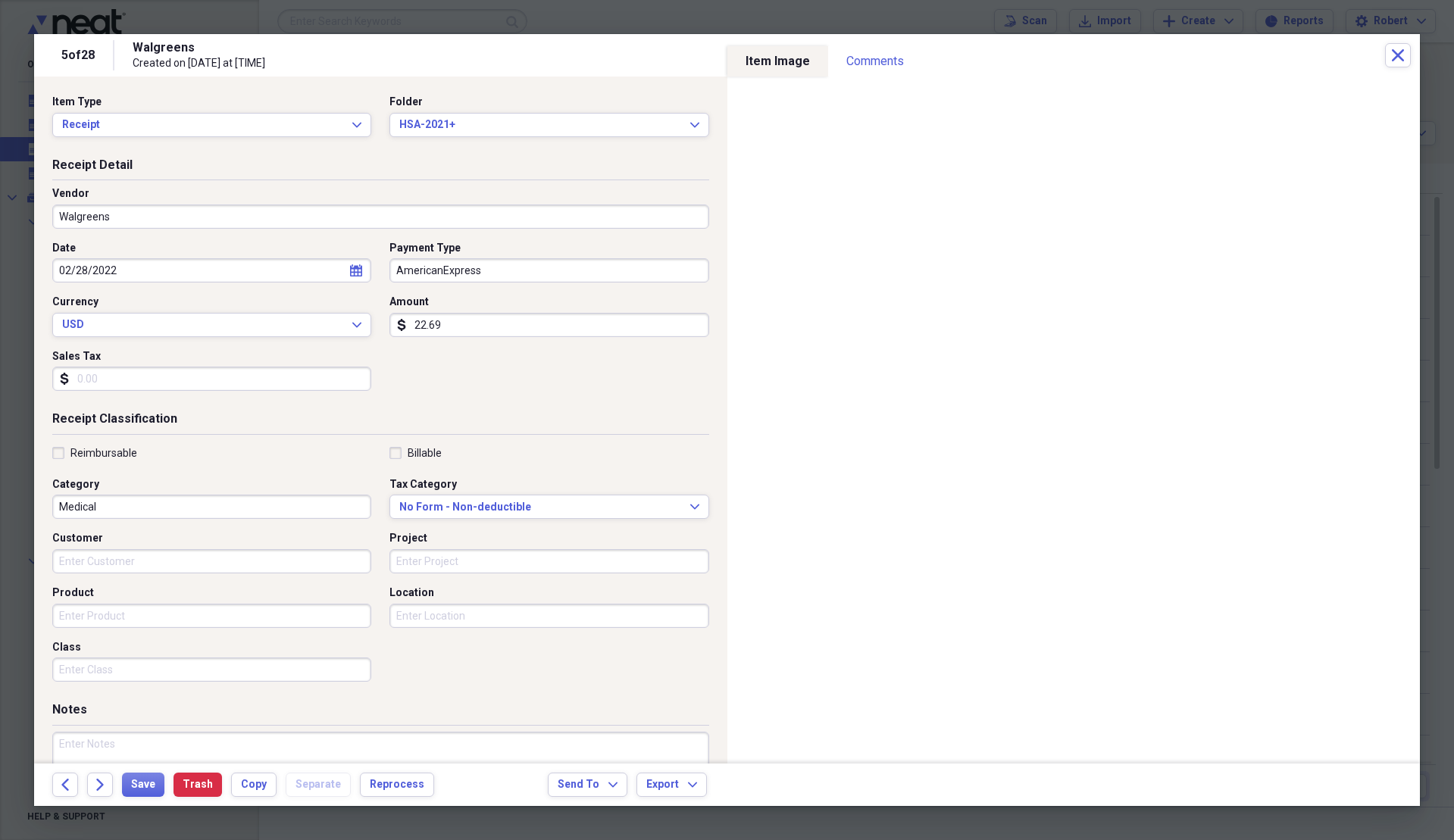 type on "22.69" 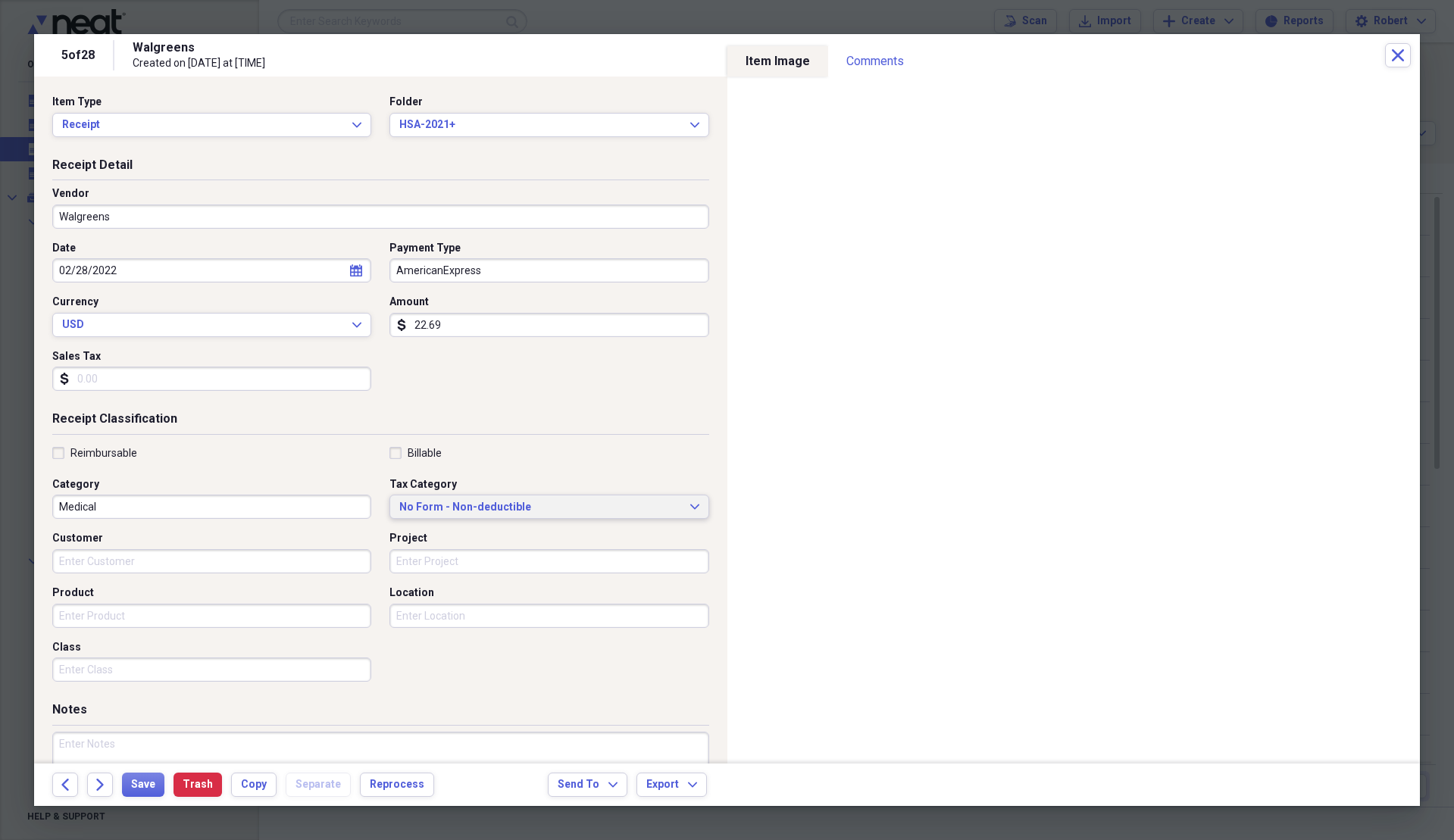 click on "No Form - Non-deductible" at bounding box center [539, 507] 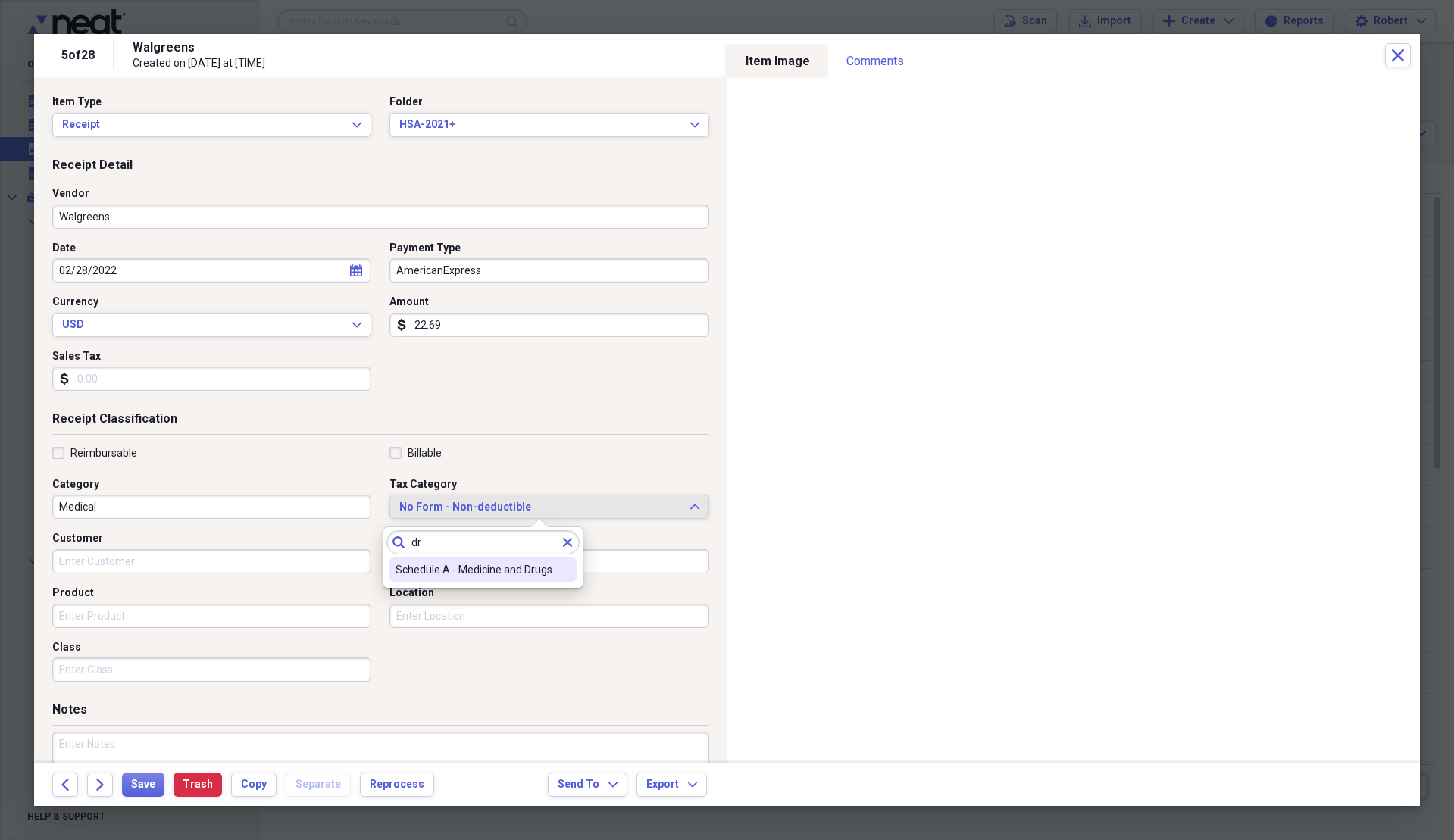 type on "dr" 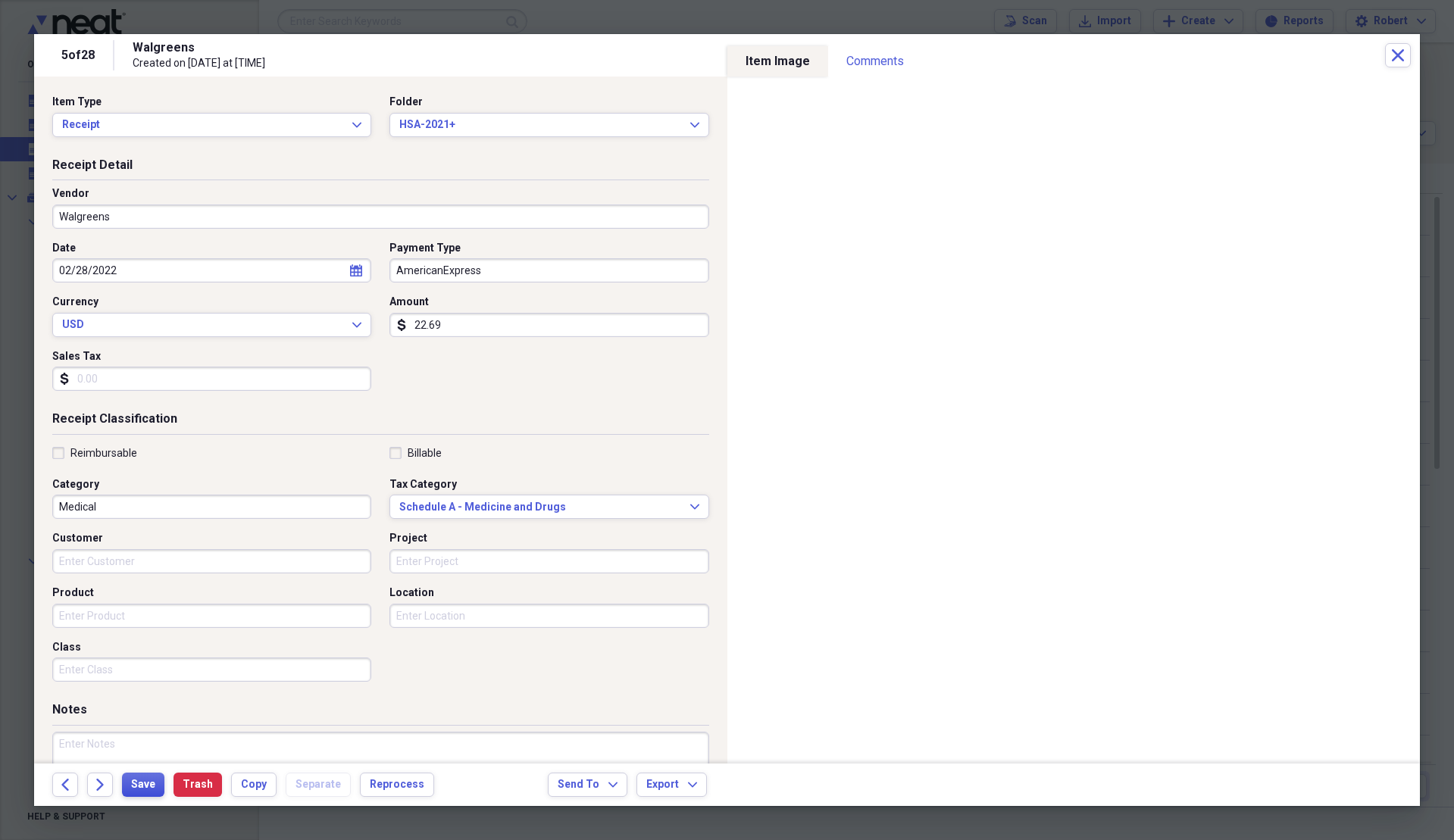 click on "Save" at bounding box center [143, 785] 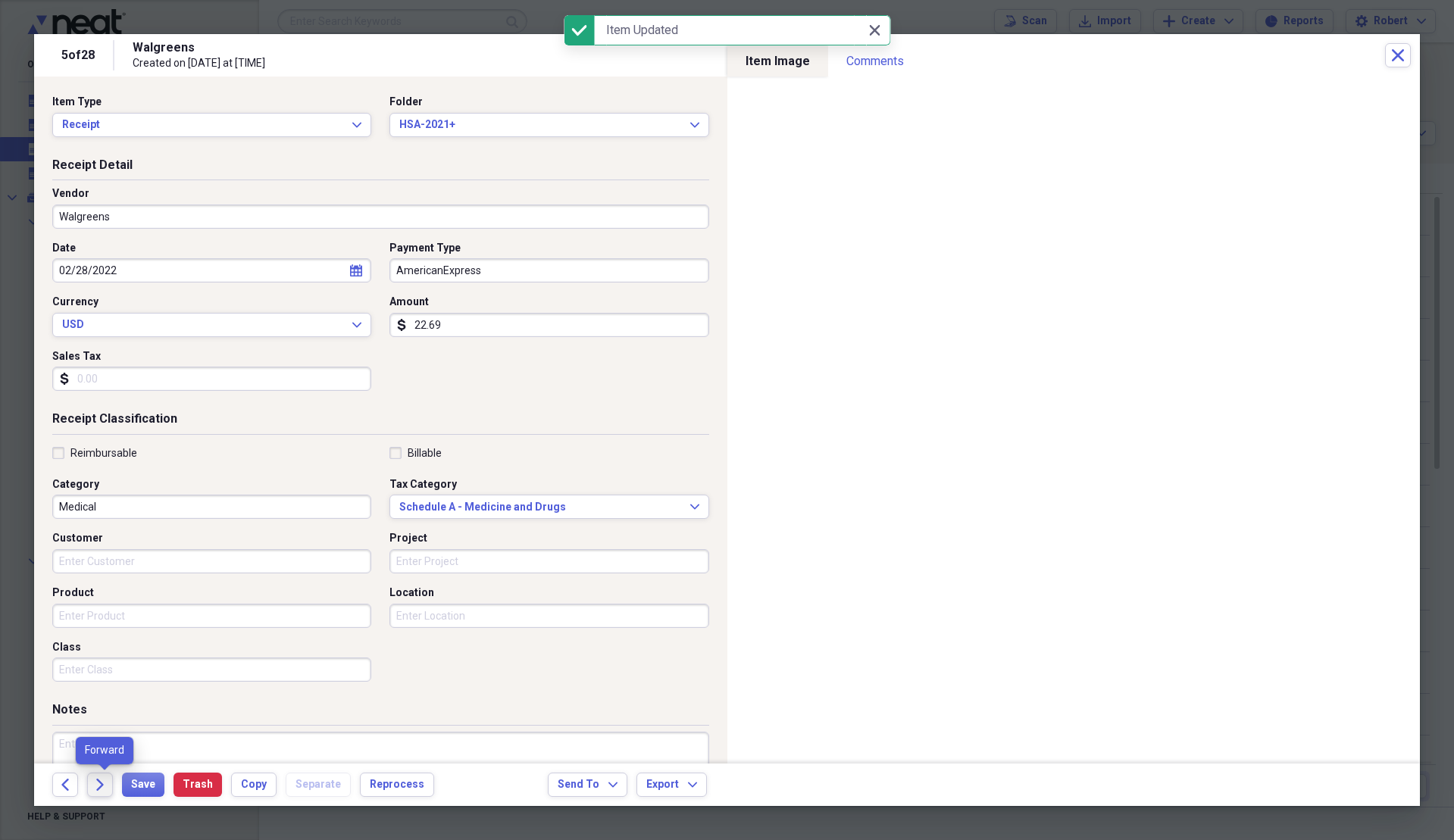 click on "Forward" at bounding box center [100, 785] 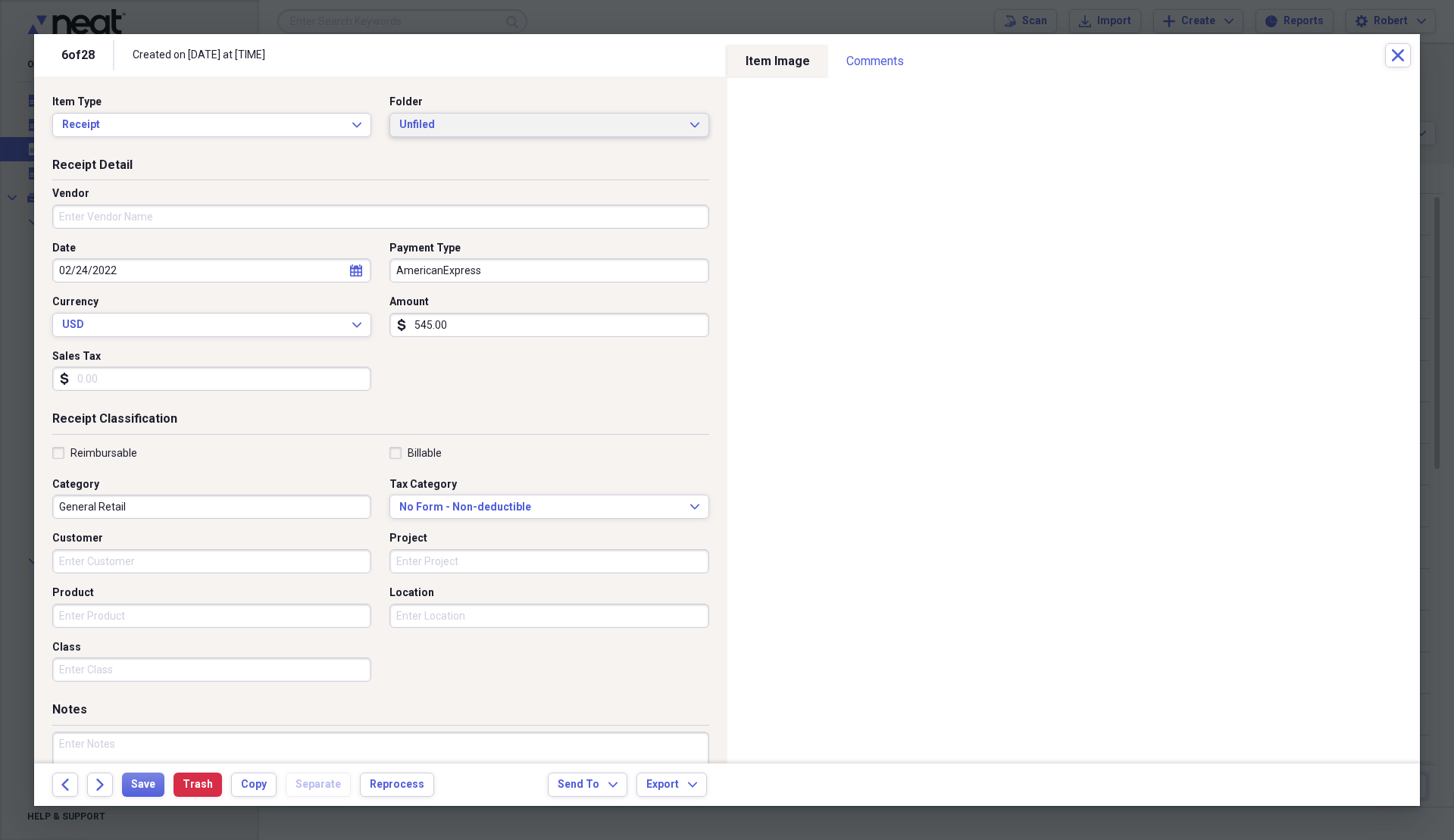 click on "Unfiled" at bounding box center [539, 125] 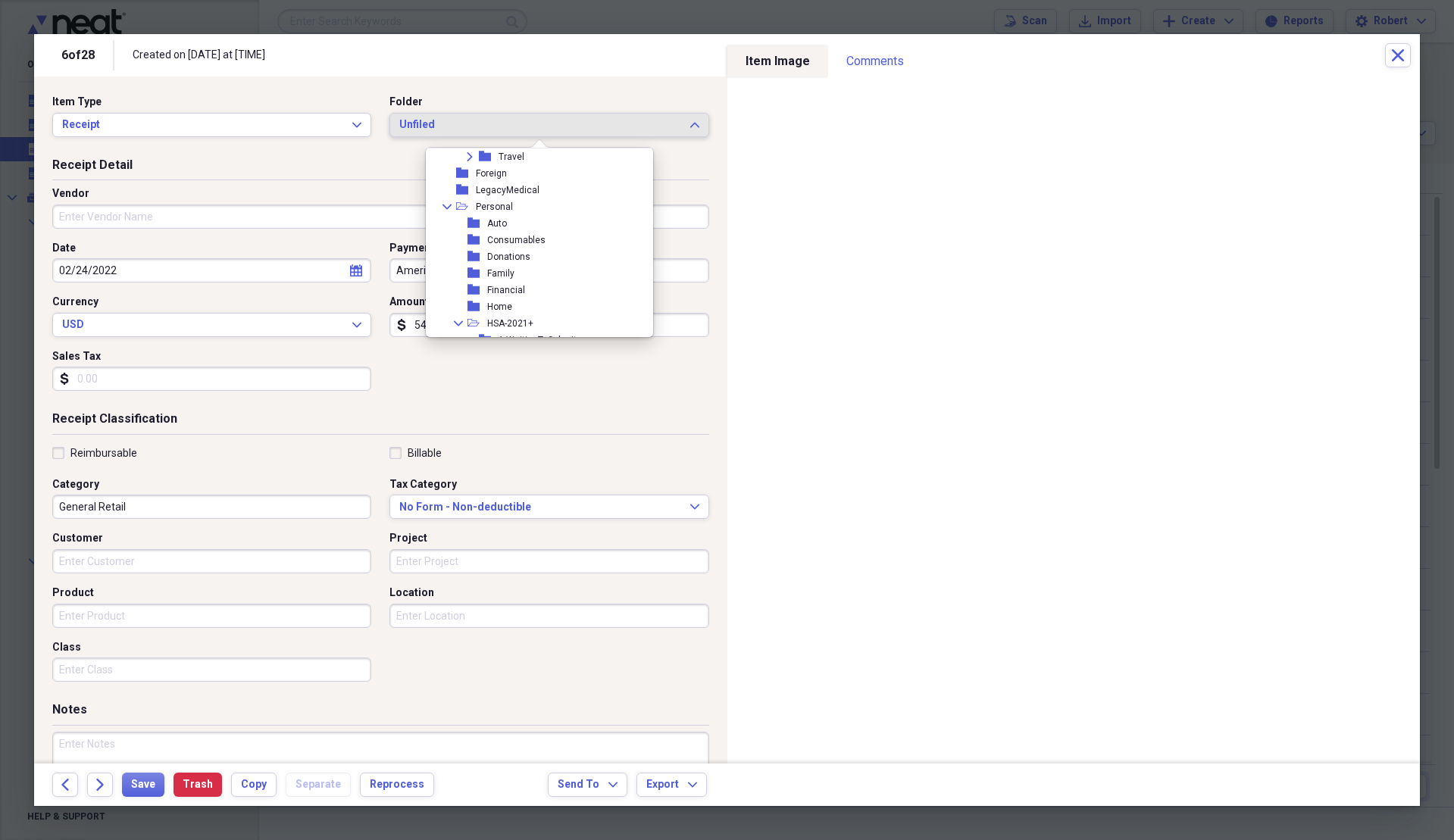 scroll, scrollTop: 303, scrollLeft: 0, axis: vertical 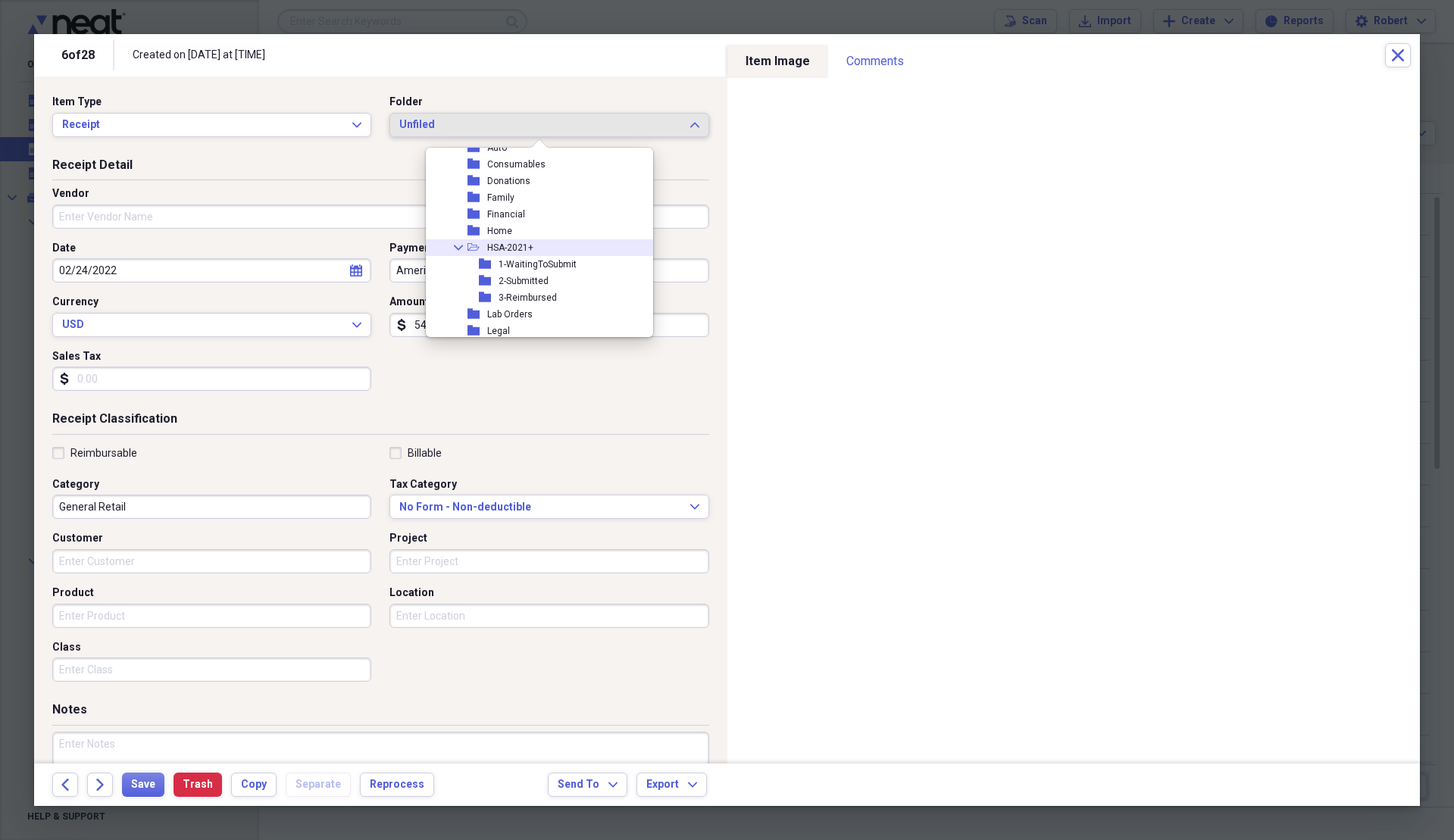 click on "HSA-2021+" at bounding box center [510, 248] 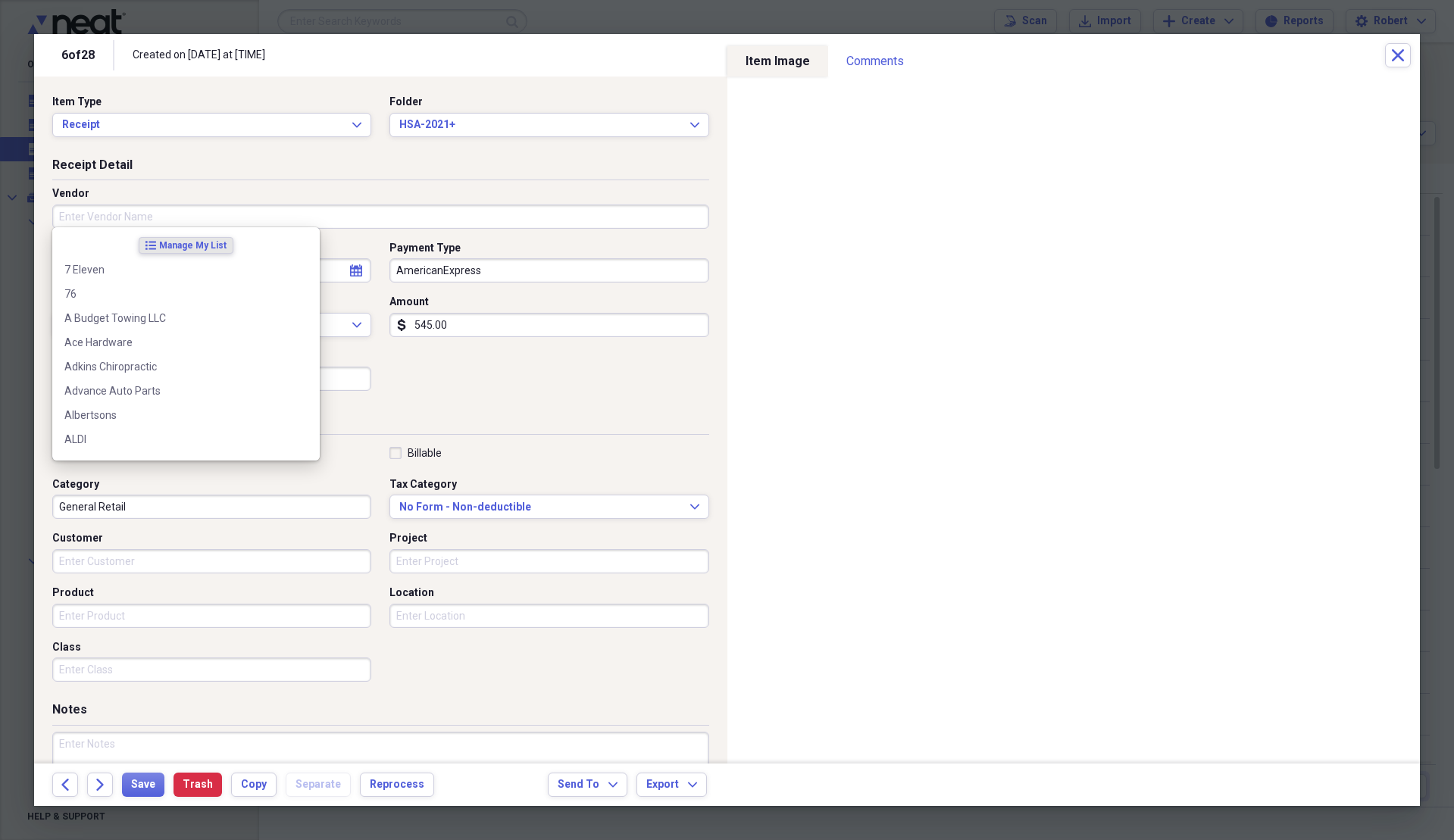 click on "Vendor" at bounding box center (380, 217) 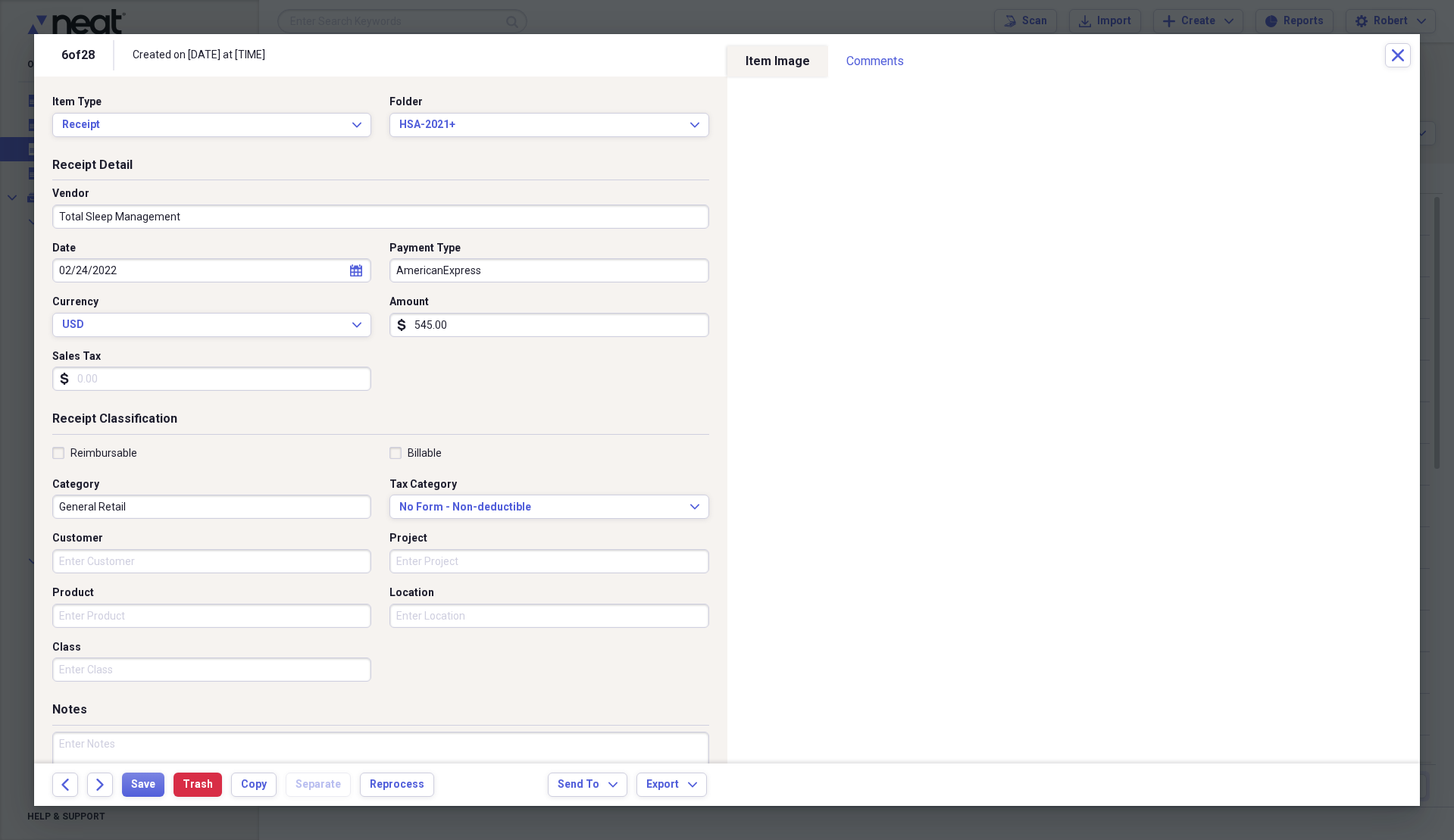 type on "Total Sleep Management" 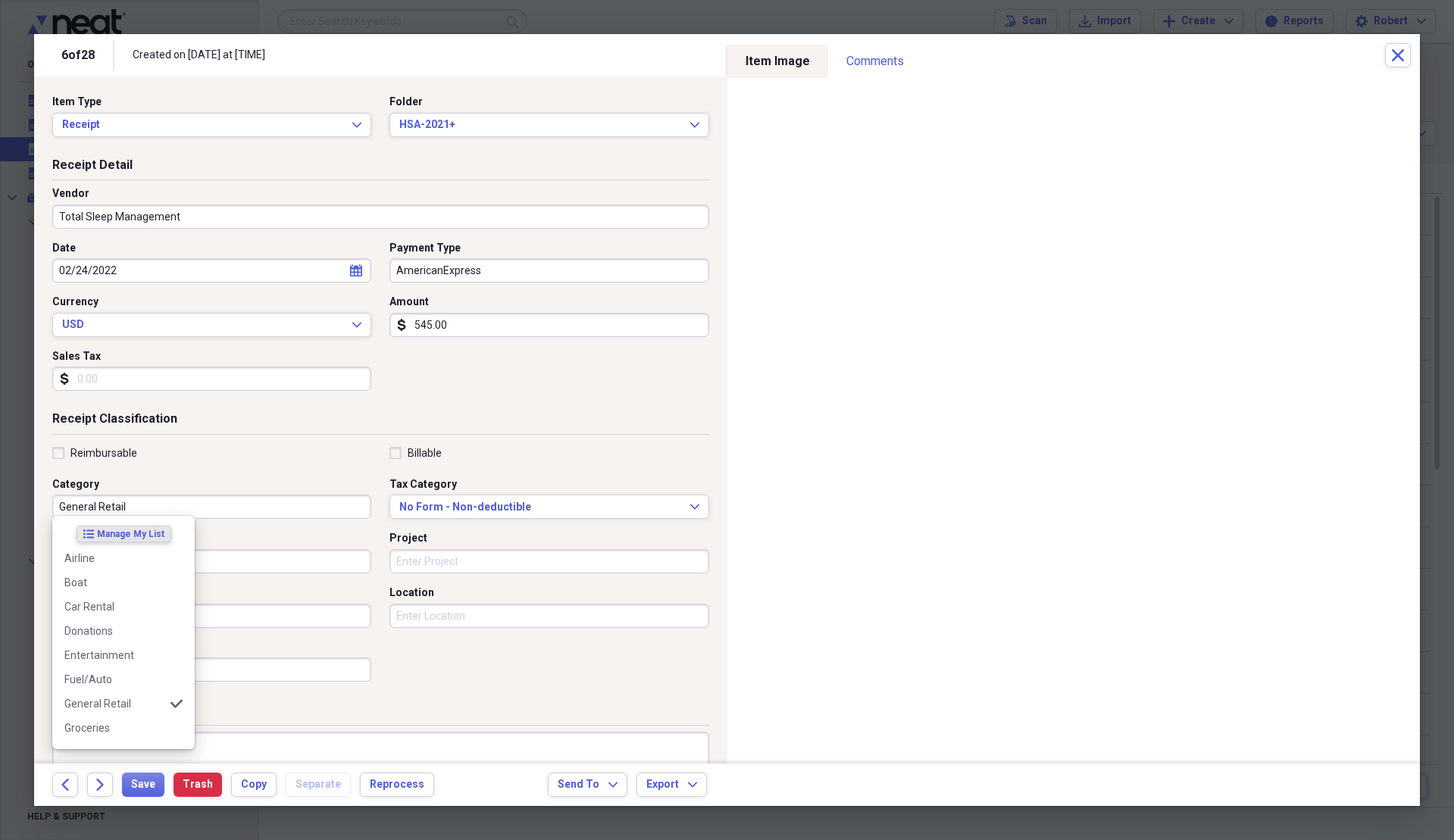 click on "General Retail" at bounding box center (211, 507) 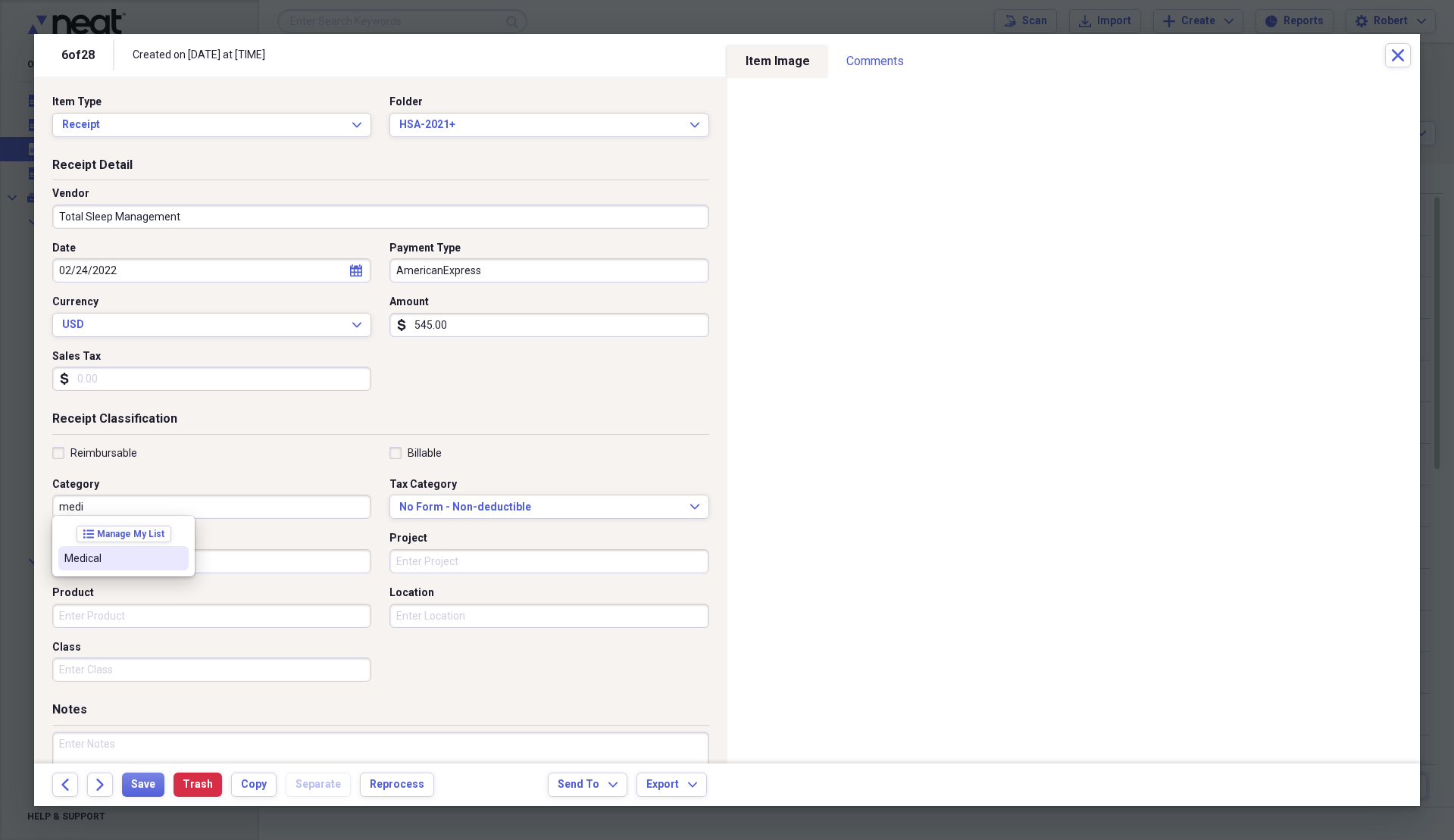 click on "Medical" at bounding box center (124, 558) 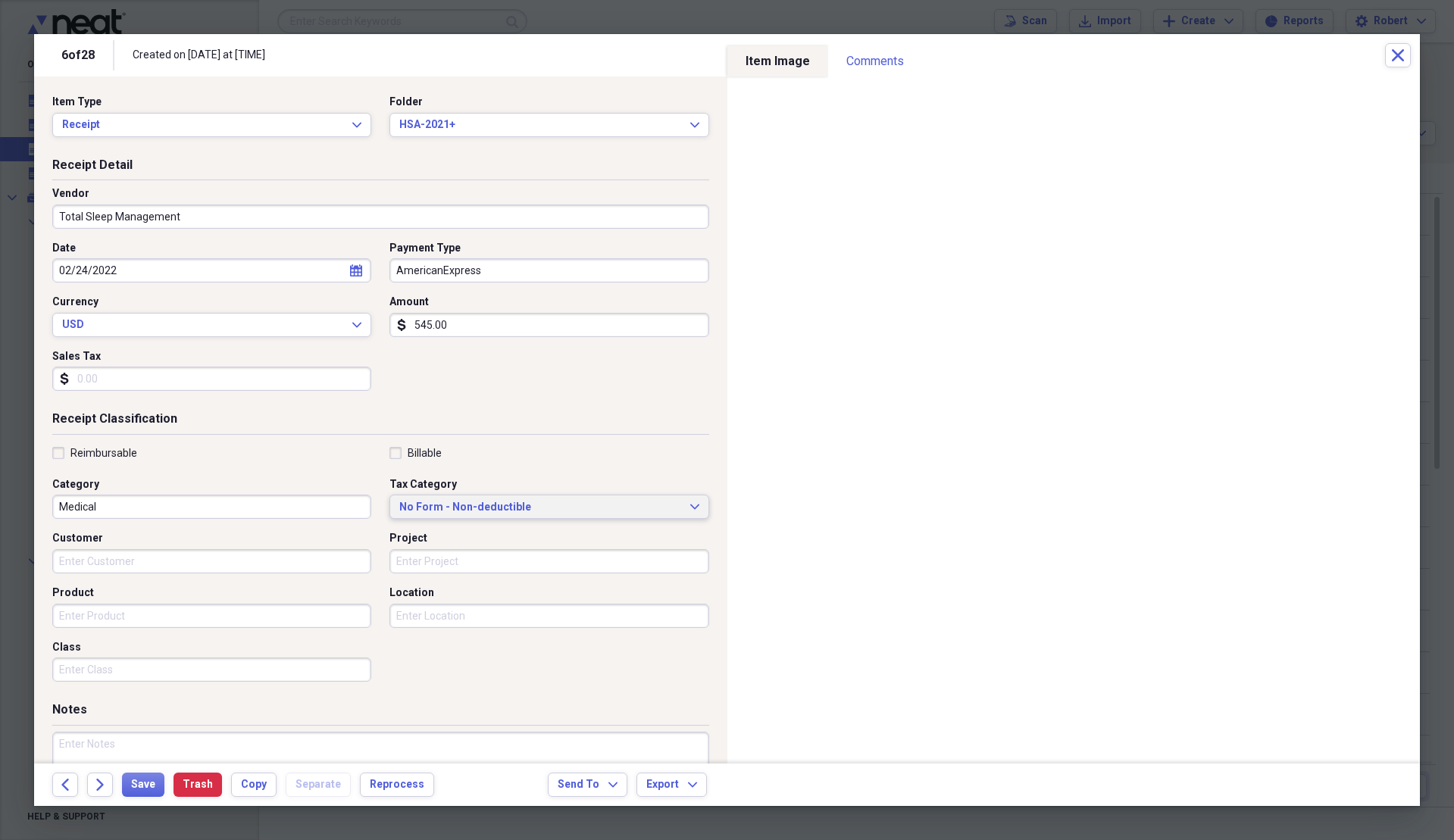 click on "No Form - Non-deductible" at bounding box center (539, 507) 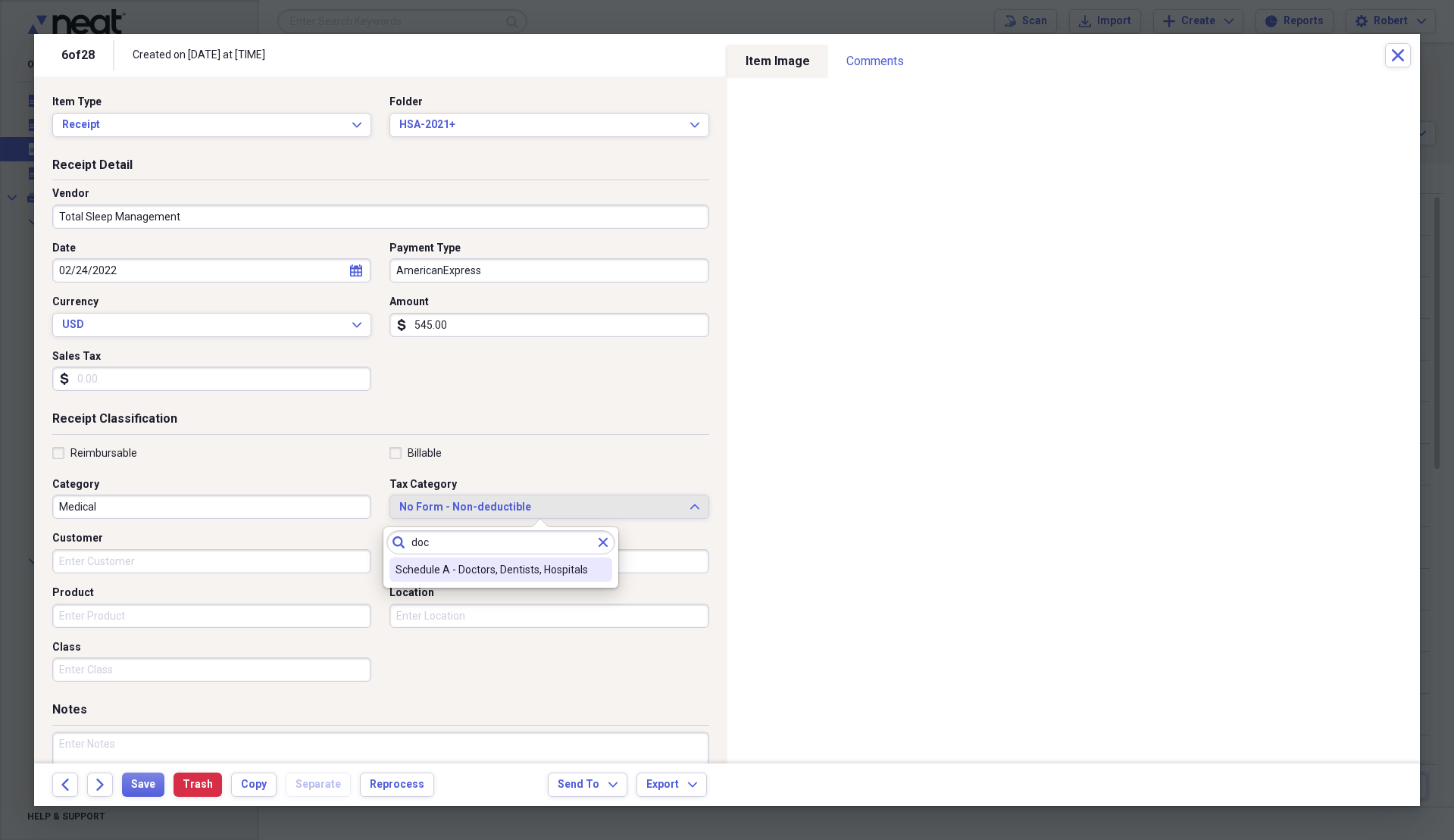 type on "doc" 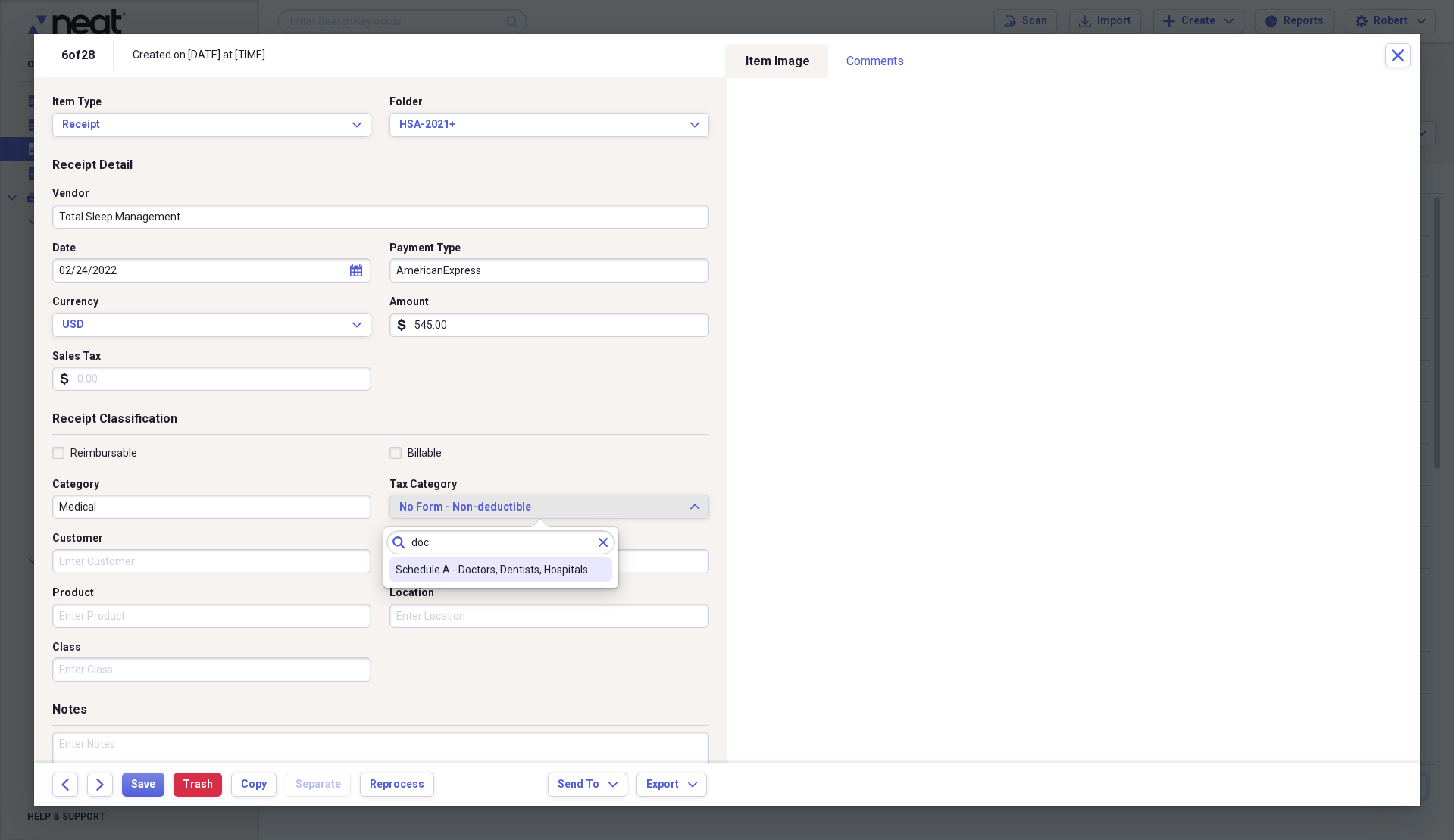 click on "Schedule A - Doctors, Dentists, Hospitals" at bounding box center [492, 570] 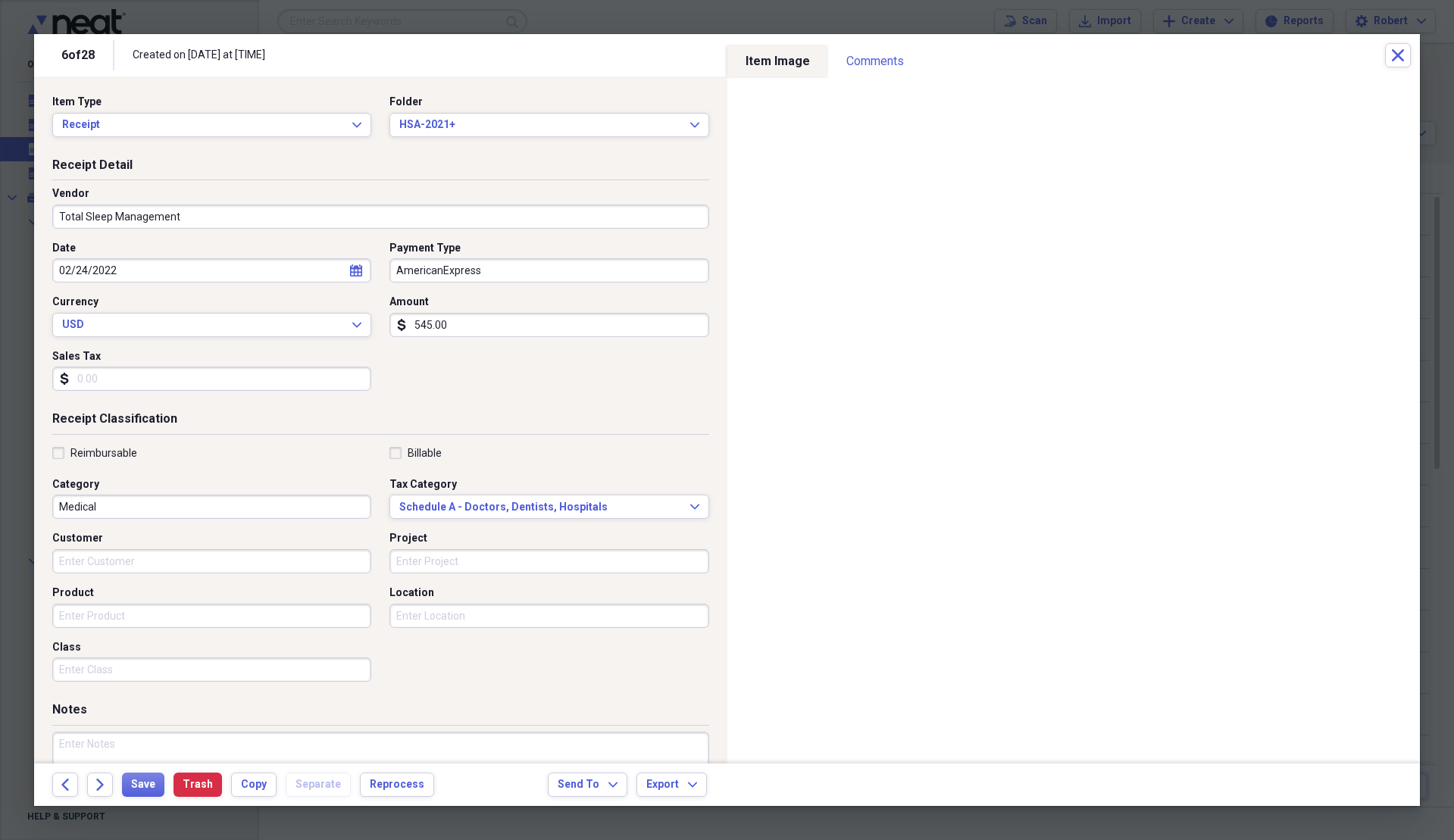 click on "AmericanExpress" at bounding box center [549, 270] 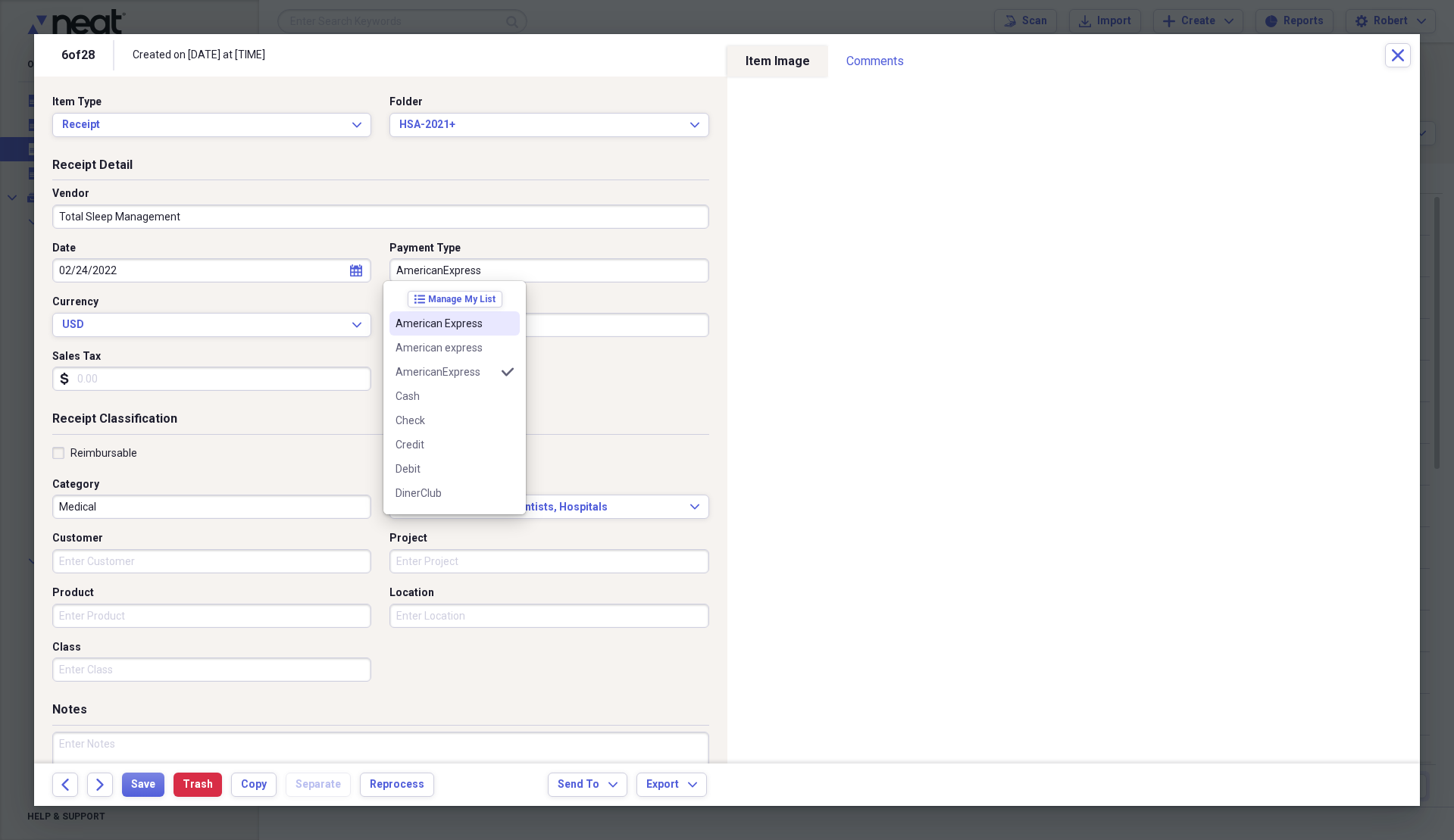 click on "American Express" at bounding box center (446, 323) 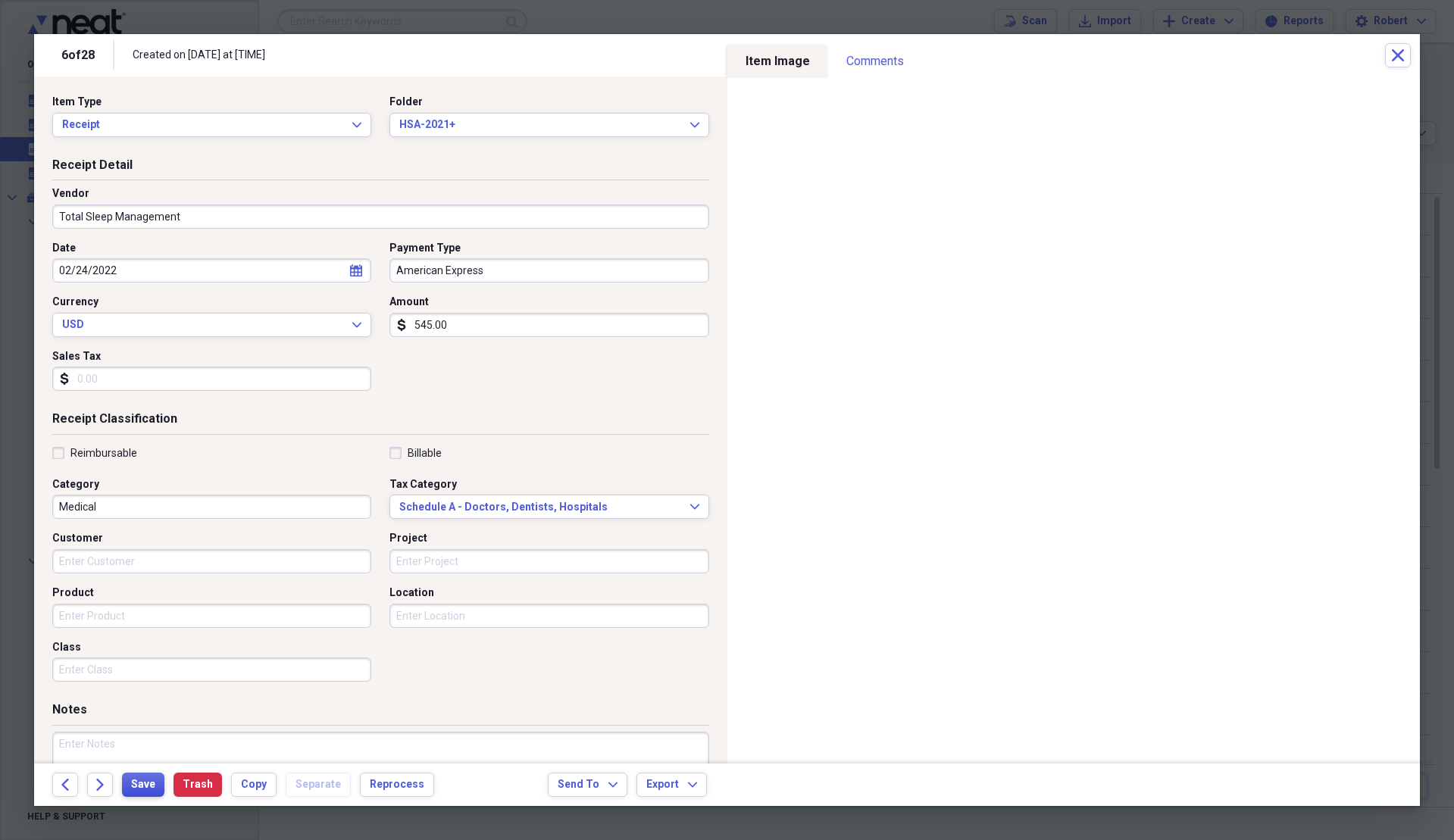 click on "Save" at bounding box center [143, 785] 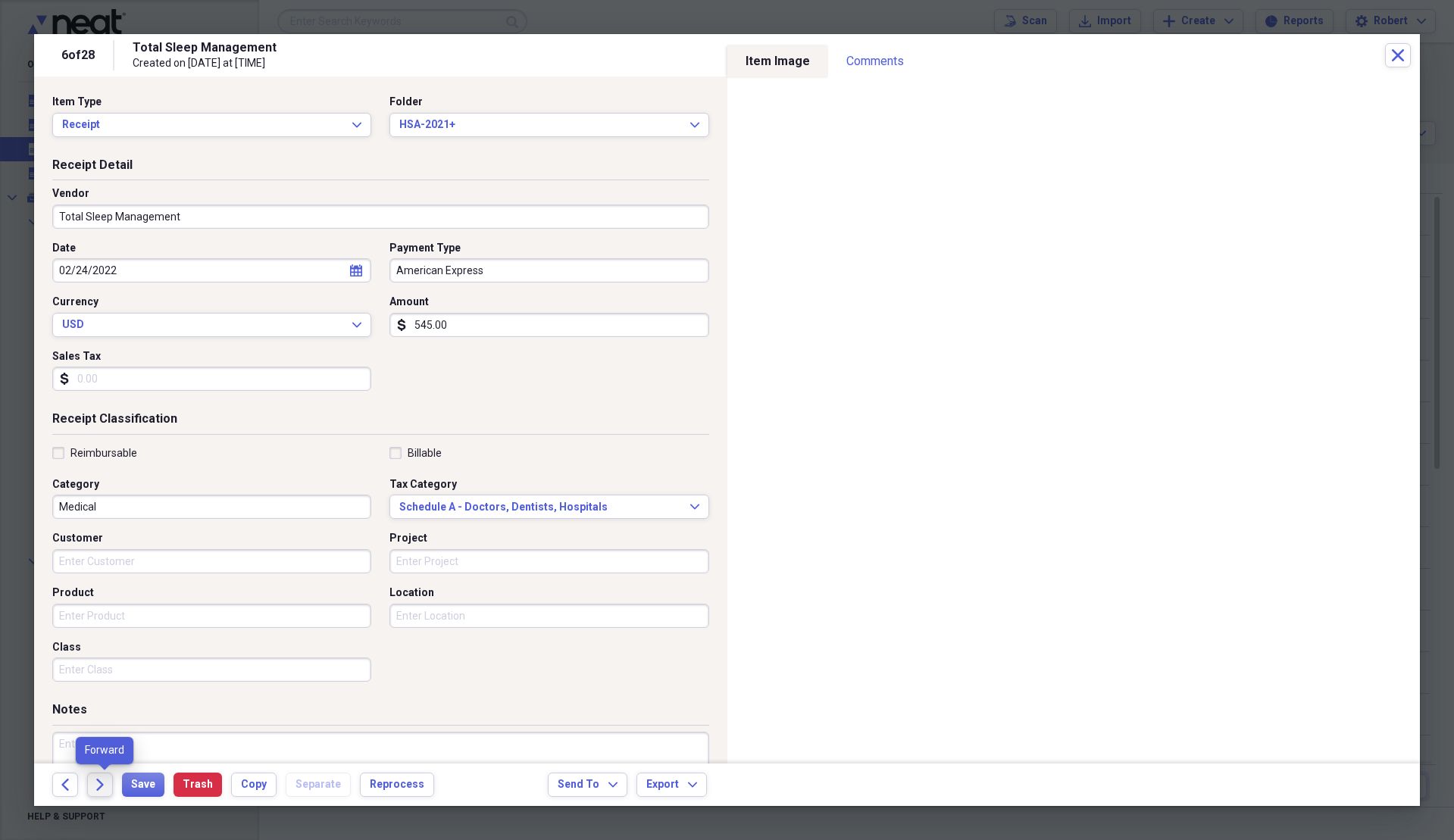 click on "Forward" at bounding box center [100, 785] 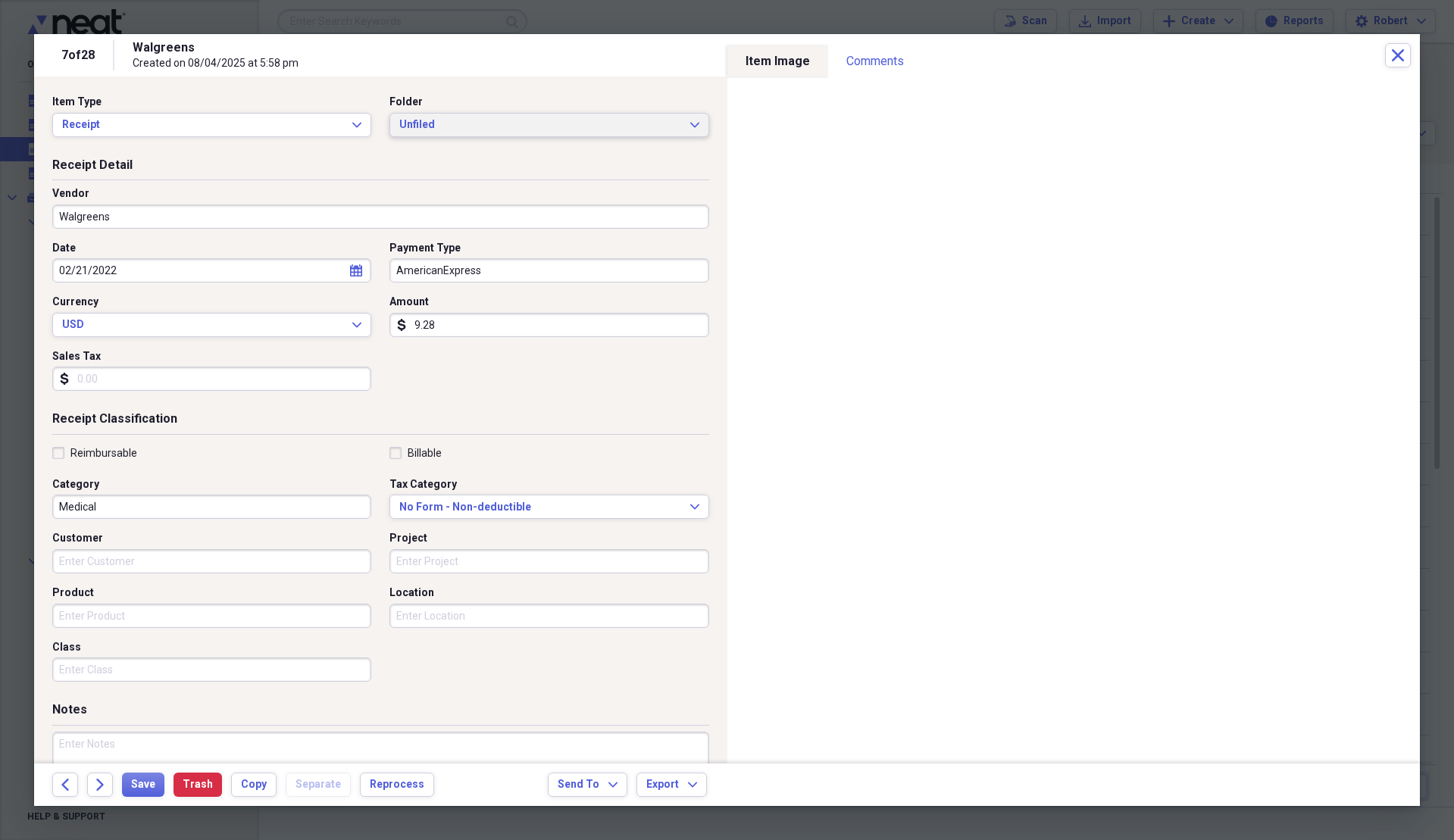 type on "9.28" 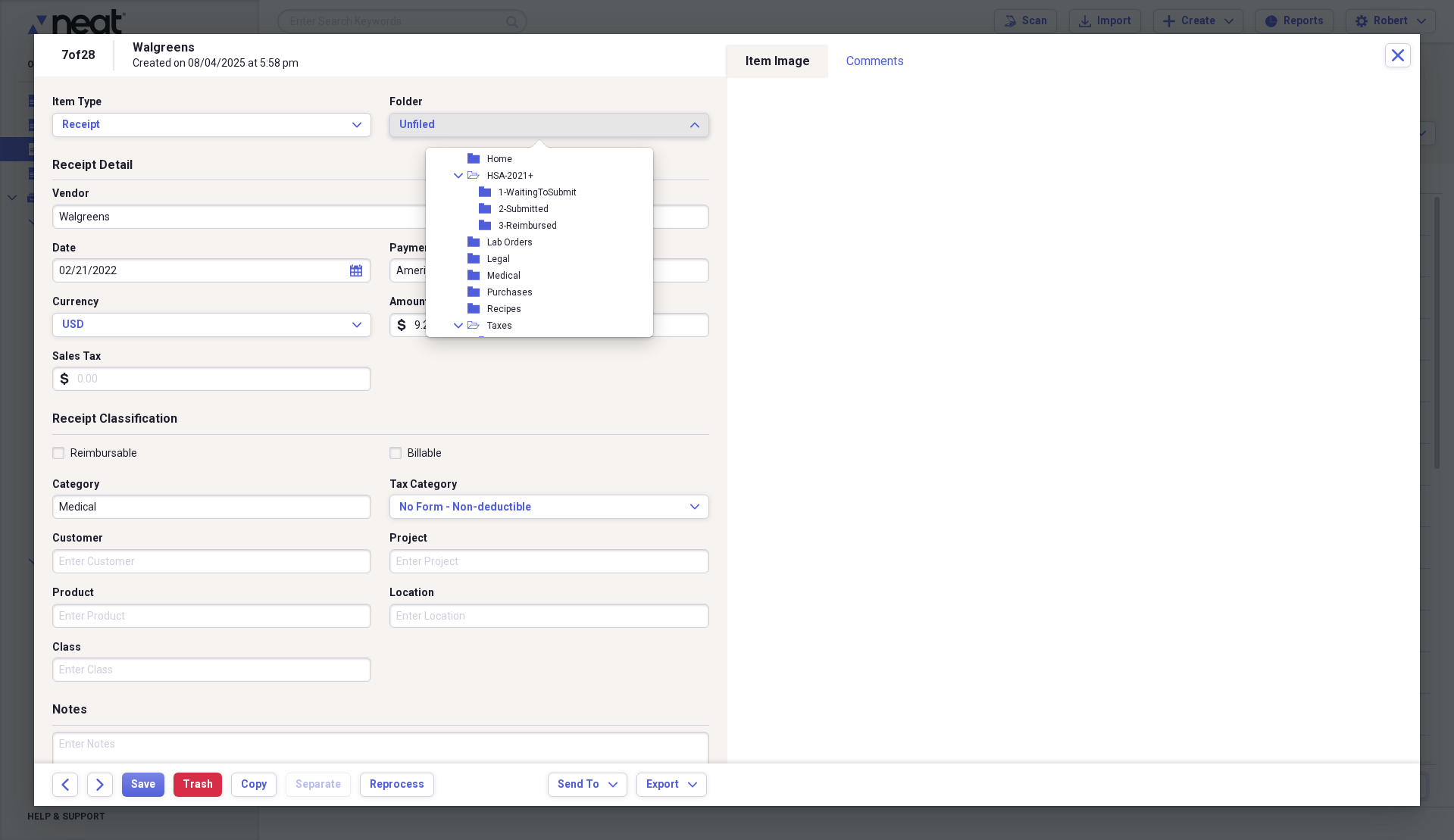 scroll, scrollTop: 379, scrollLeft: 0, axis: vertical 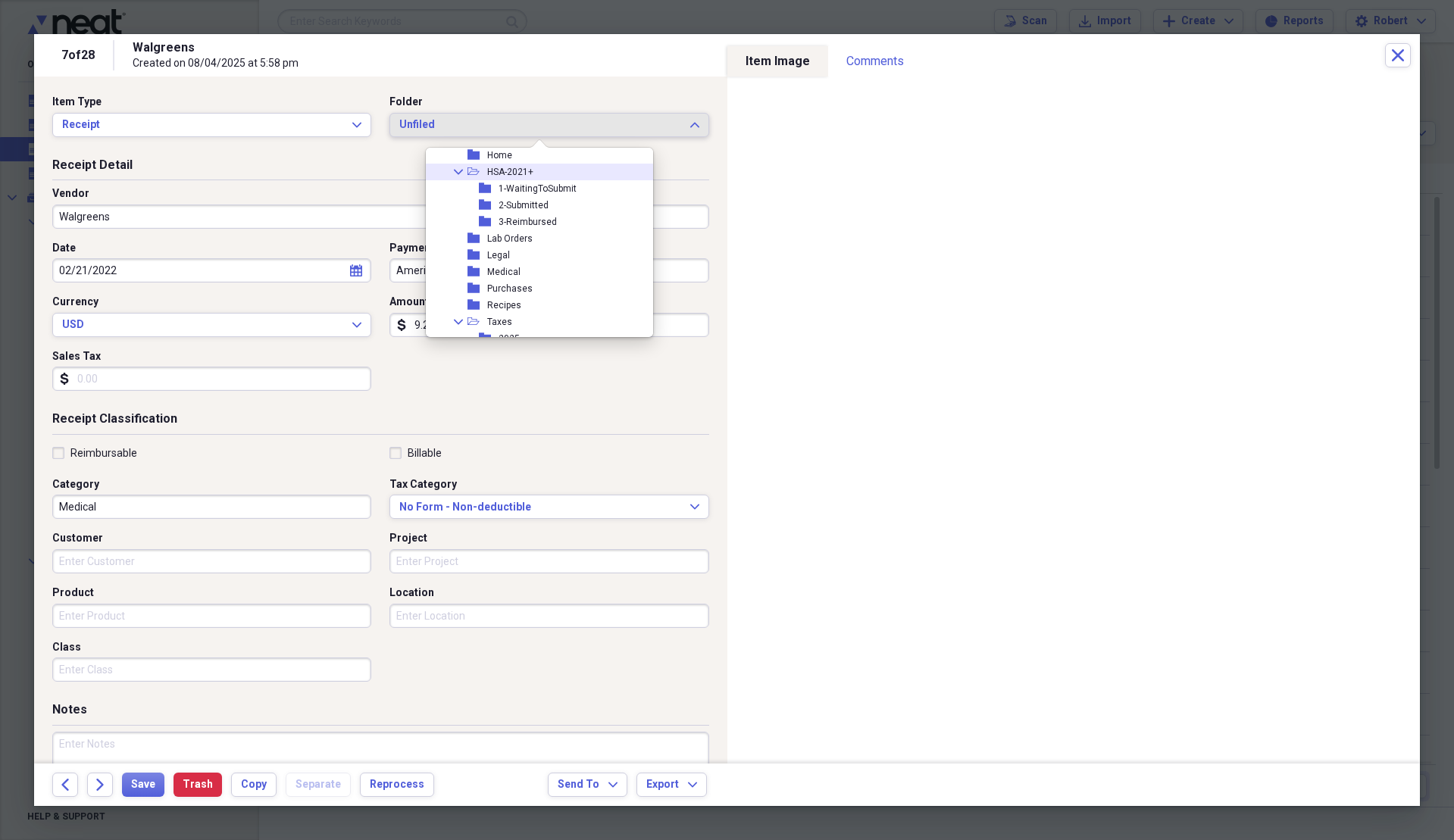 click on "Collapse open-folder HSA-2021+" at bounding box center (533, 172) 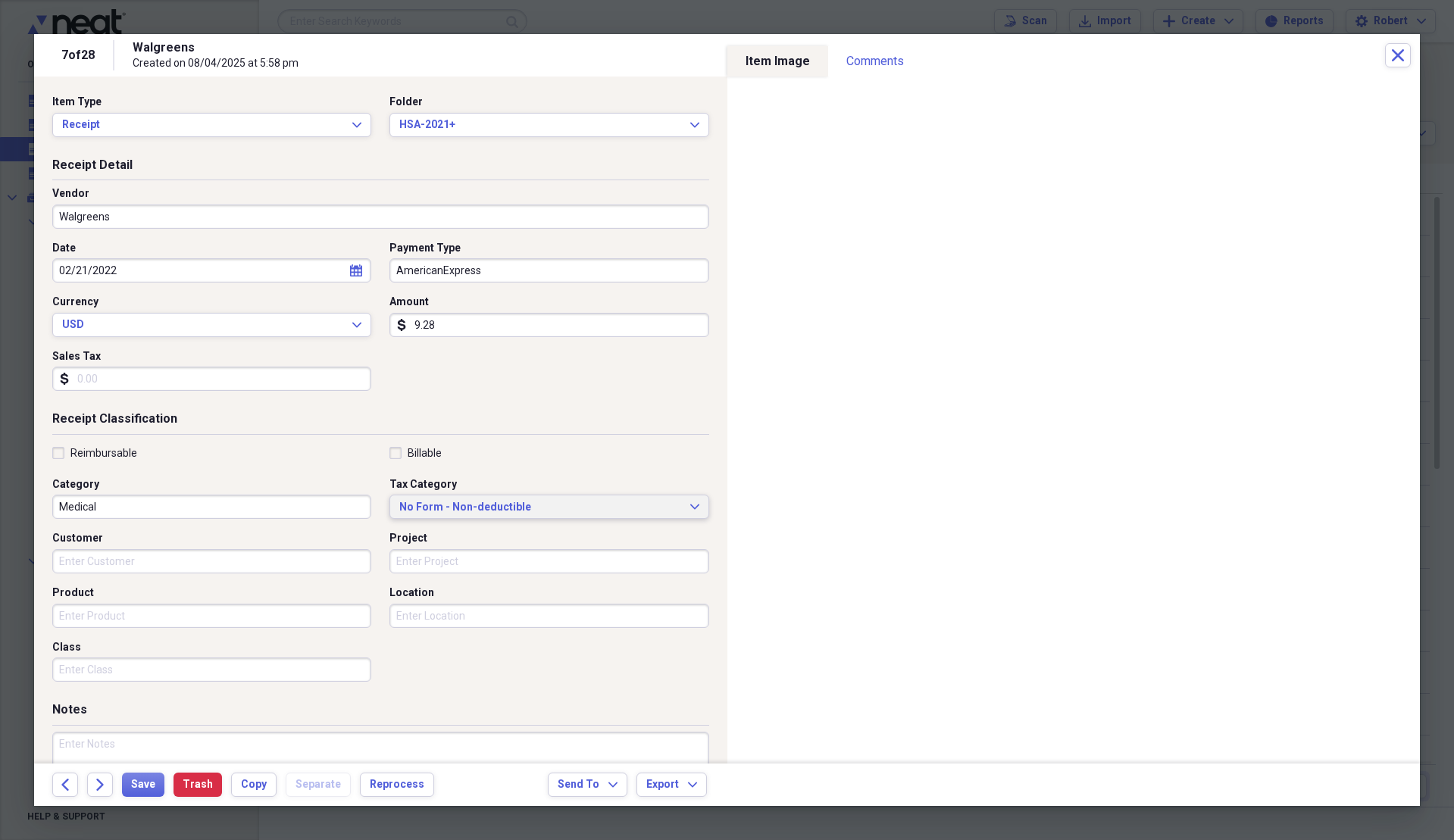 click on "No Form - Non-deductible" at bounding box center (539, 507) 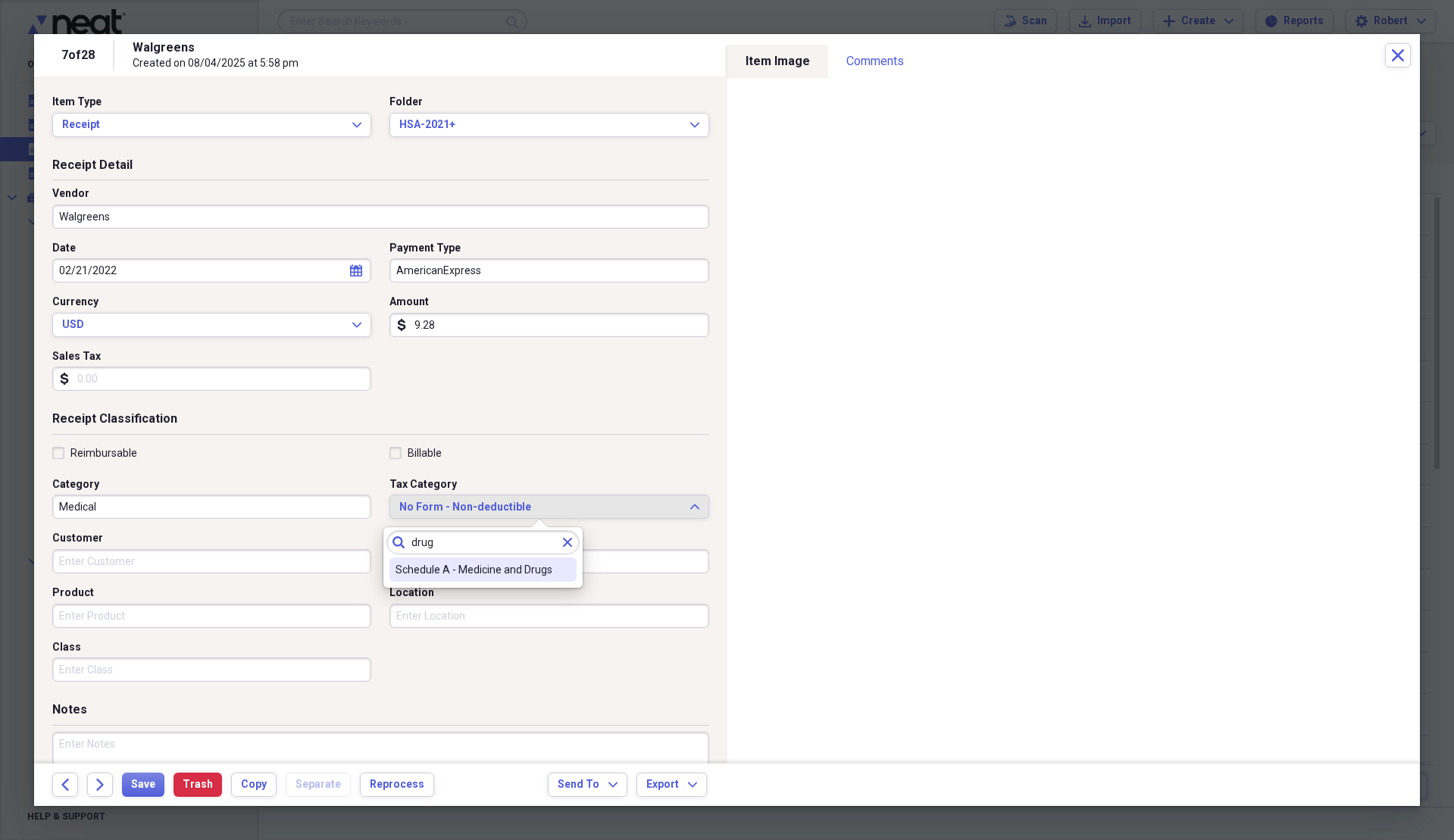 type on "drug" 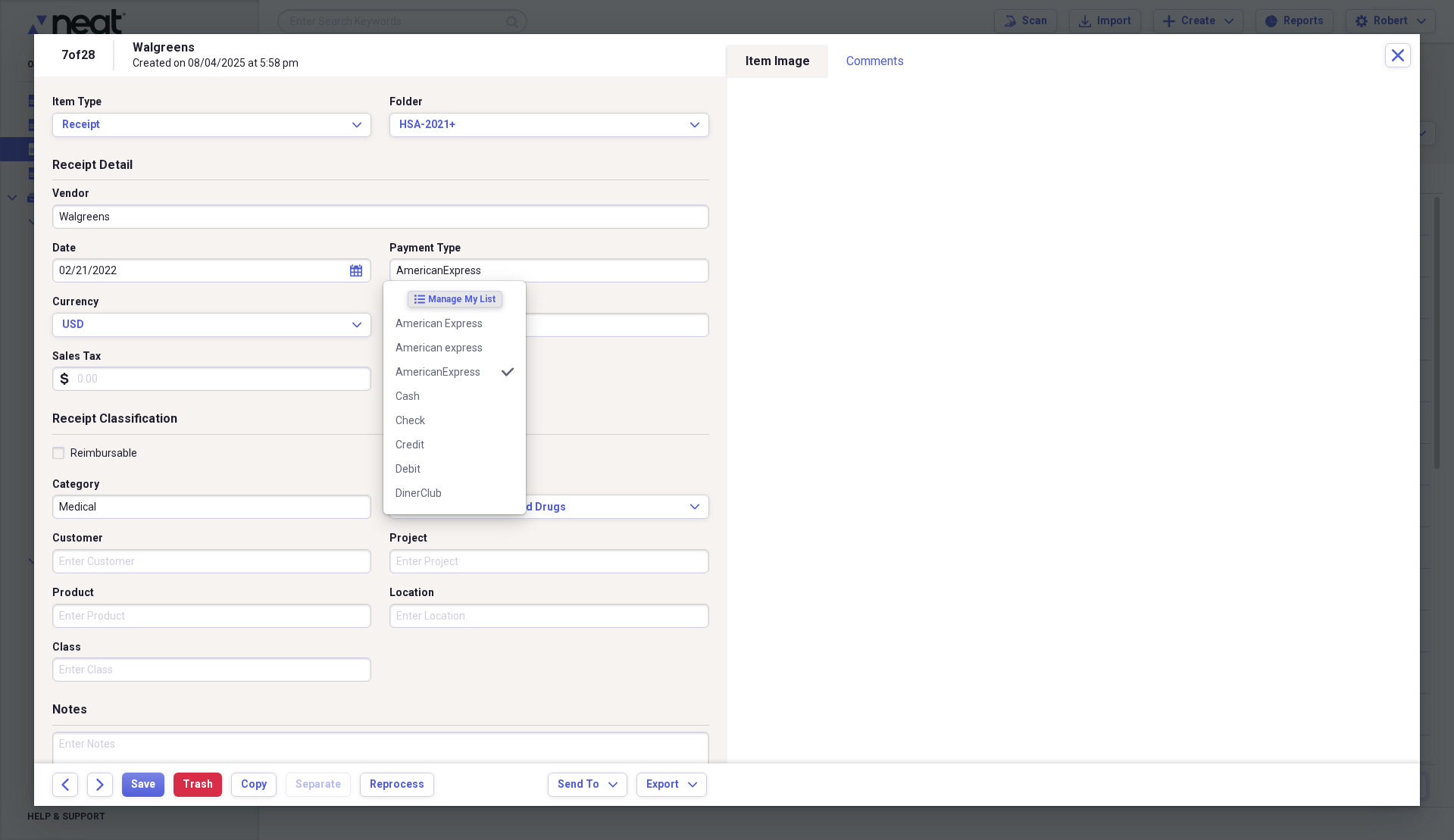 click on "AmericanExpress" at bounding box center [549, 270] 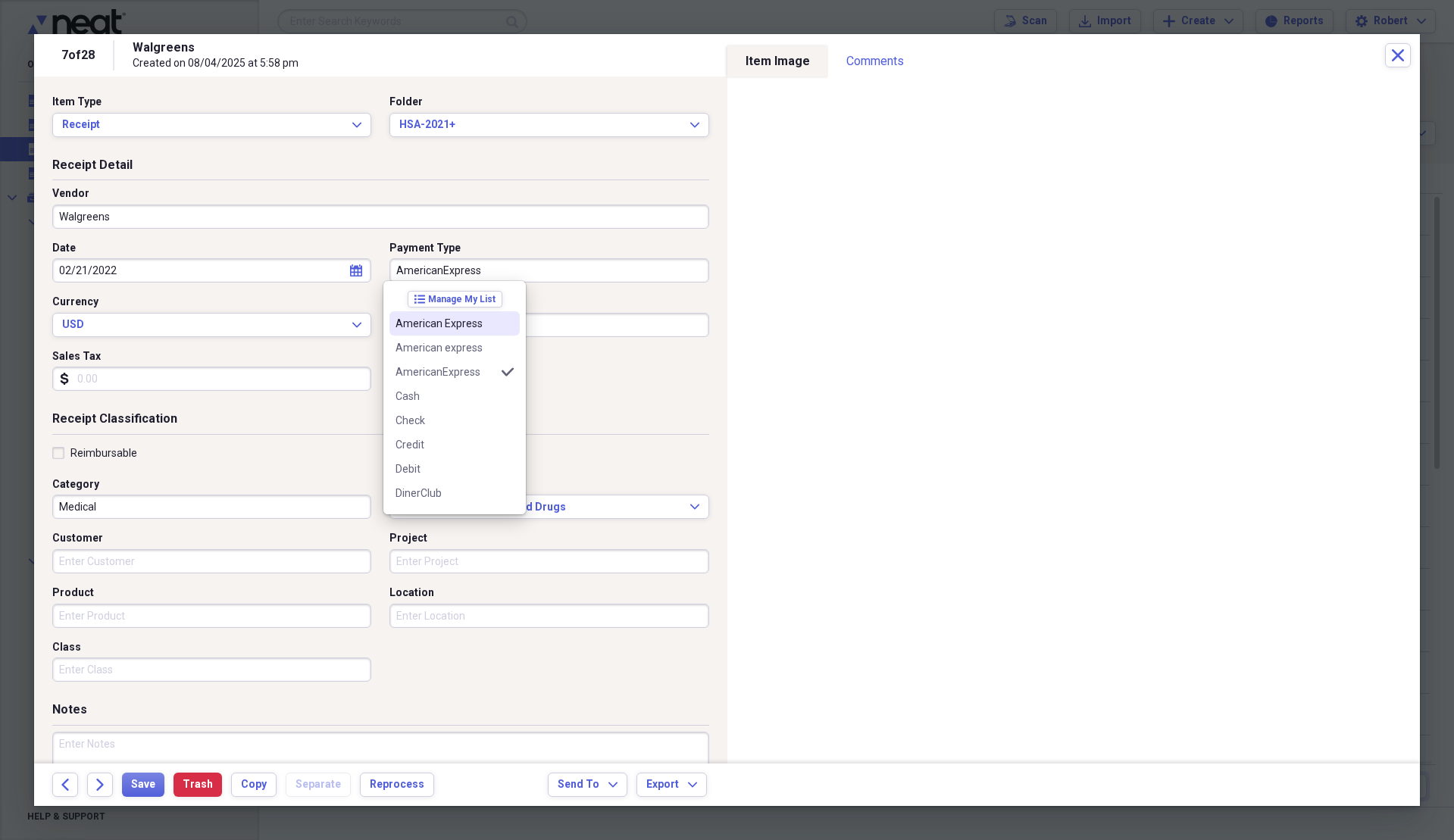 click on "American Express" at bounding box center [455, 323] 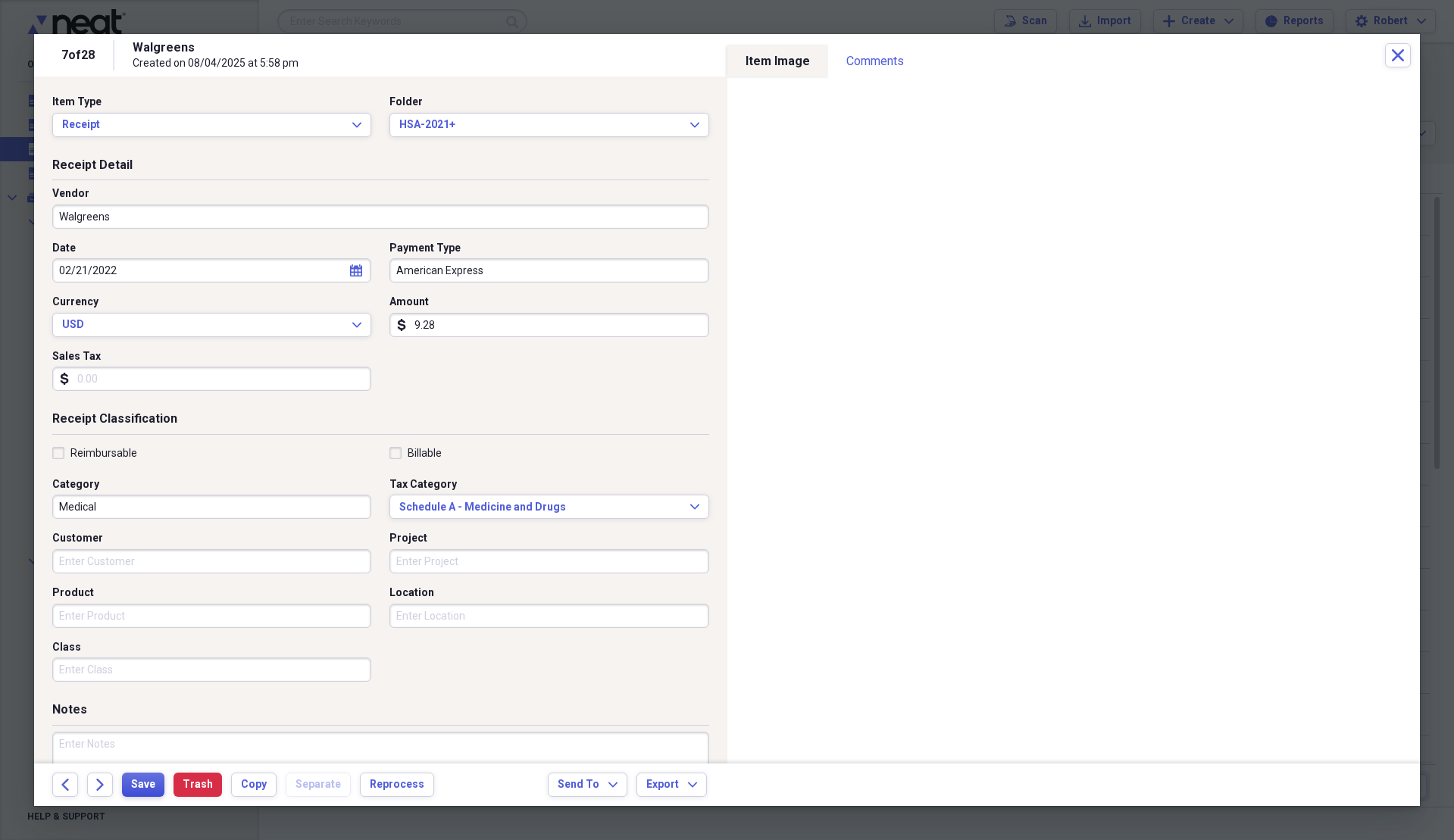 click on "Save" at bounding box center (143, 785) 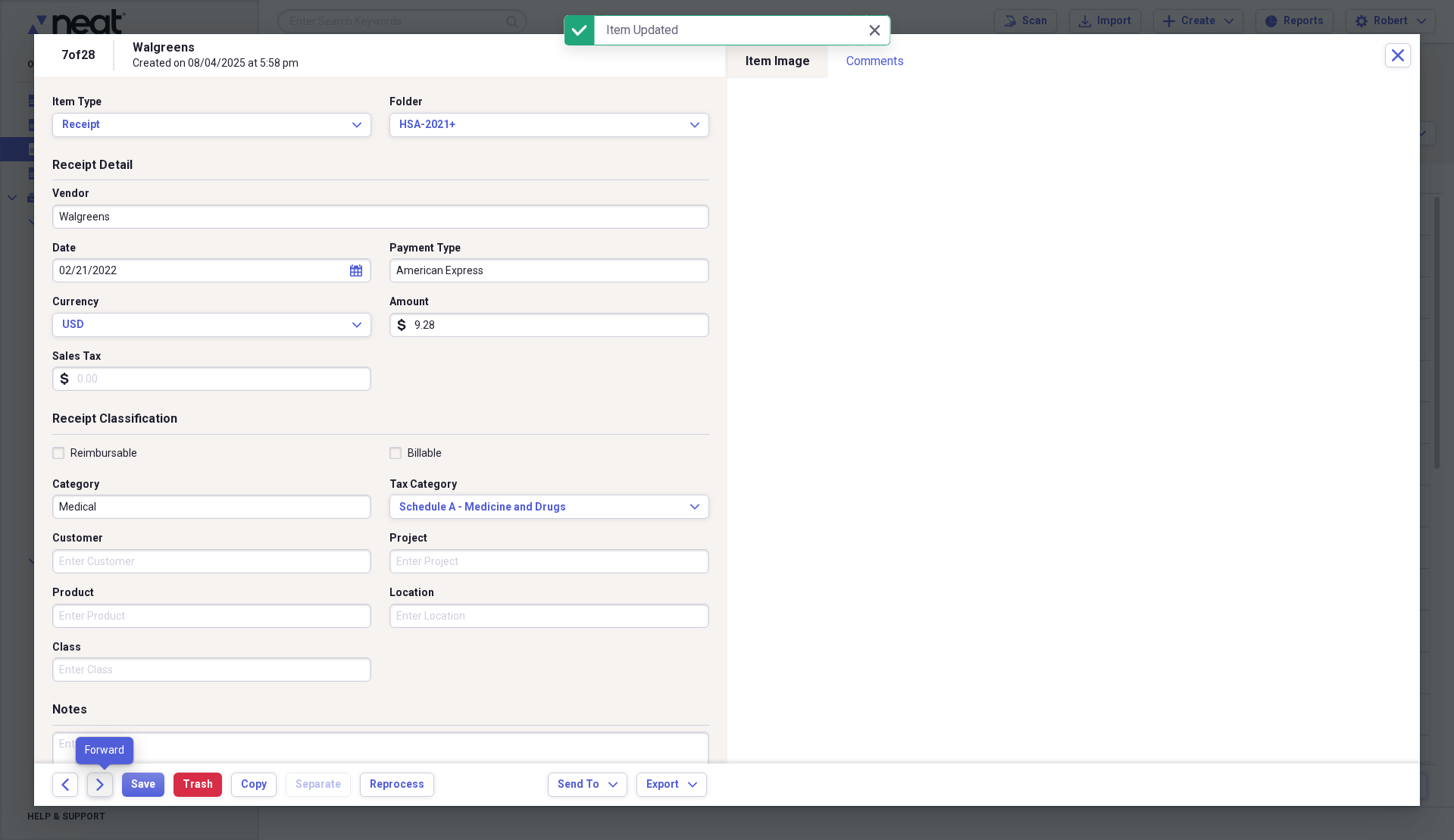 click on "Forward" 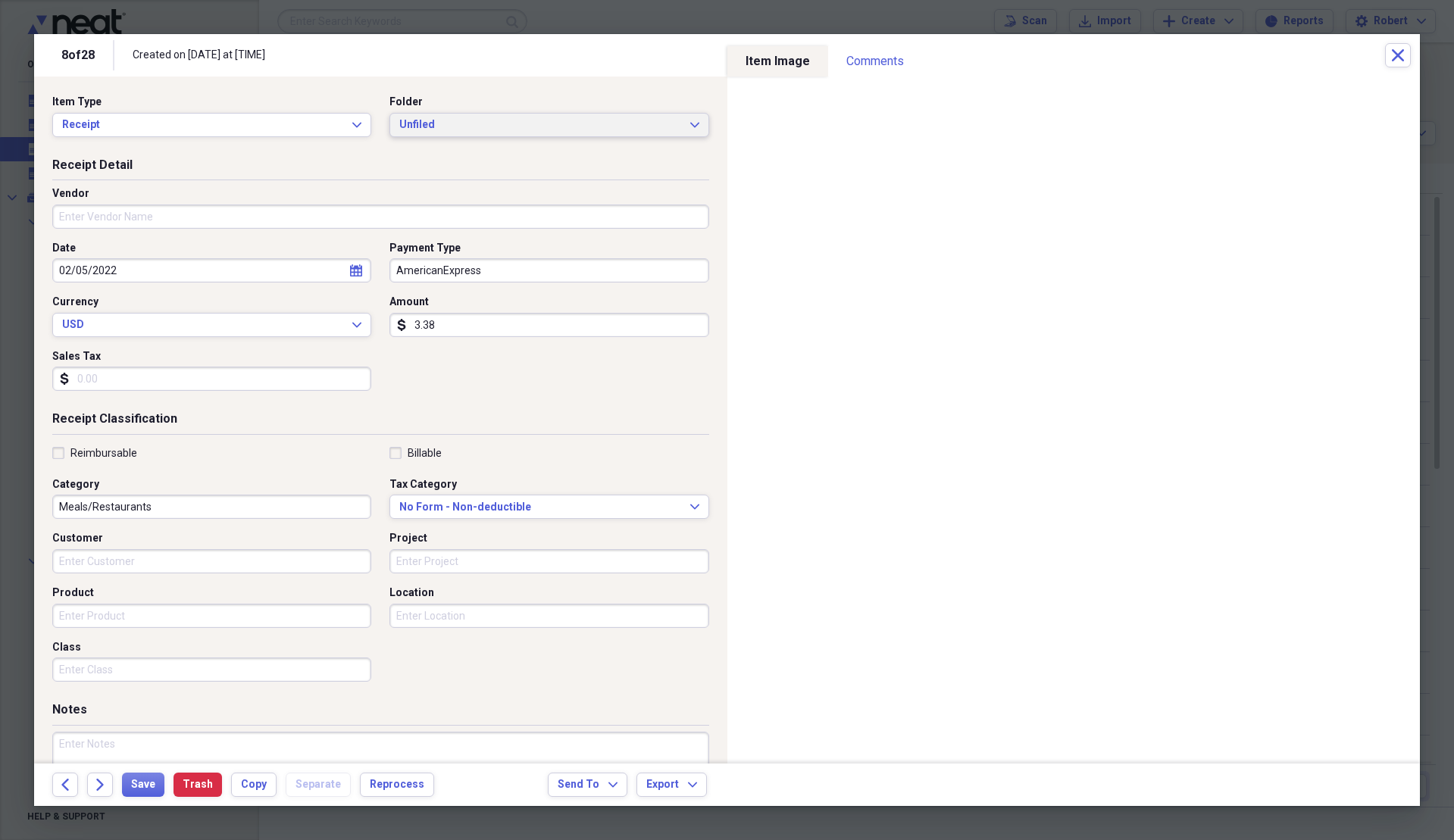 click on "Unfiled" at bounding box center [539, 125] 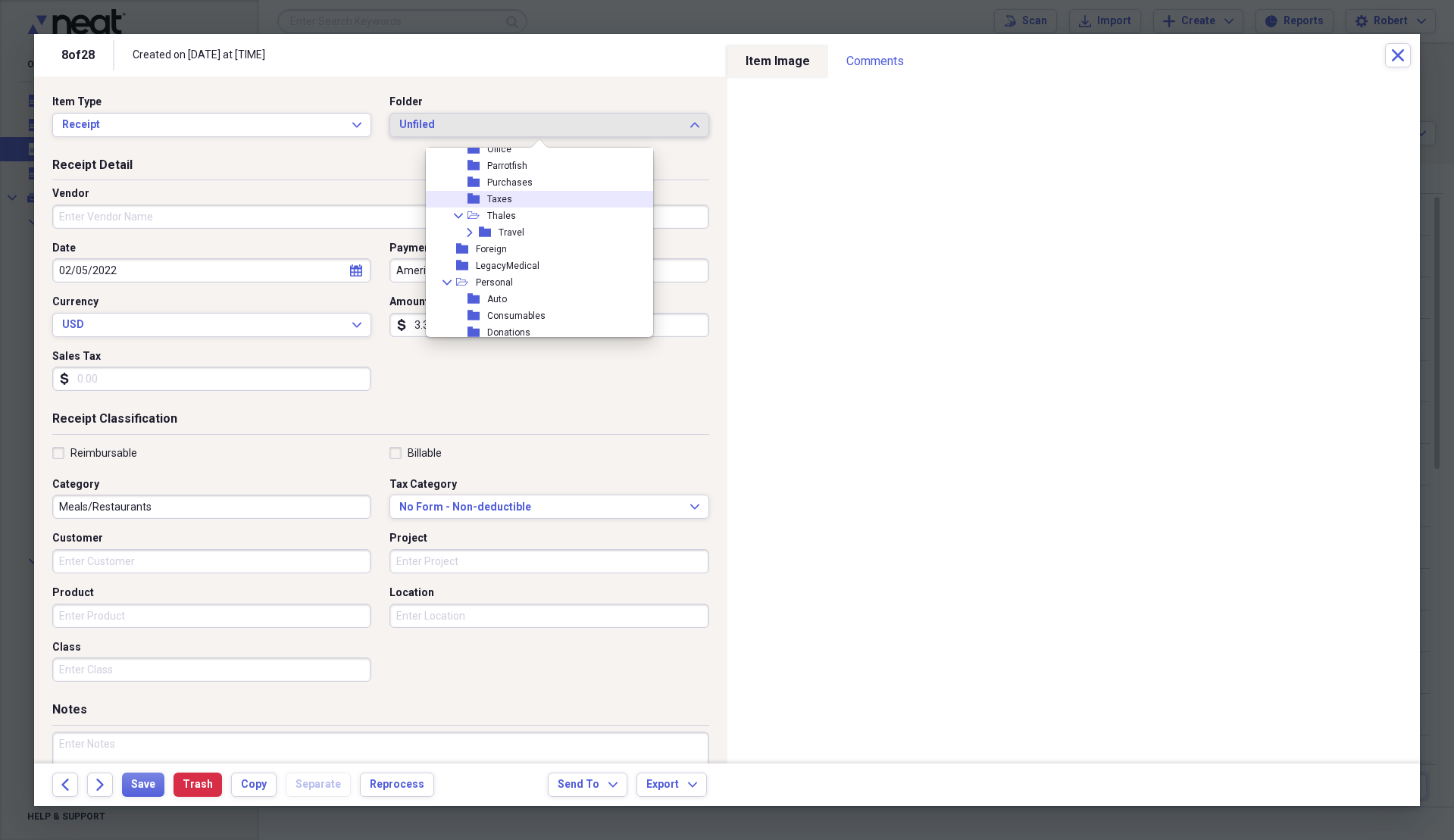 scroll, scrollTop: 227, scrollLeft: 0, axis: vertical 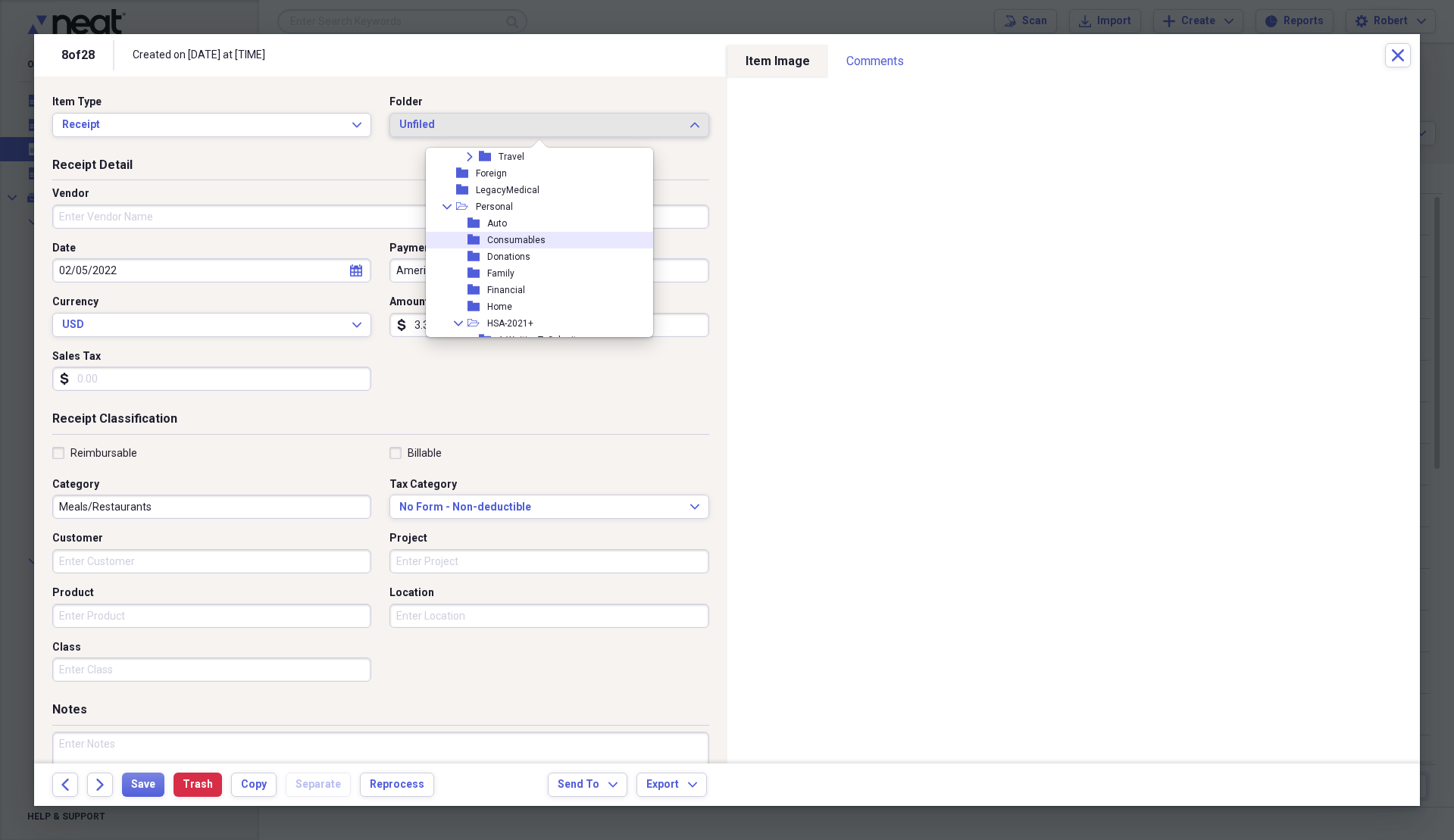 click on "folder Consumables" at bounding box center [533, 240] 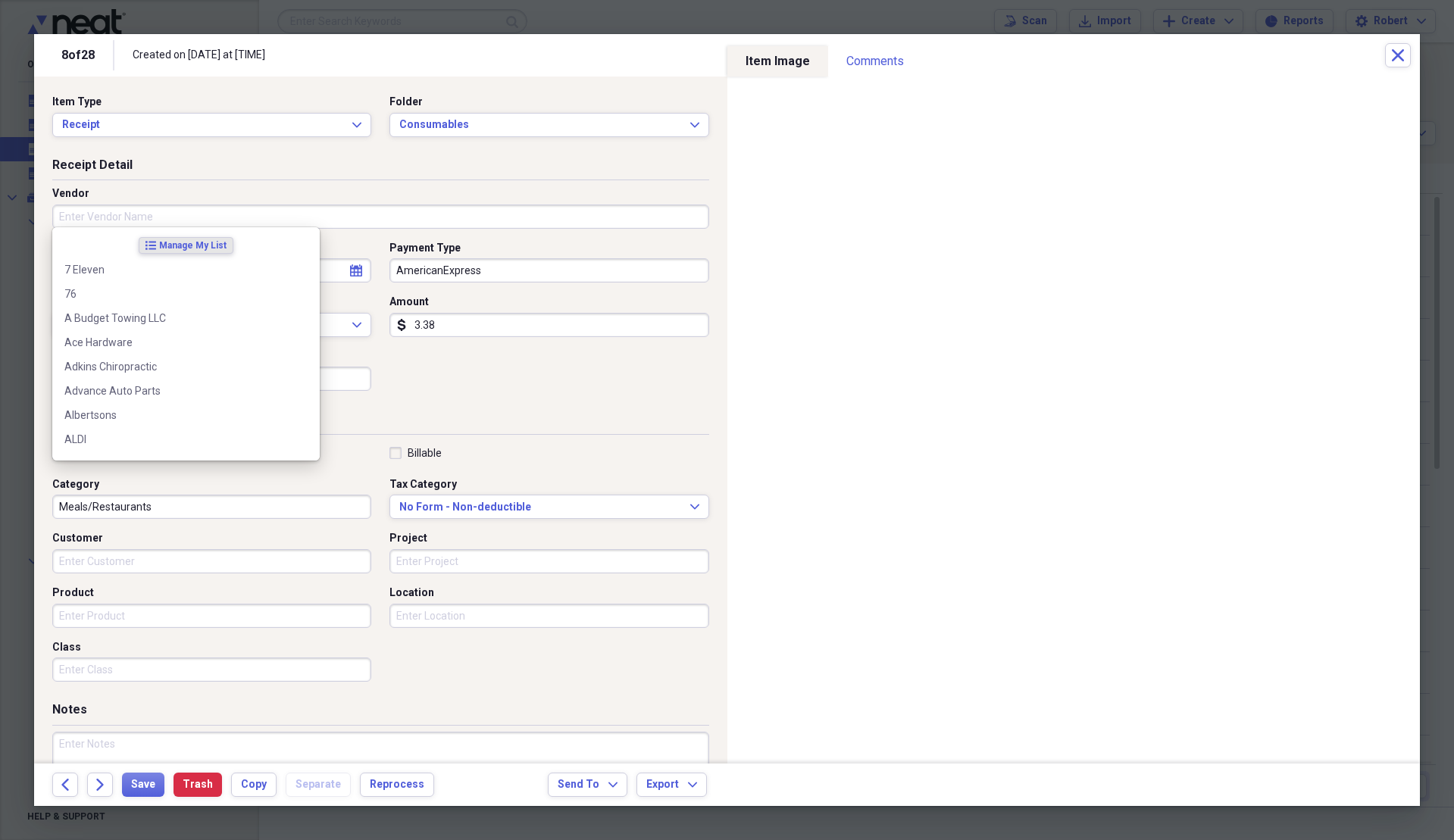 click on "Vendor" at bounding box center [380, 217] 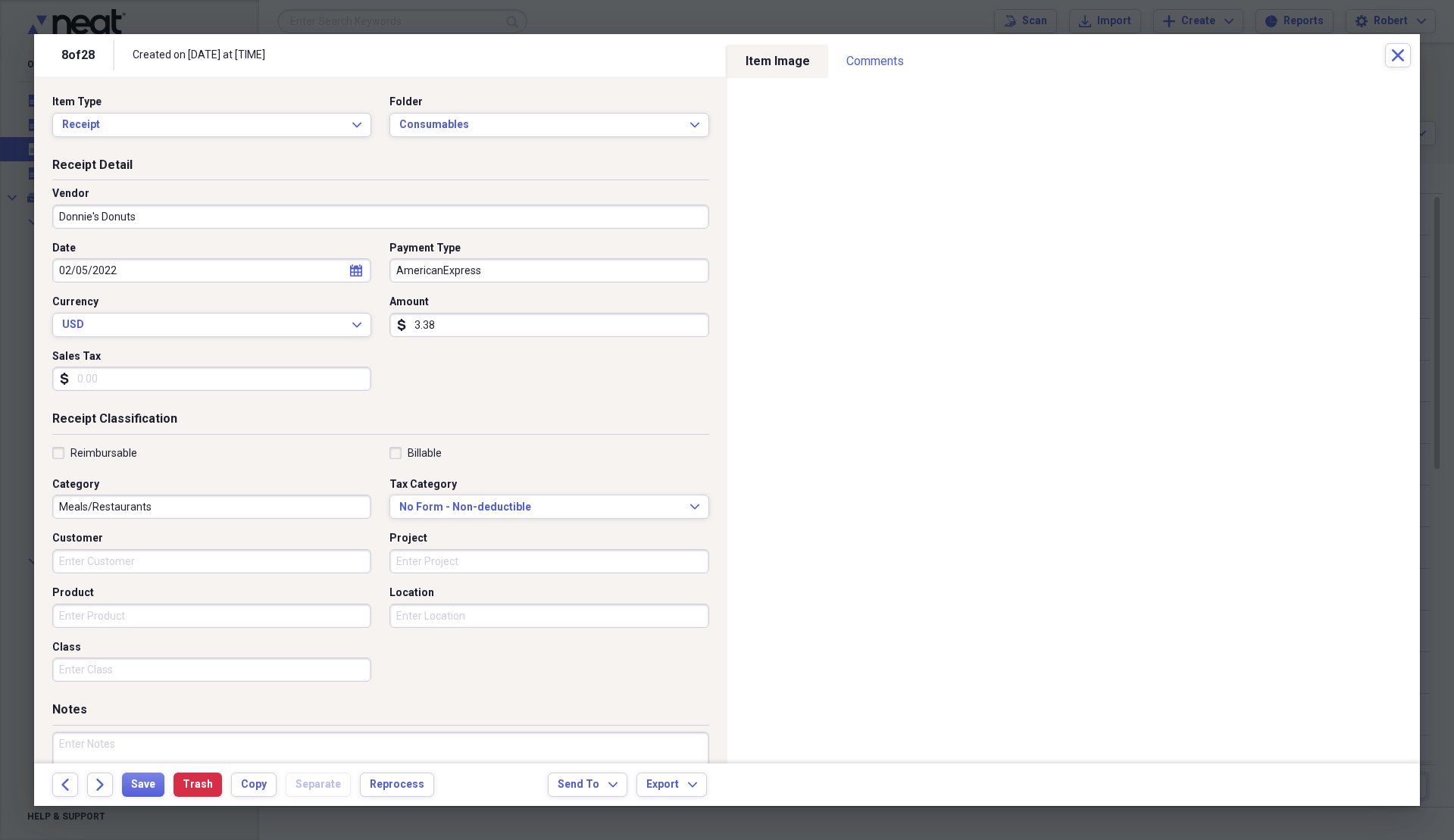 type on "Donnie's Donuts" 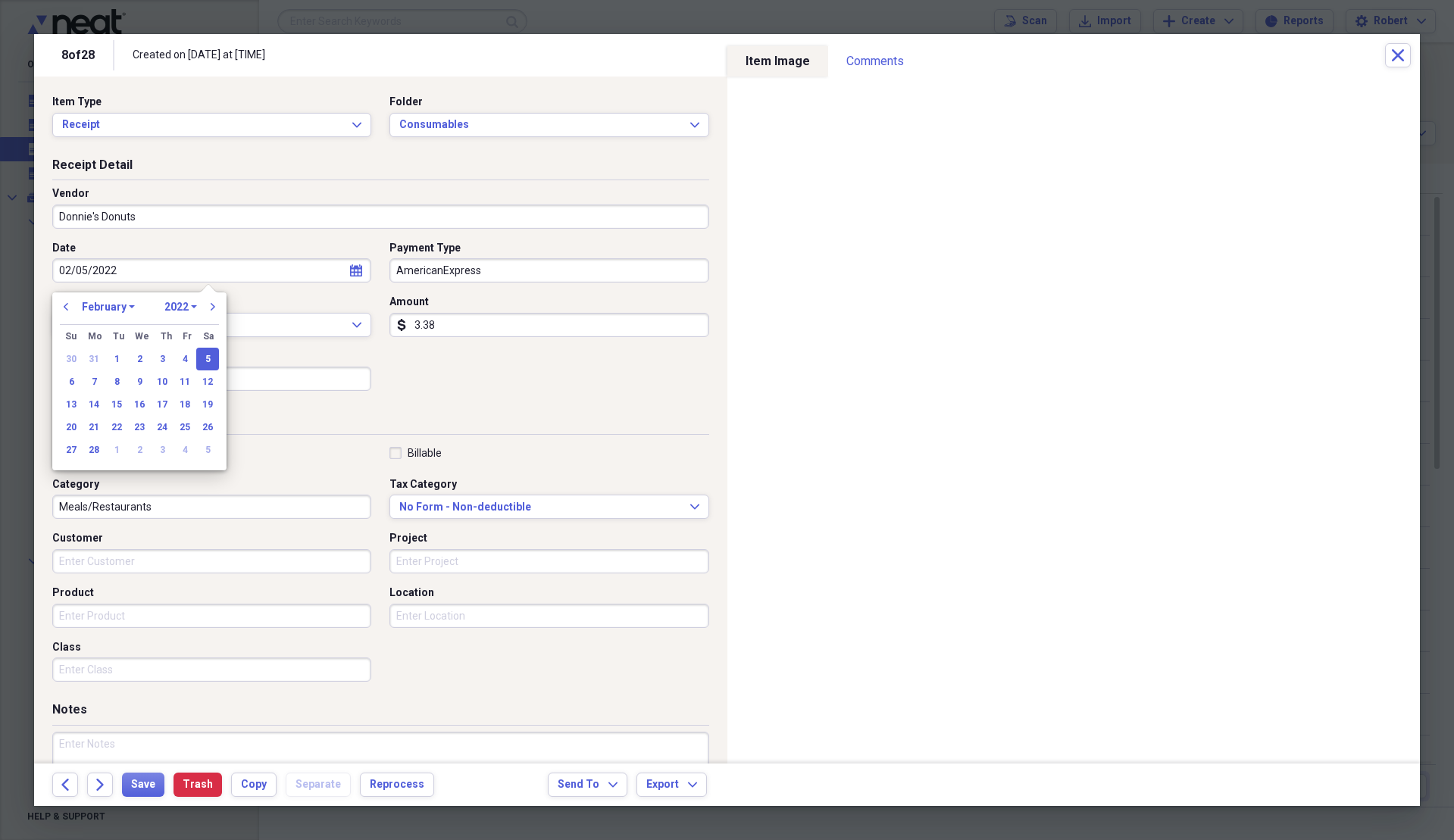 click on "AmericanExpress" at bounding box center (549, 270) 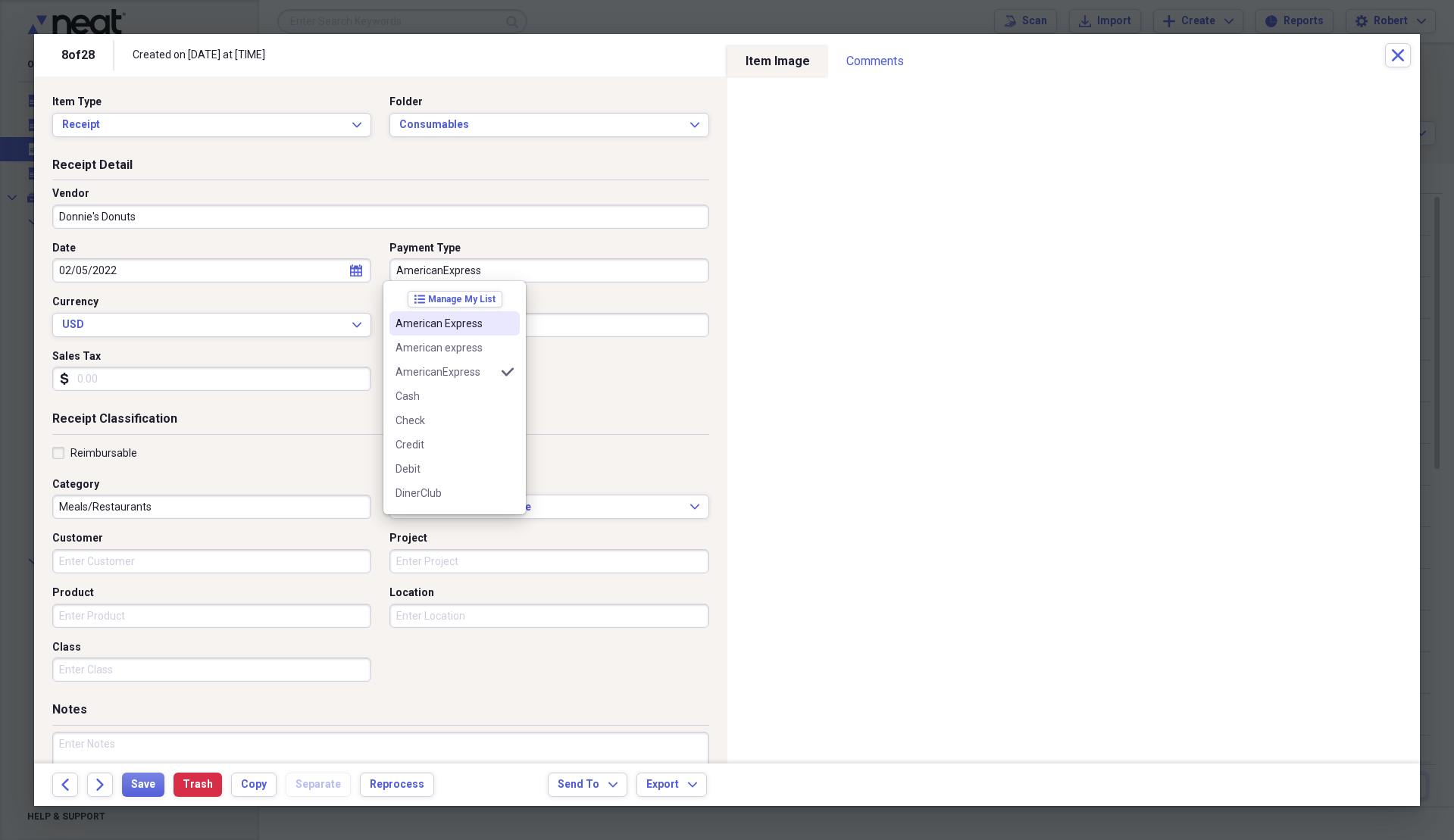 click on "American Express" at bounding box center (455, 323) 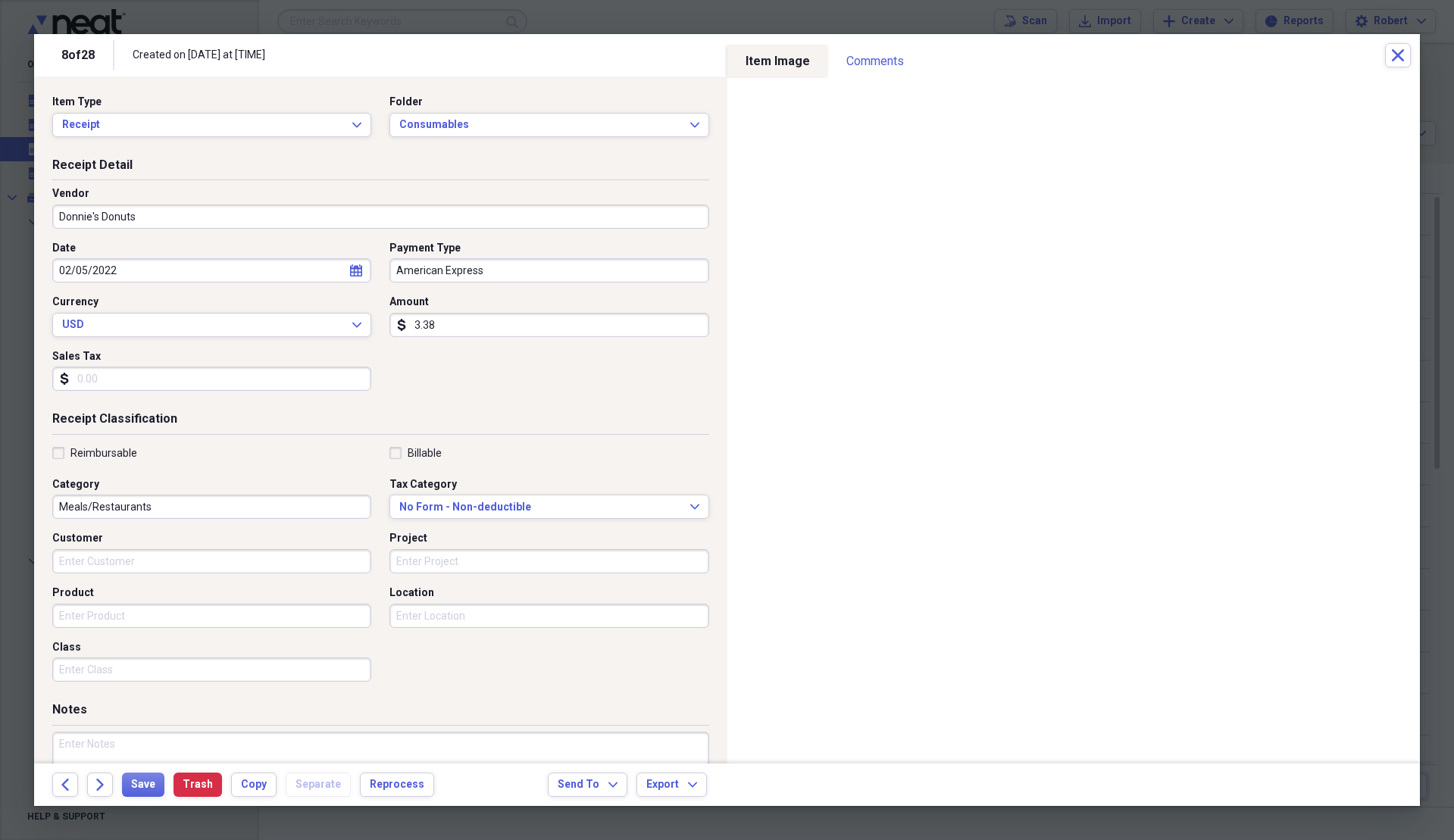 click on "3.38" at bounding box center [549, 325] 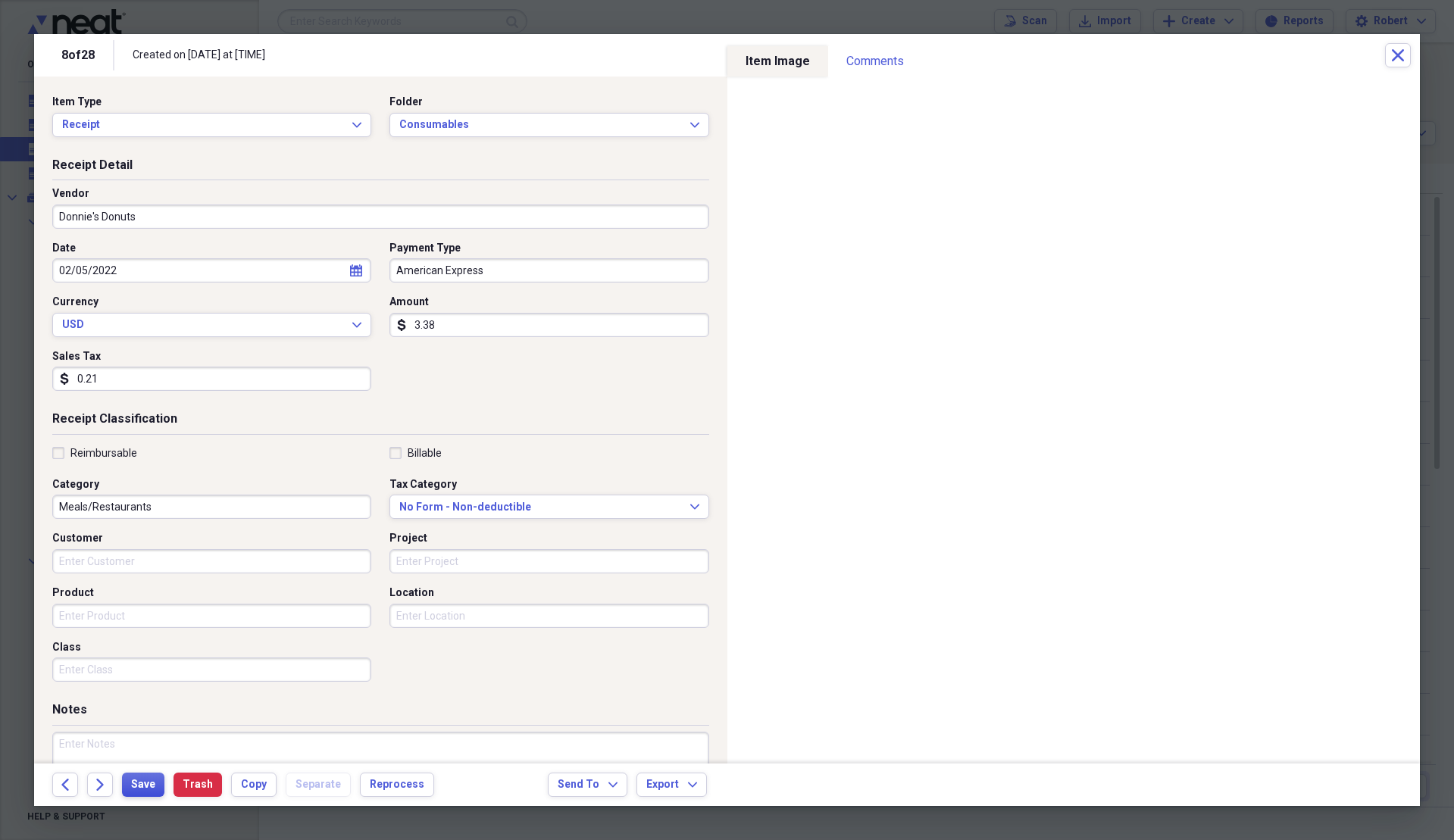 type on "0.21" 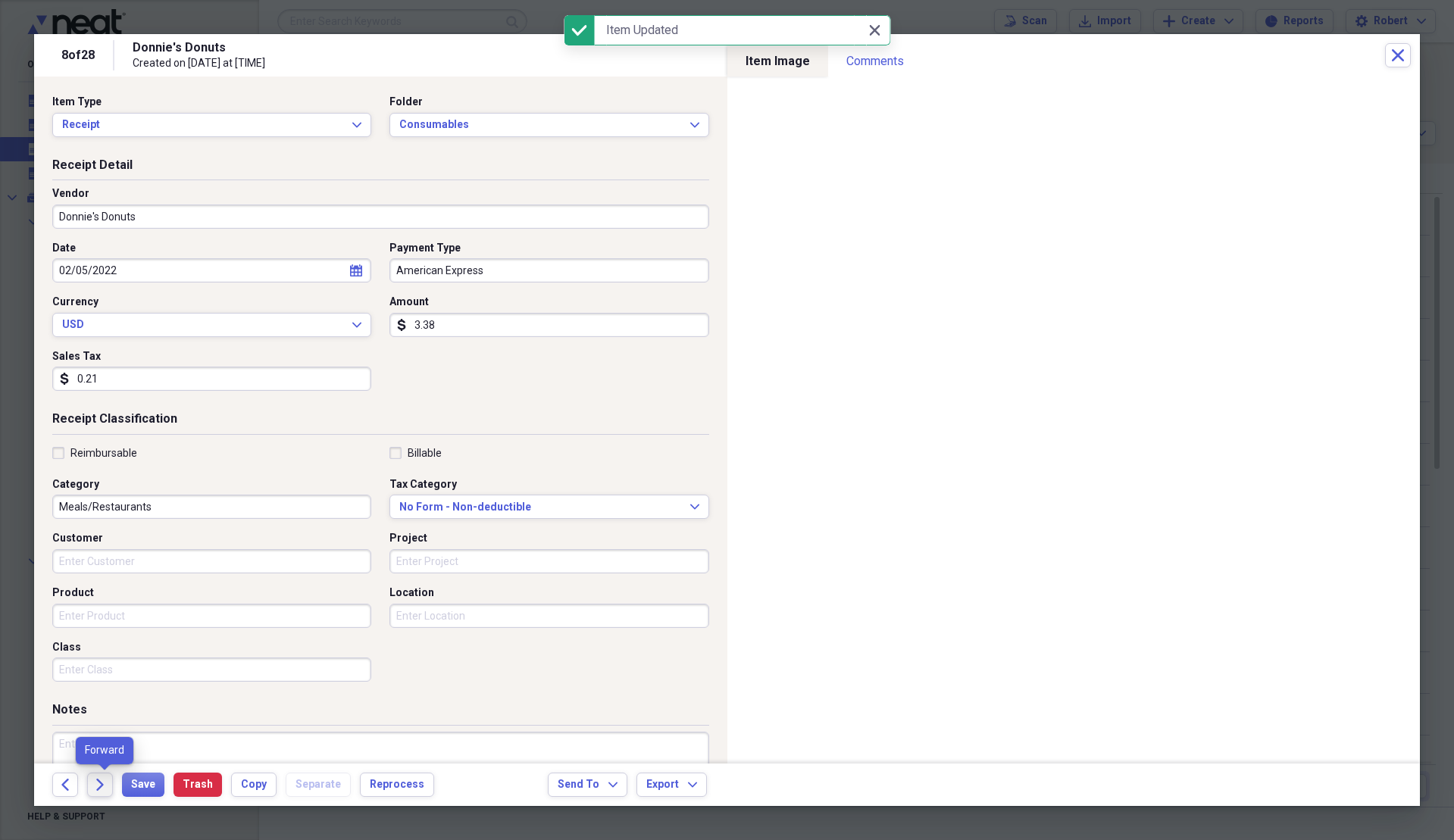 click on "Forward" 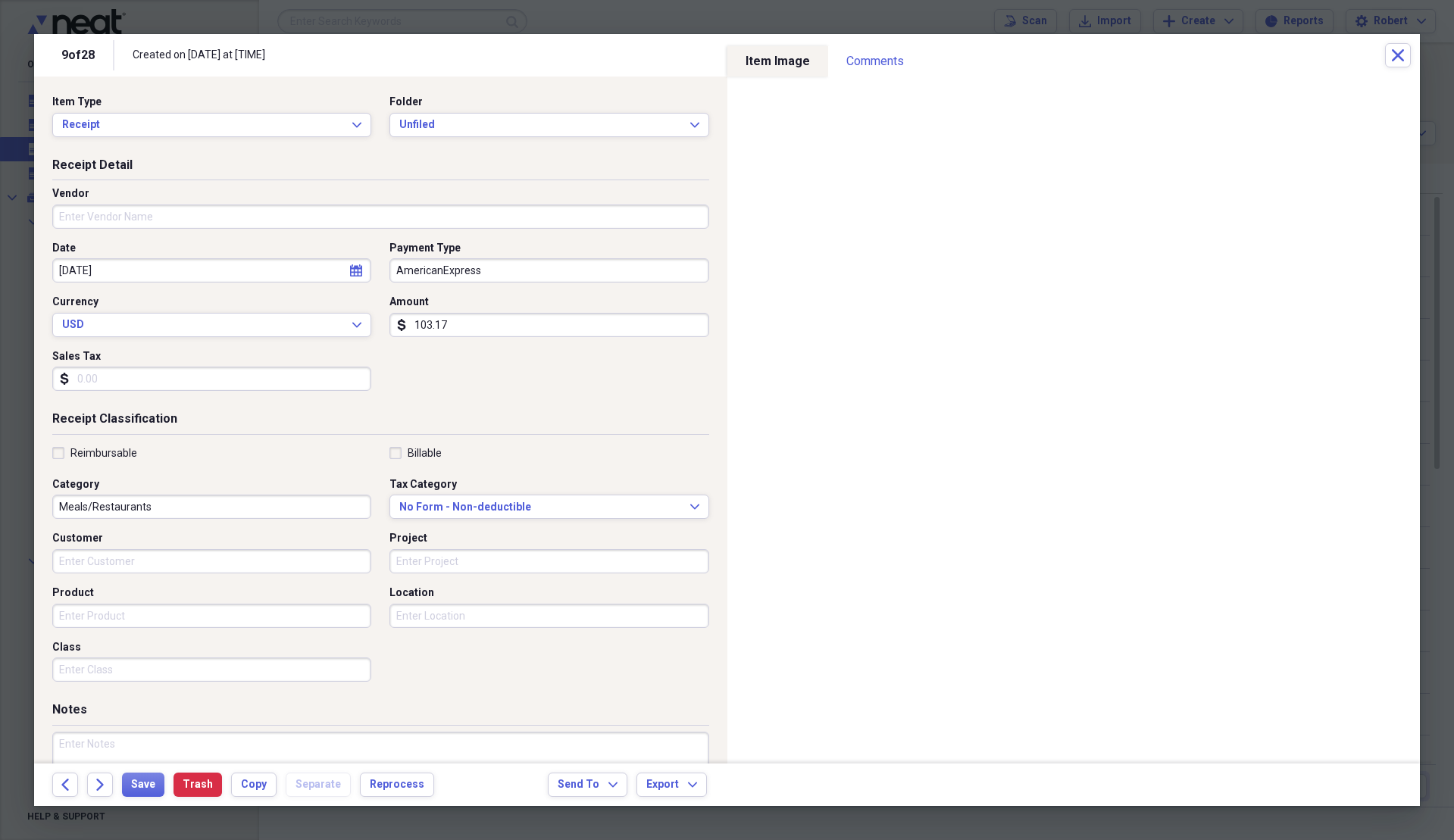 click on "Sales Tax" at bounding box center (211, 379) 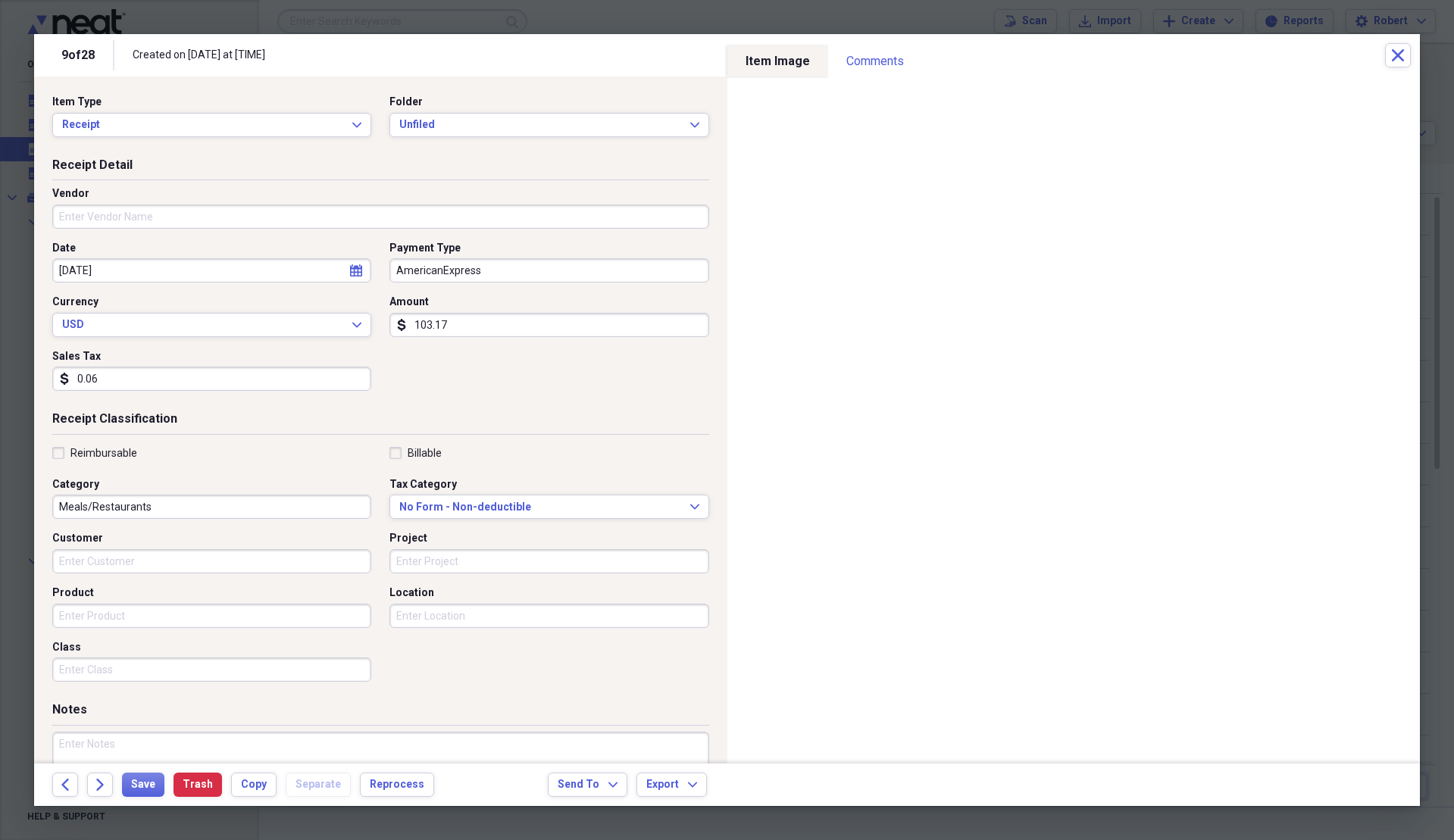 type on "0.06" 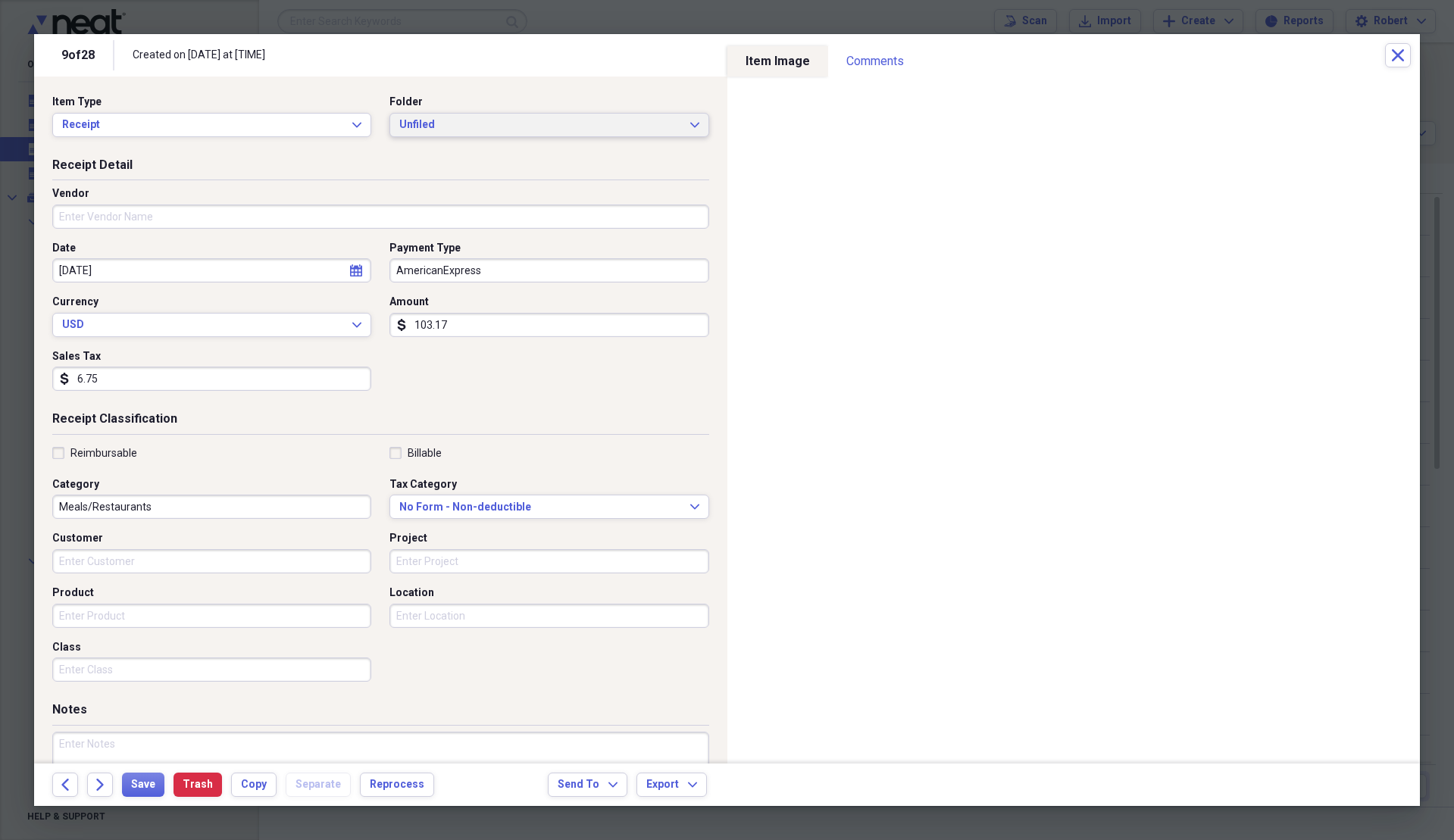 type on "6.75" 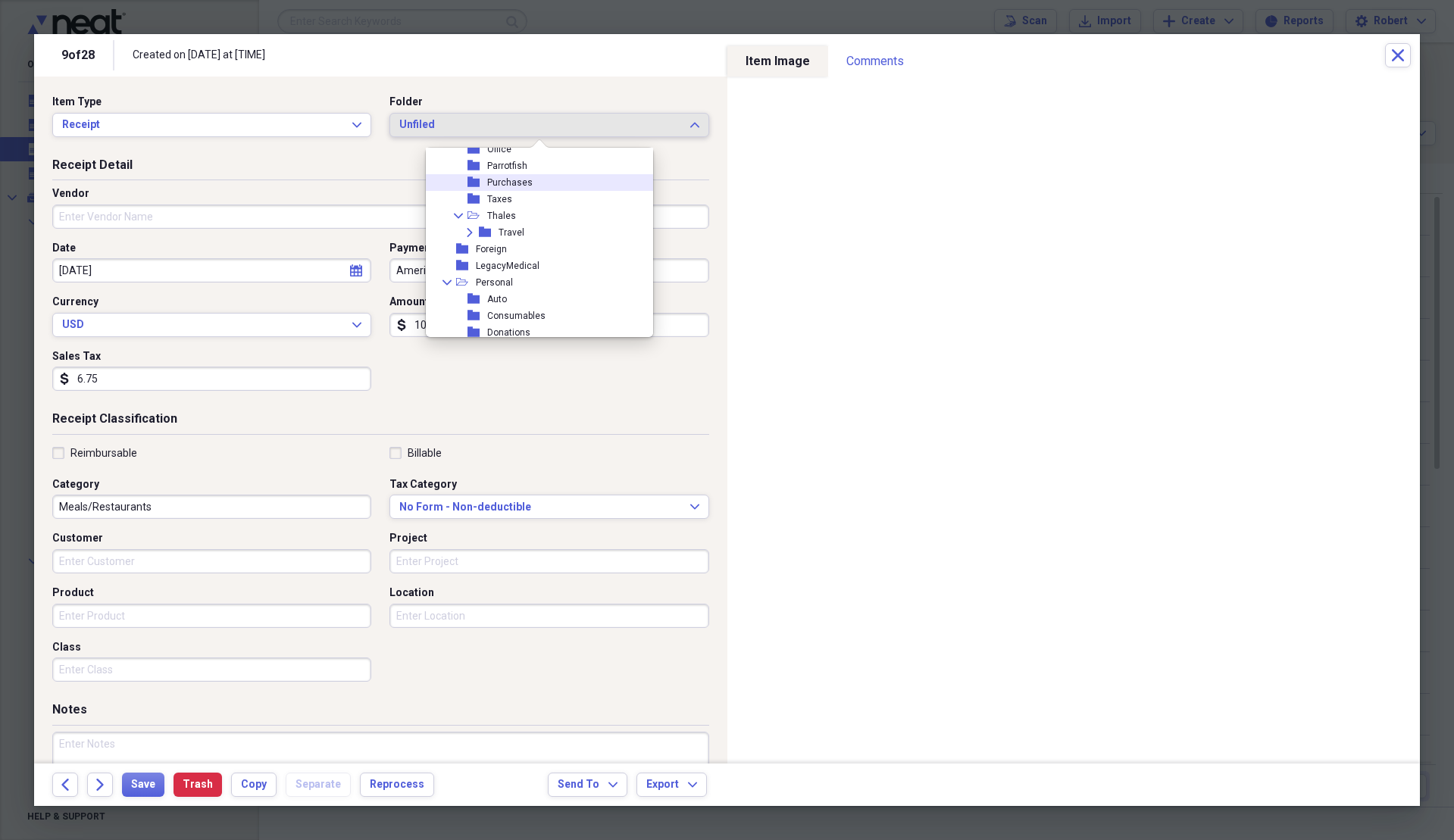 scroll, scrollTop: 227, scrollLeft: 0, axis: vertical 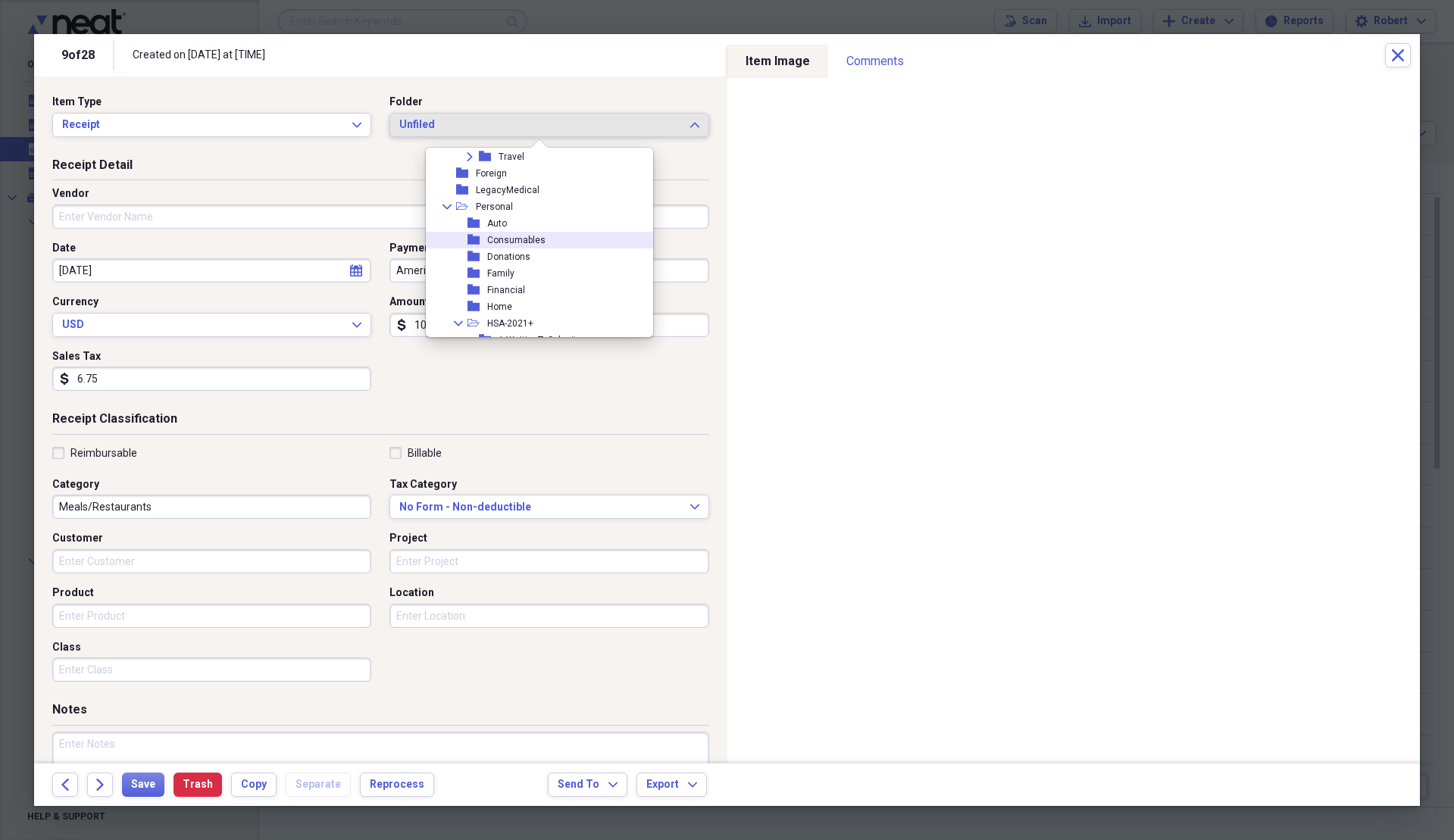 click on "Consumables" at bounding box center [516, 240] 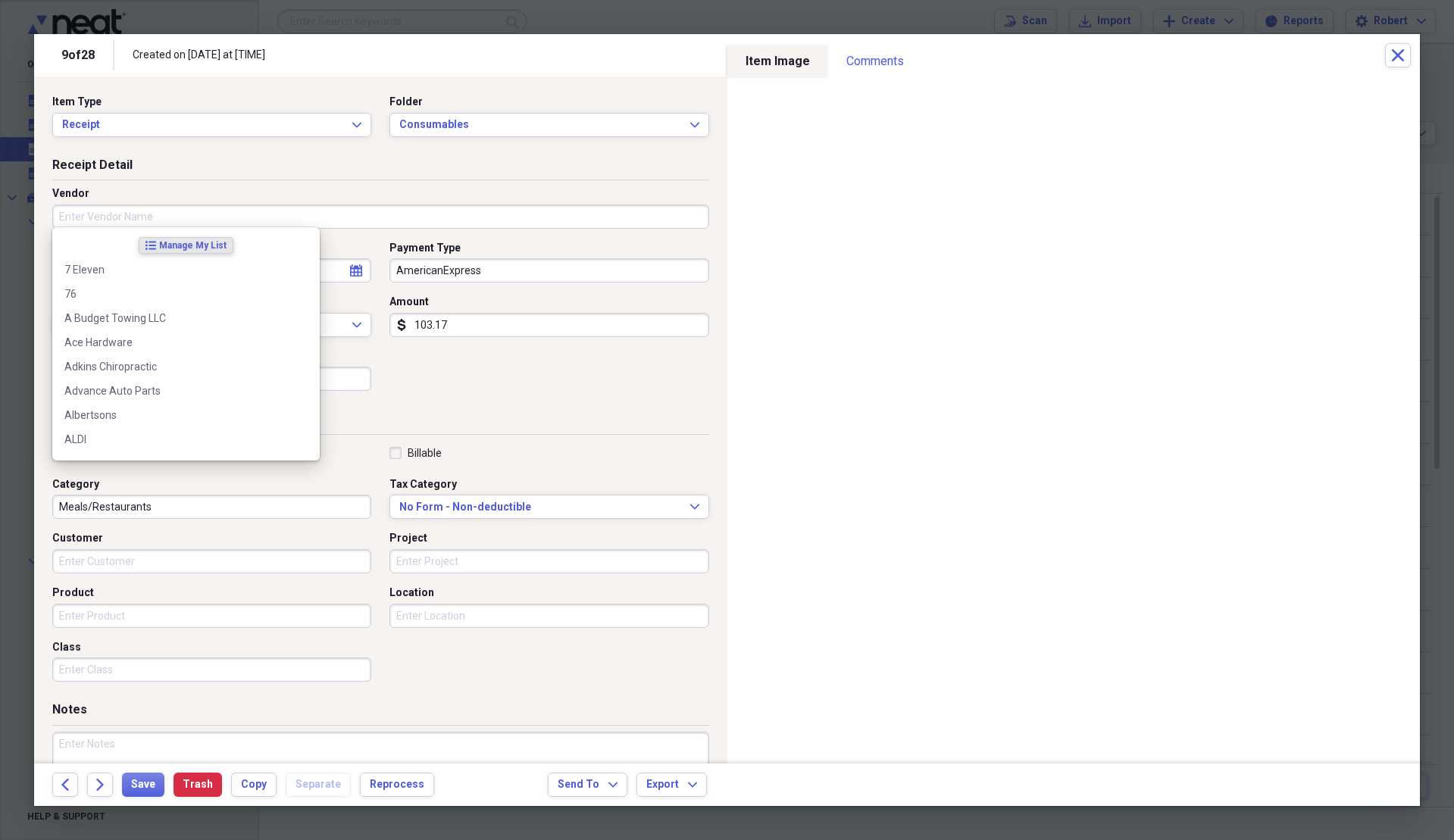 click on "Vendor" at bounding box center (380, 217) 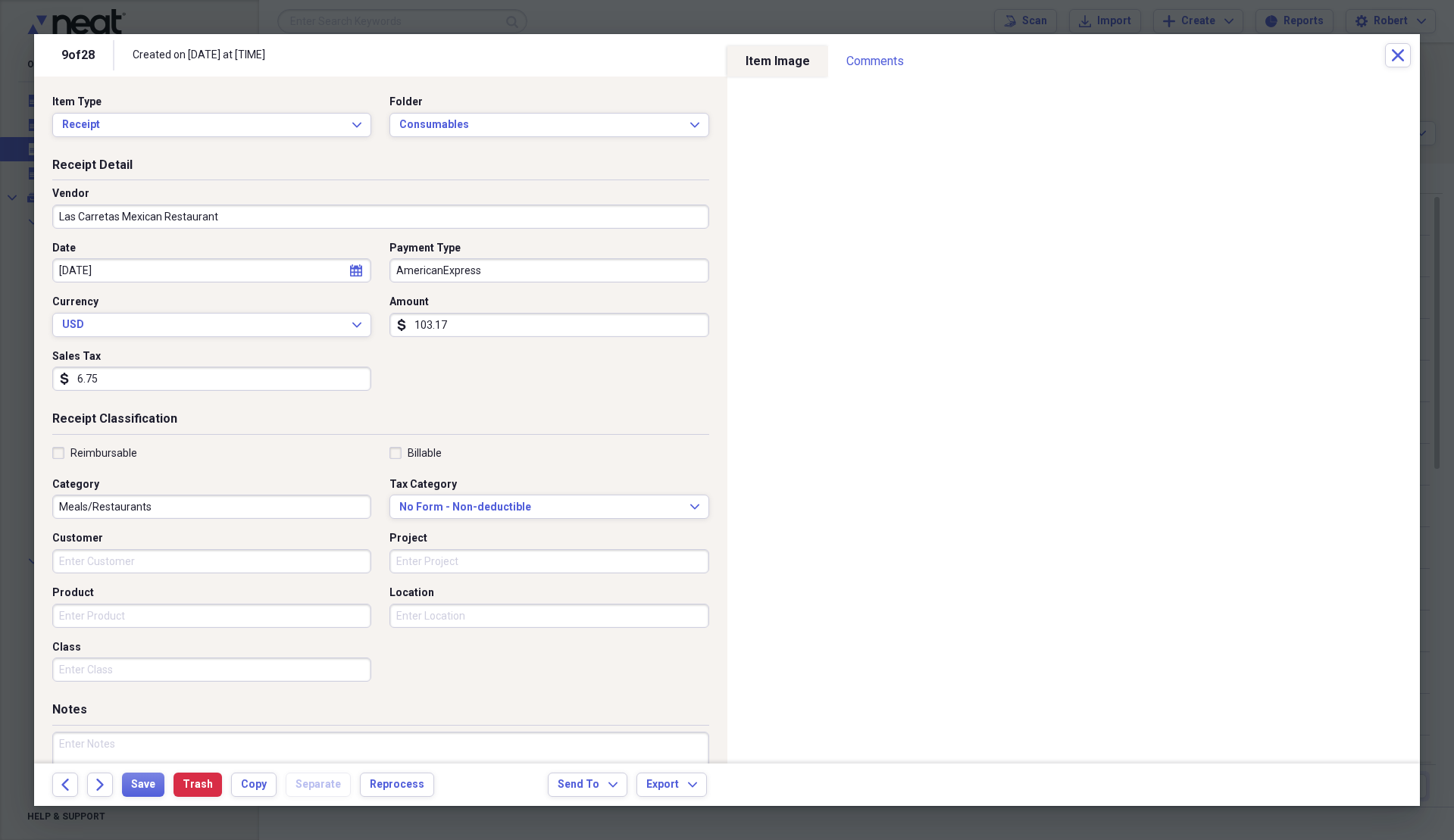 type on "Las Carretas Mexican Restaurant" 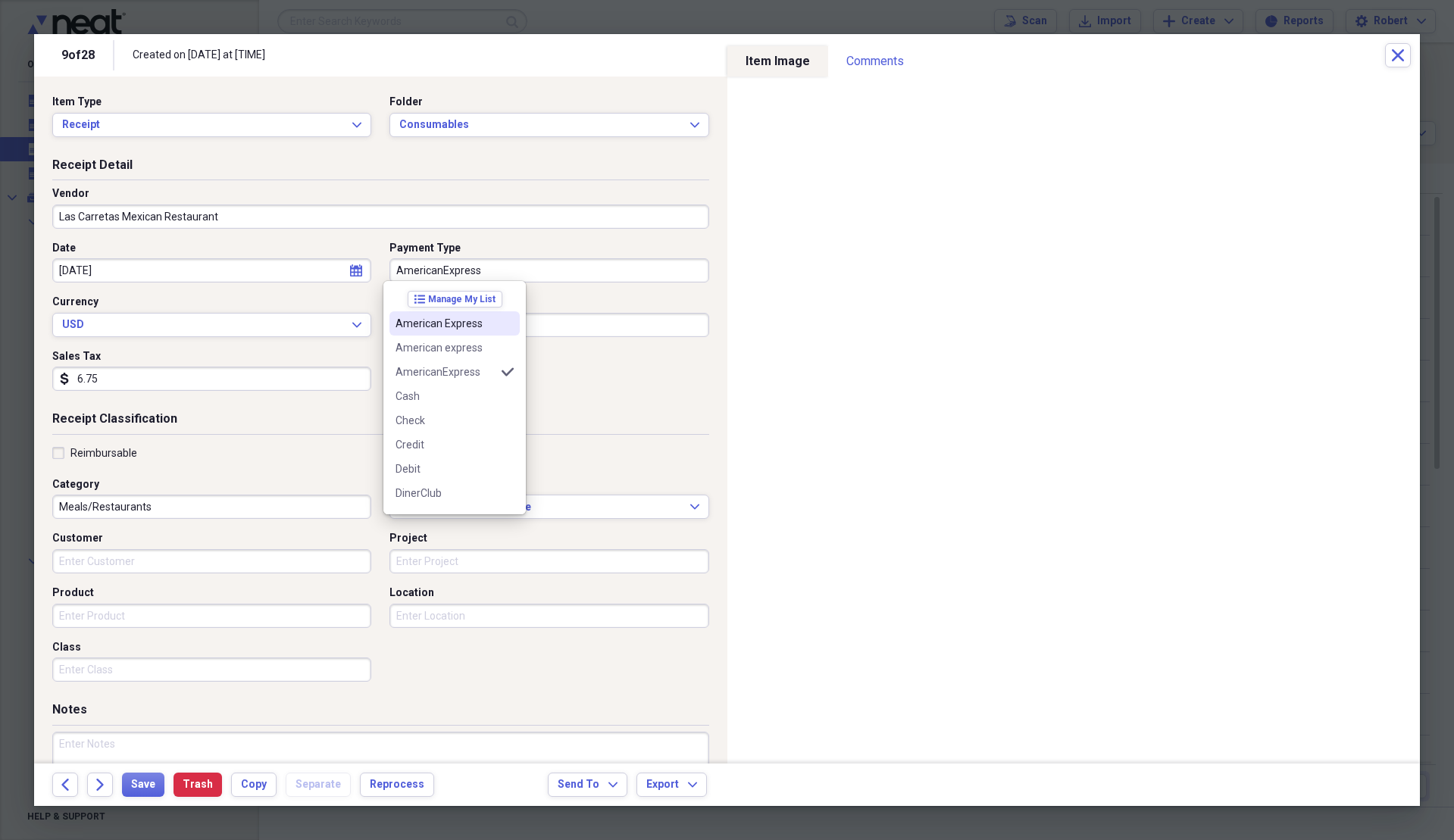 click on "American Express" at bounding box center (446, 323) 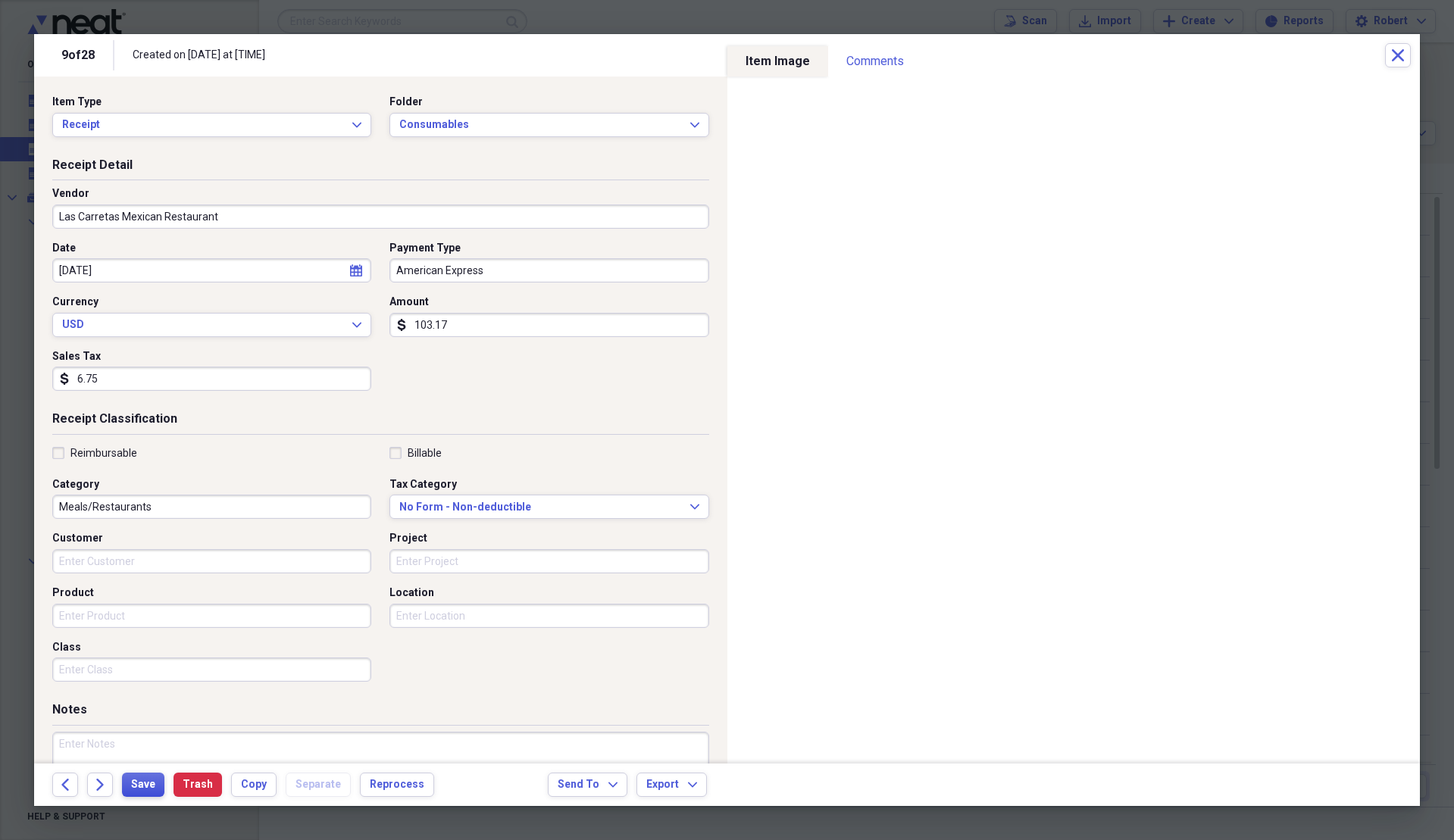 click on "Save" at bounding box center [143, 785] 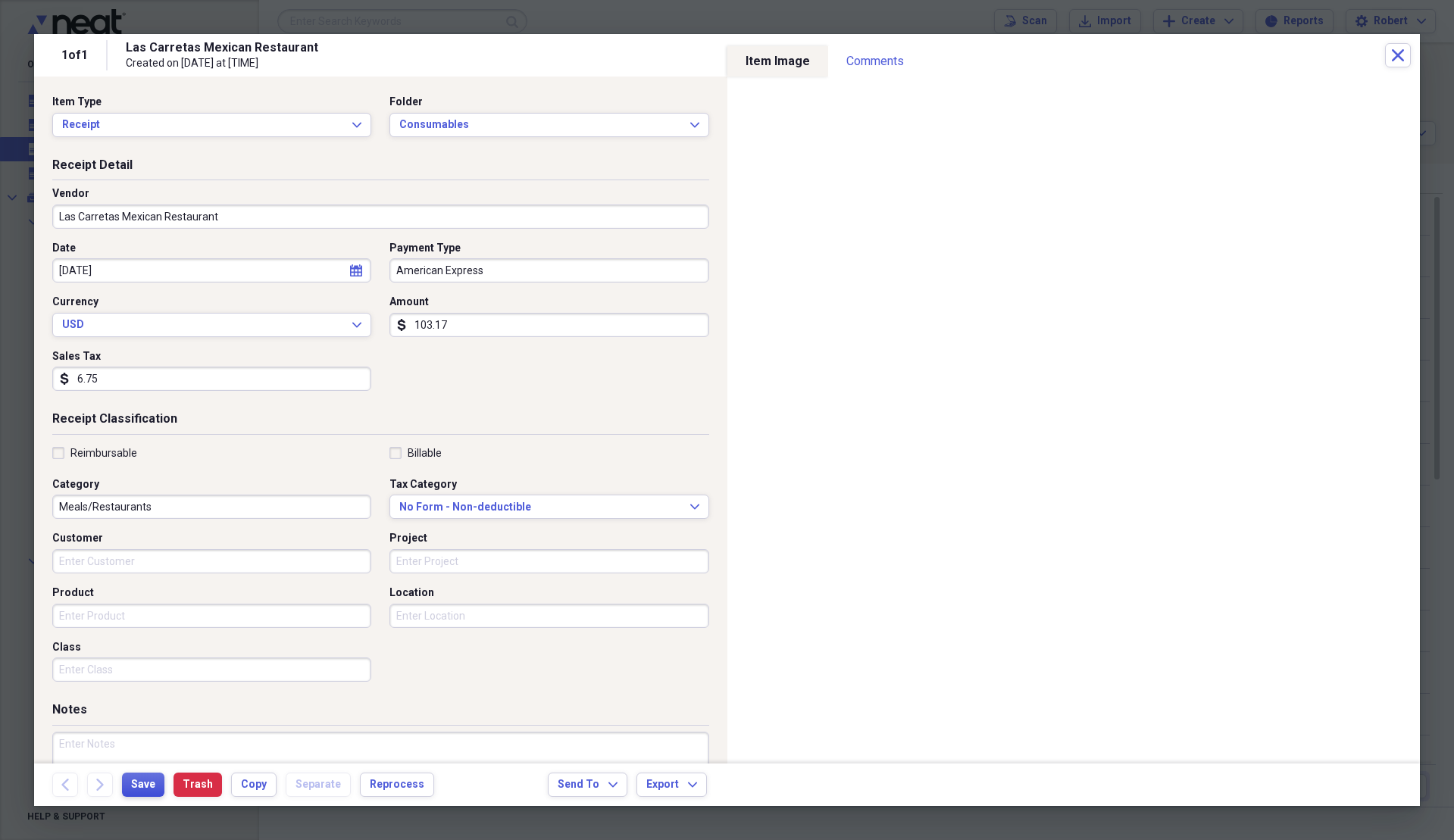 click on "Save" at bounding box center [143, 785] 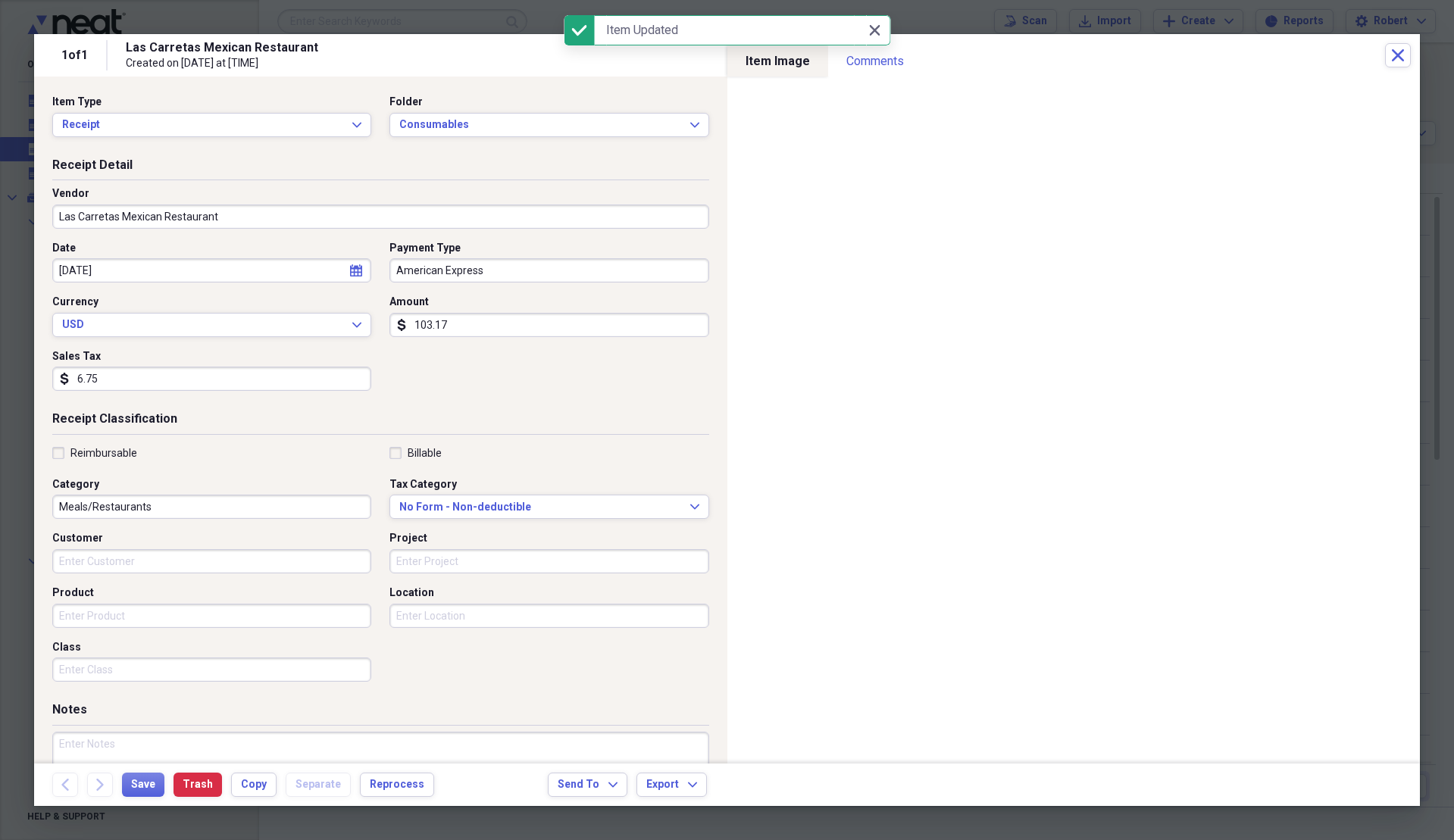 click on "Forward" 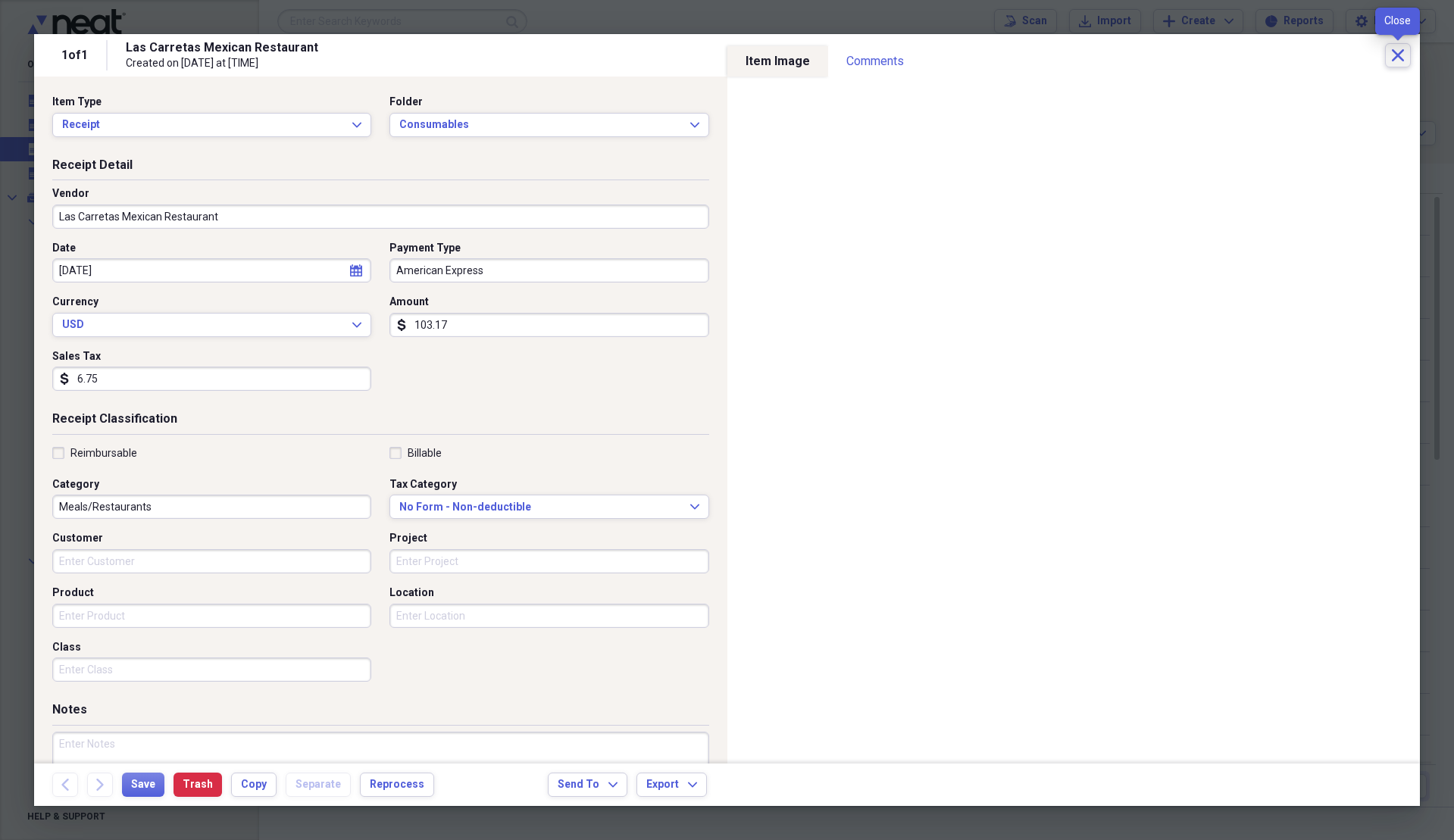 click 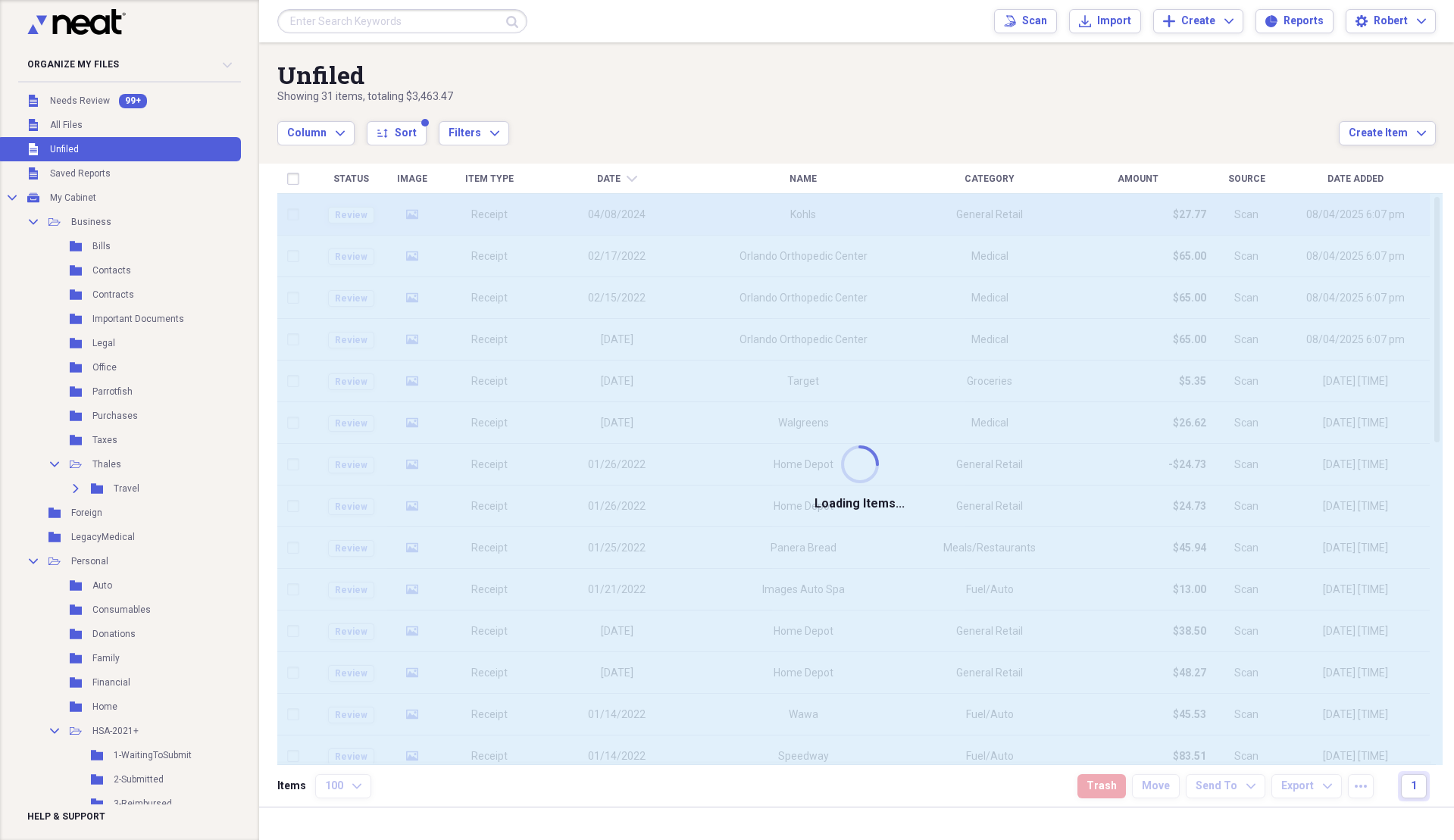 click on "Loading Items..." at bounding box center (860, 479) 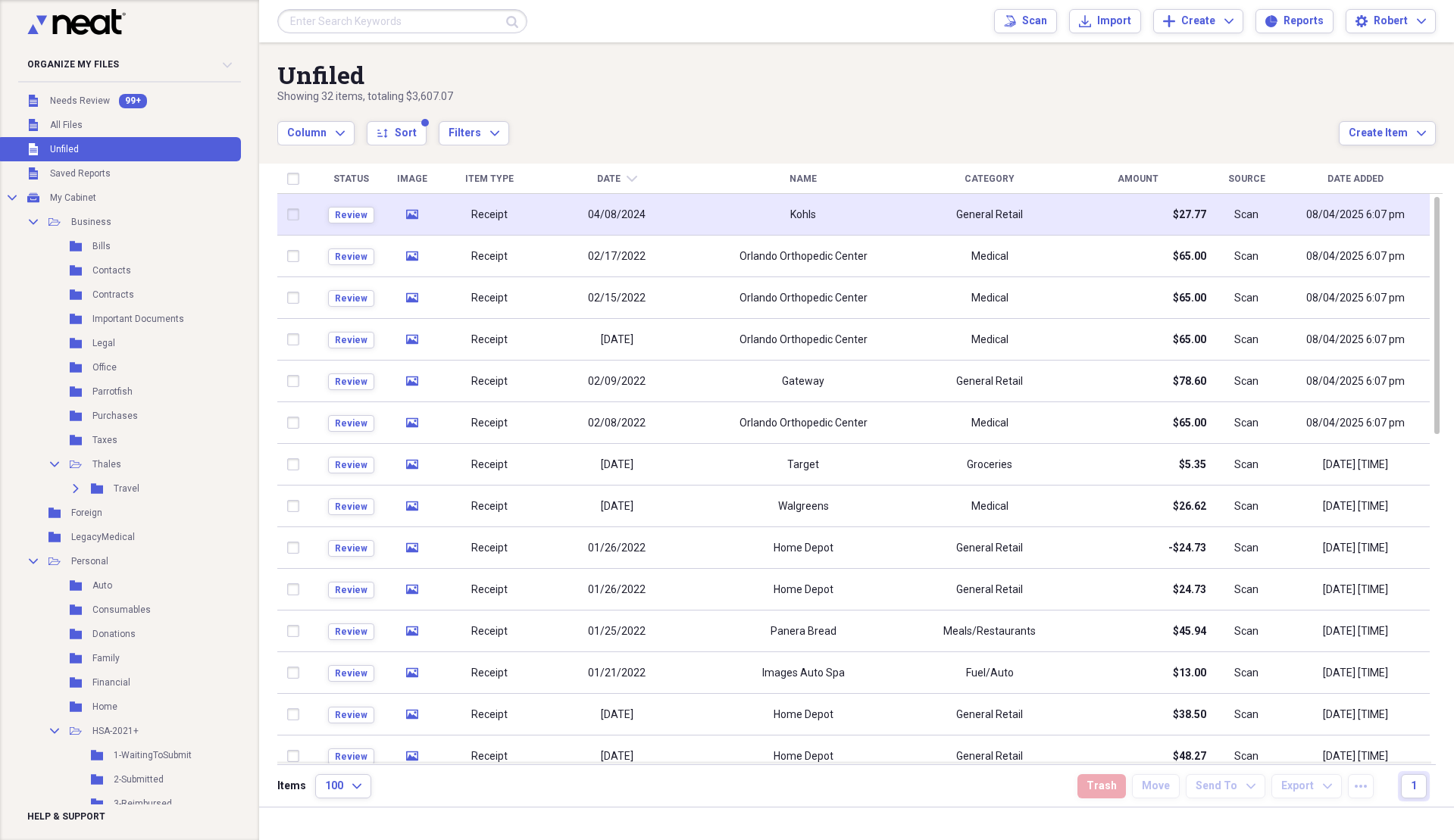 click on "04/08/2024" at bounding box center [617, 214] 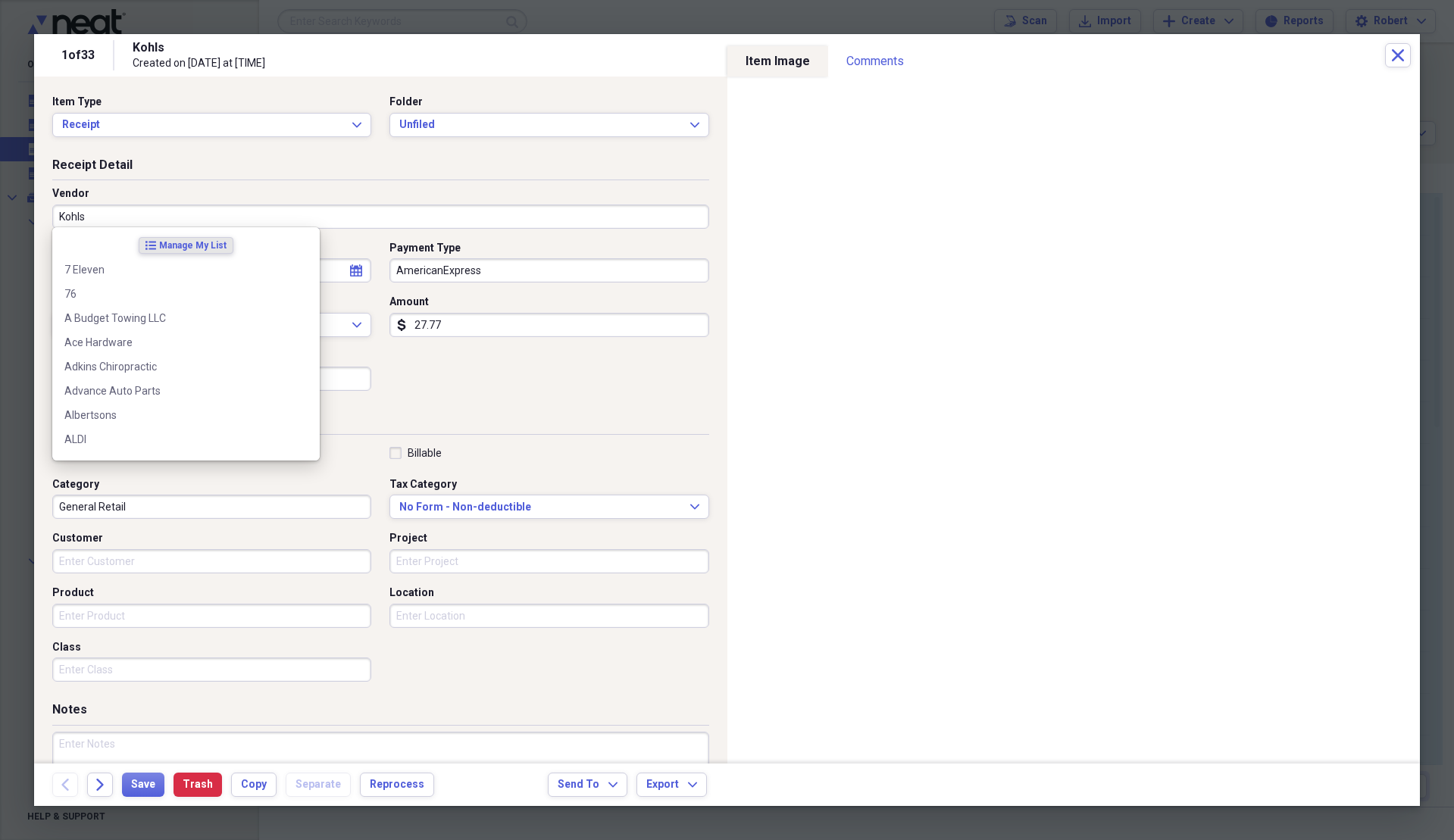 click on "Kohls" at bounding box center (380, 217) 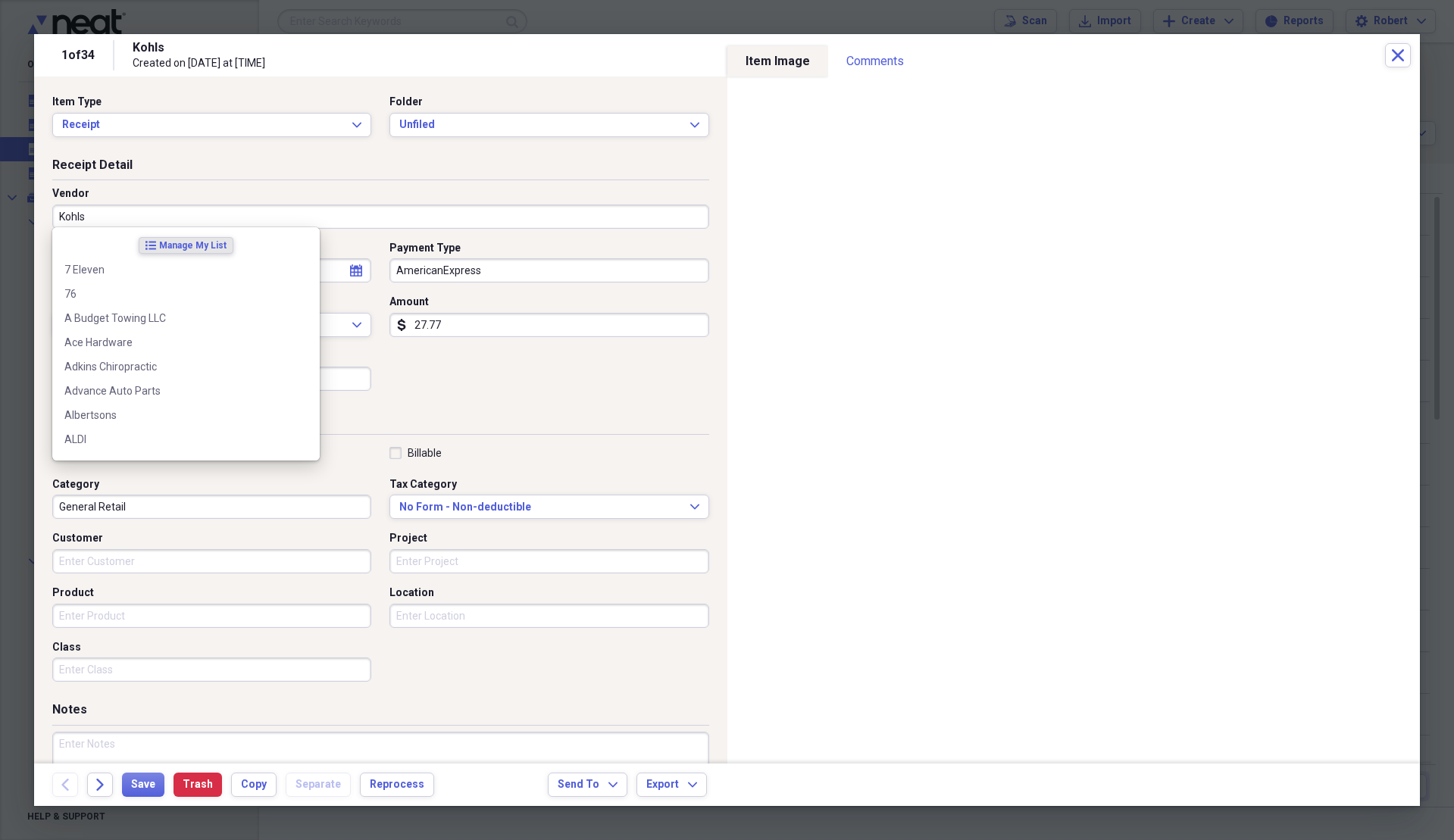click on "Kohls" at bounding box center (380, 217) 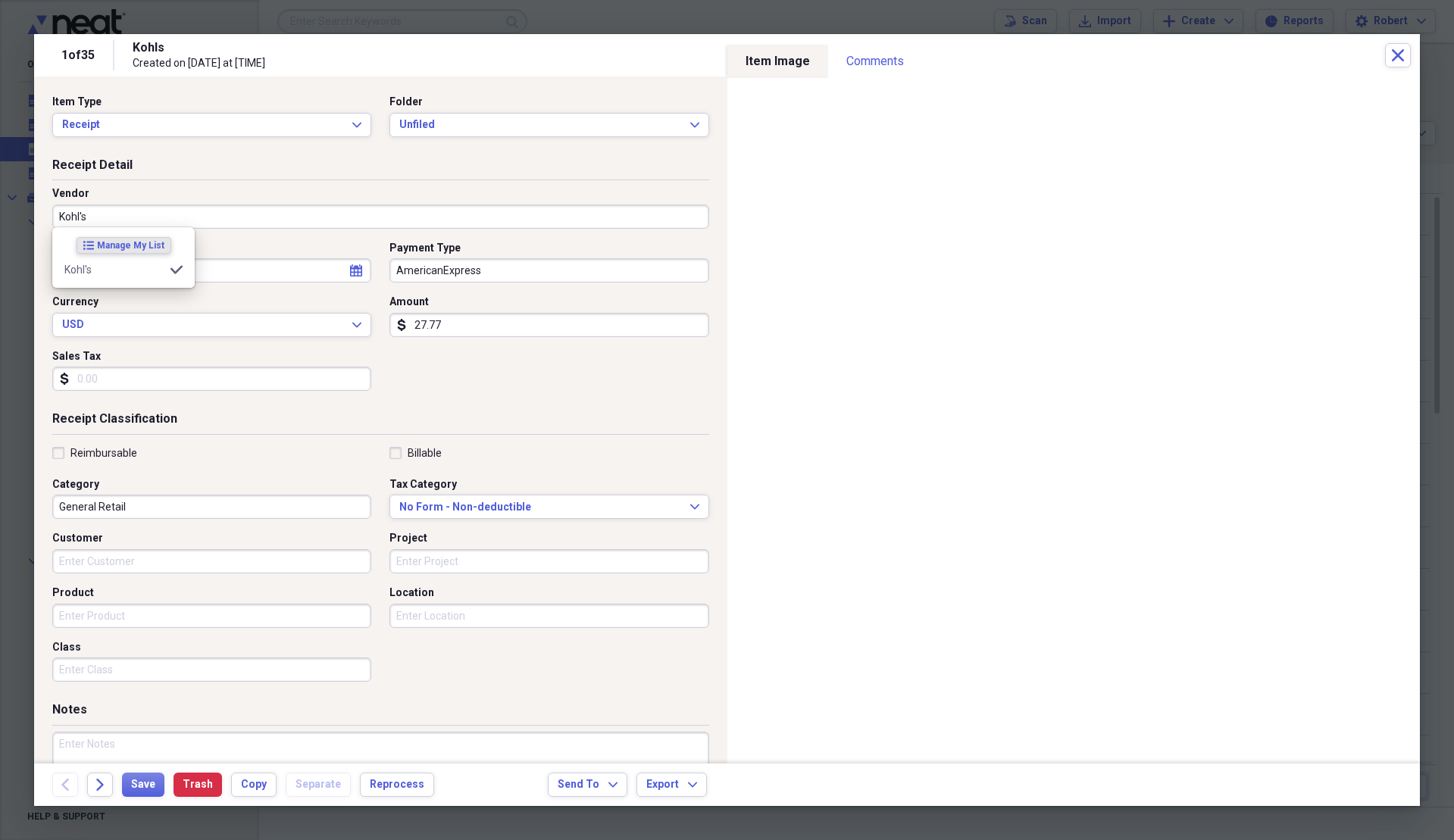 type on "Kohl's" 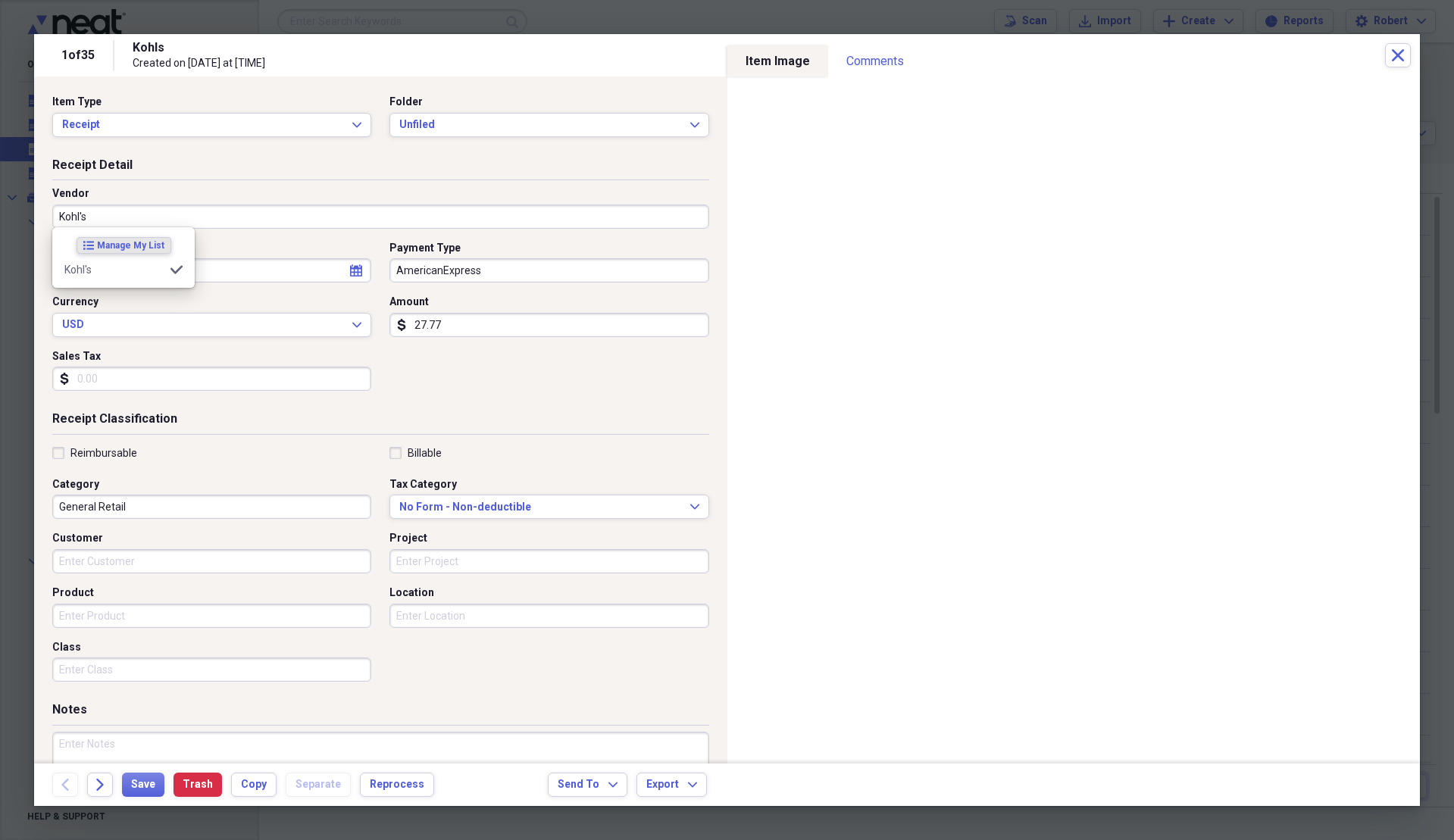 select on "3" 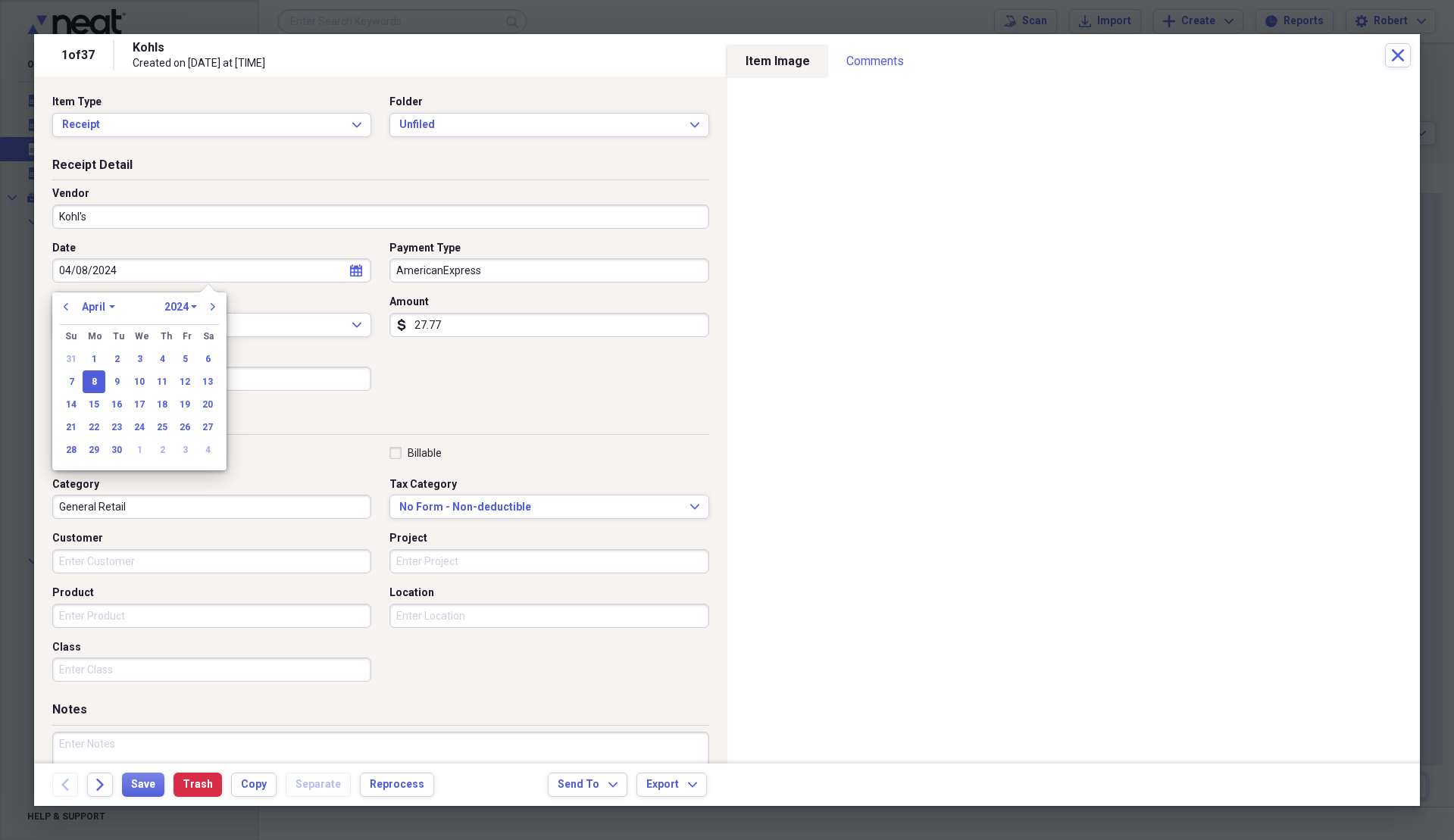 click on "27.77" at bounding box center (549, 325) 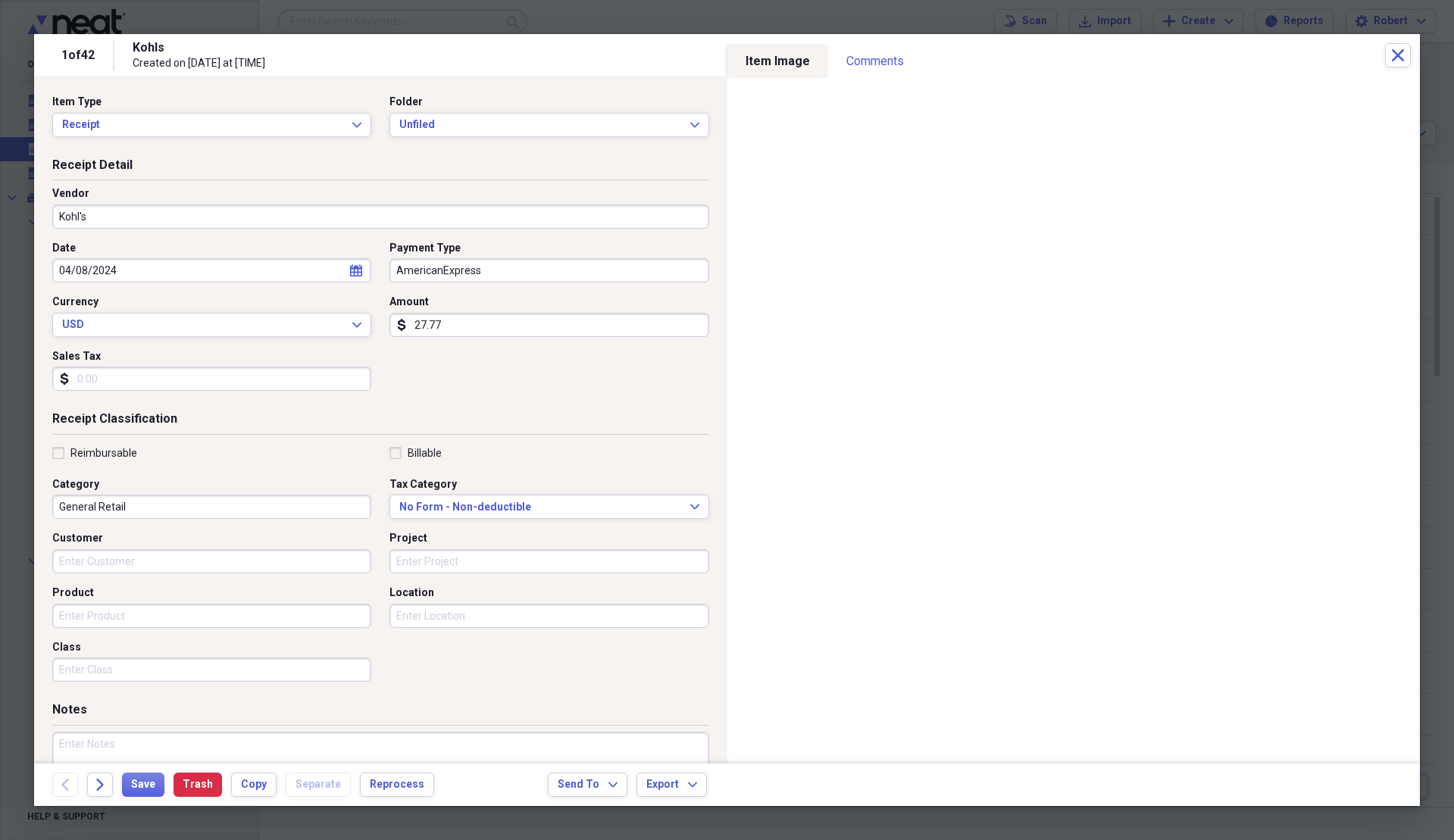 click on "Sales Tax" at bounding box center [211, 379] 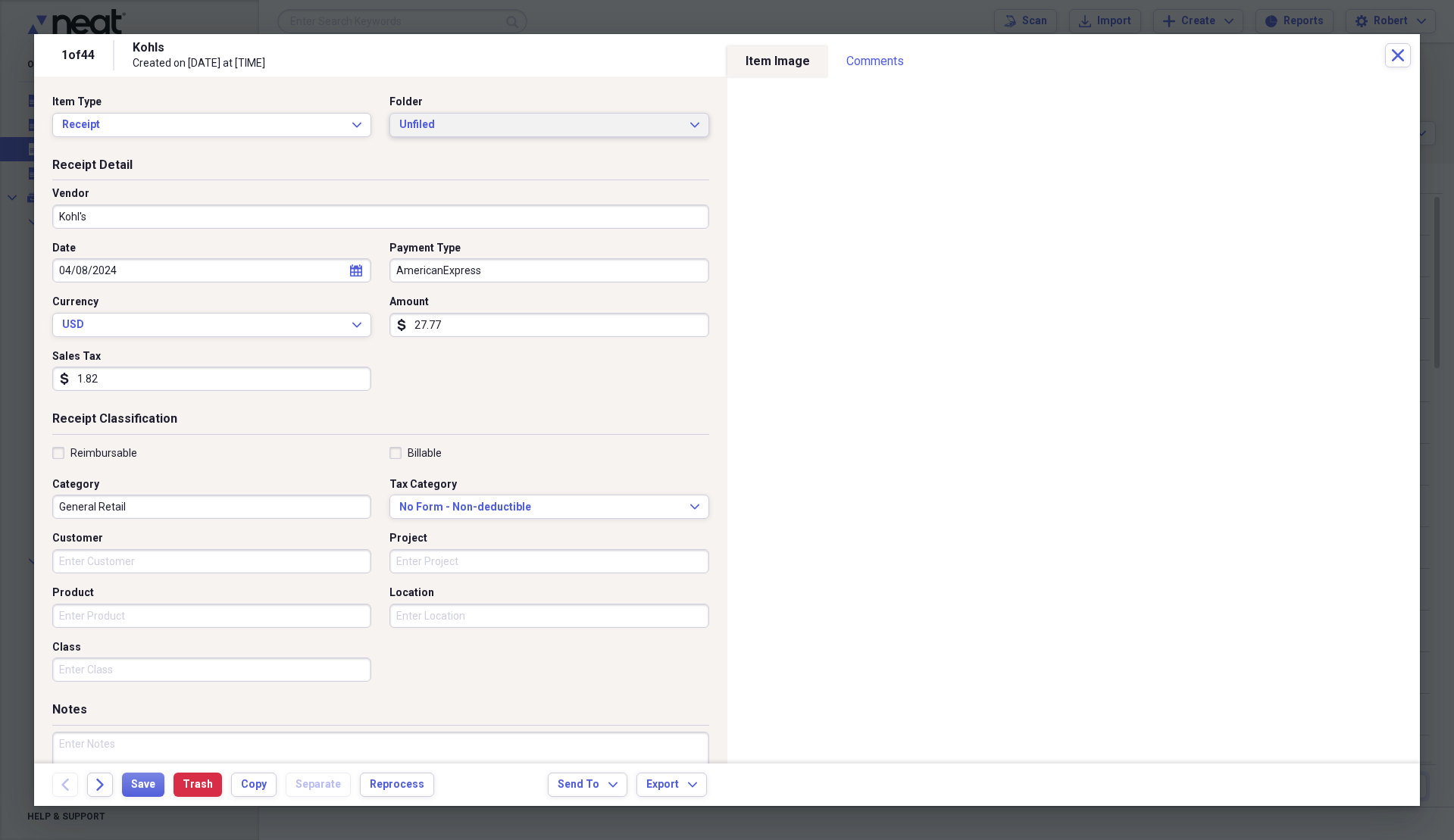 type on "1.82" 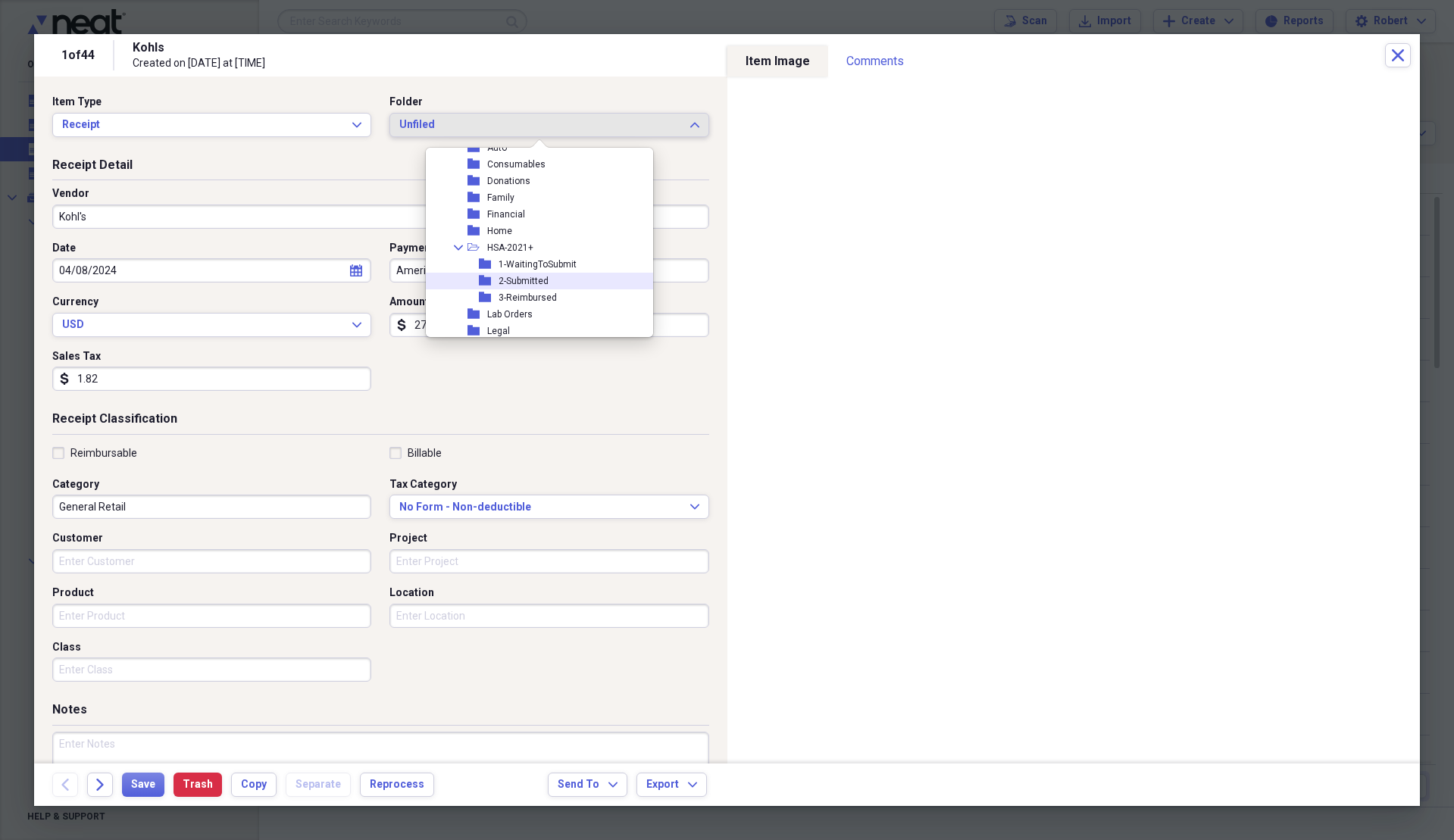 scroll, scrollTop: 454, scrollLeft: 0, axis: vertical 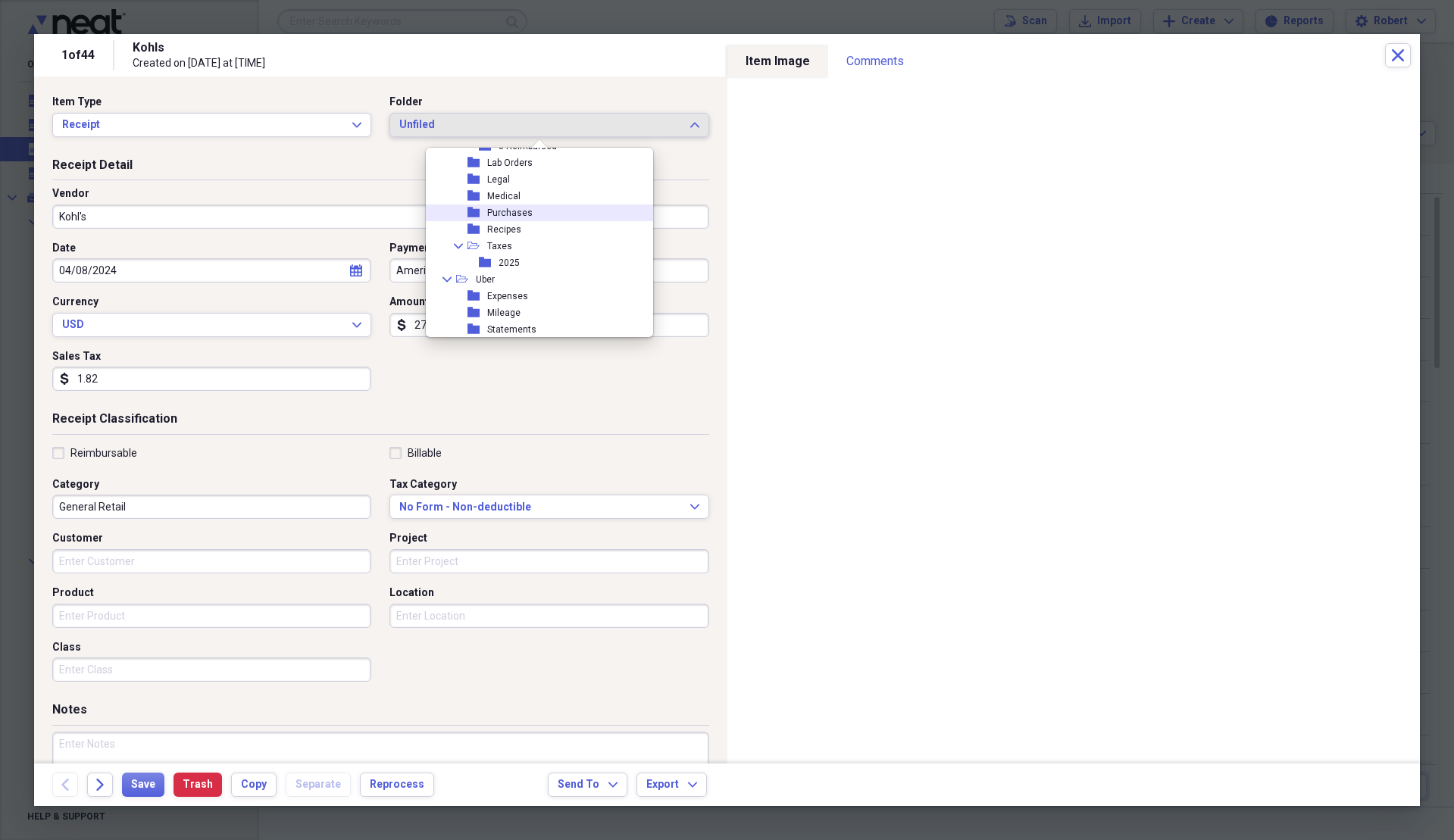 click on "Purchases" at bounding box center (510, 213) 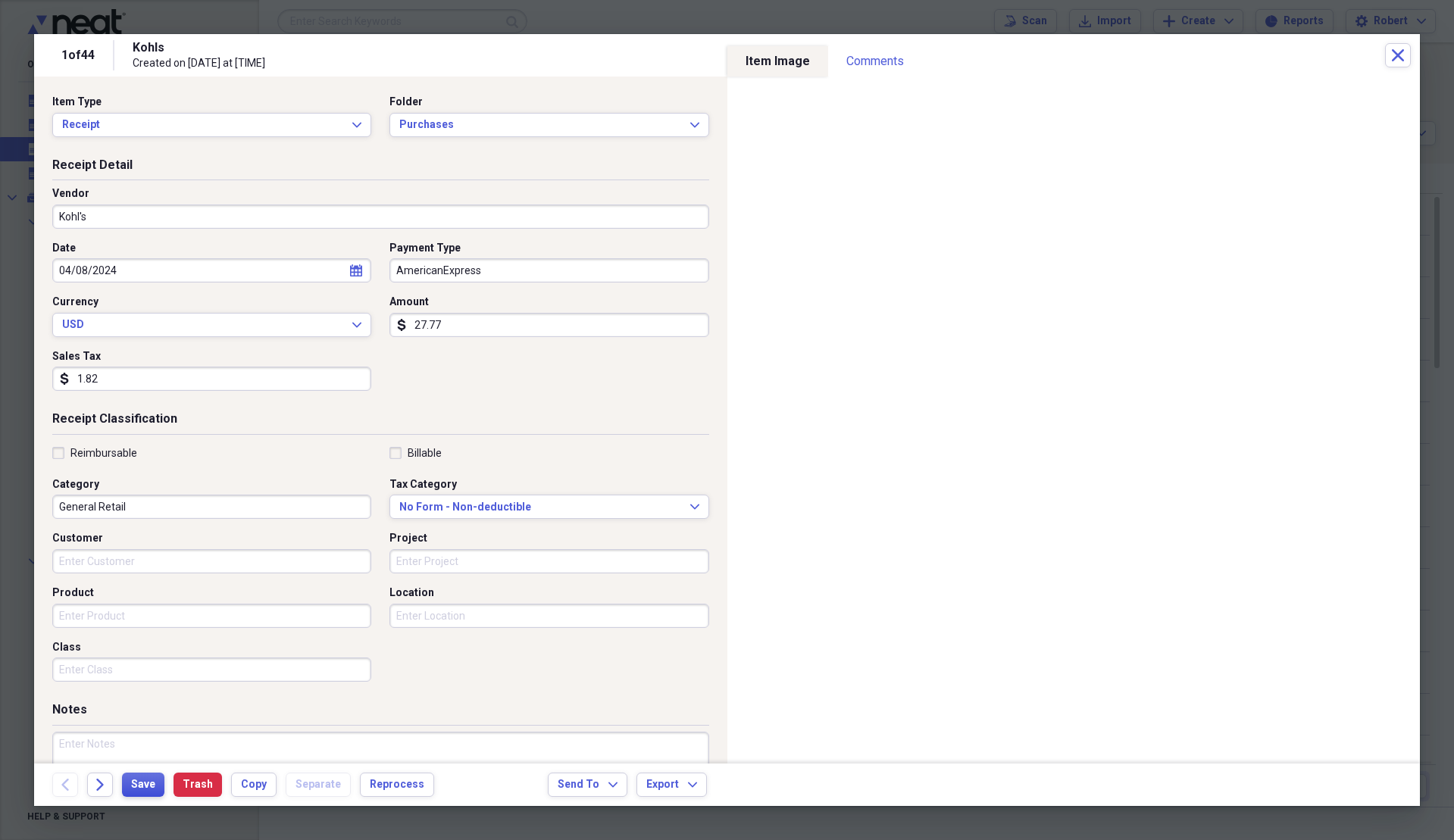 click on "Save" at bounding box center [143, 785] 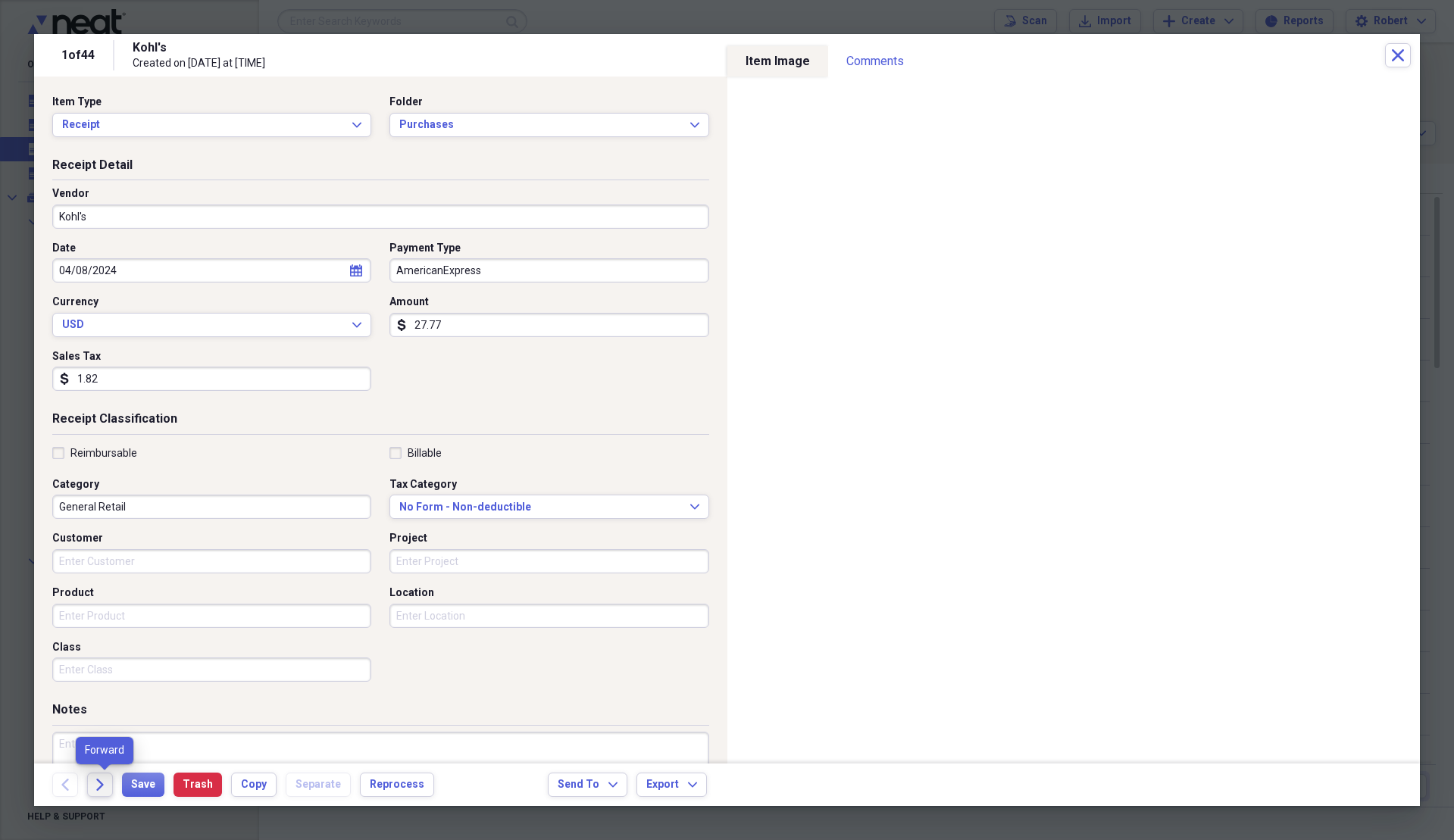 click 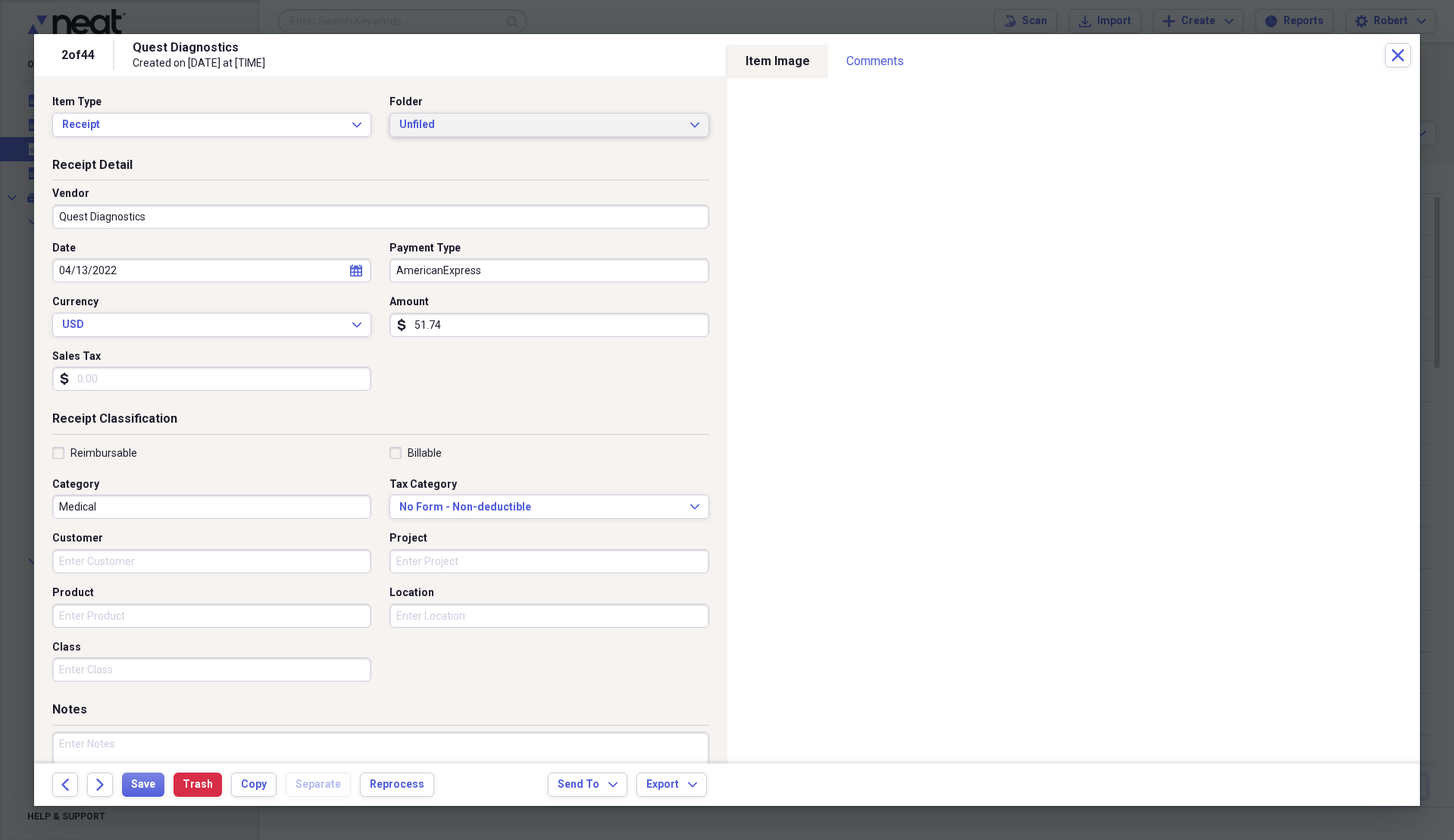click on "Unfiled" at bounding box center [539, 125] 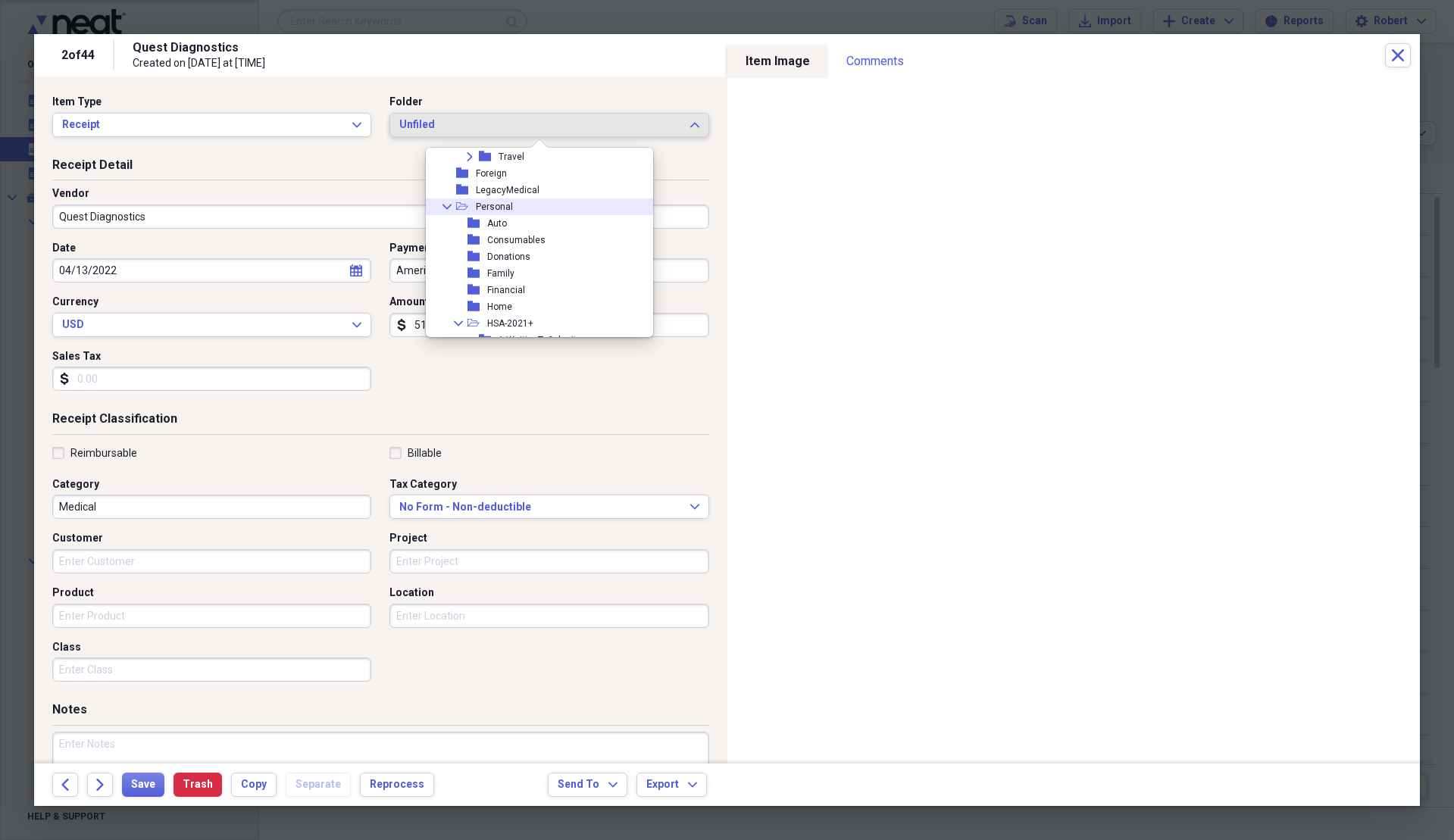 scroll, scrollTop: 303, scrollLeft: 0, axis: vertical 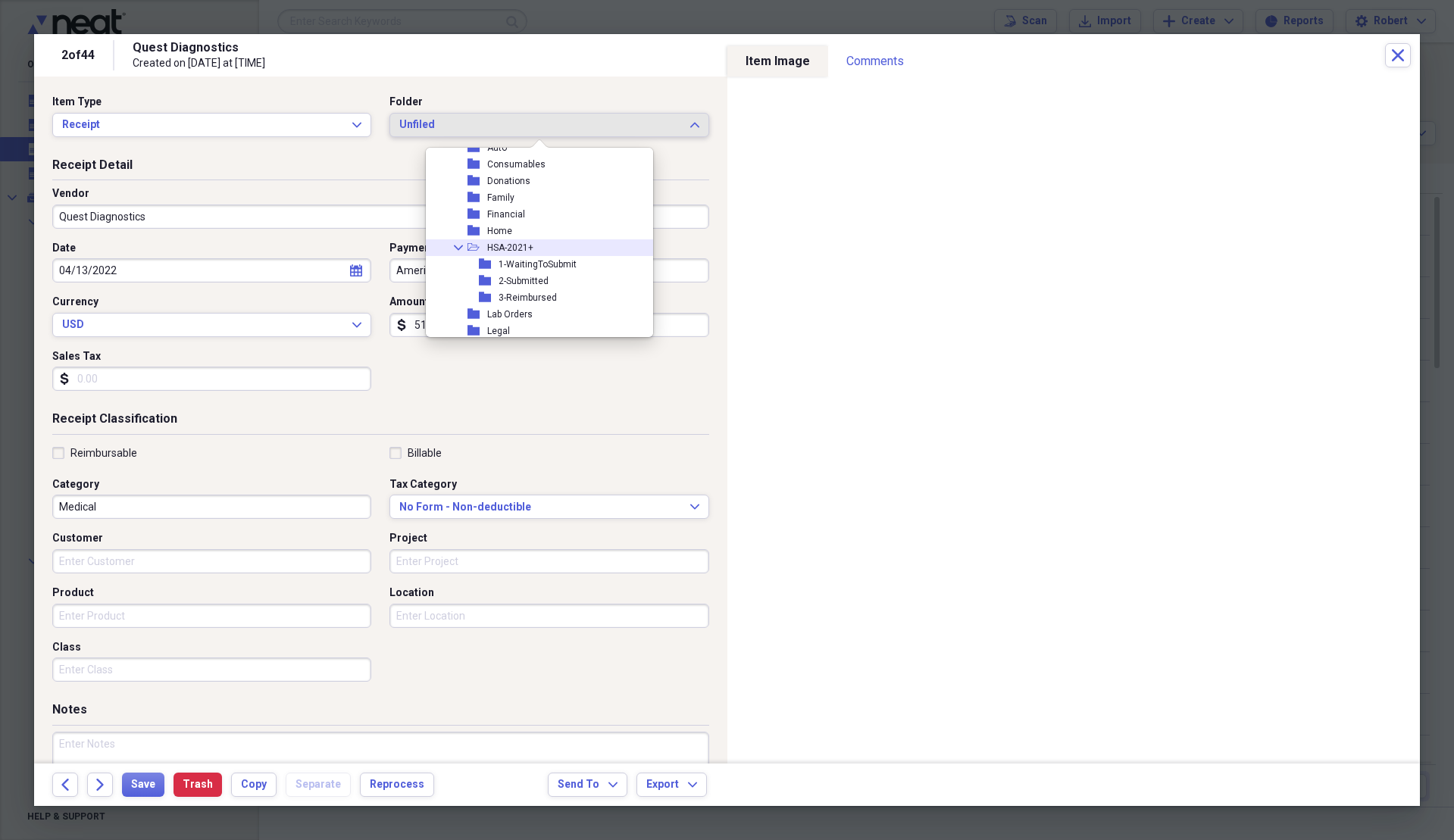 click on "HSA-2021+" at bounding box center [510, 248] 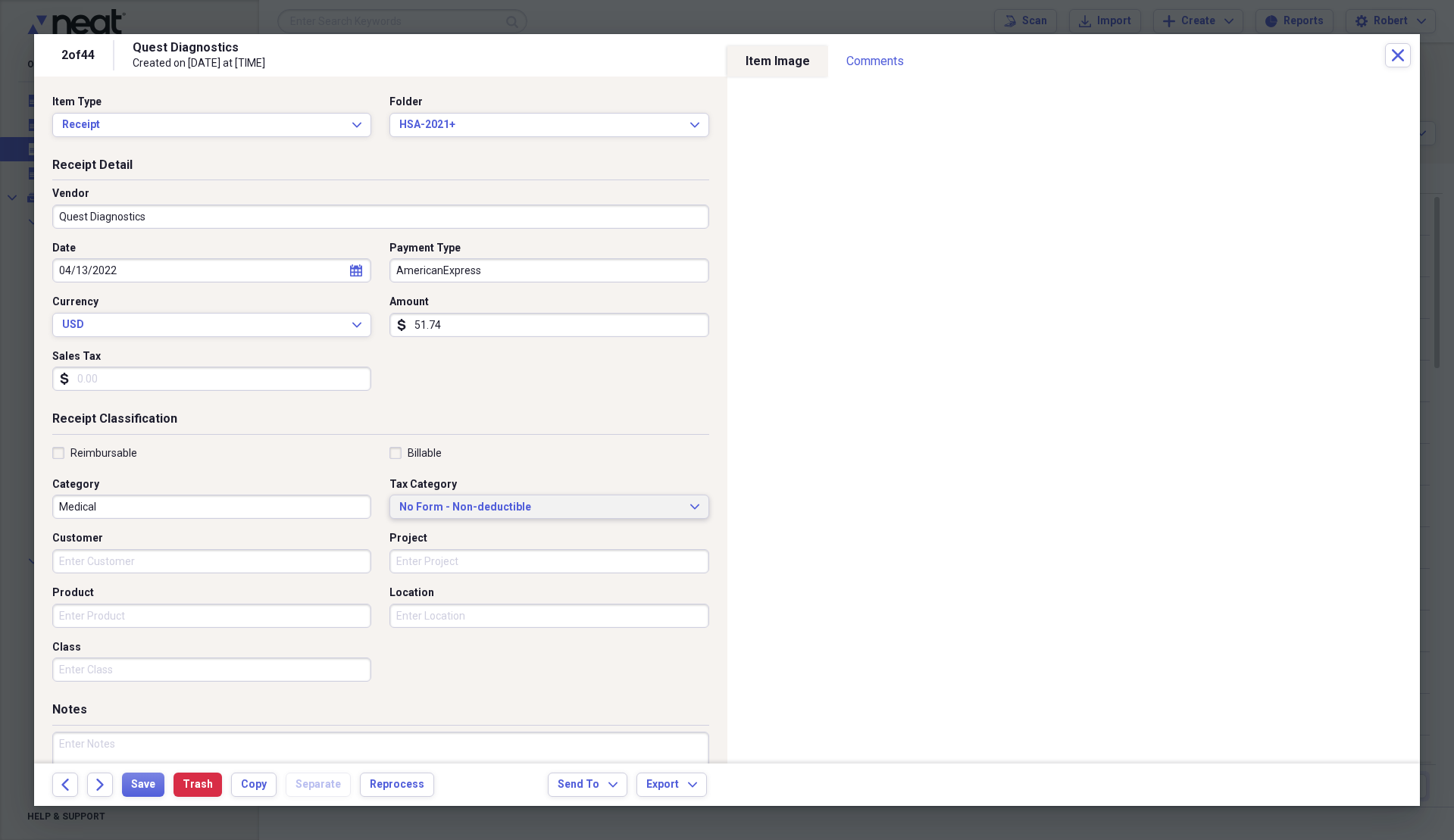 click on "No Form - Non-deductible" at bounding box center [539, 507] 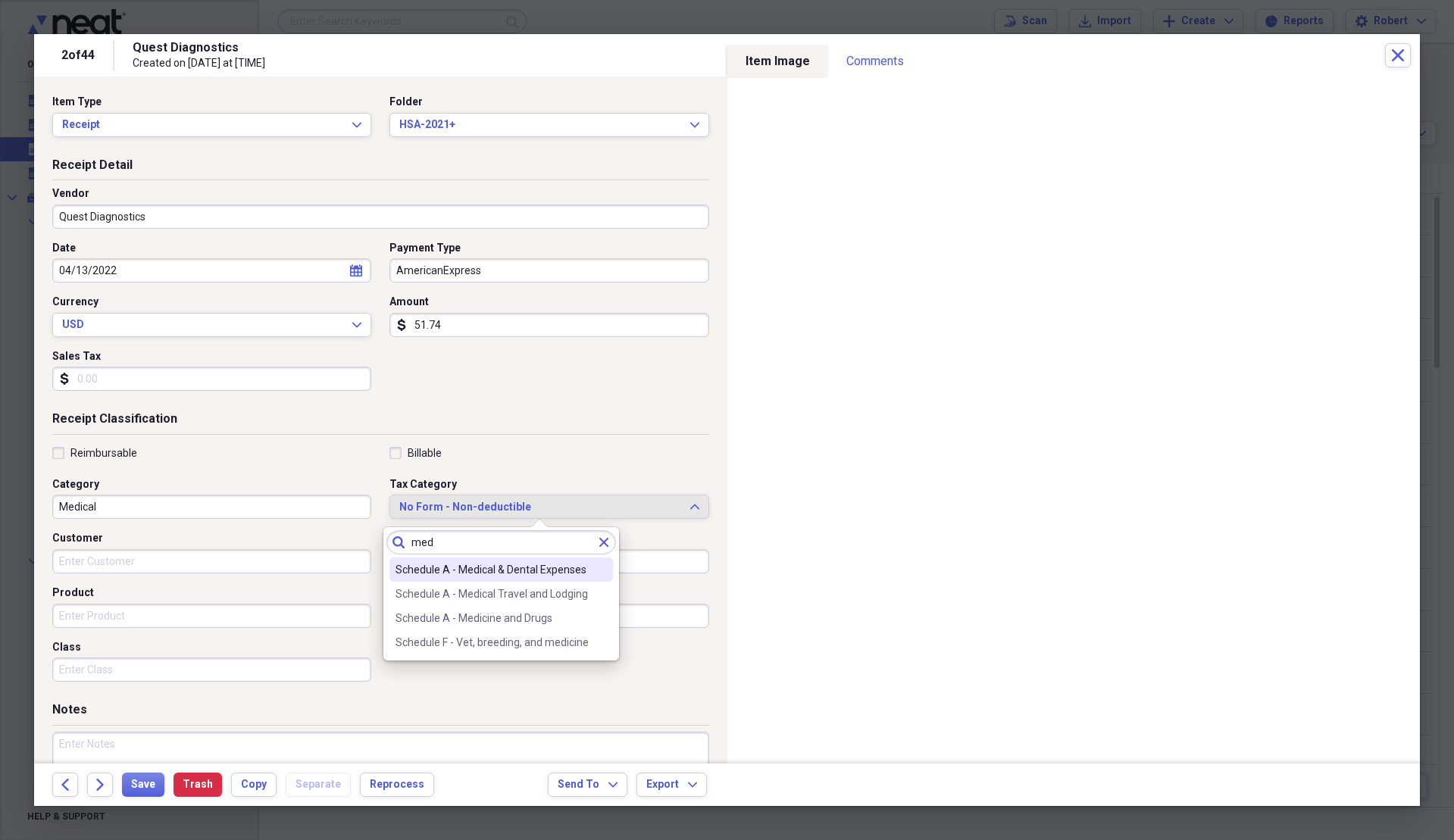 type on "med" 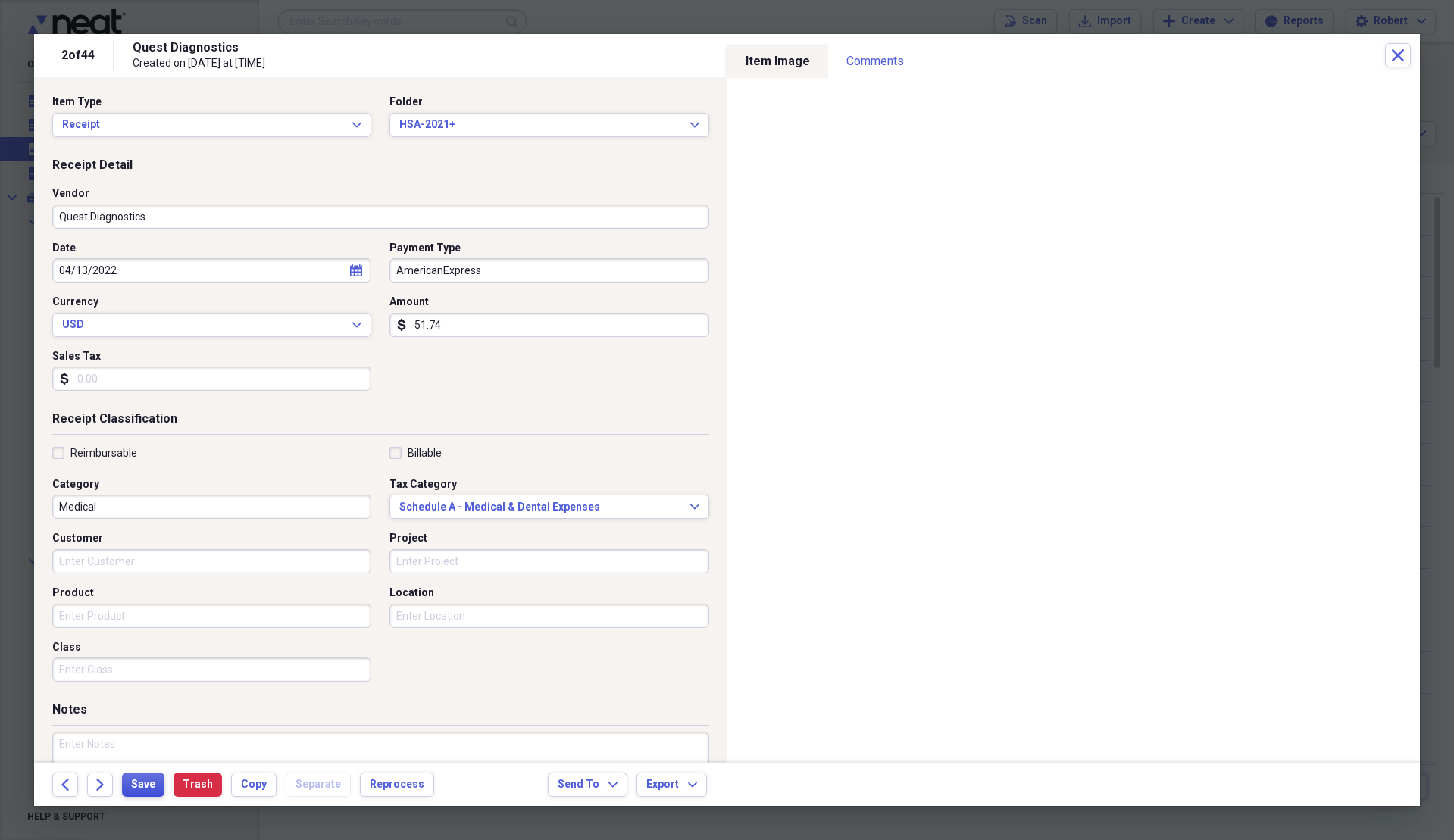 click on "Save" at bounding box center [143, 785] 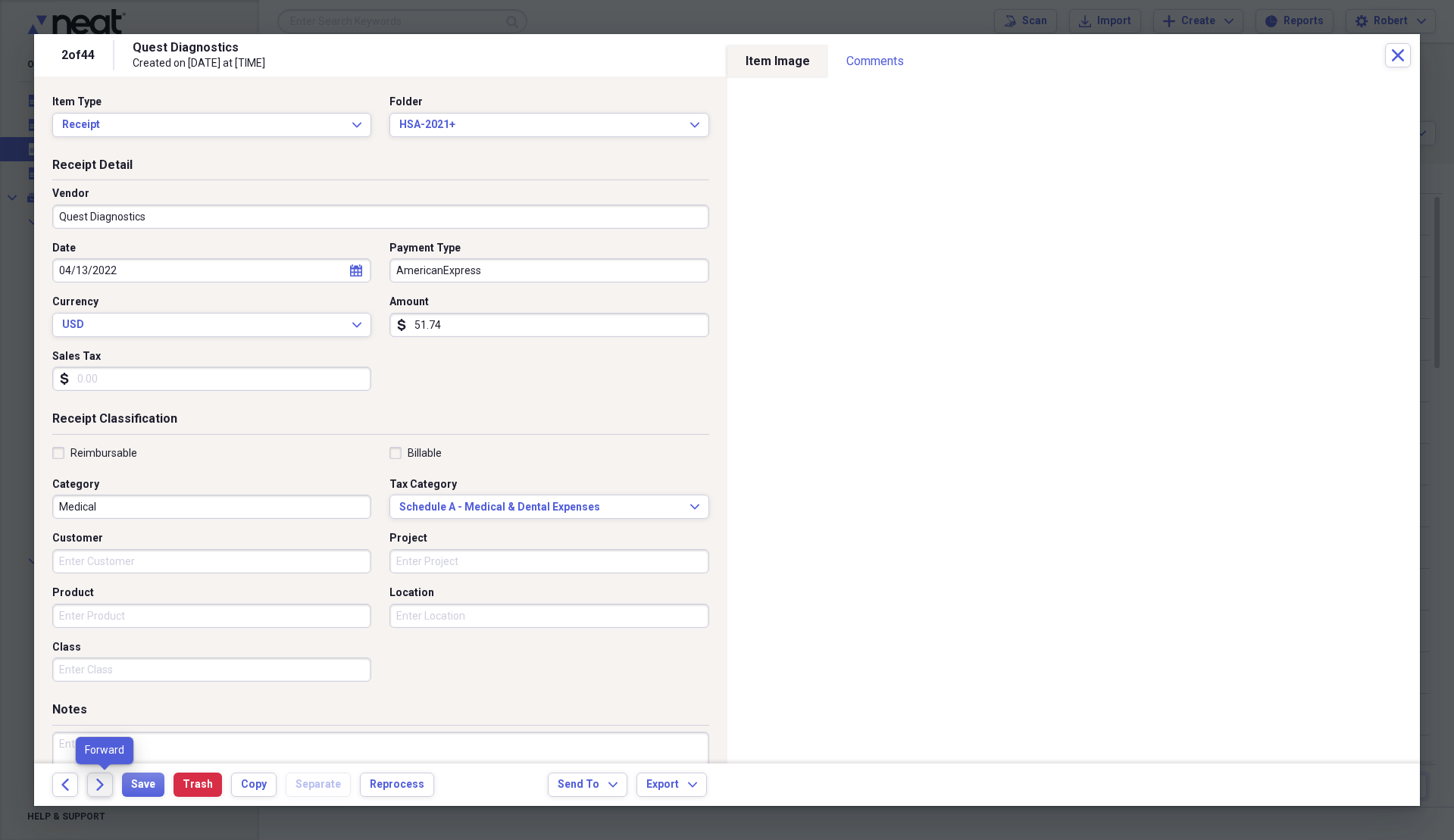 click on "Forward" 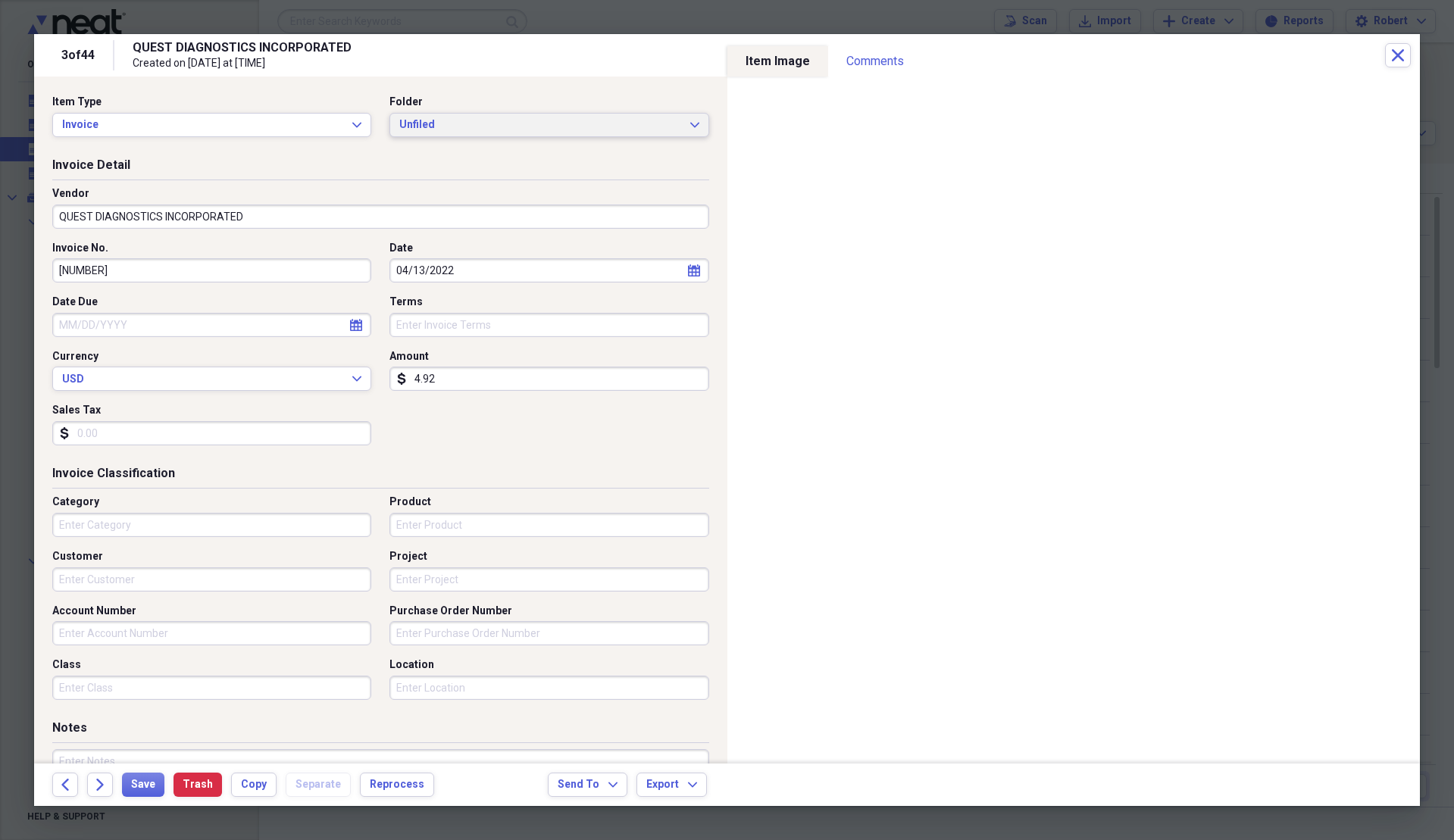 type on "4.92" 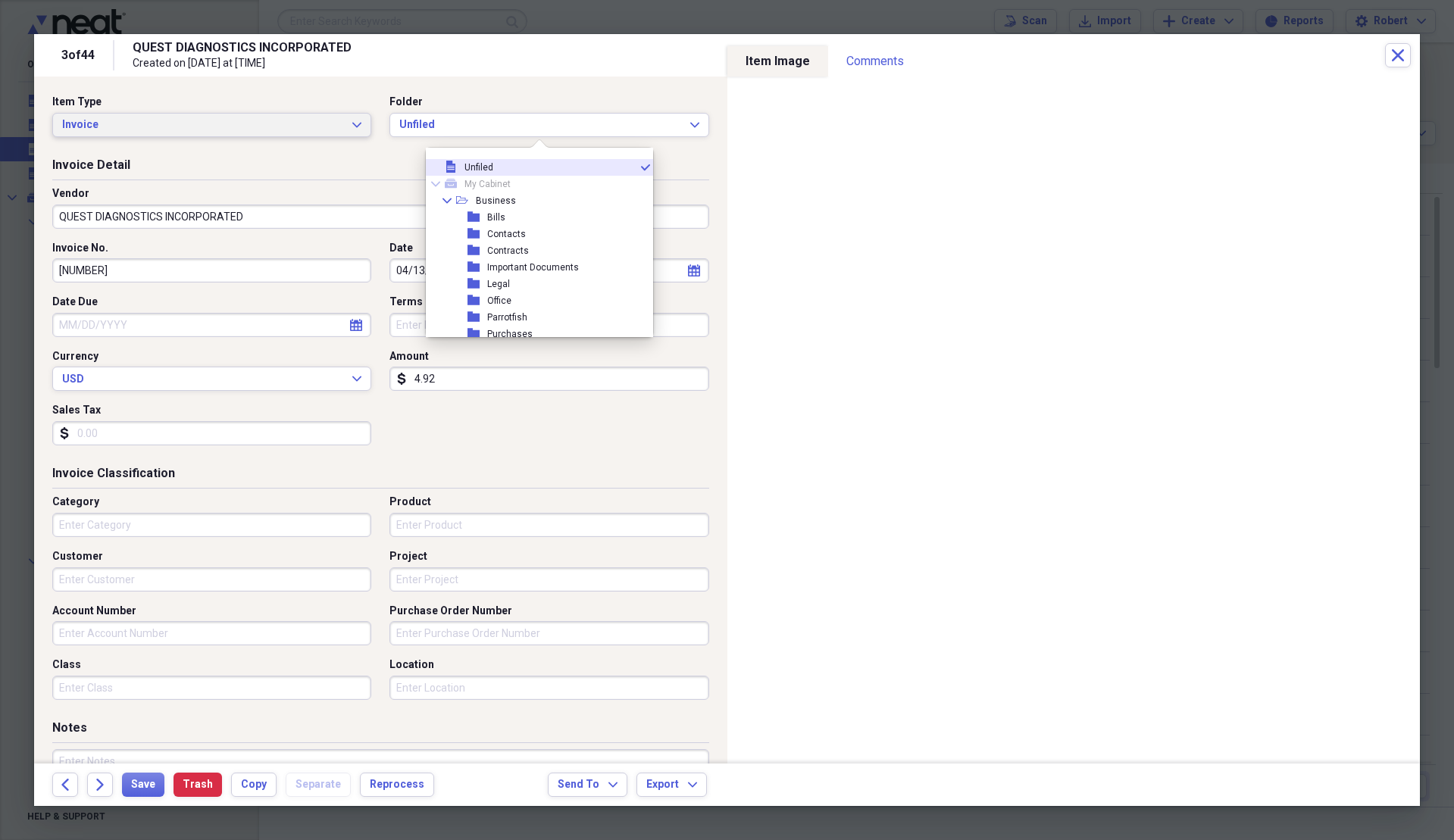 click on "Invoice" at bounding box center [202, 125] 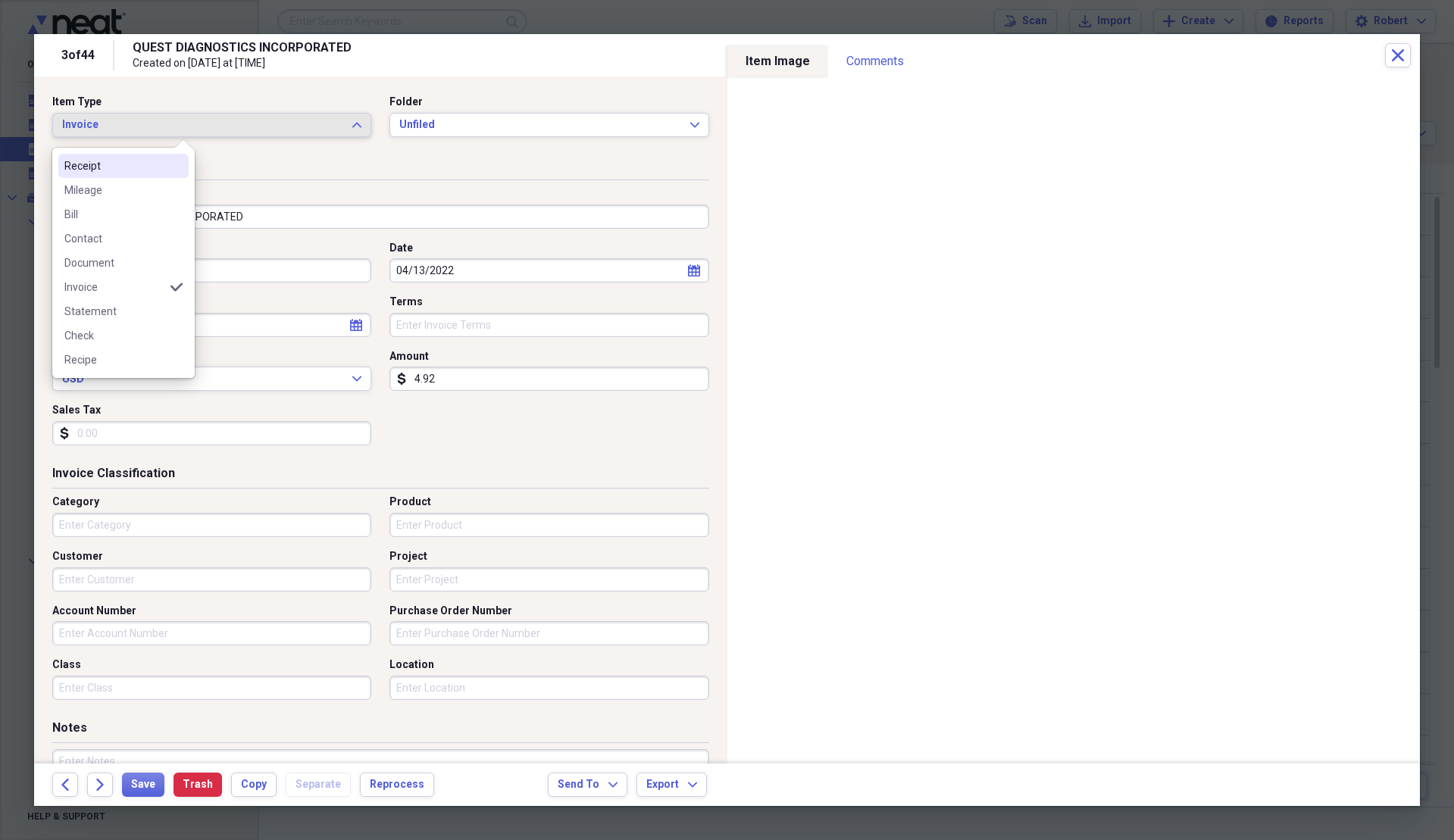 click on "Receipt" at bounding box center (114, 166) 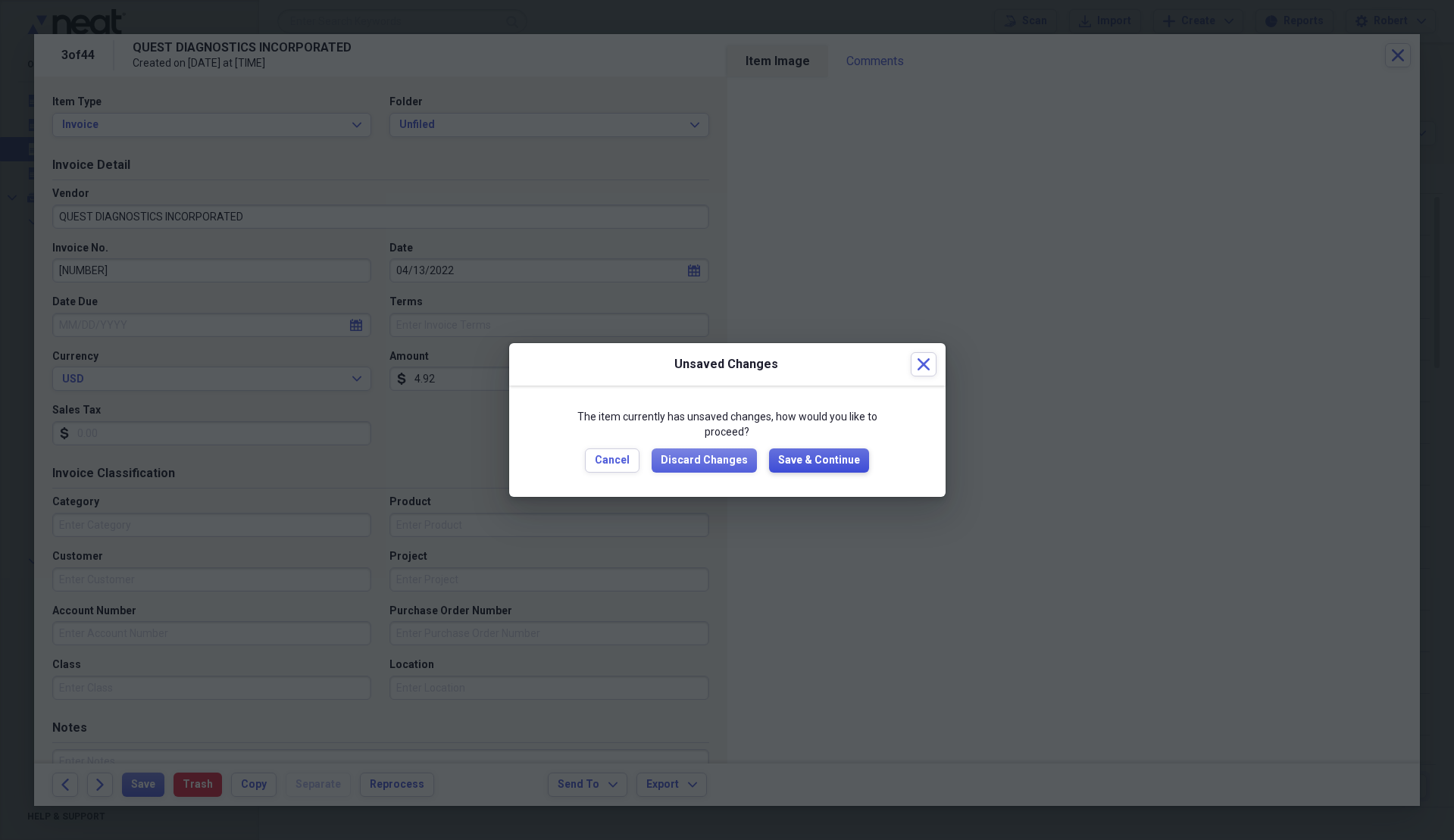 click on "Save & Continue" at bounding box center [819, 461] 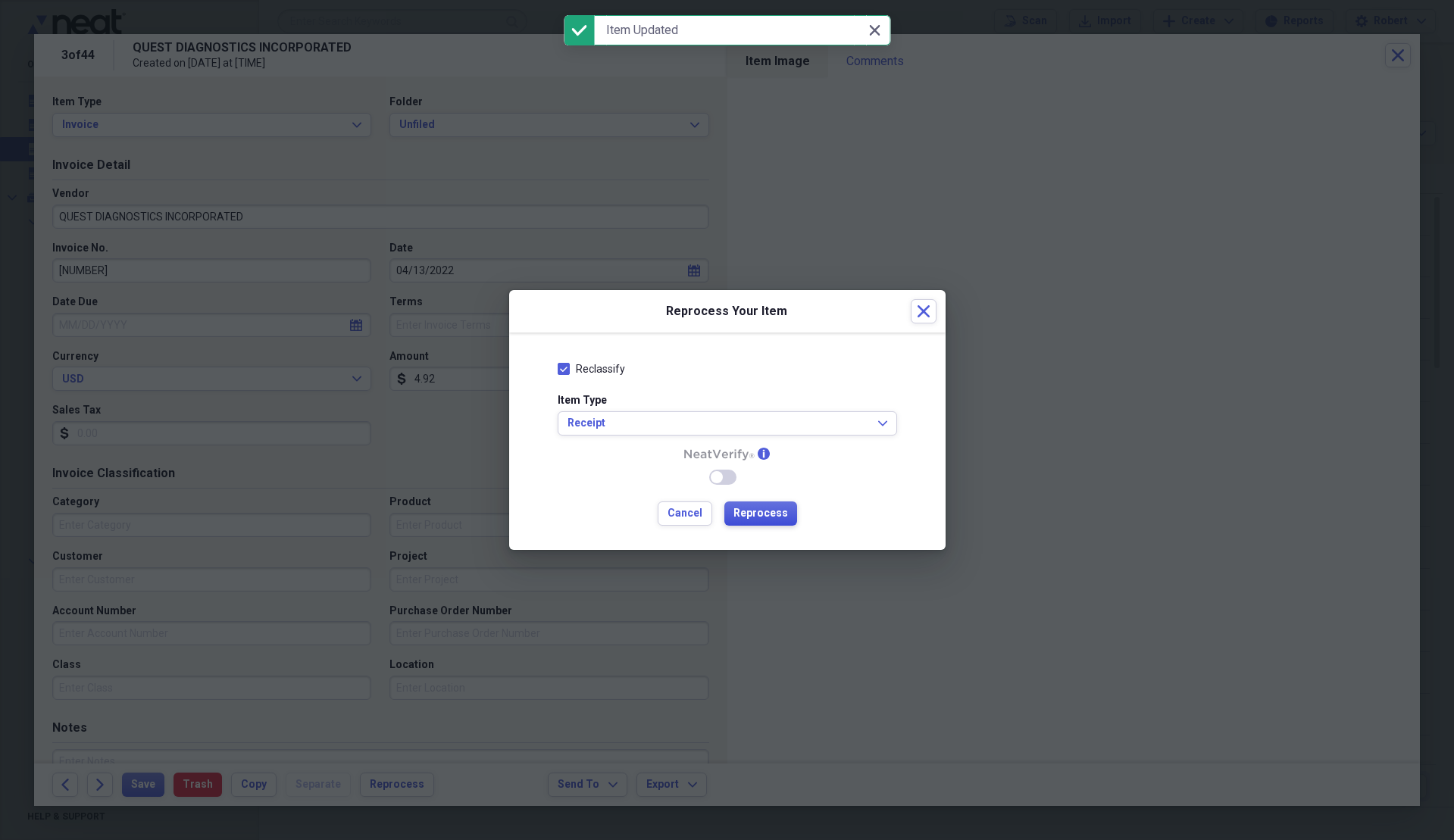 click on "Reprocess" at bounding box center [761, 514] 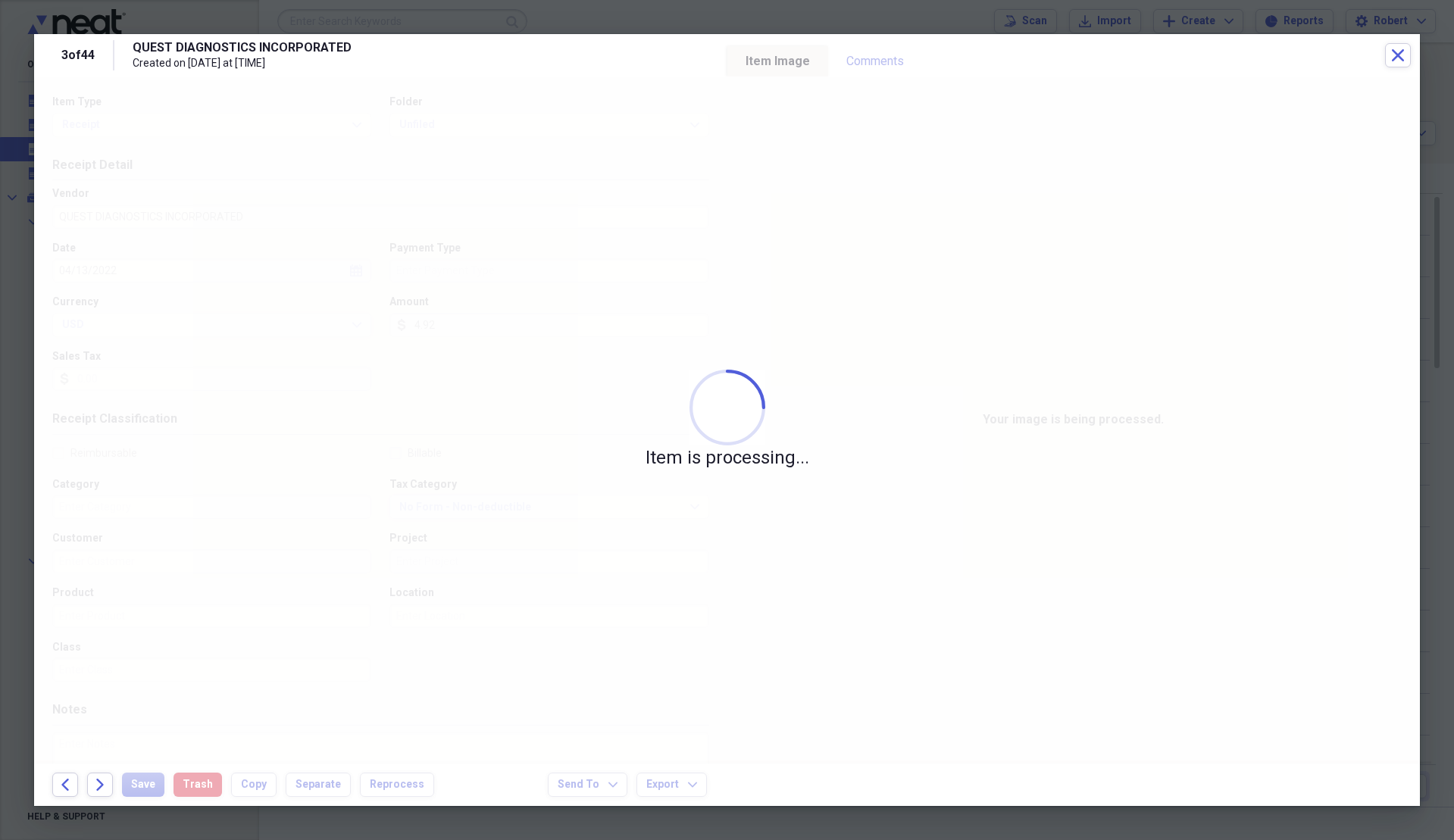 type on "UCF Health" 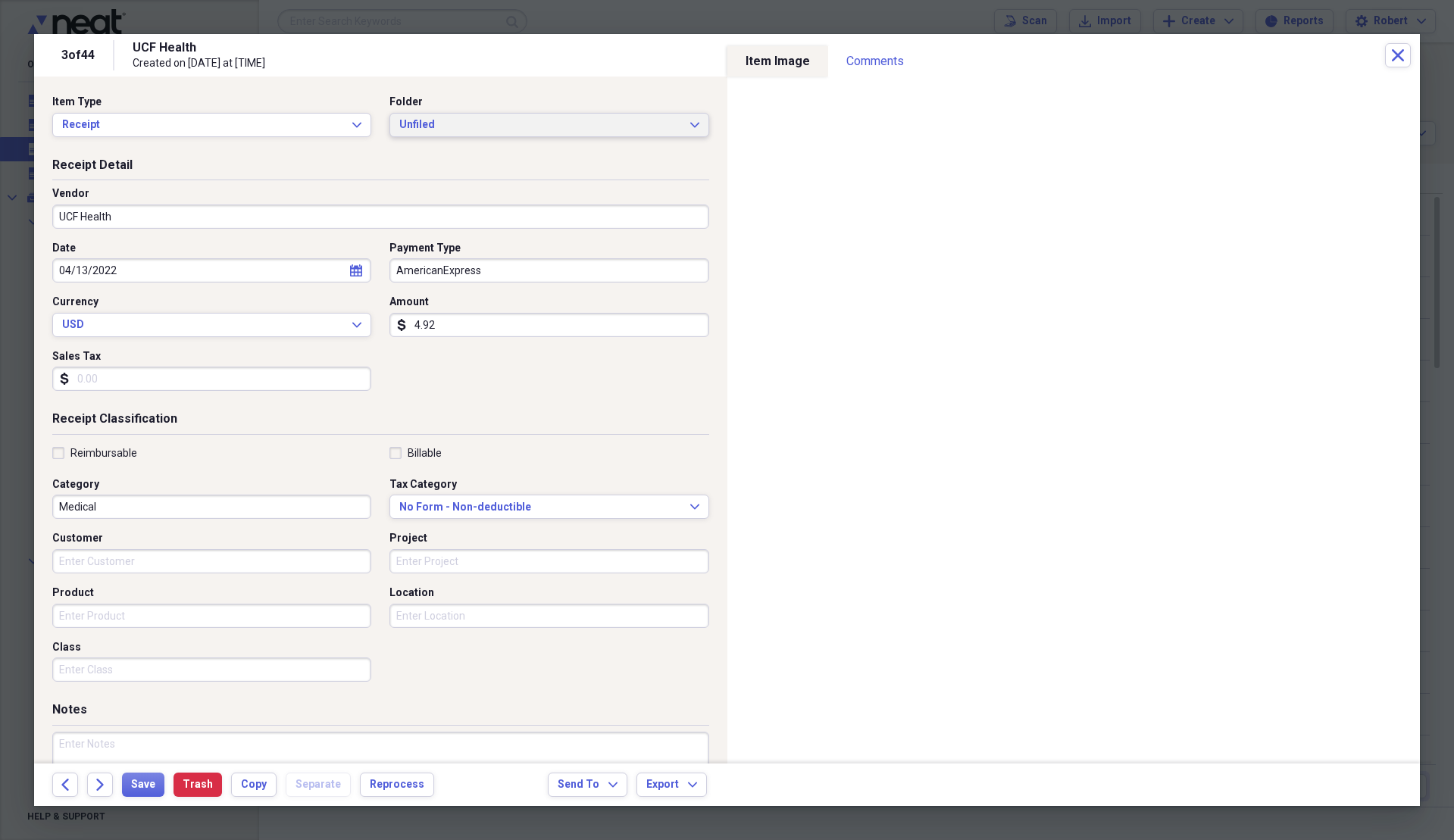 click on "Unfiled" at bounding box center (539, 125) 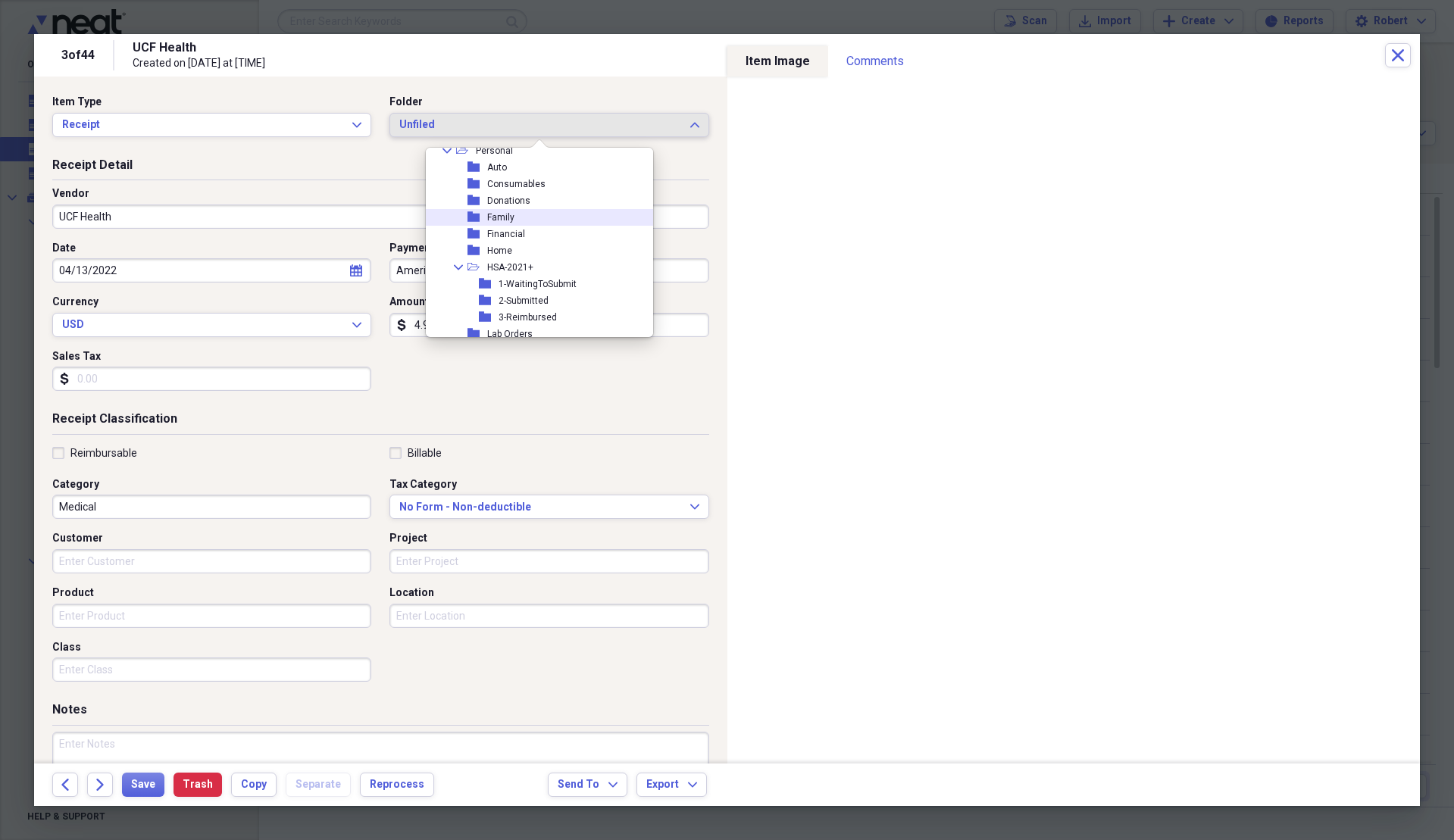 scroll, scrollTop: 303, scrollLeft: 0, axis: vertical 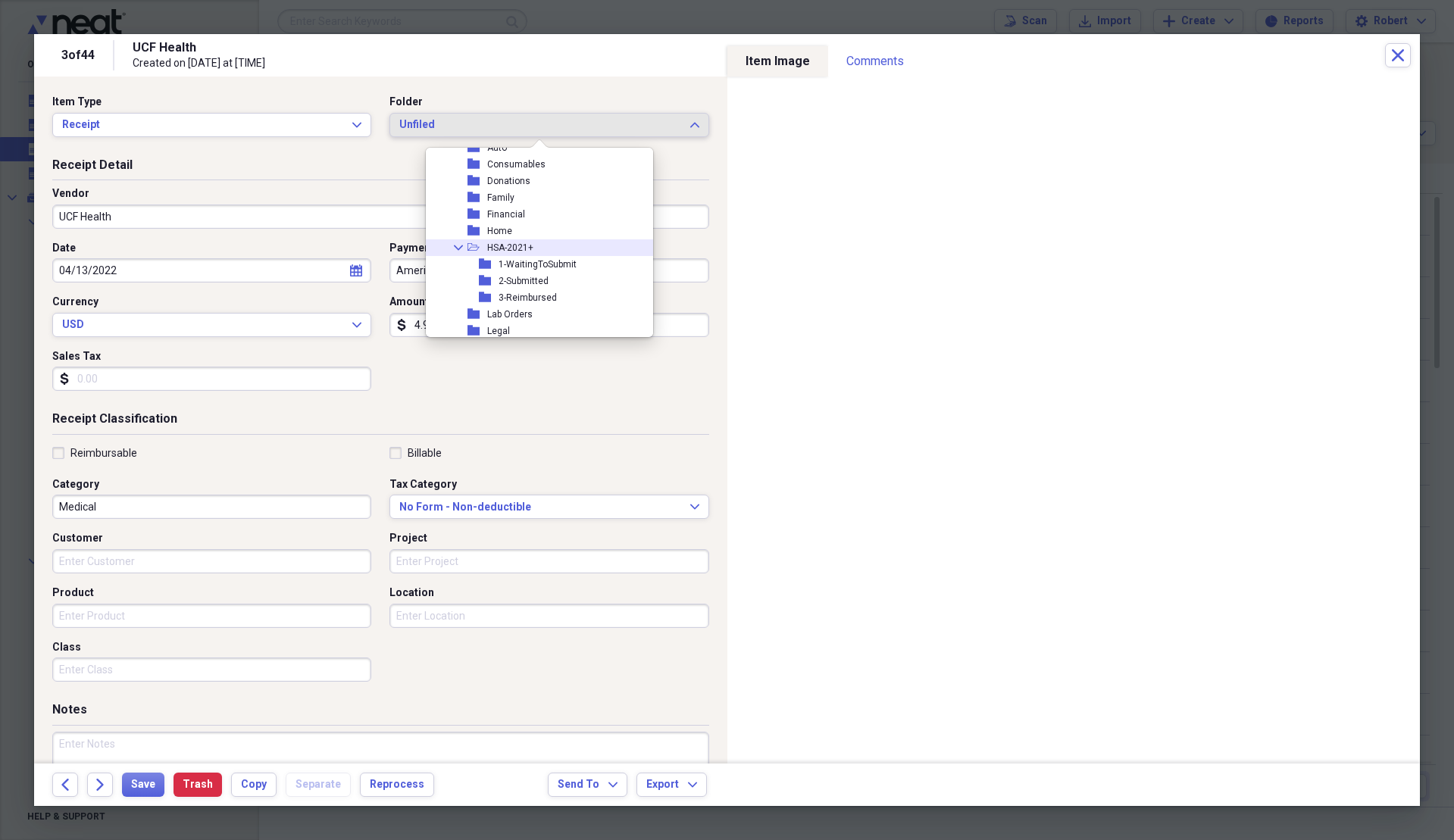 click on "HSA-2021+" at bounding box center [510, 248] 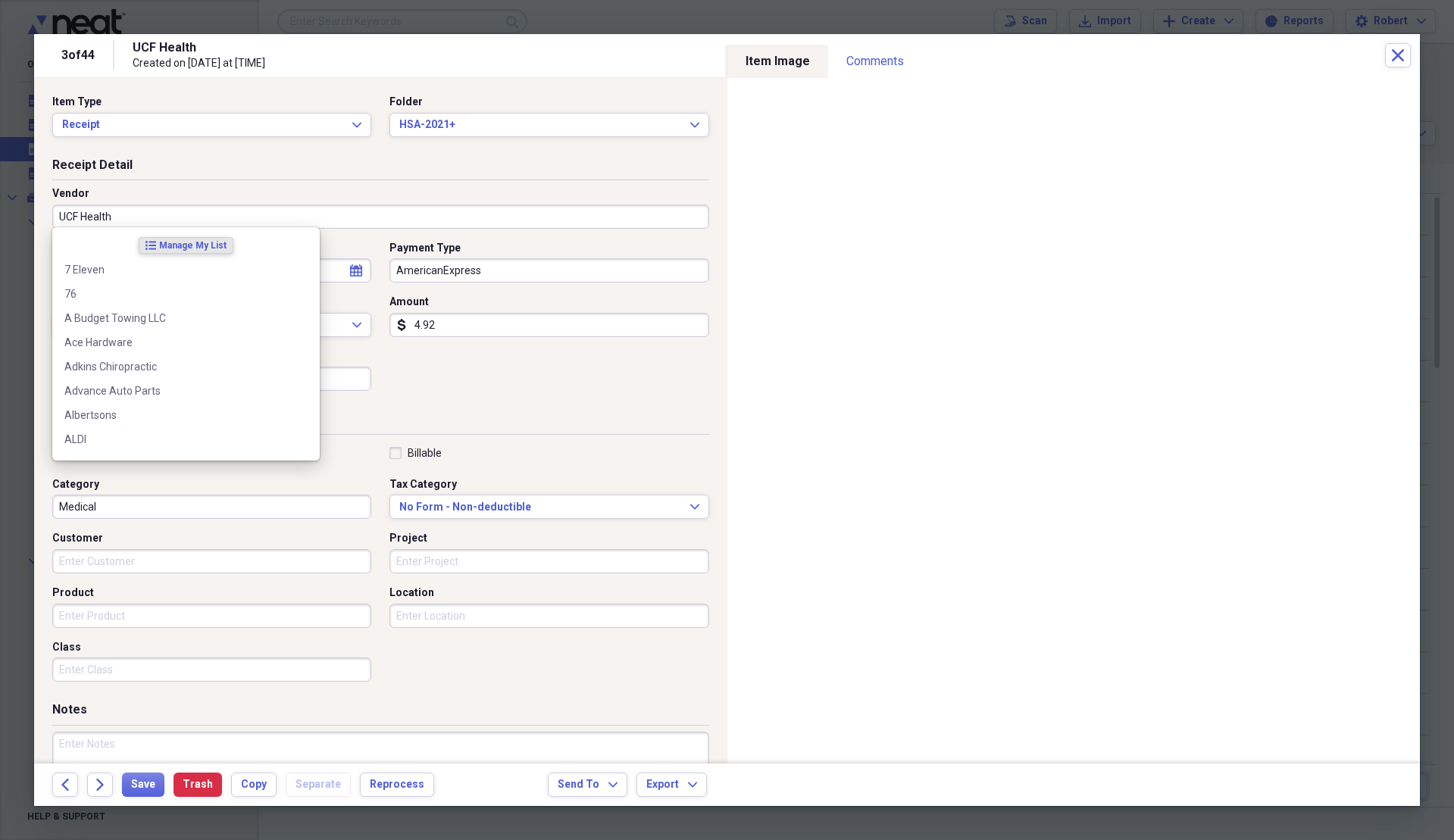 click on "UCF Health" at bounding box center (380, 217) 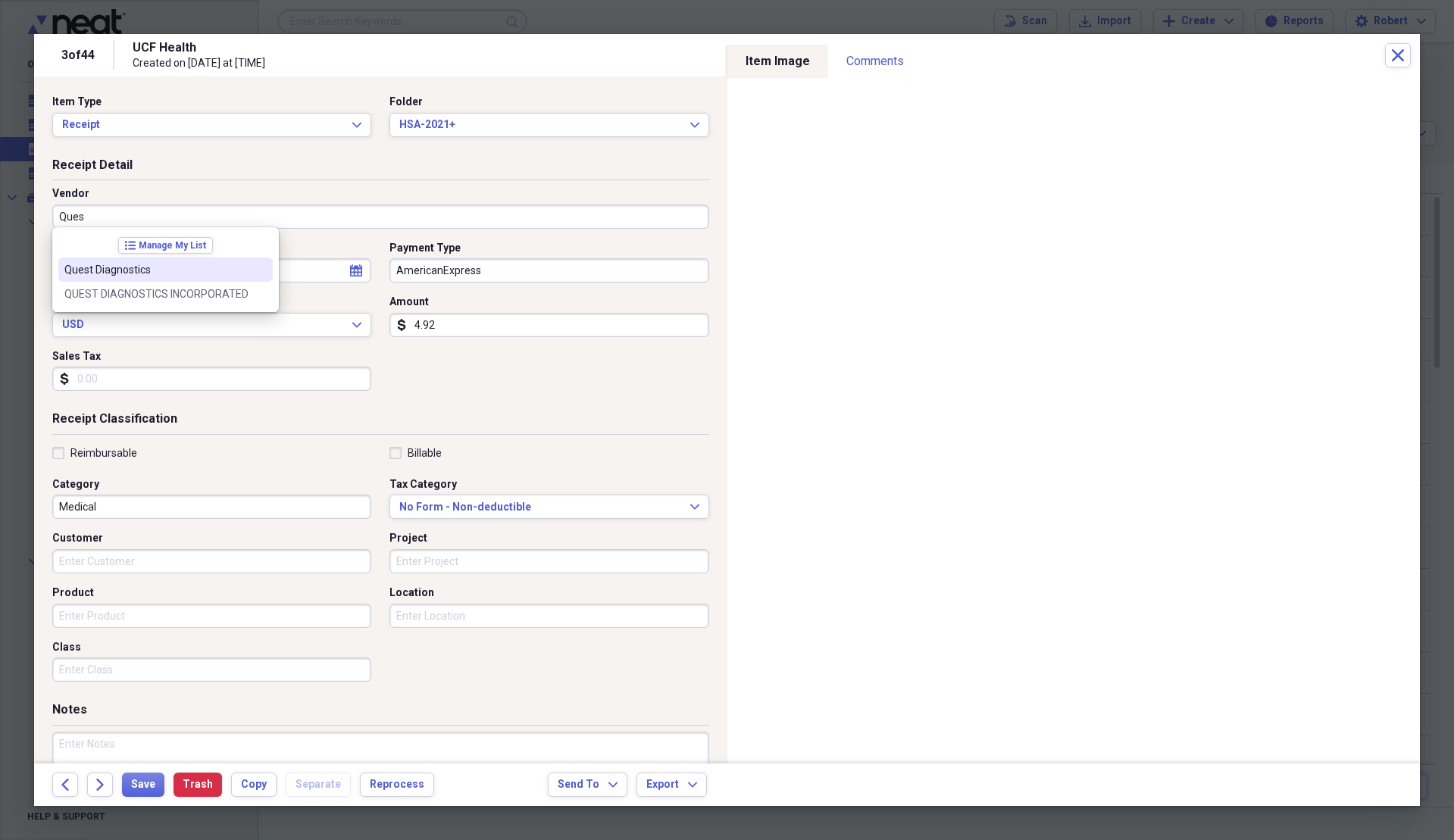click on "Quest Diagnostics" at bounding box center [156, 270] 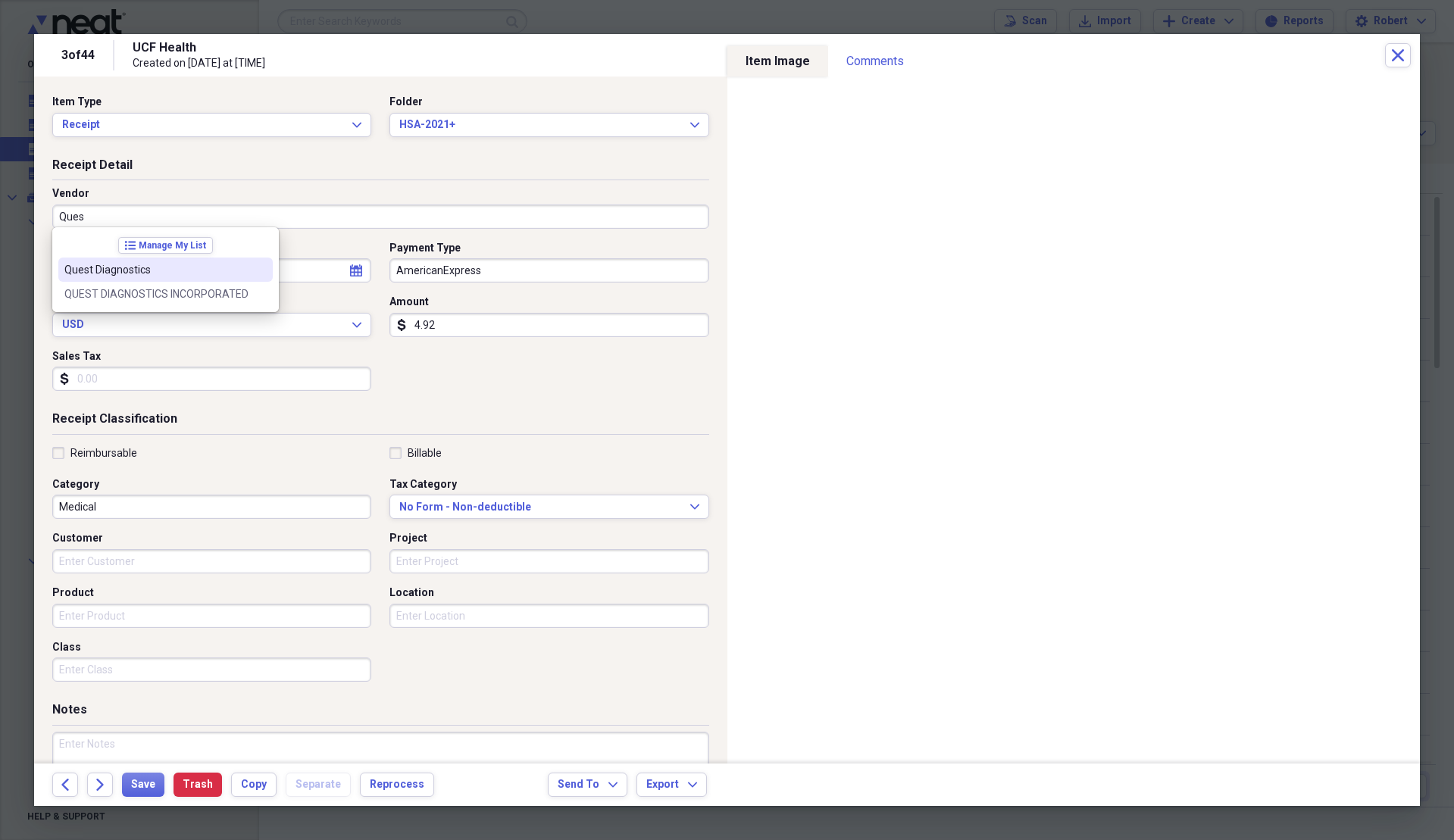 type on "Quest Diagnostics" 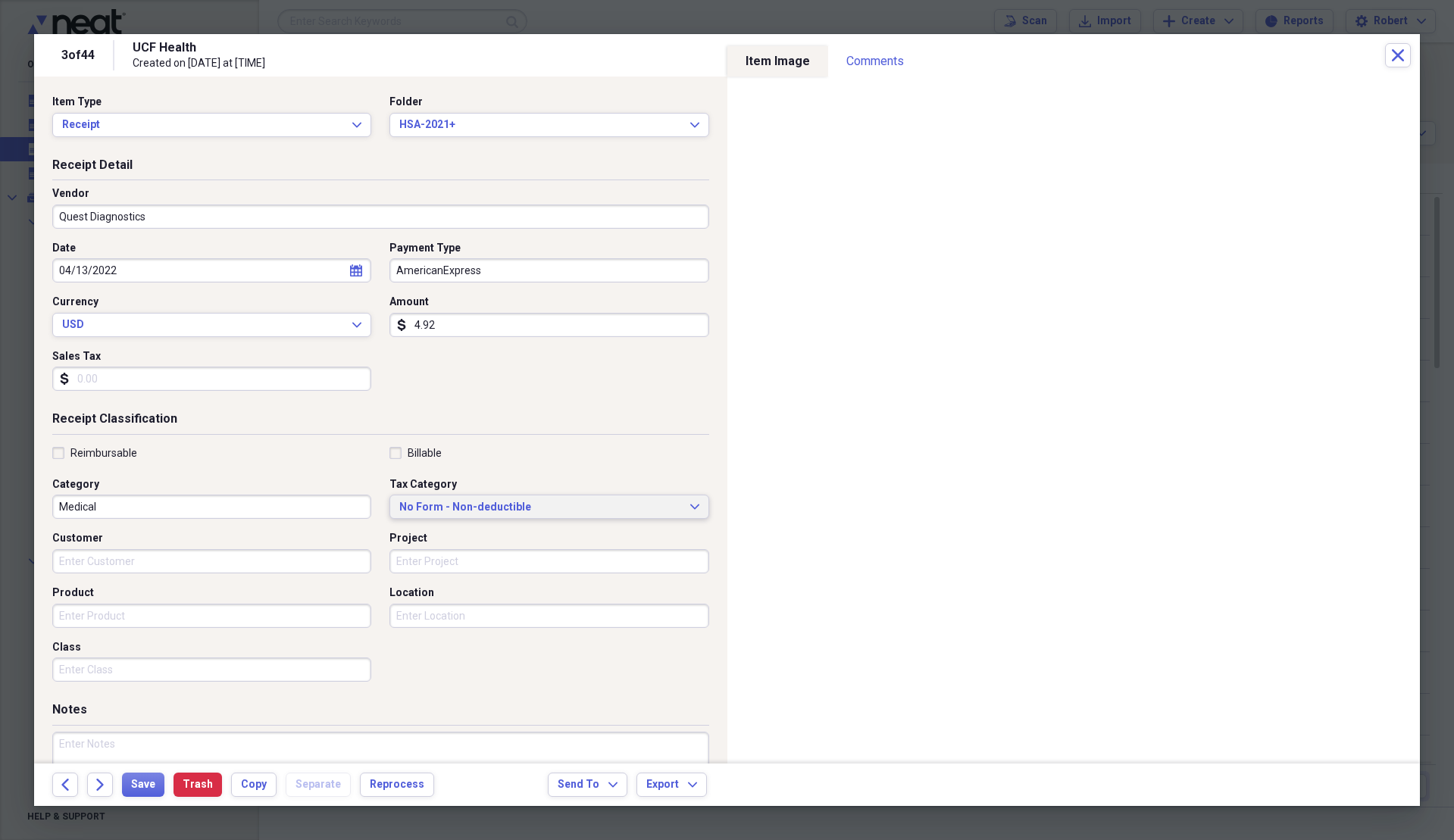 click on "No Form - Non-deductible" at bounding box center (539, 507) 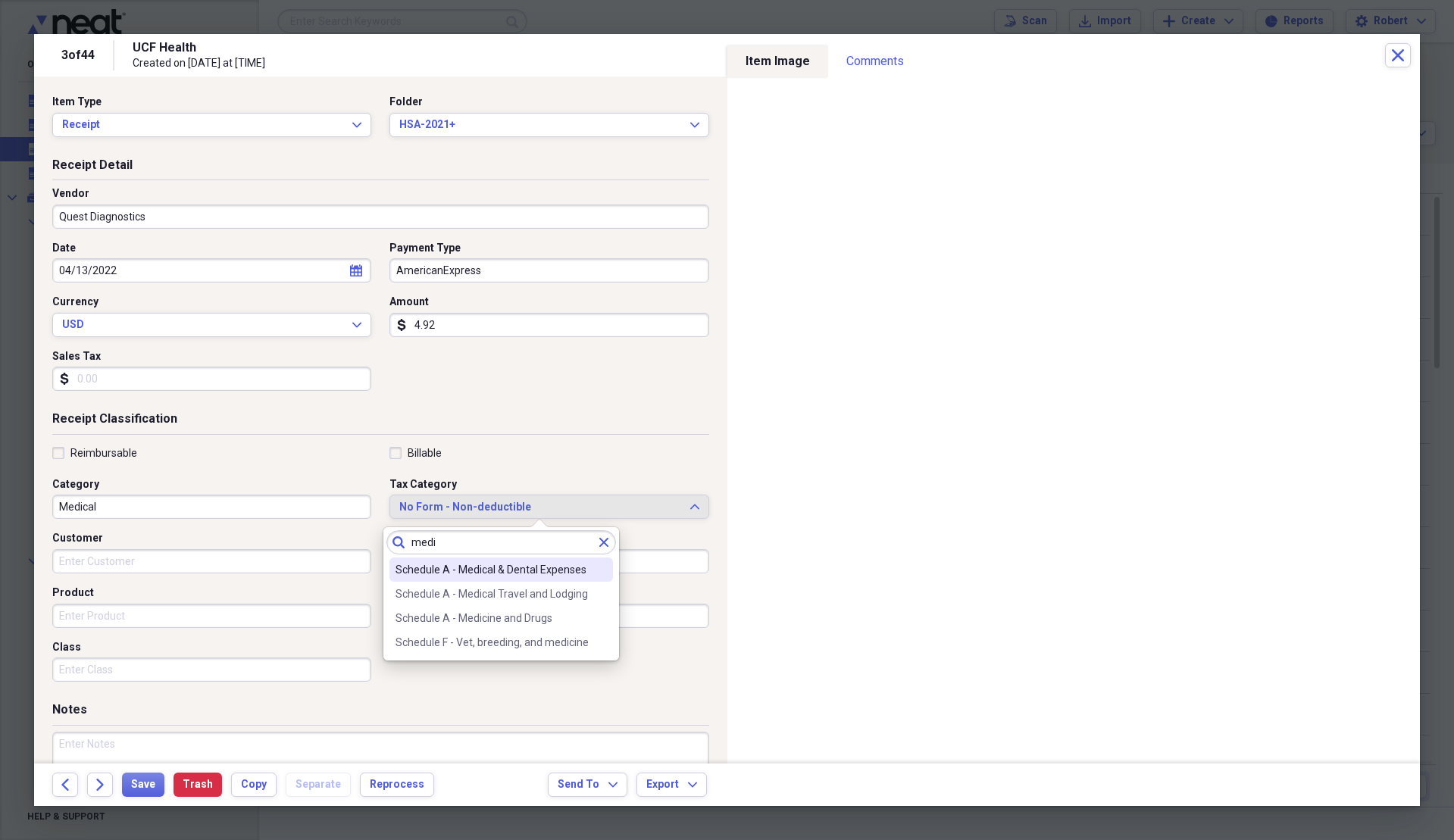 type on "medi" 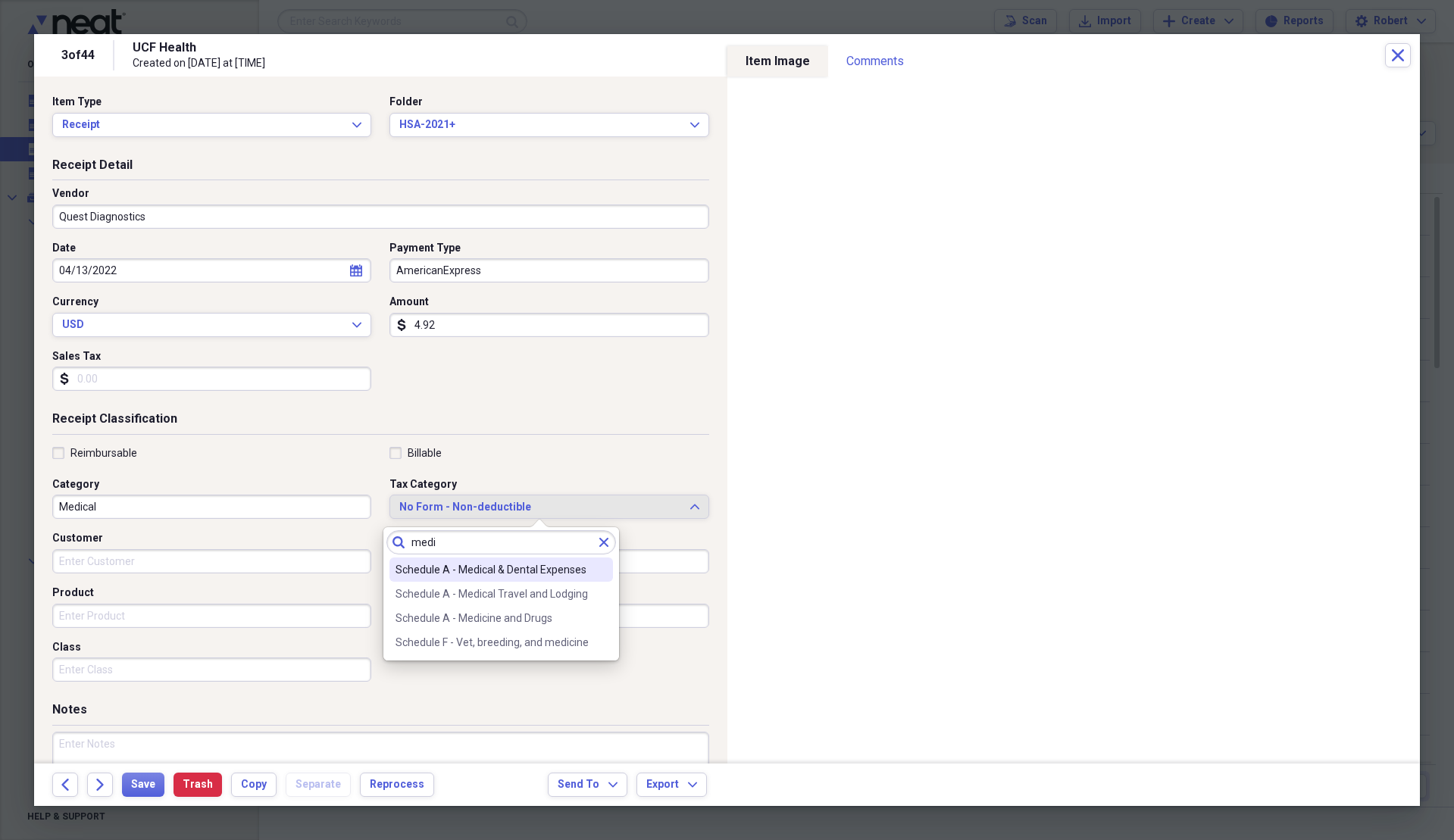 click on "Schedule A - Medical & Dental Expenses" at bounding box center [492, 570] 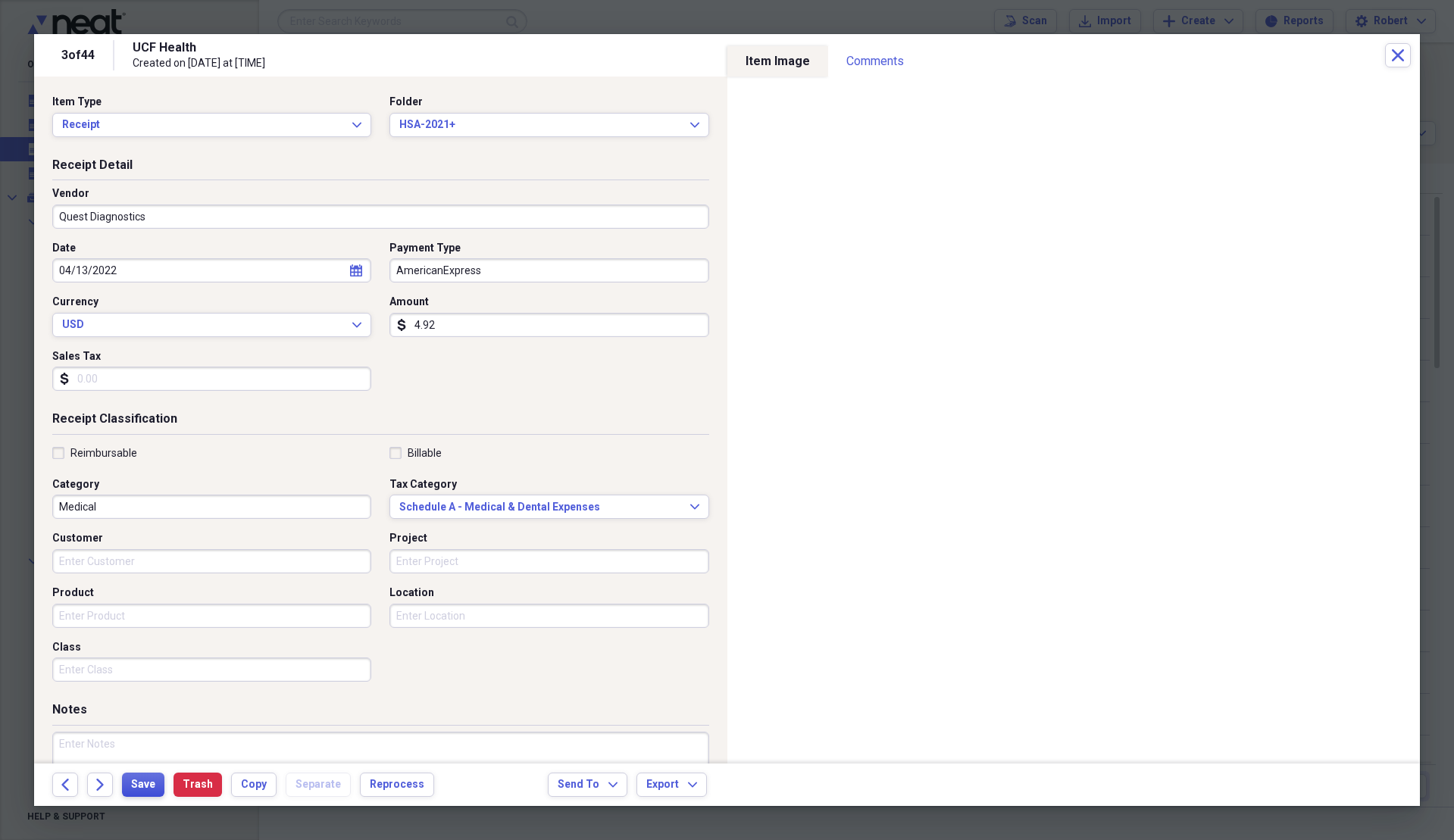 click on "Save" at bounding box center (143, 785) 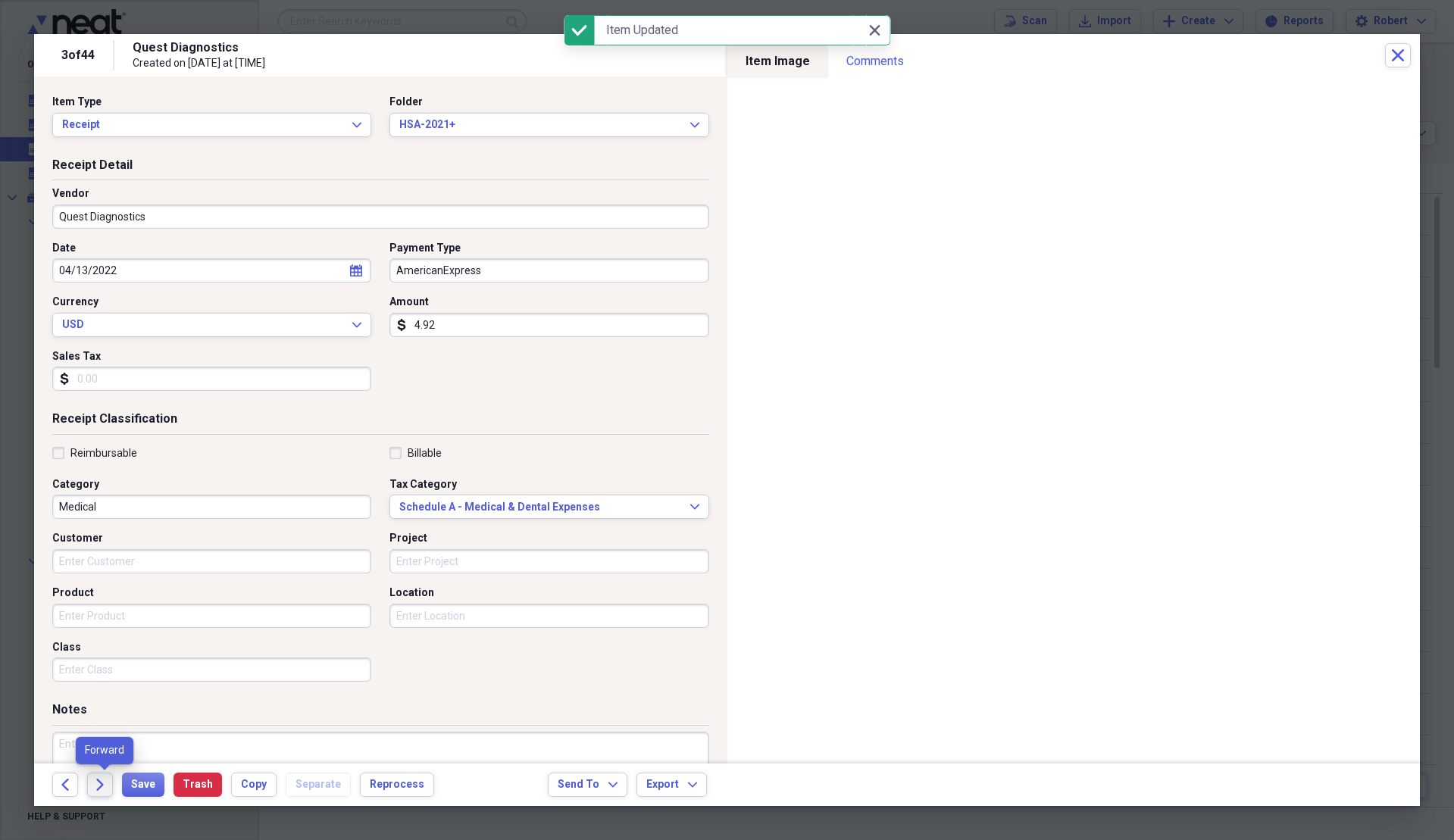 click on "Forward" 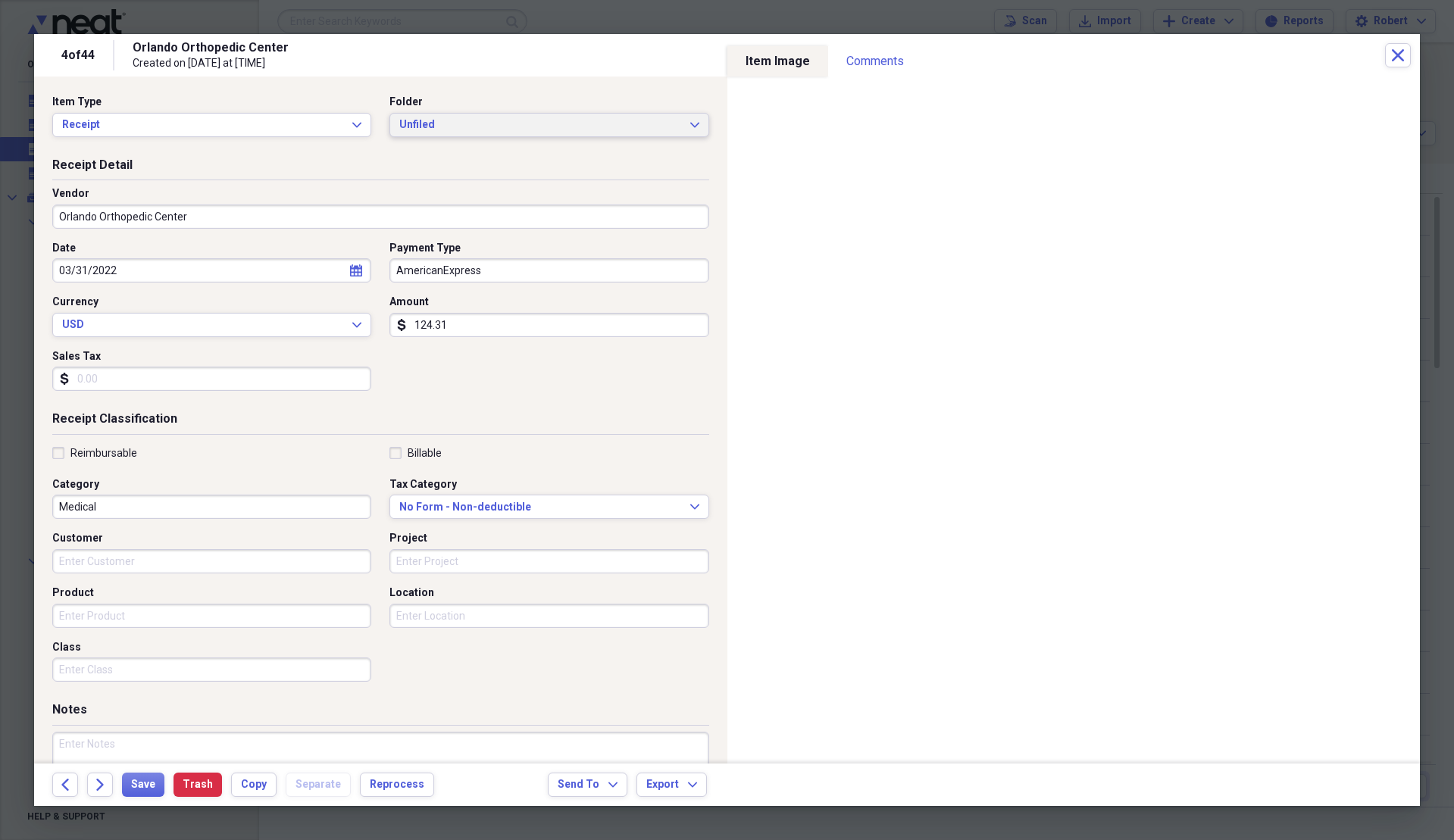 click on "Unfiled" at bounding box center (539, 125) 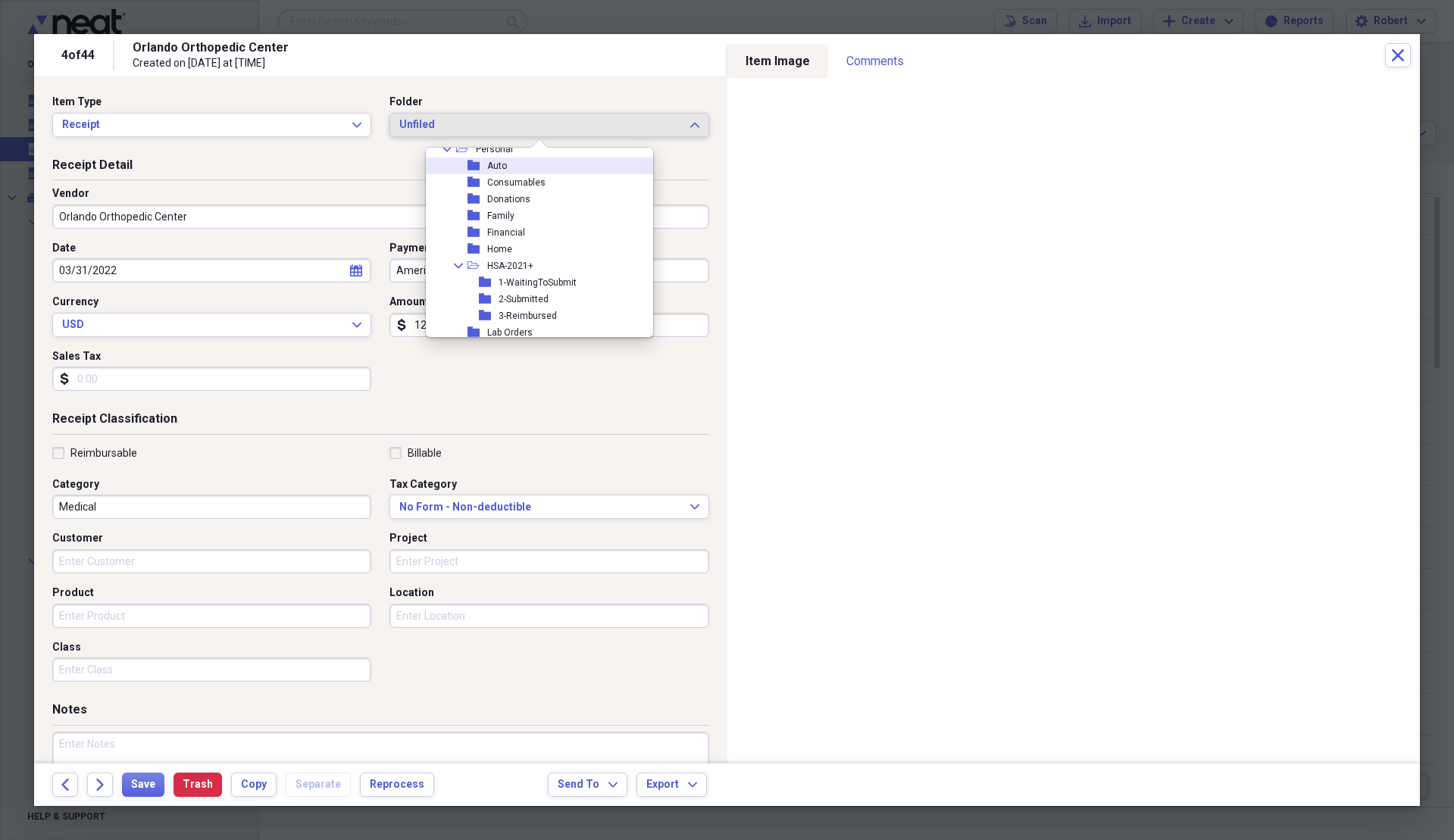 scroll, scrollTop: 303, scrollLeft: 0, axis: vertical 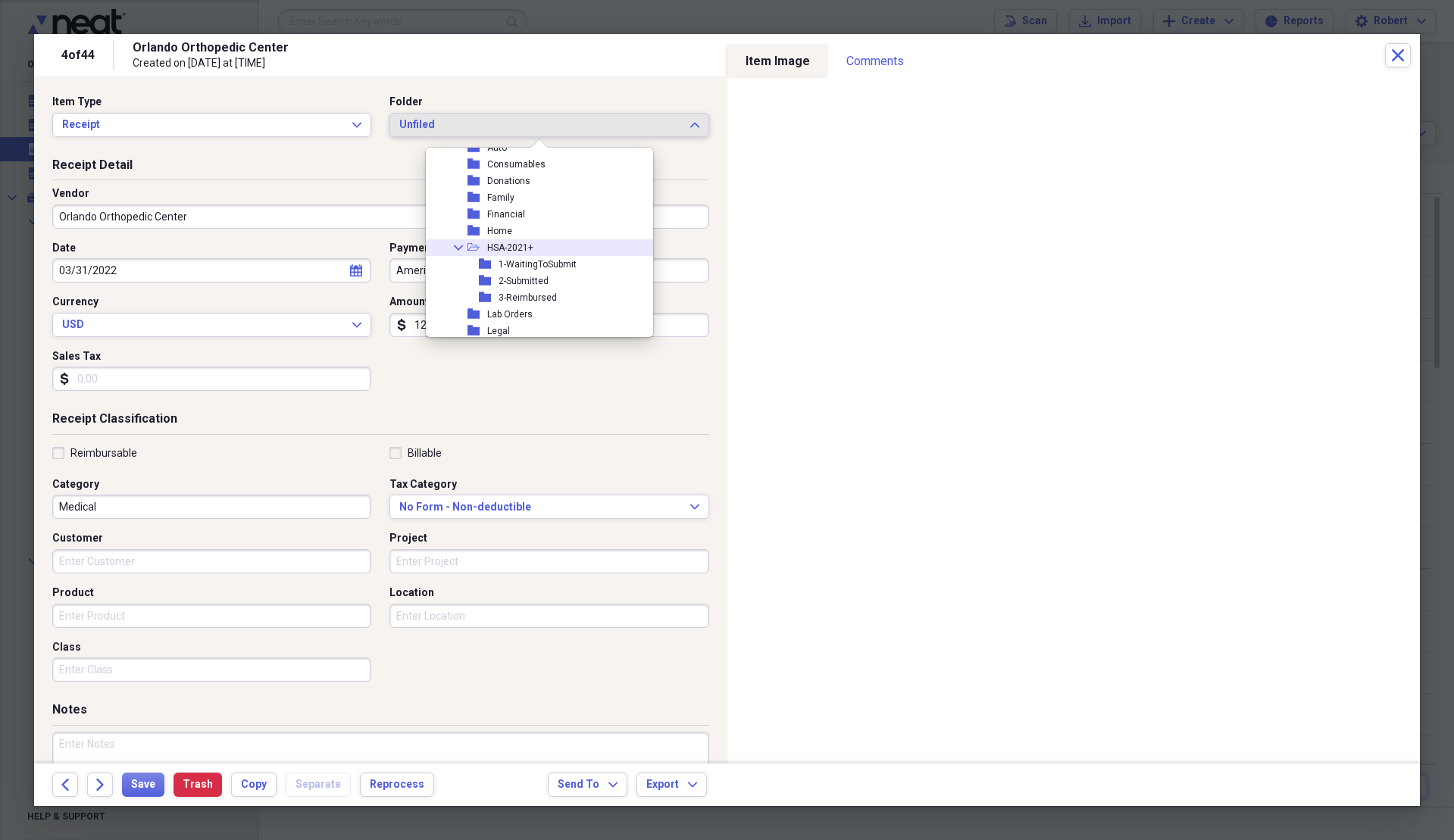 click on "HSA-2021+" at bounding box center (510, 248) 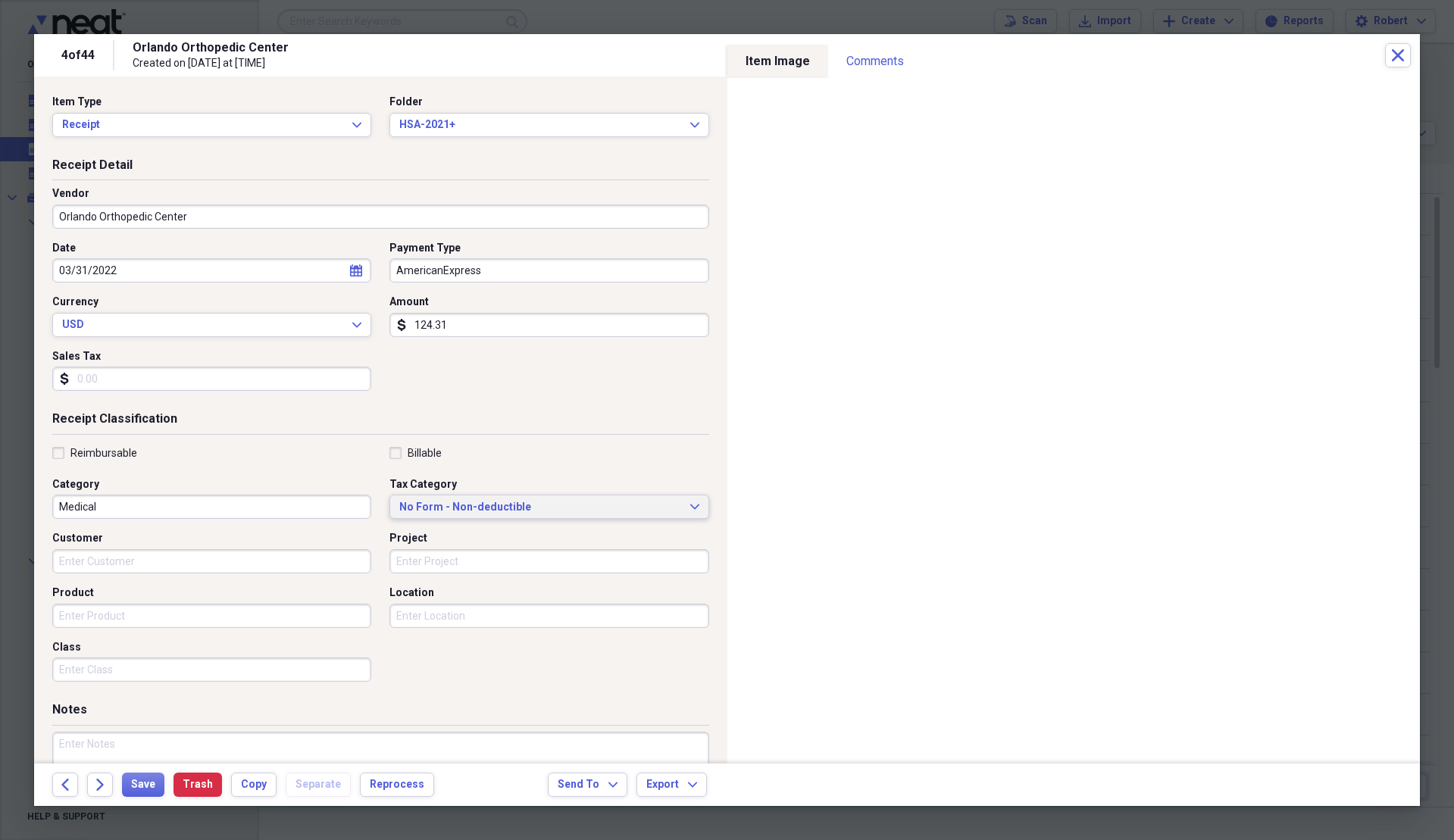 click on "No Form - Non-deductible Expand" at bounding box center [549, 507] 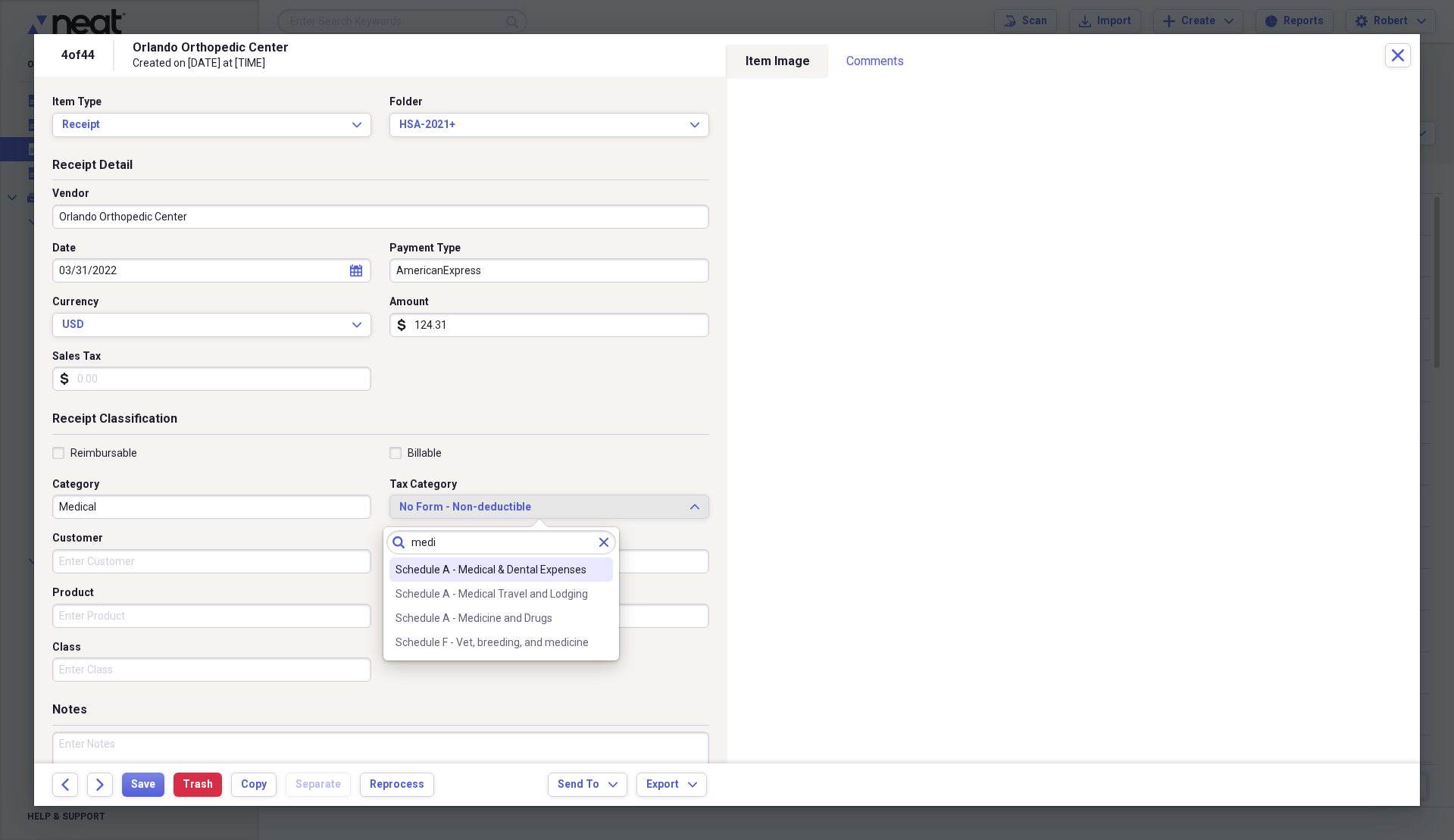 type on "medi" 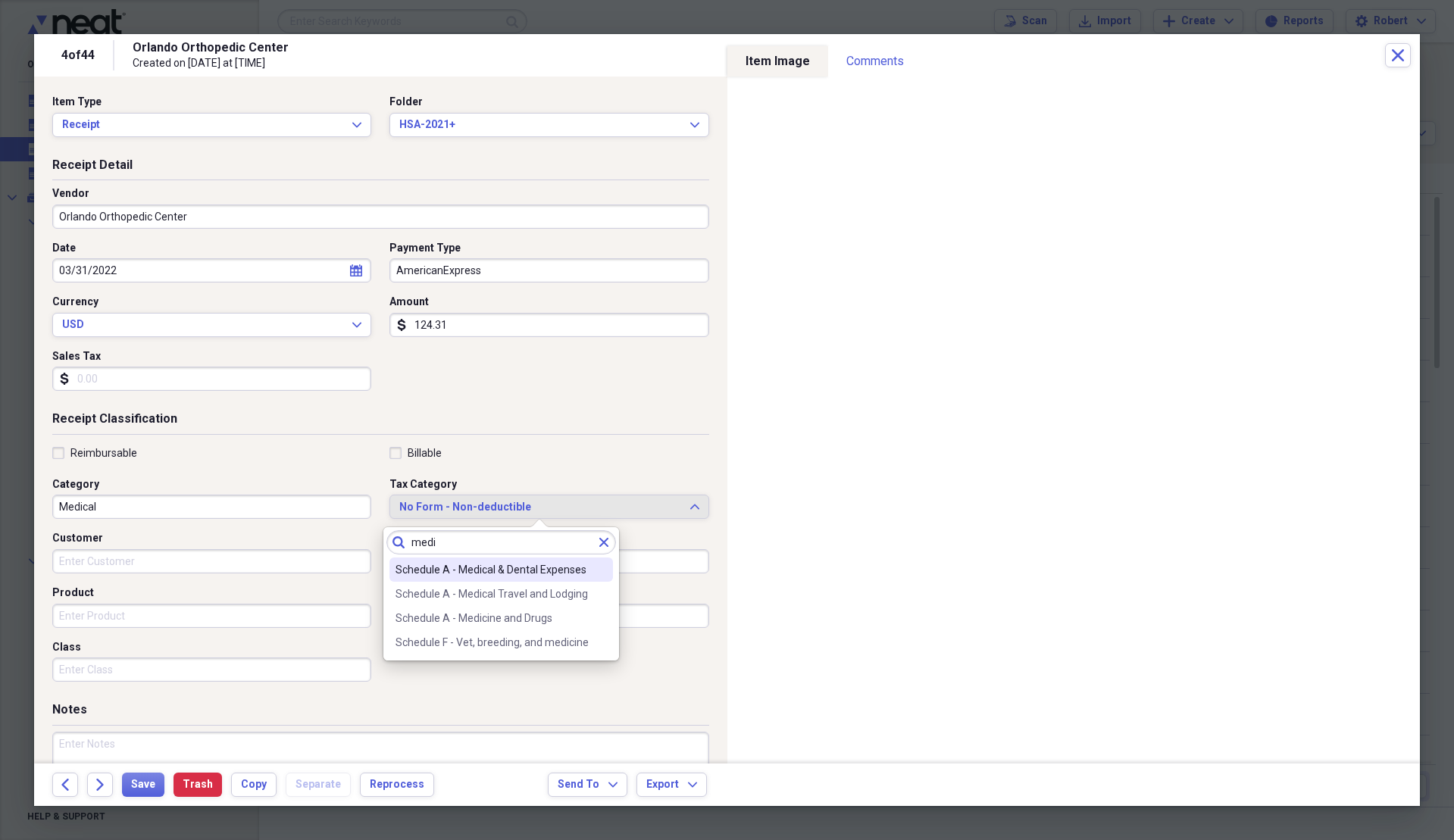 click on "Schedule A - Medical & Dental Expenses" at bounding box center (492, 570) 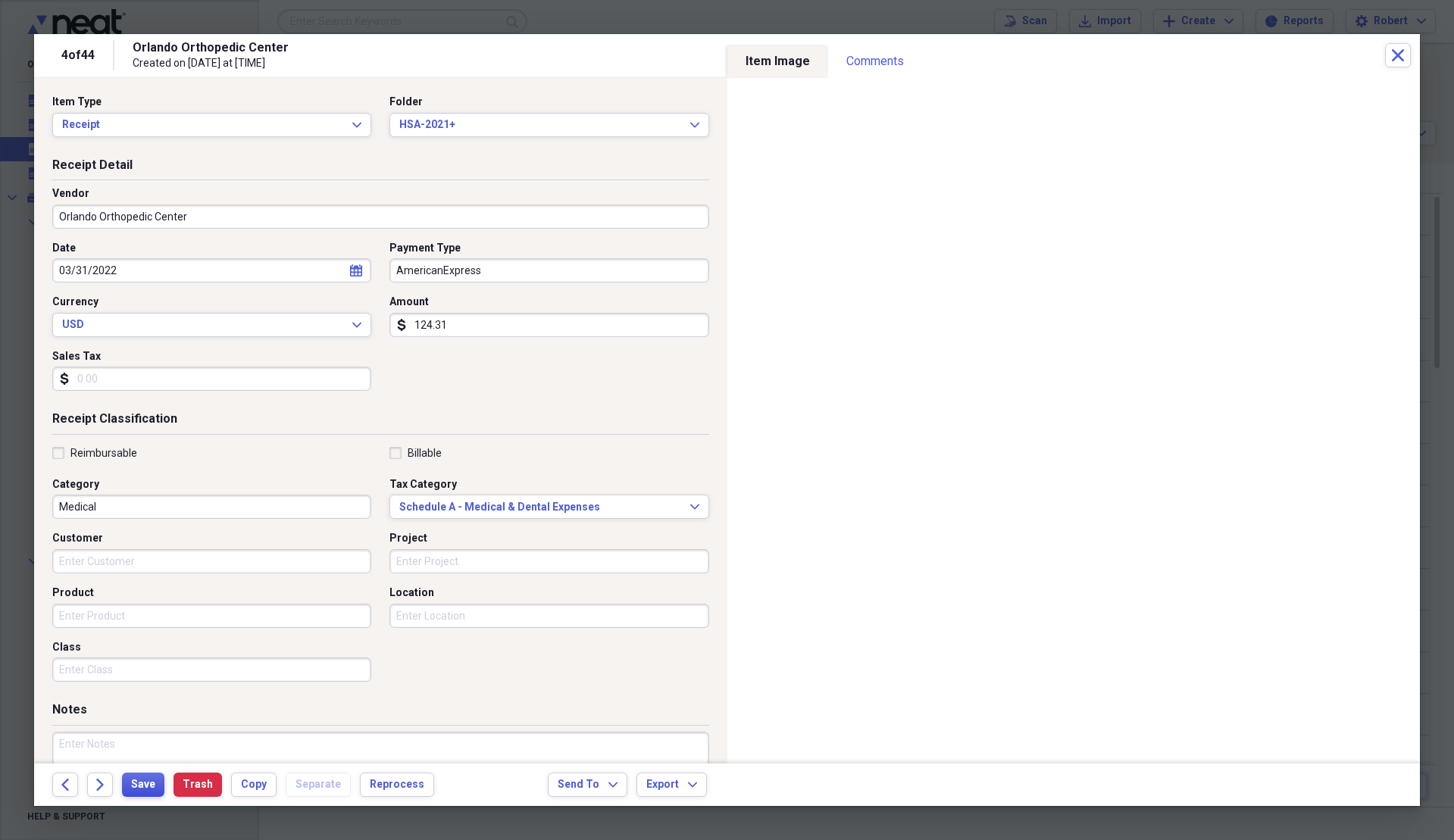 click on "Save" at bounding box center (143, 785) 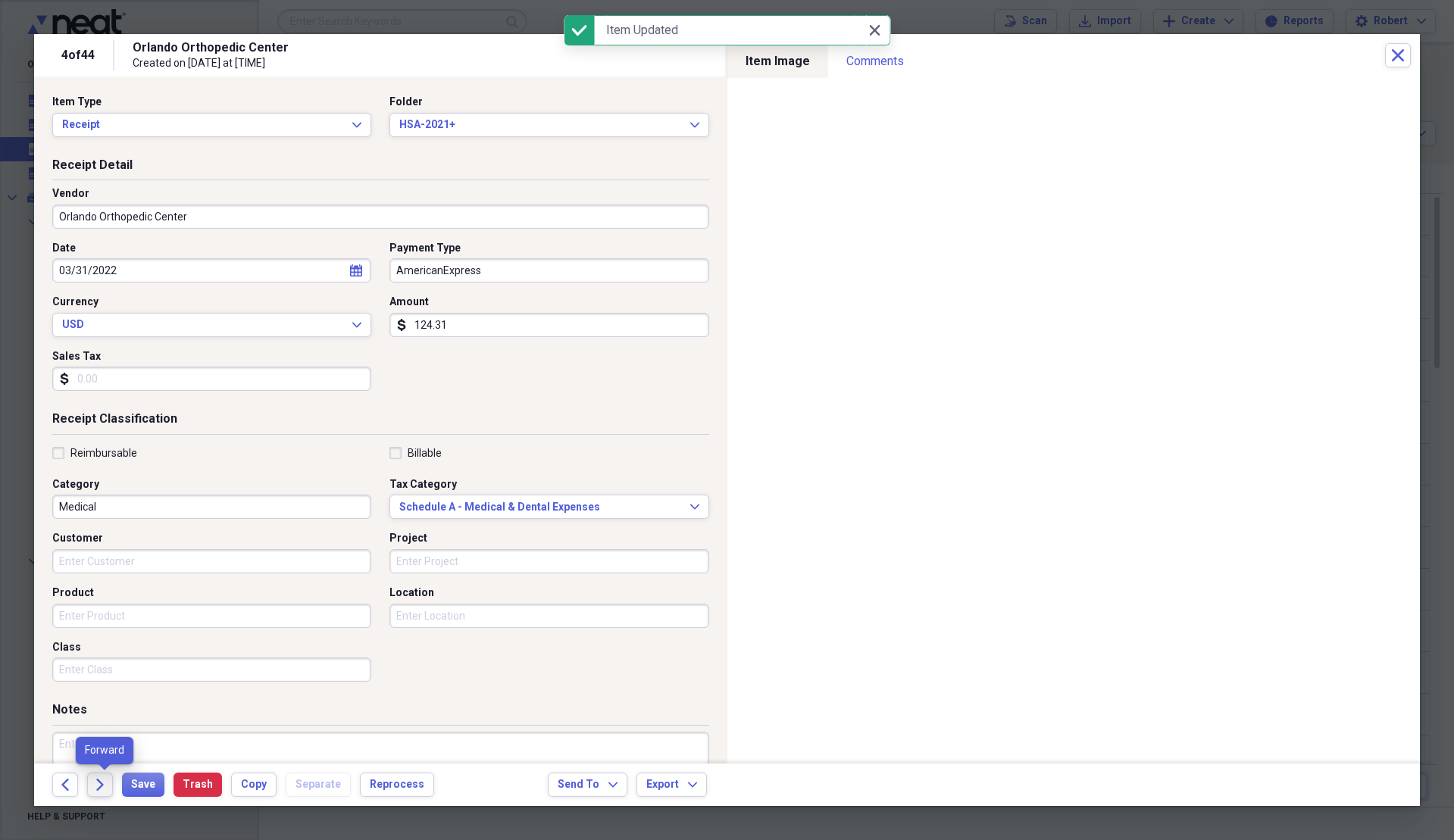 click on "Forward" at bounding box center [100, 785] 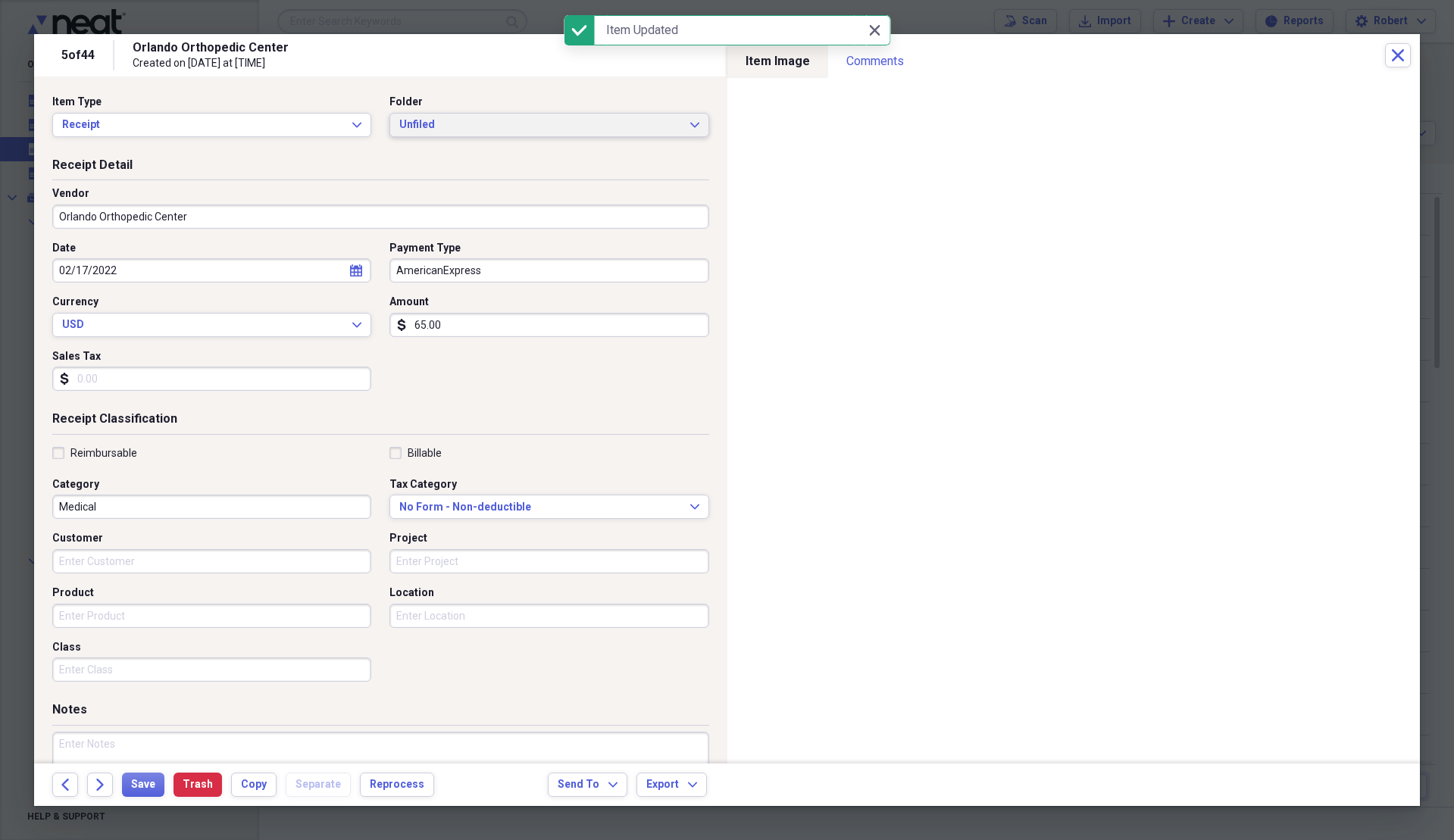 click on "Unfiled" at bounding box center (539, 125) 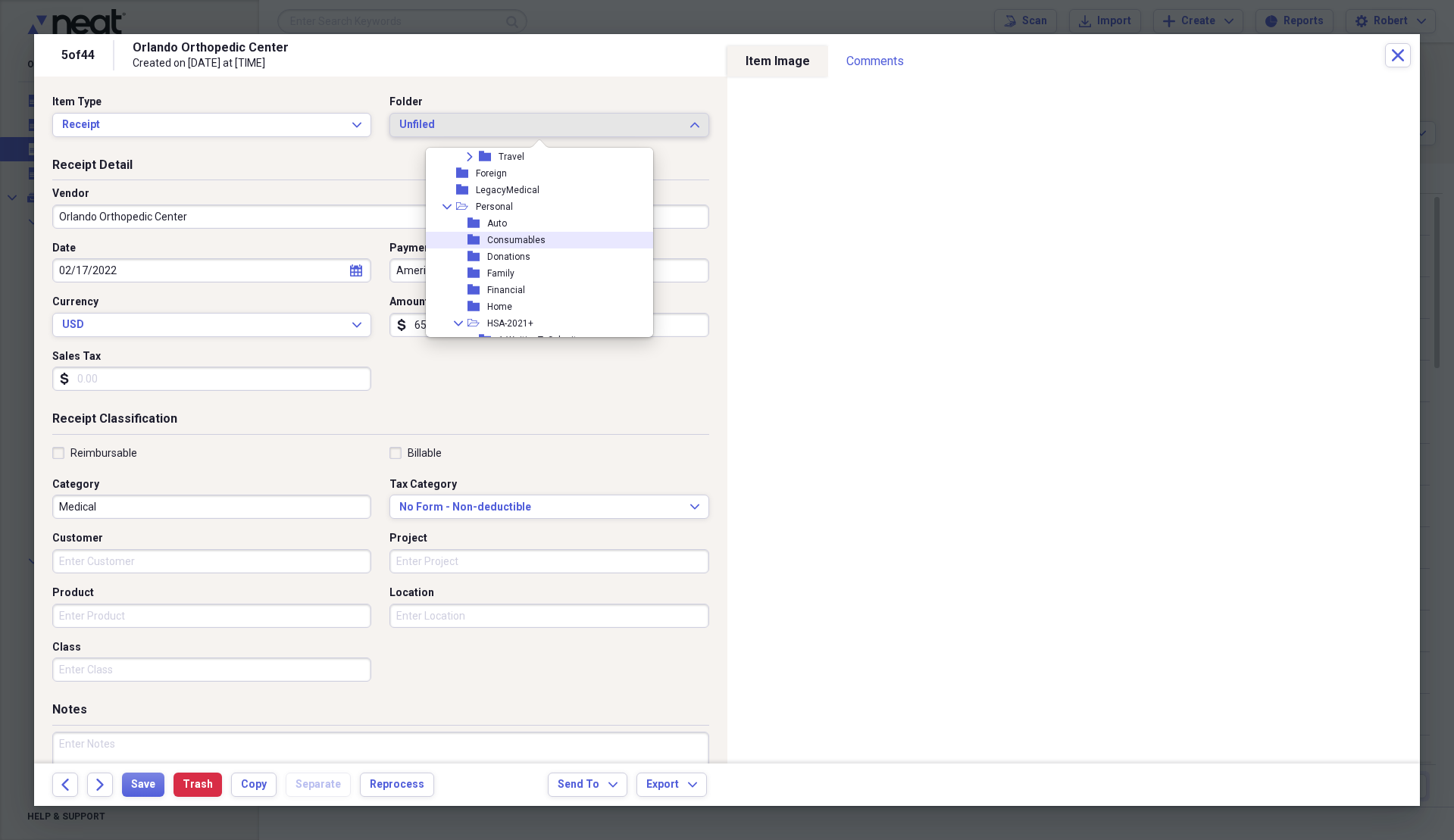 scroll, scrollTop: 303, scrollLeft: 0, axis: vertical 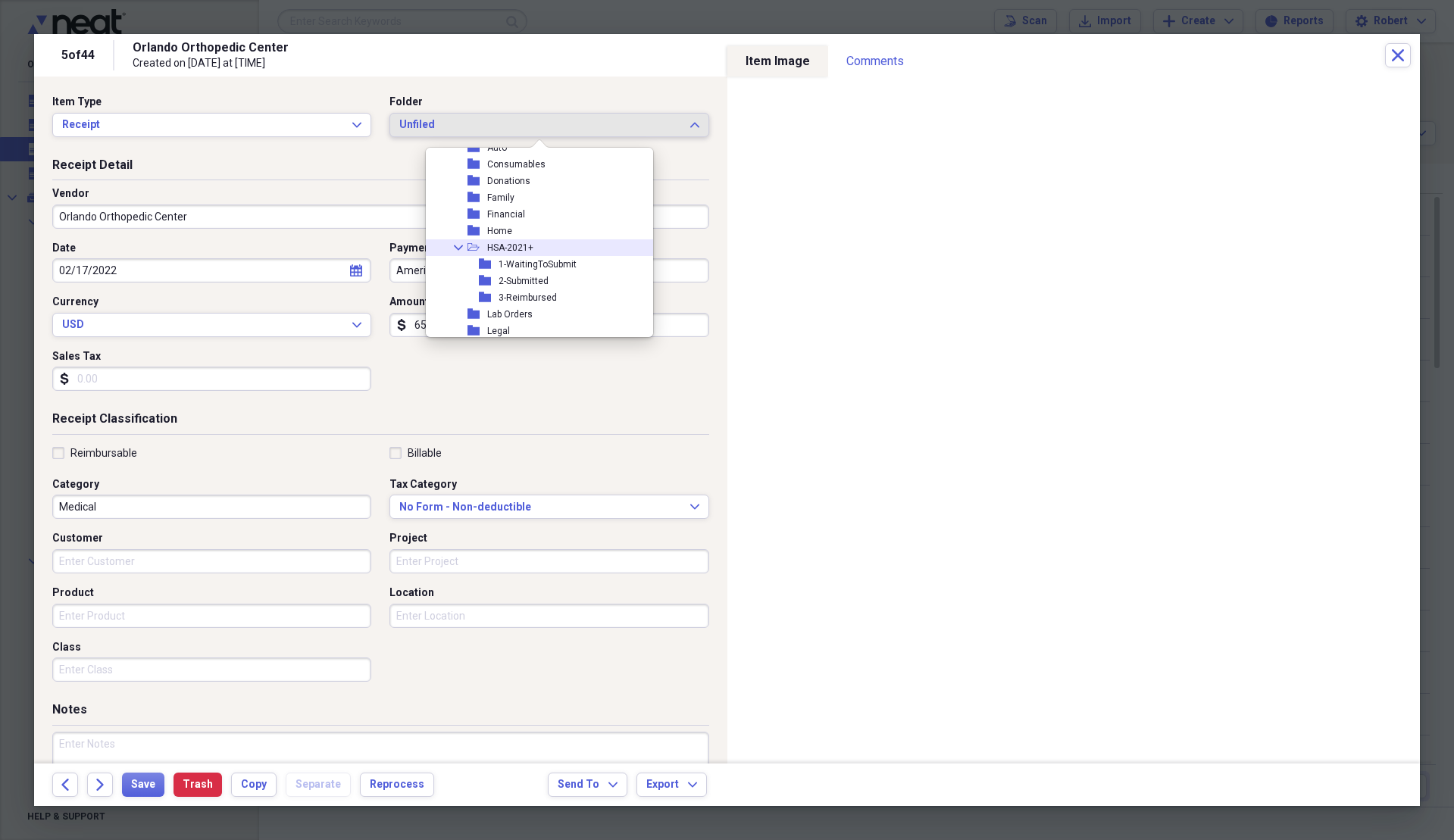 click on "HSA-2021+" at bounding box center [510, 248] 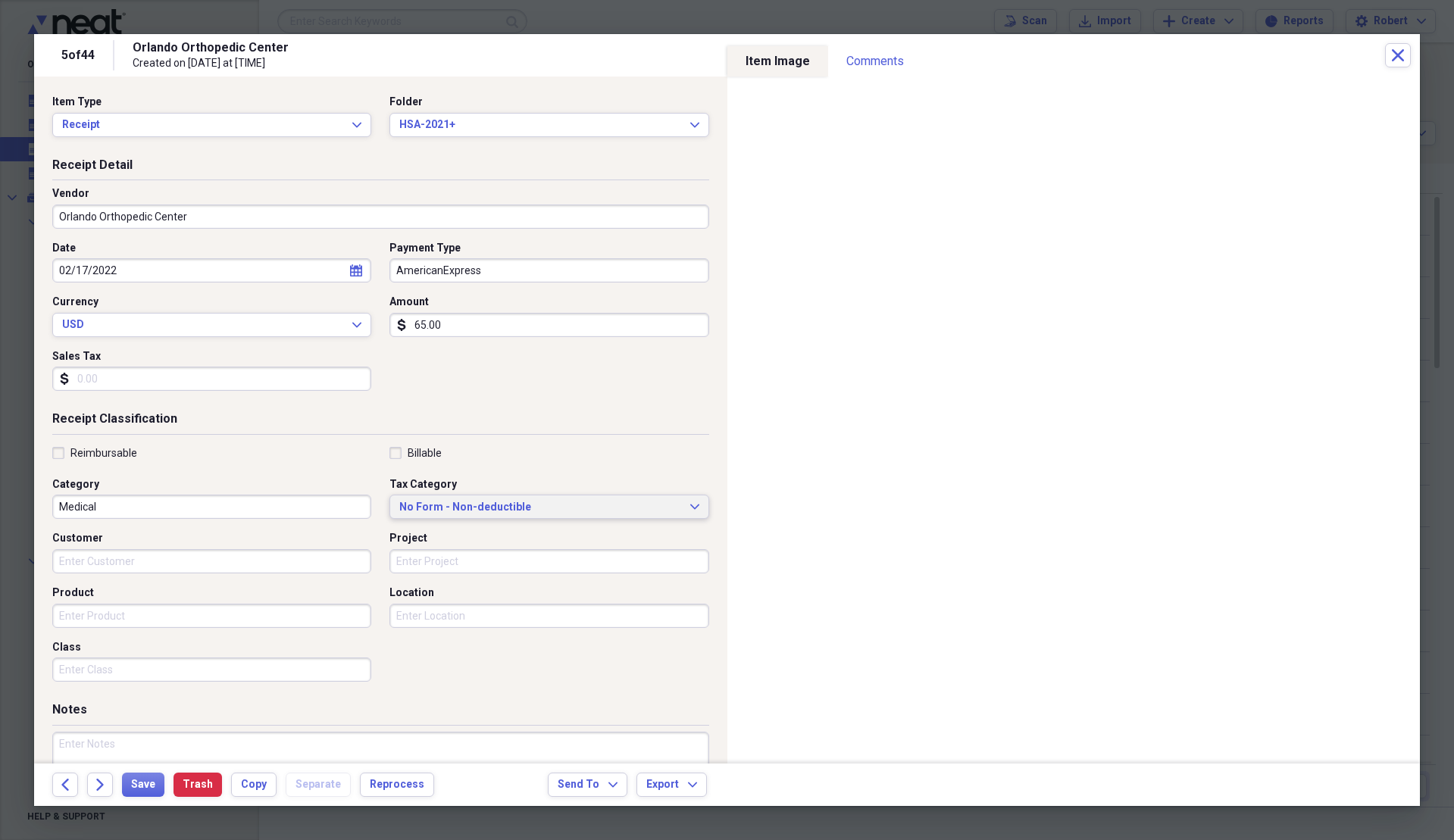 click on "No Form - Non-deductible" at bounding box center [539, 507] 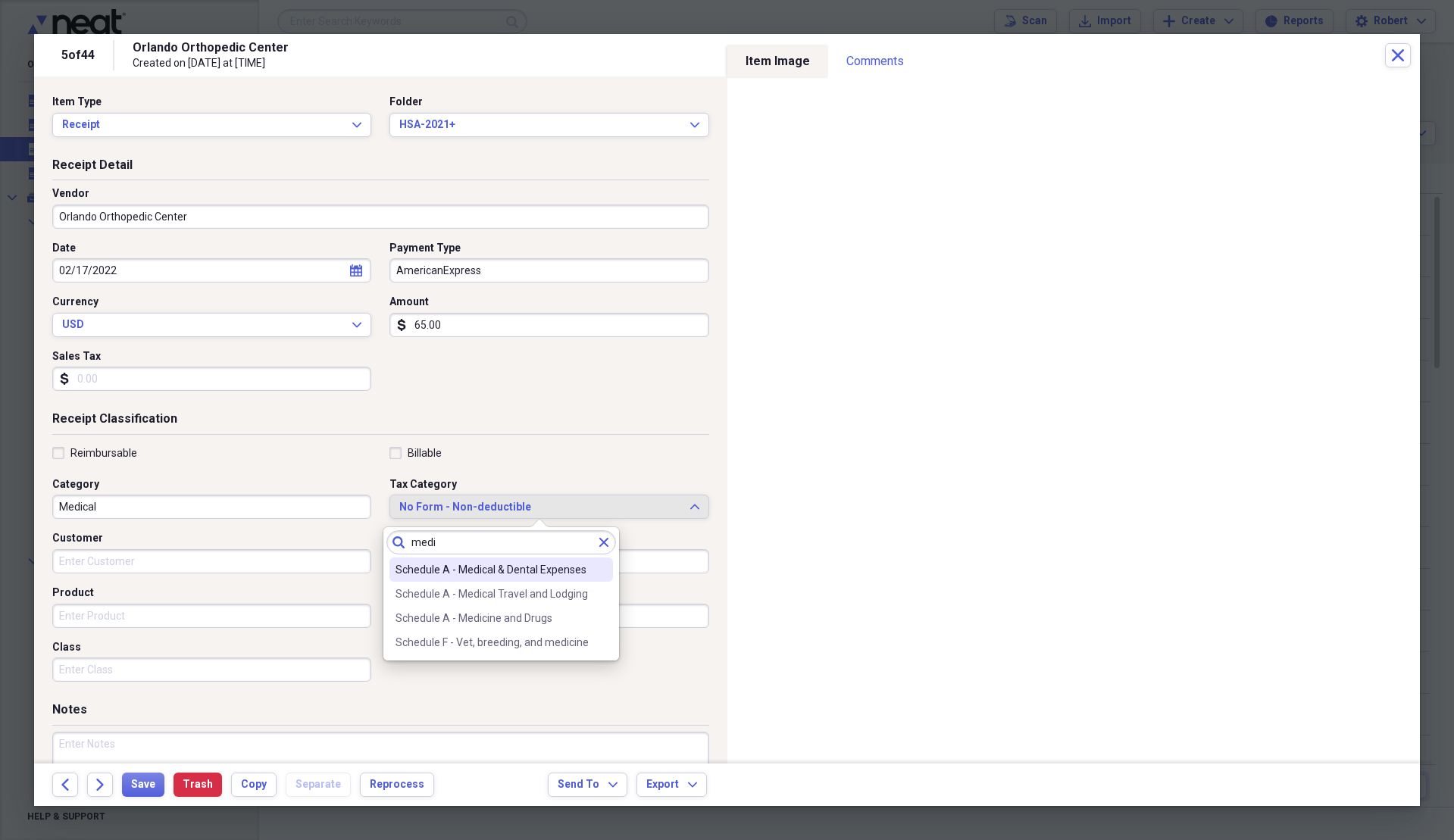 type on "medi" 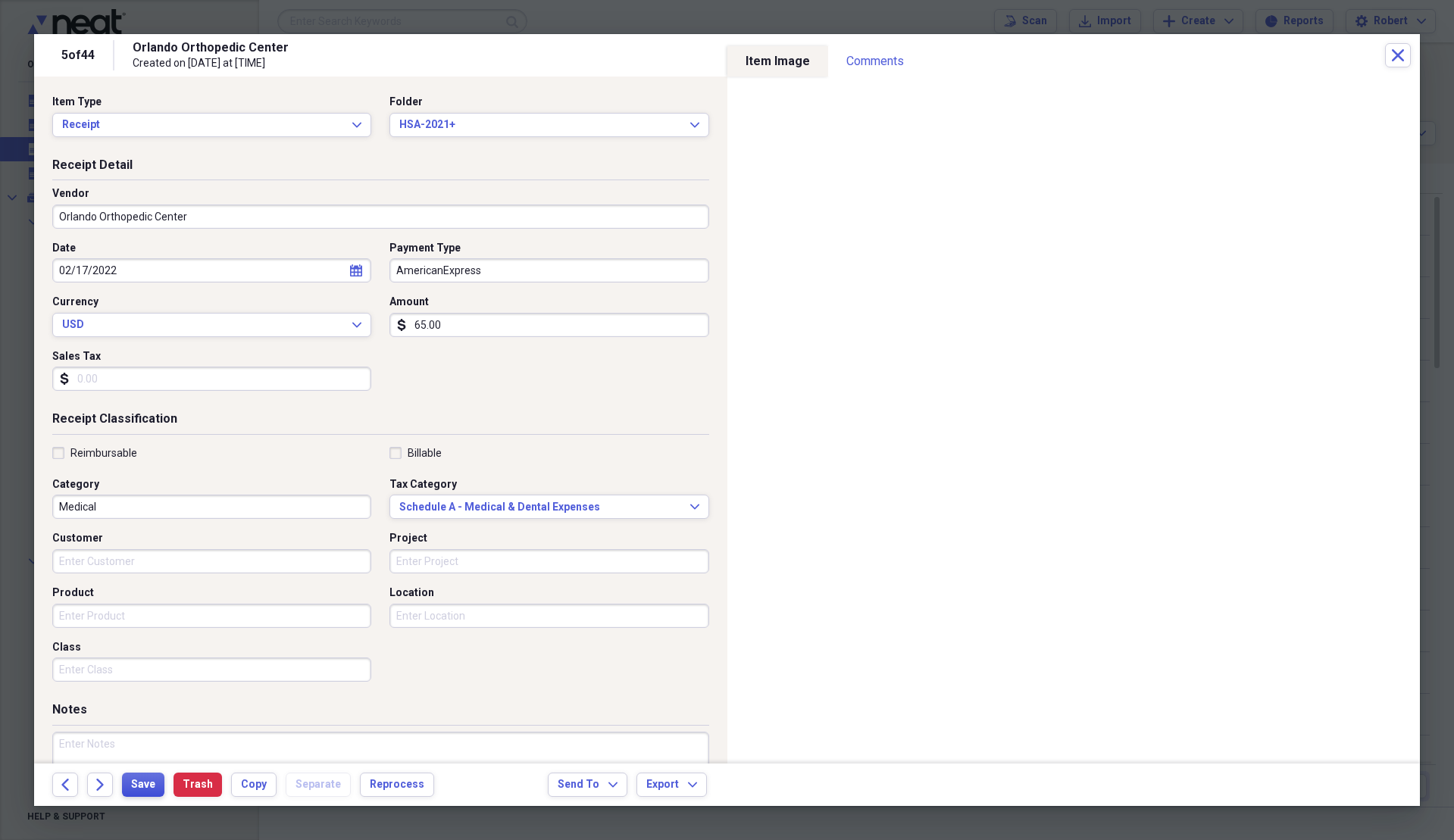 click on "Save" at bounding box center [143, 785] 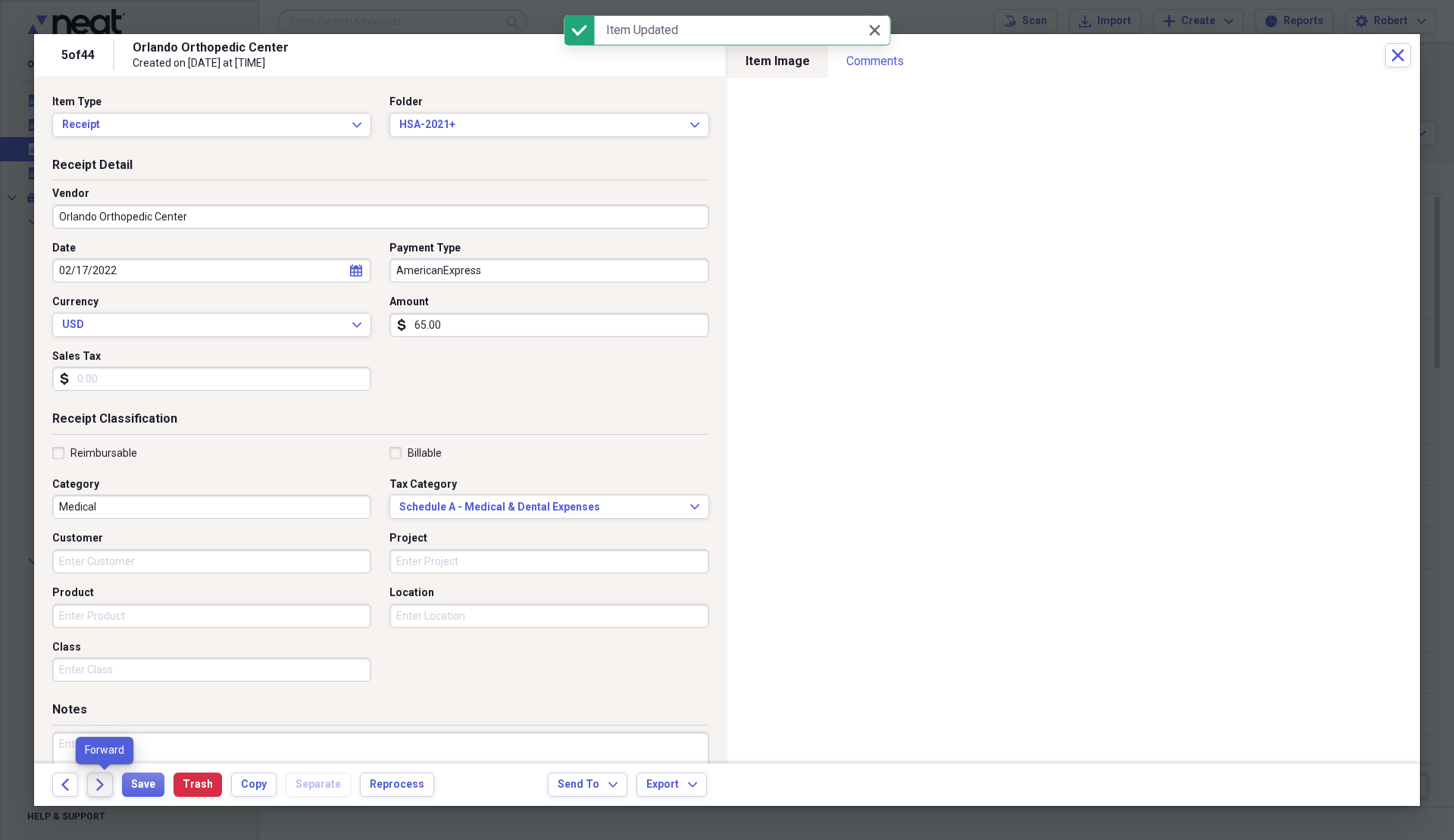 click on "Forward" 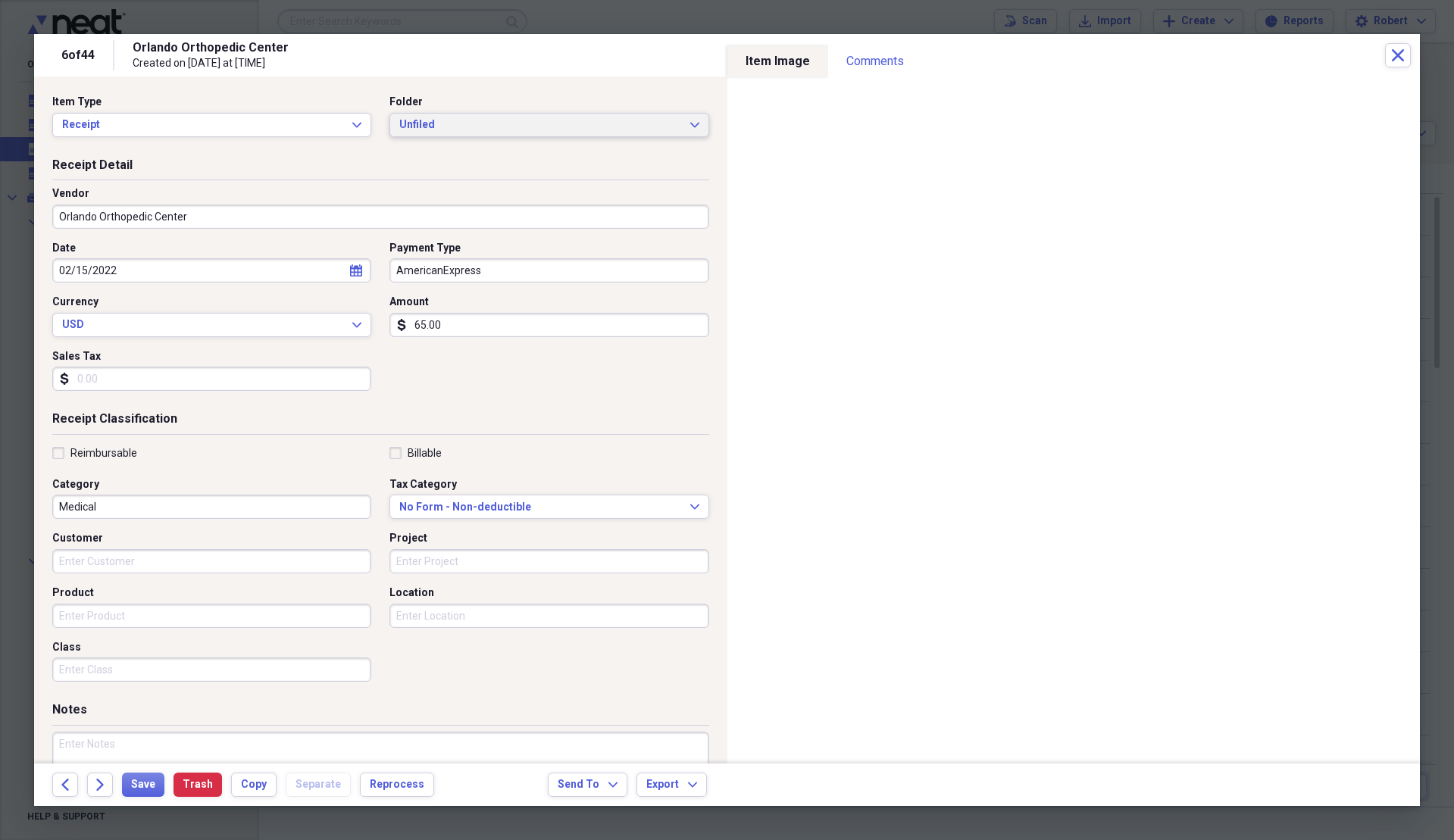 click on "Unfiled" at bounding box center (539, 125) 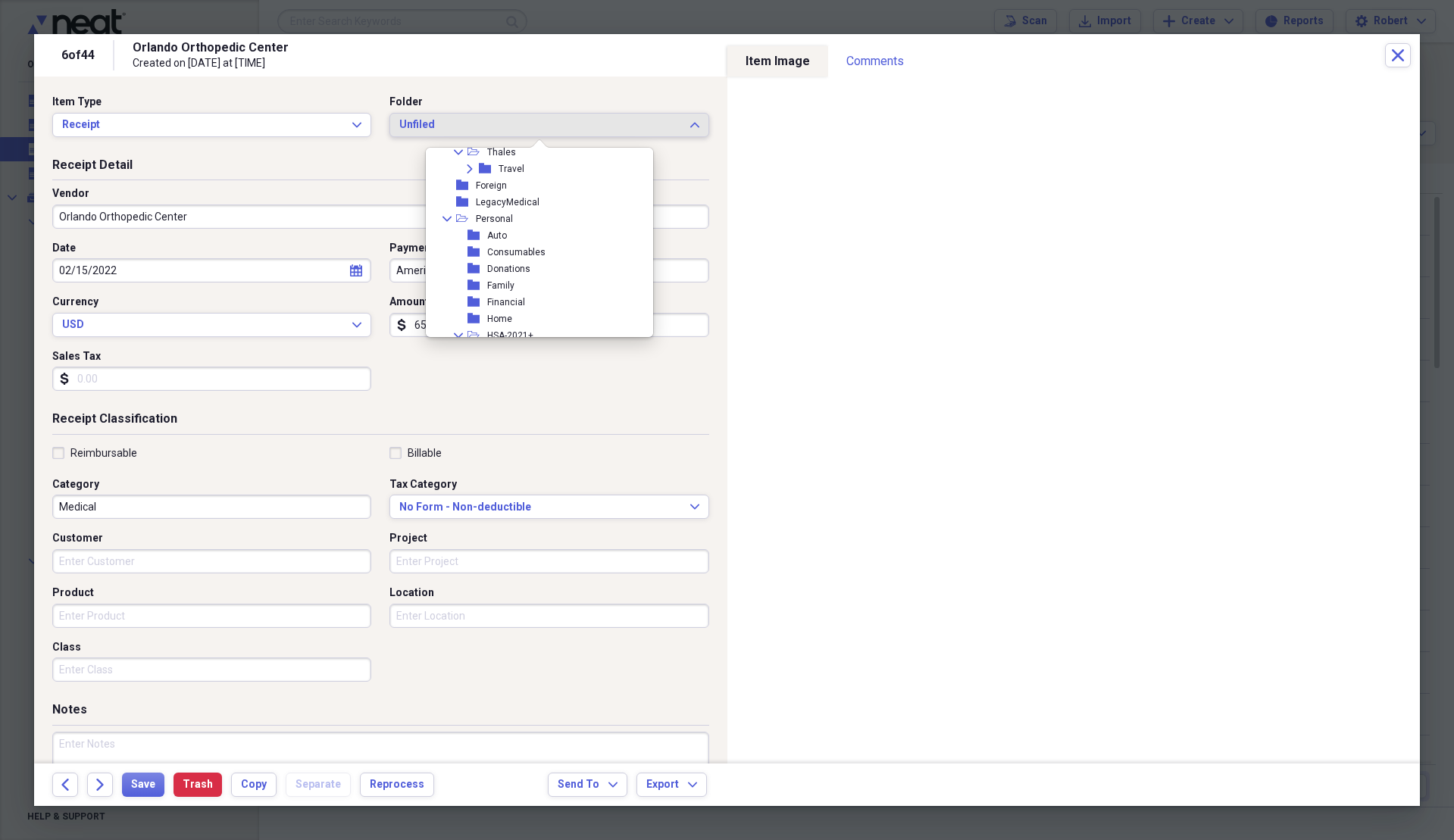 scroll, scrollTop: 227, scrollLeft: 0, axis: vertical 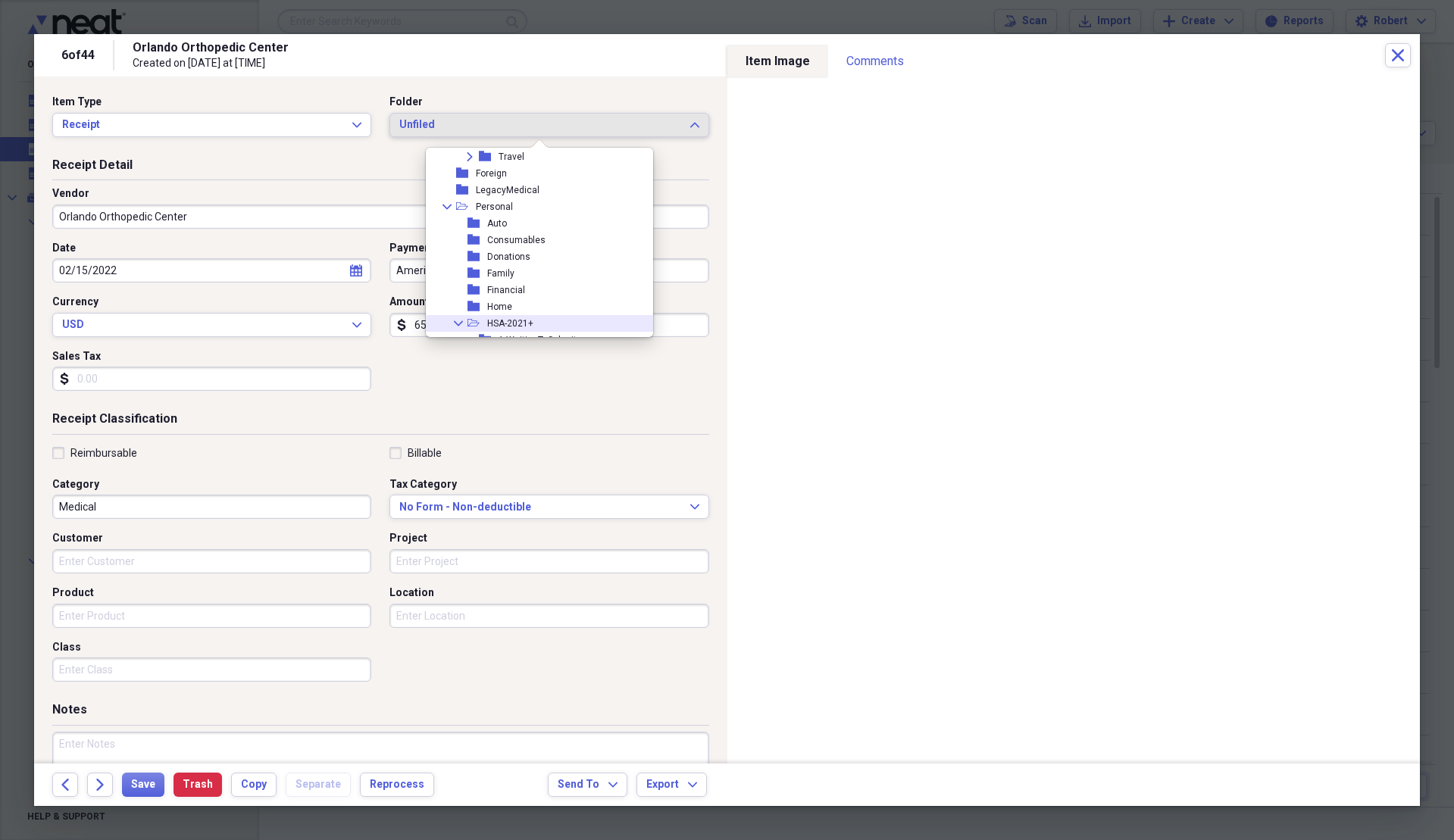 click on "HSA-2021+" at bounding box center [510, 323] 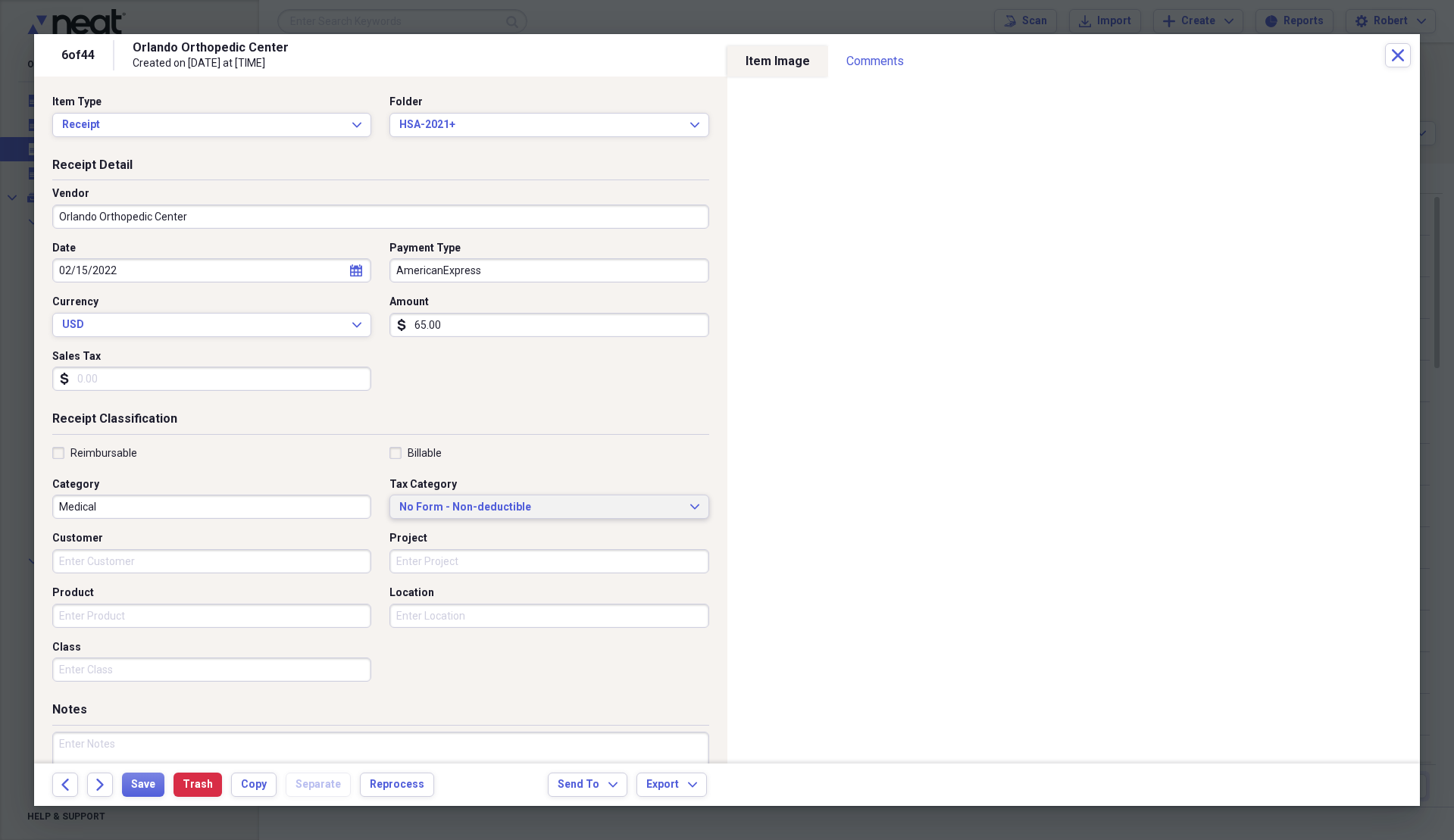 click on "No Form - Non-deductible" at bounding box center [539, 507] 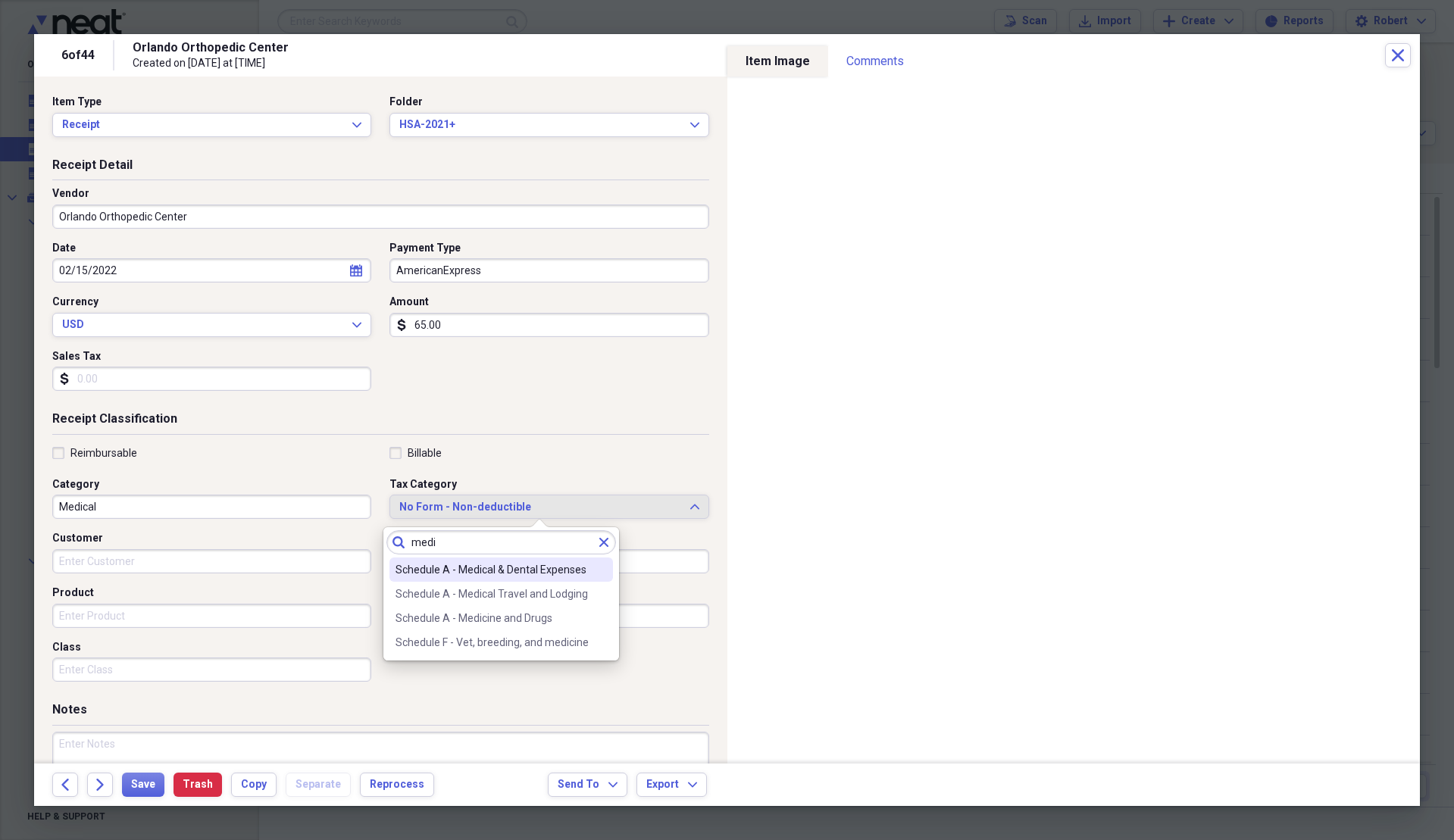 type on "medi" 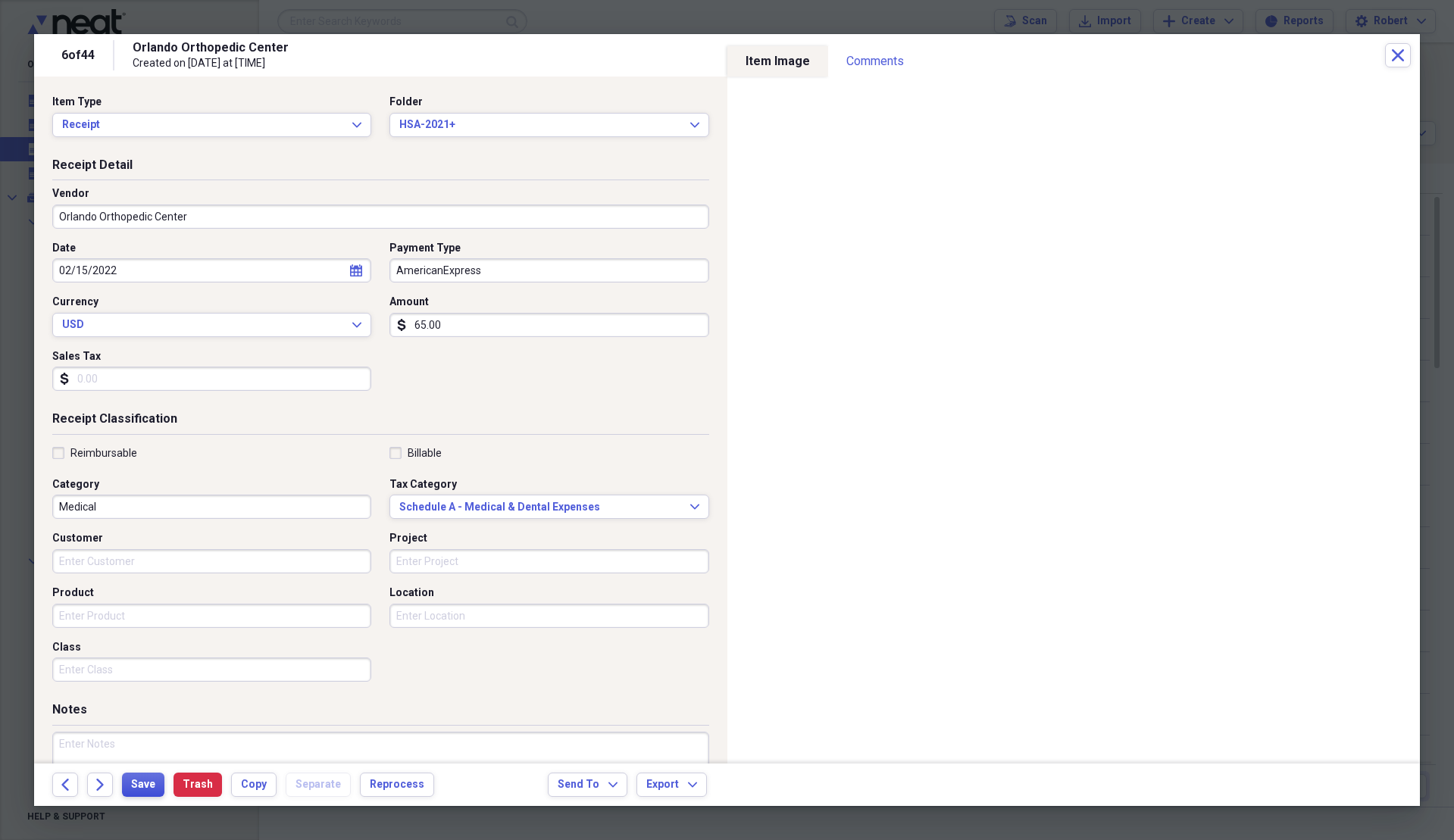 click on "Save" at bounding box center [143, 785] 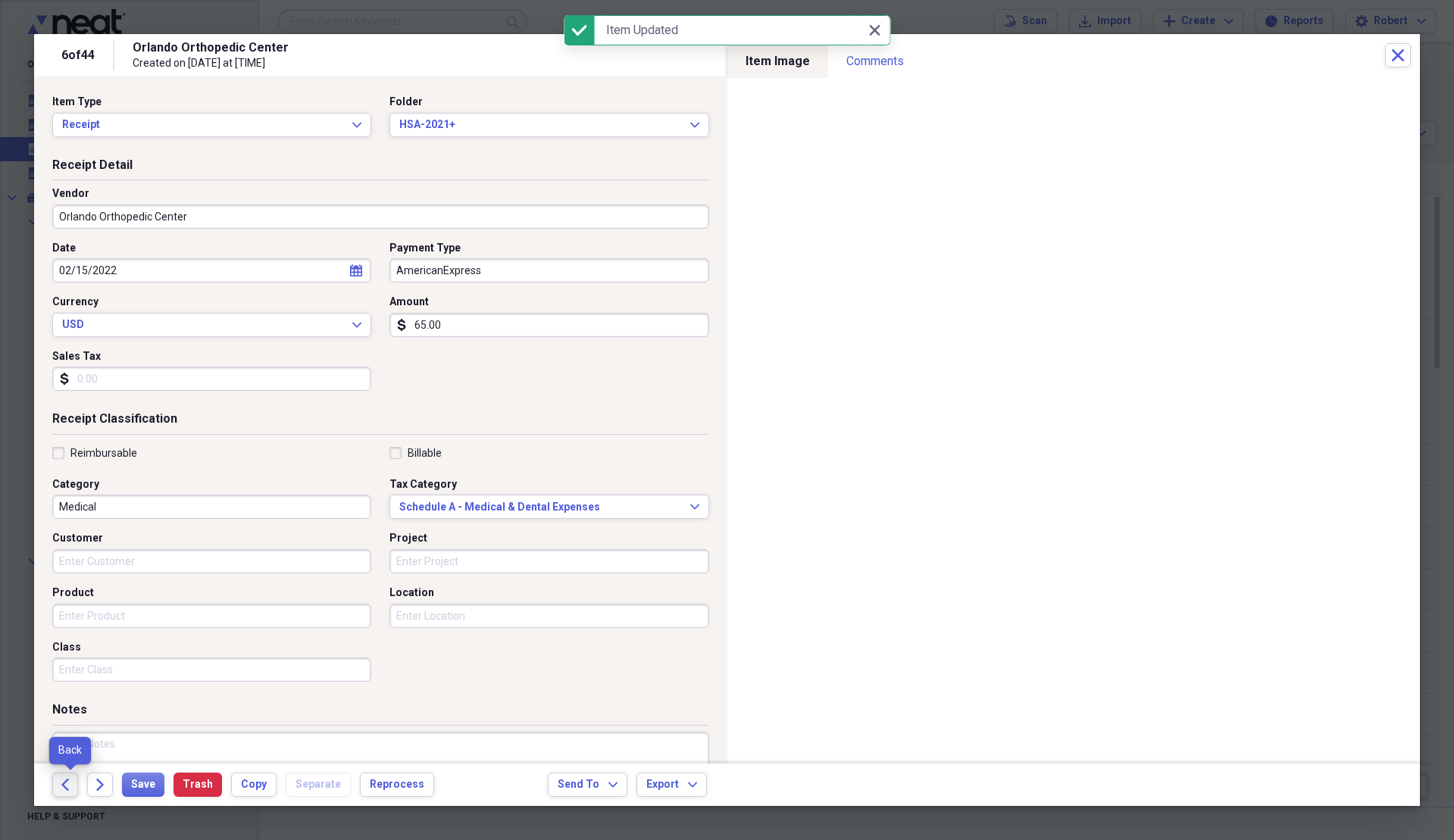 click on "Back" 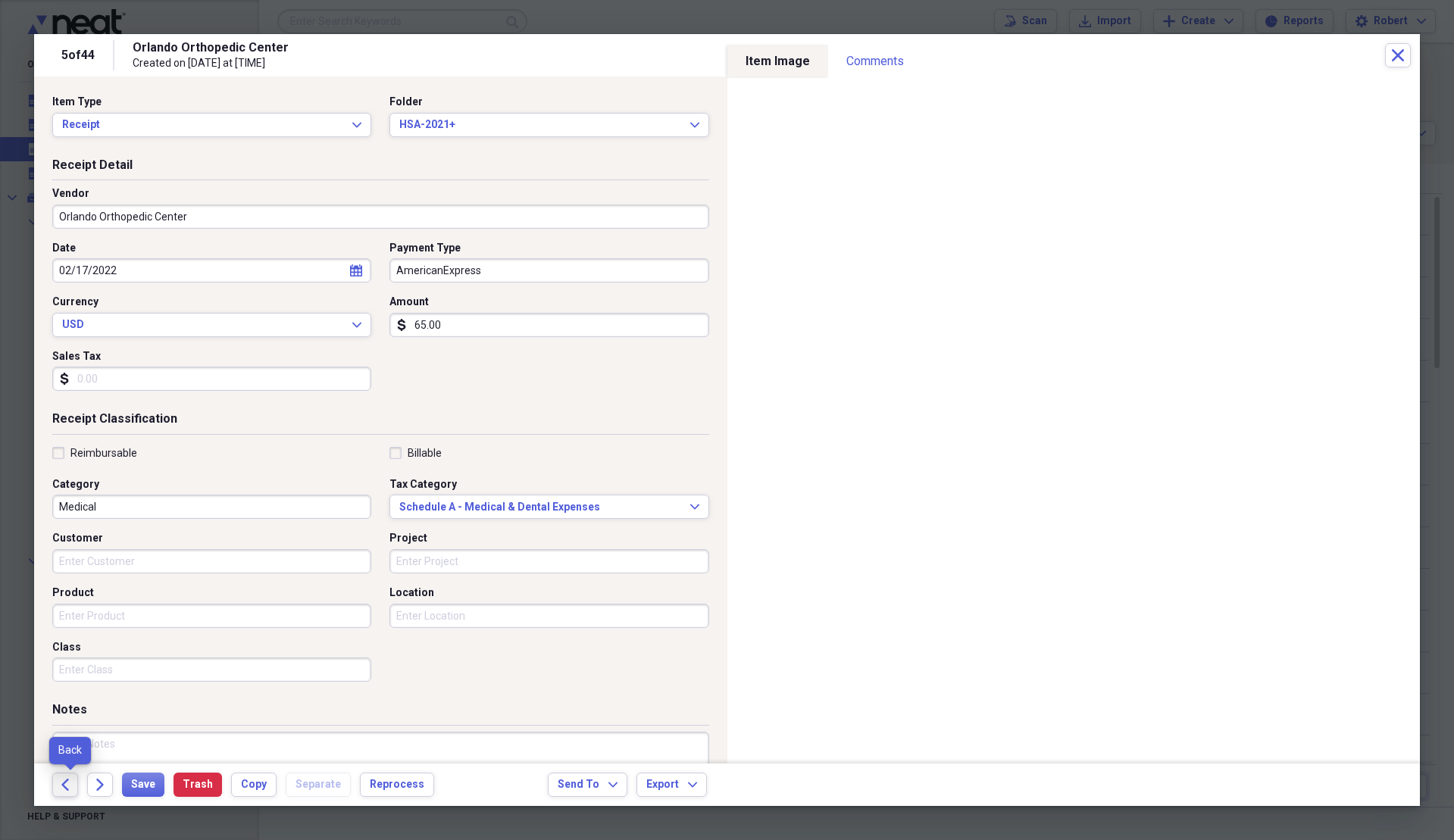 click on "Back" at bounding box center (65, 785) 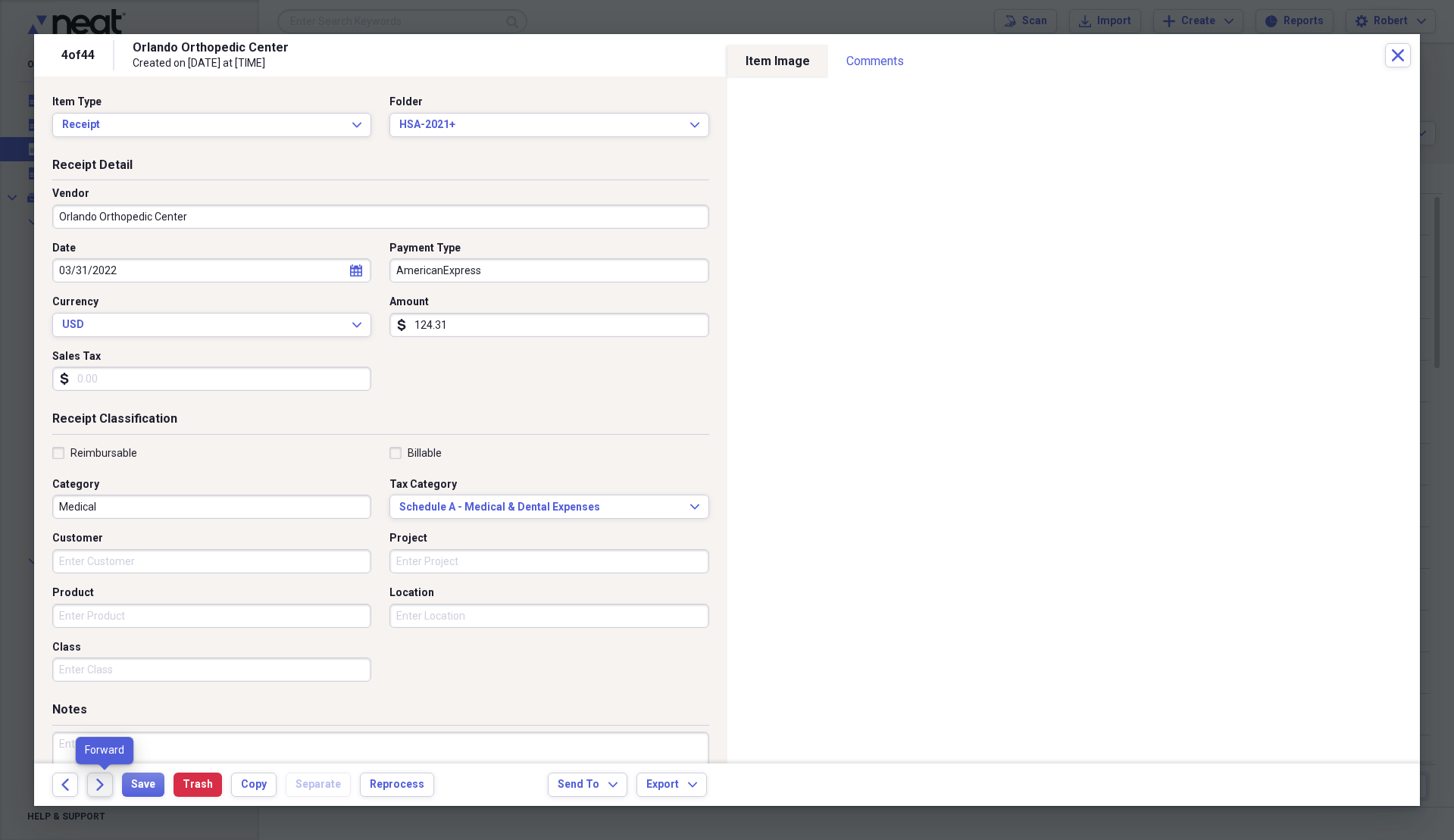 click on "Forward" 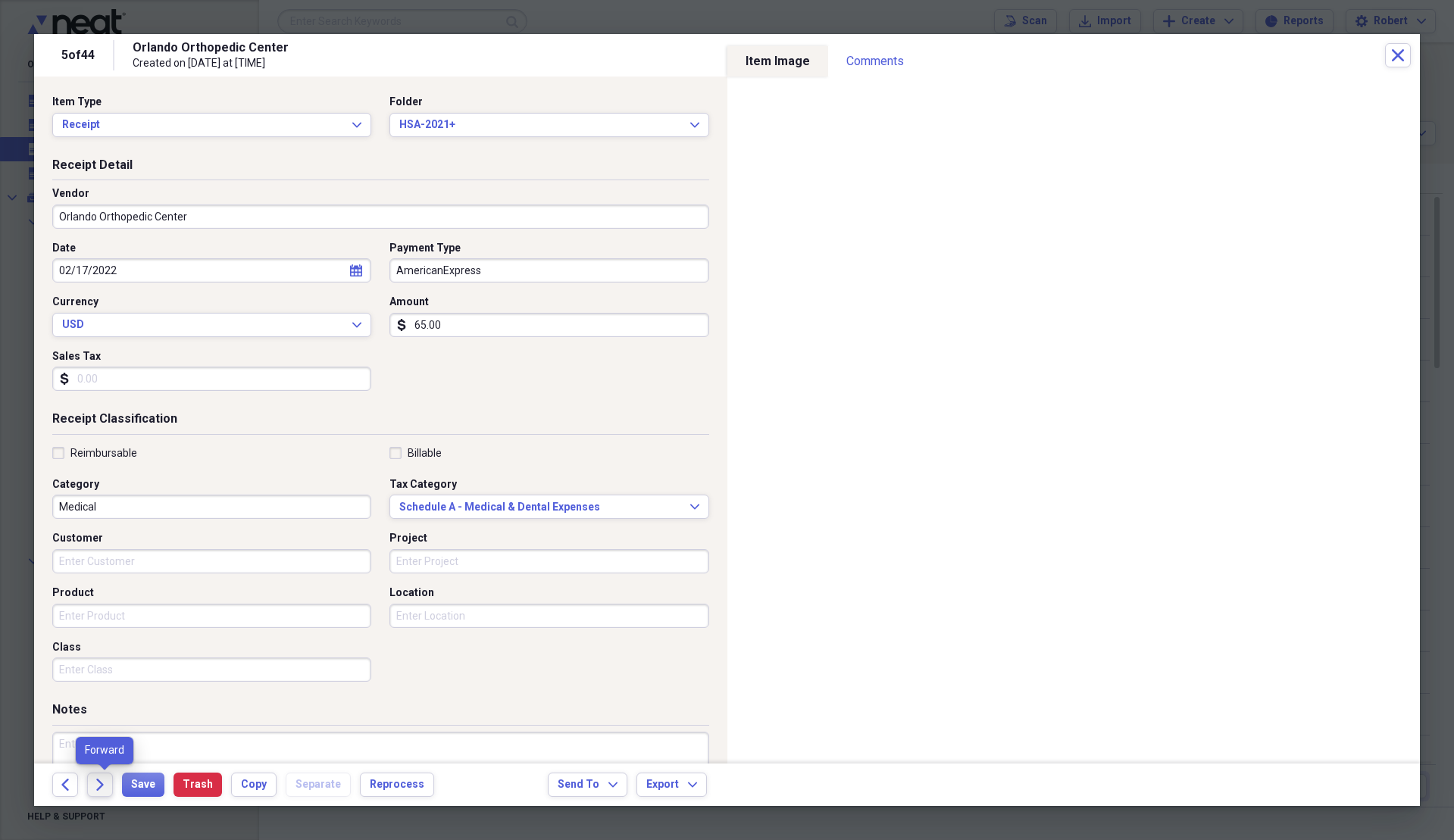 click 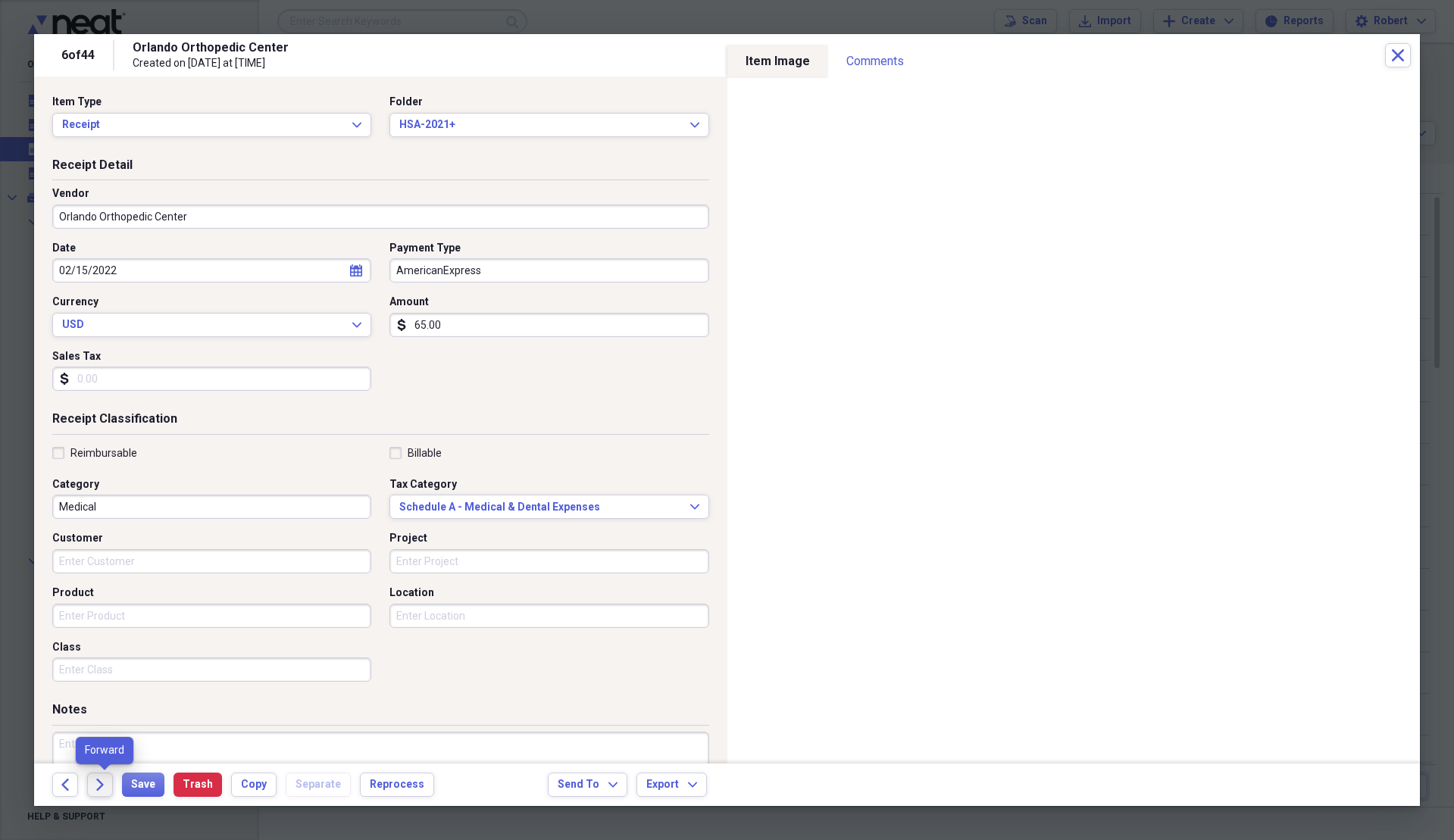 click 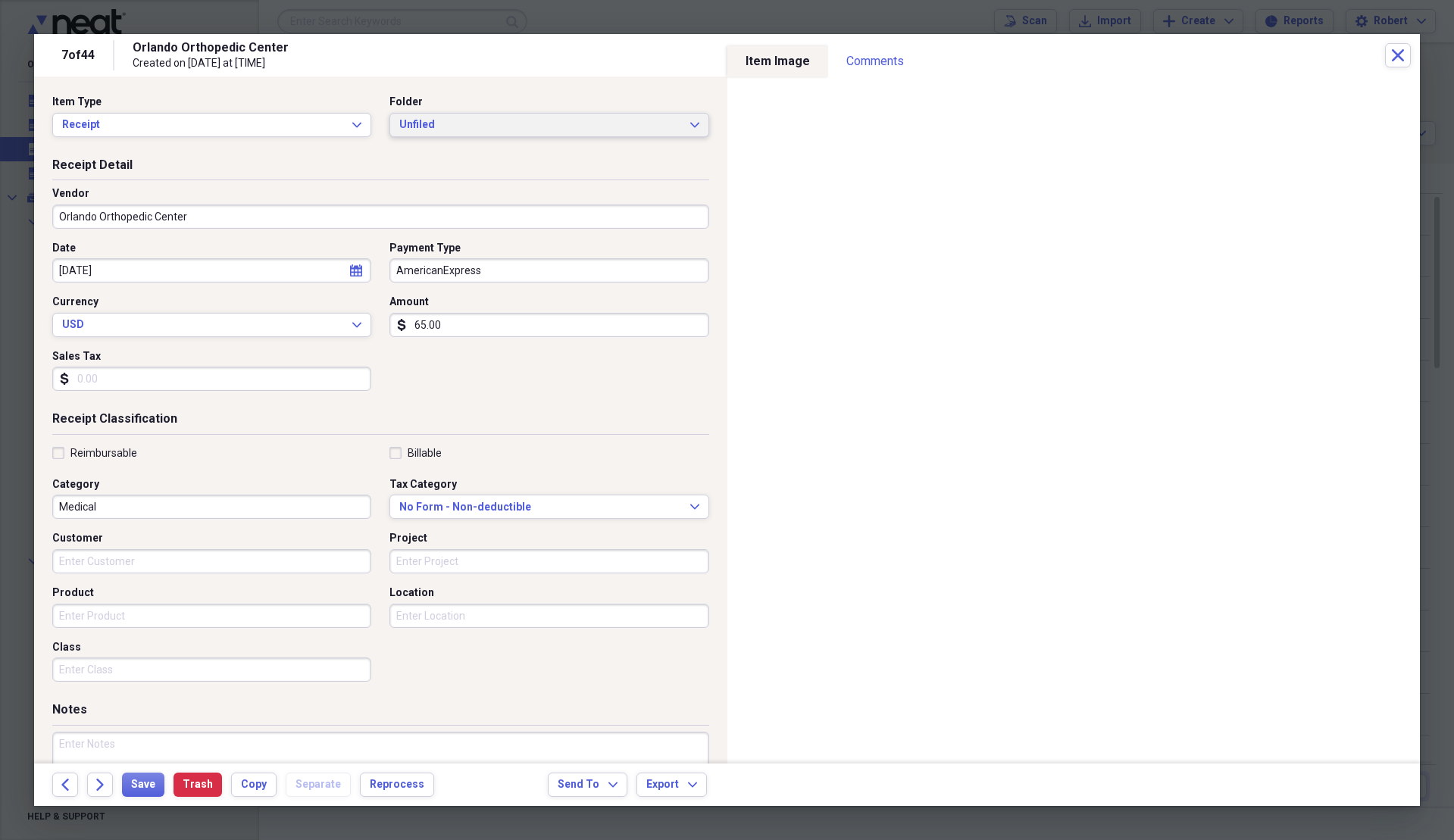 click on "Unfiled" at bounding box center (539, 125) 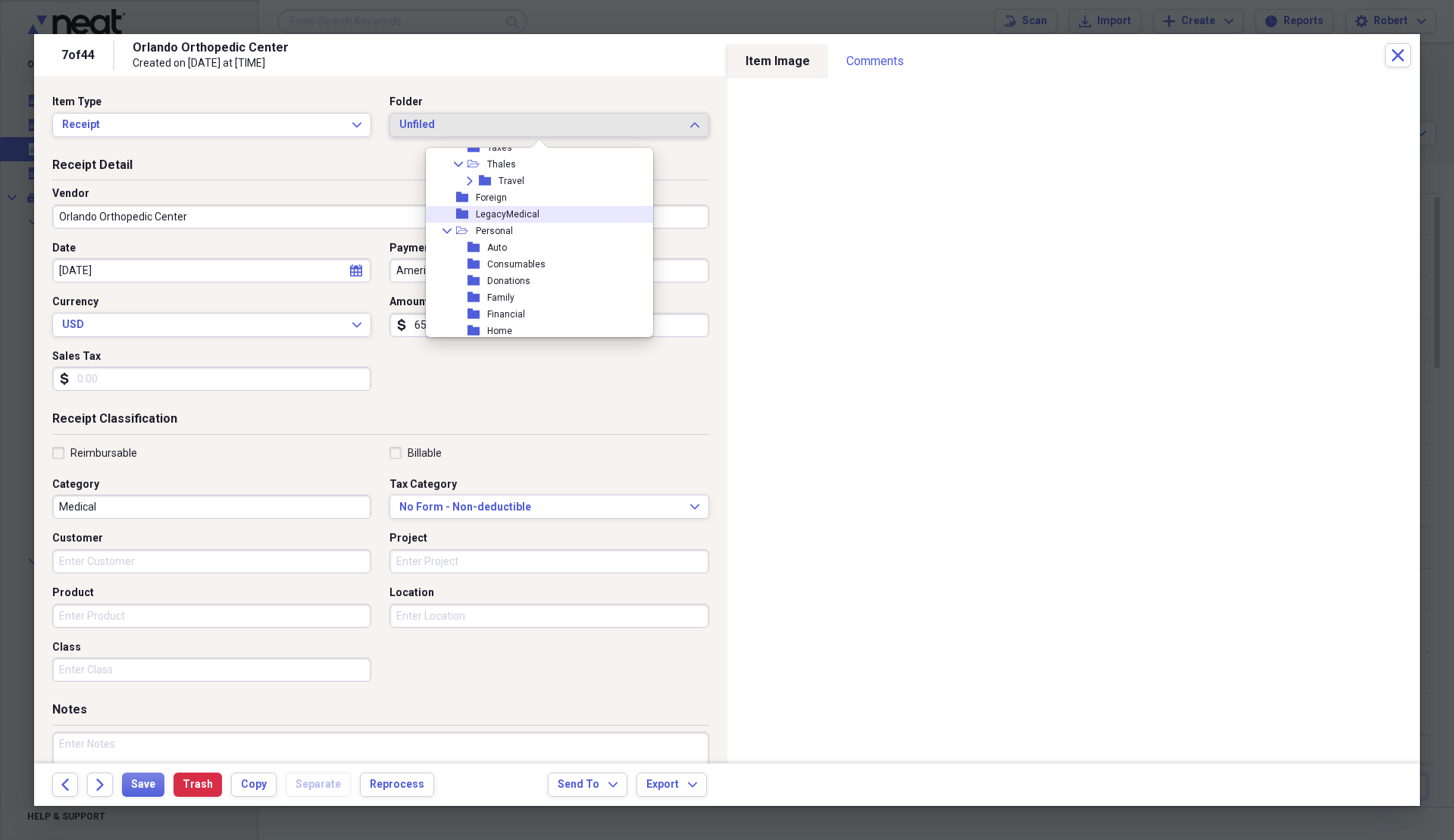 scroll, scrollTop: 227, scrollLeft: 0, axis: vertical 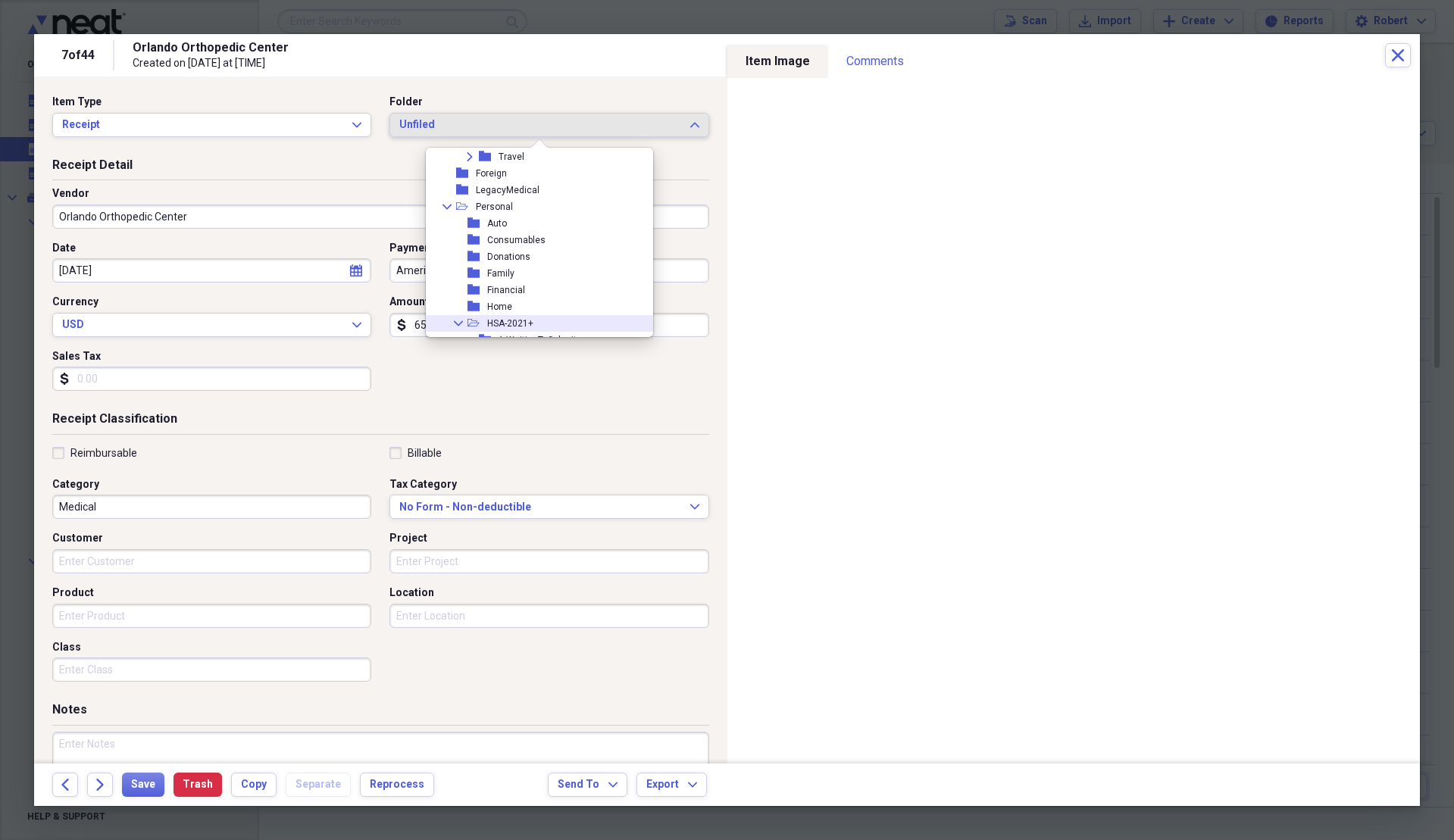 click on "HSA-2021+" at bounding box center [510, 323] 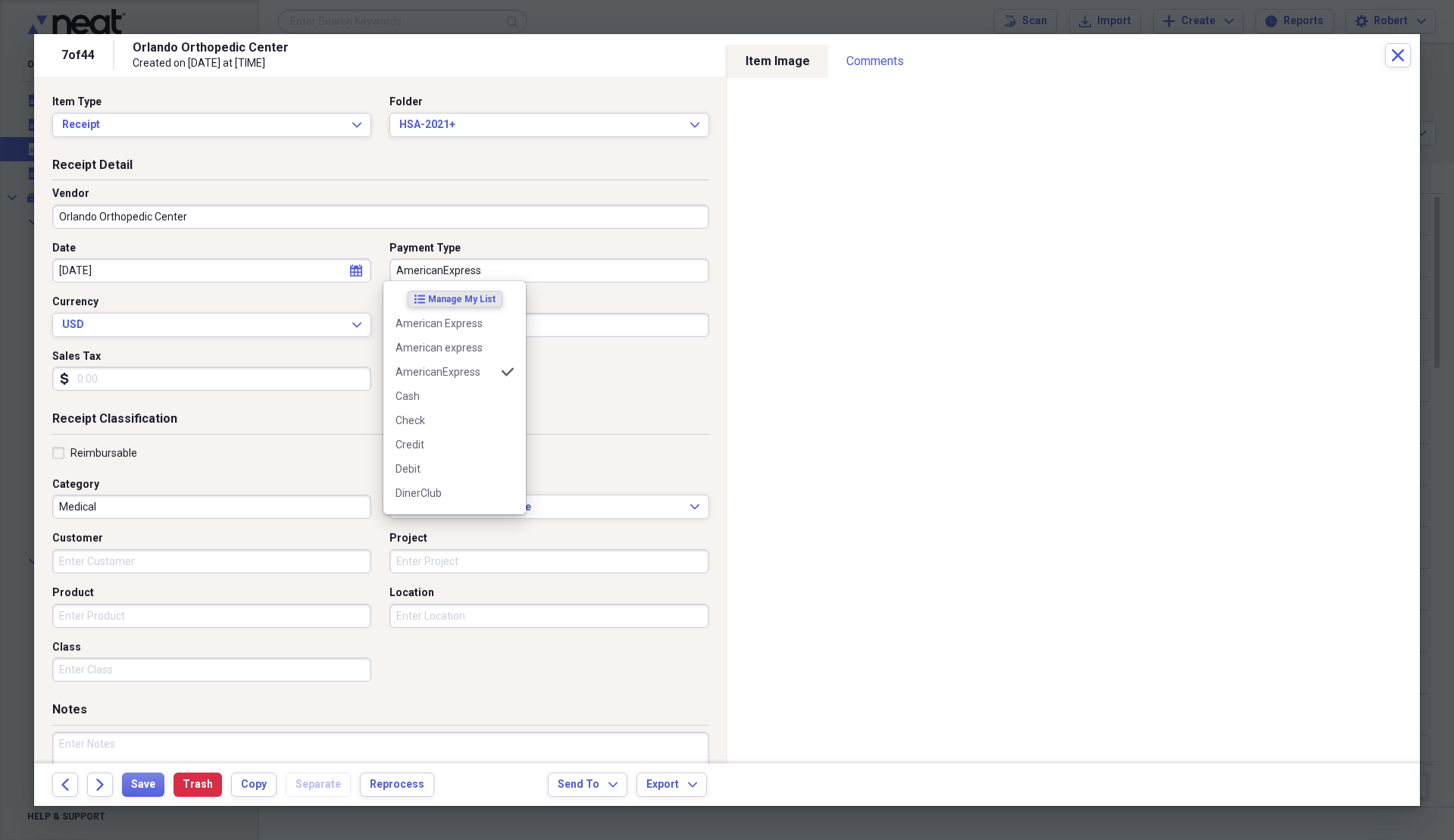 click on "AmericanExpress" at bounding box center [549, 270] 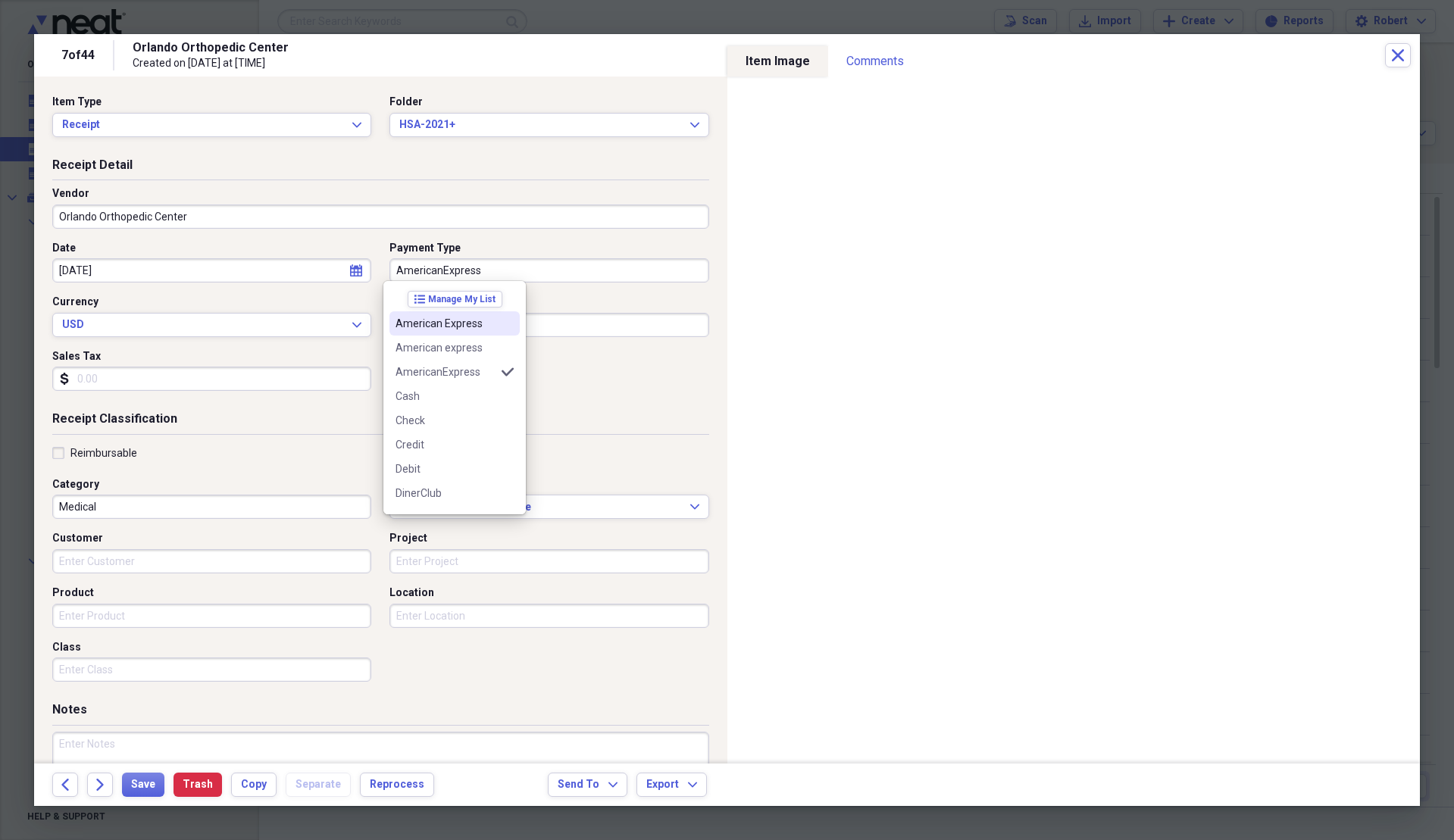 click on "American Express" at bounding box center [446, 323] 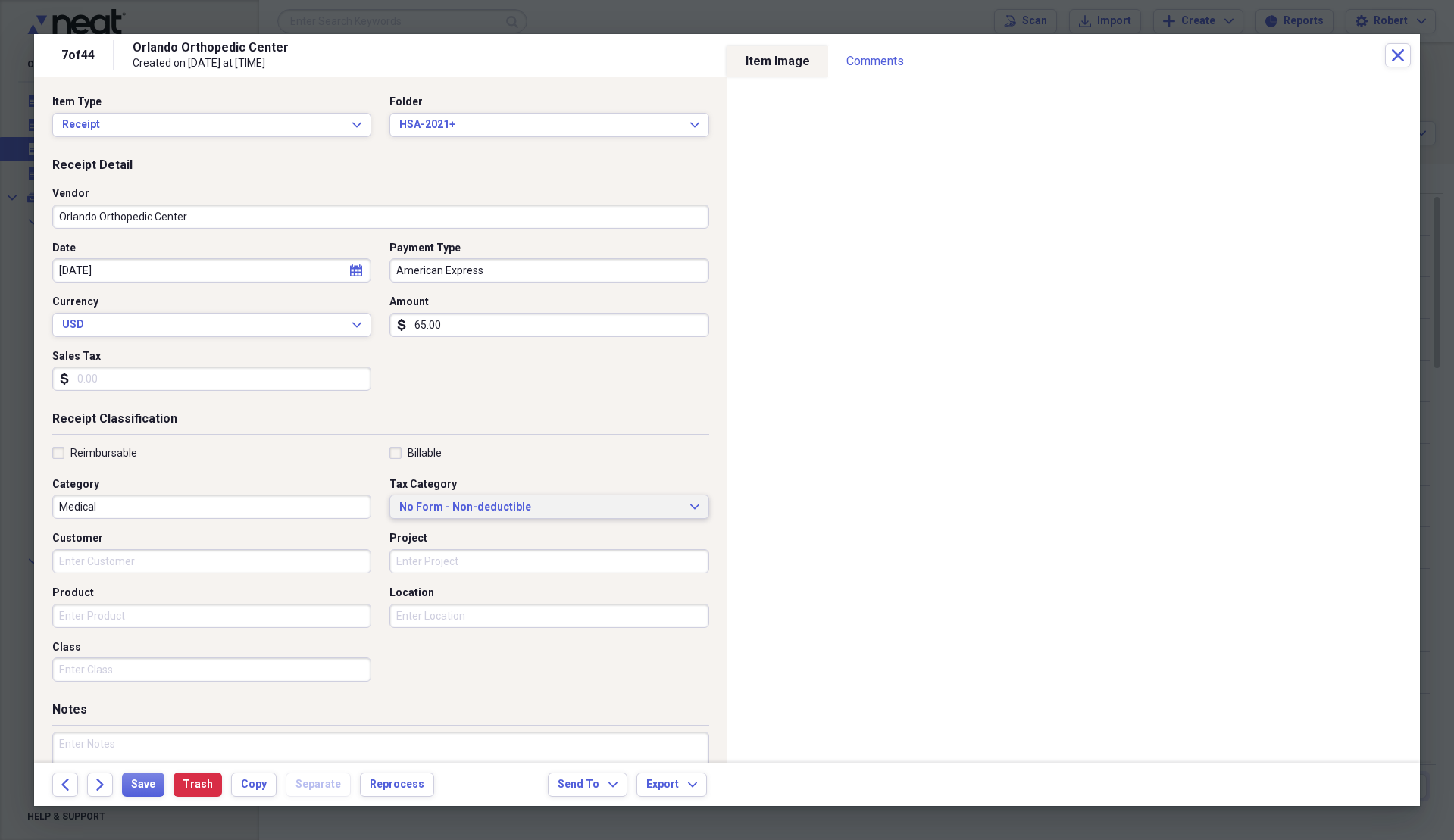 click on "No Form - Non-deductible" at bounding box center [539, 507] 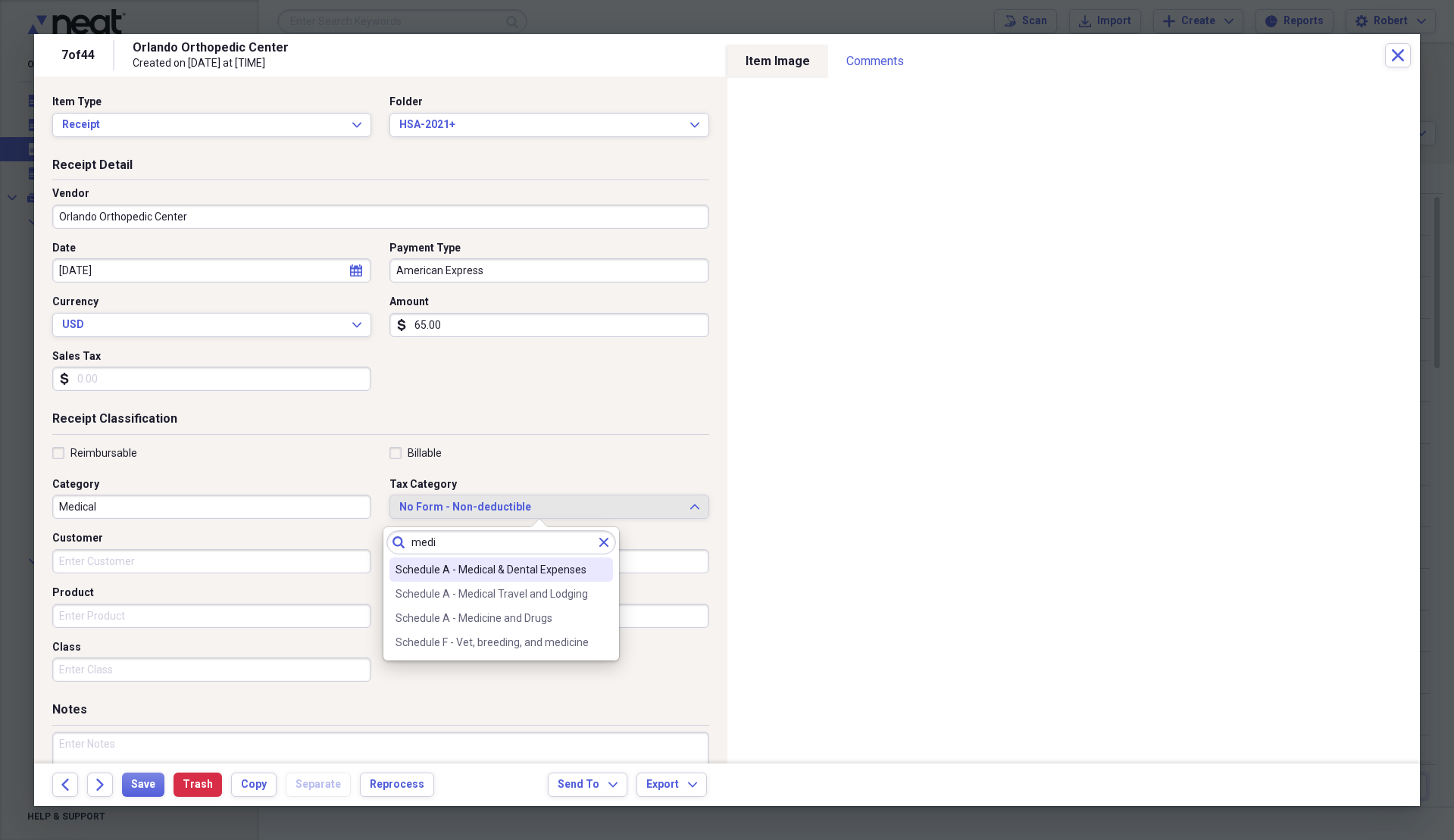 type on "medi" 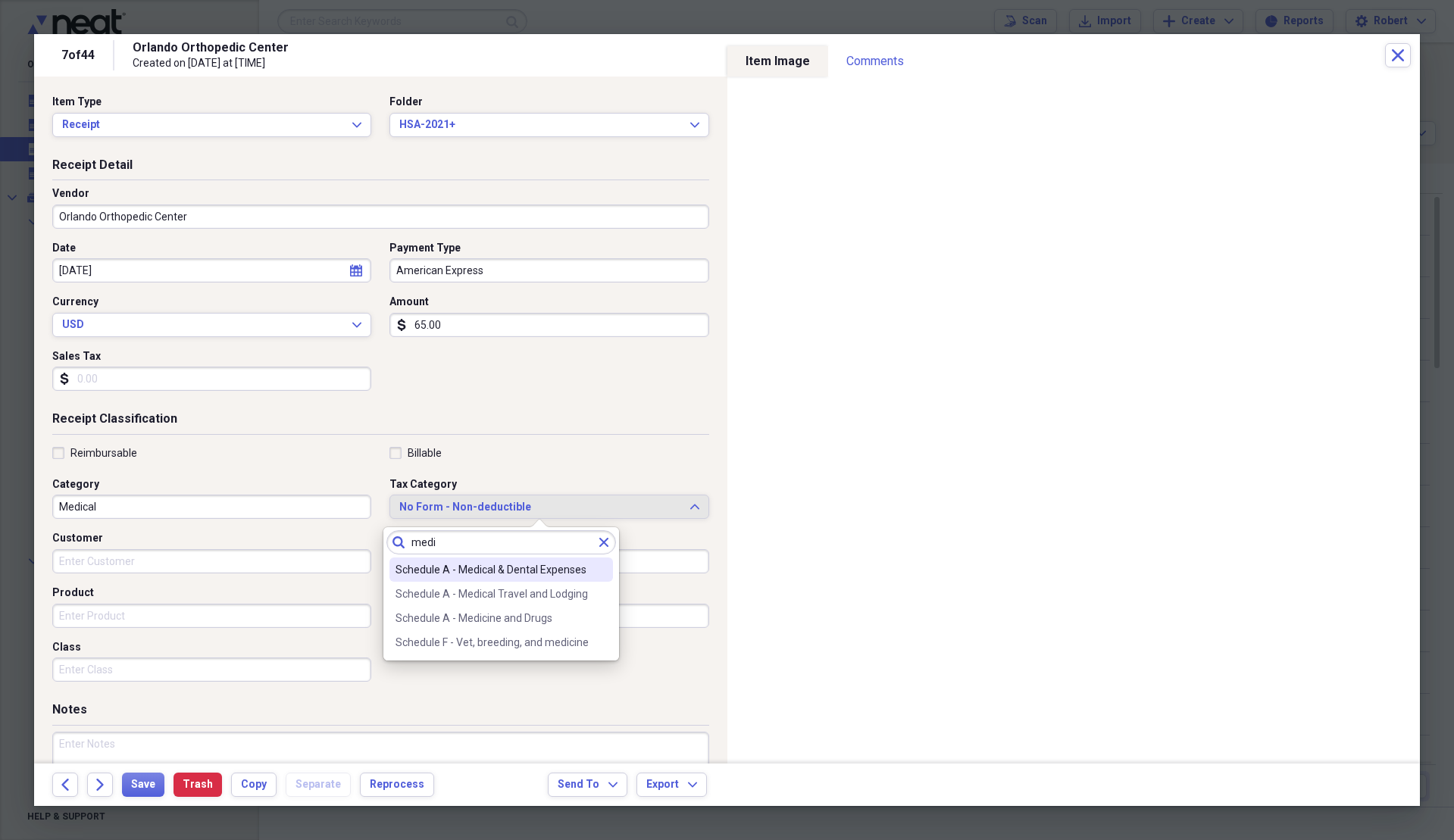 click on "Schedule A - Medical & Dental Expenses" at bounding box center [492, 570] 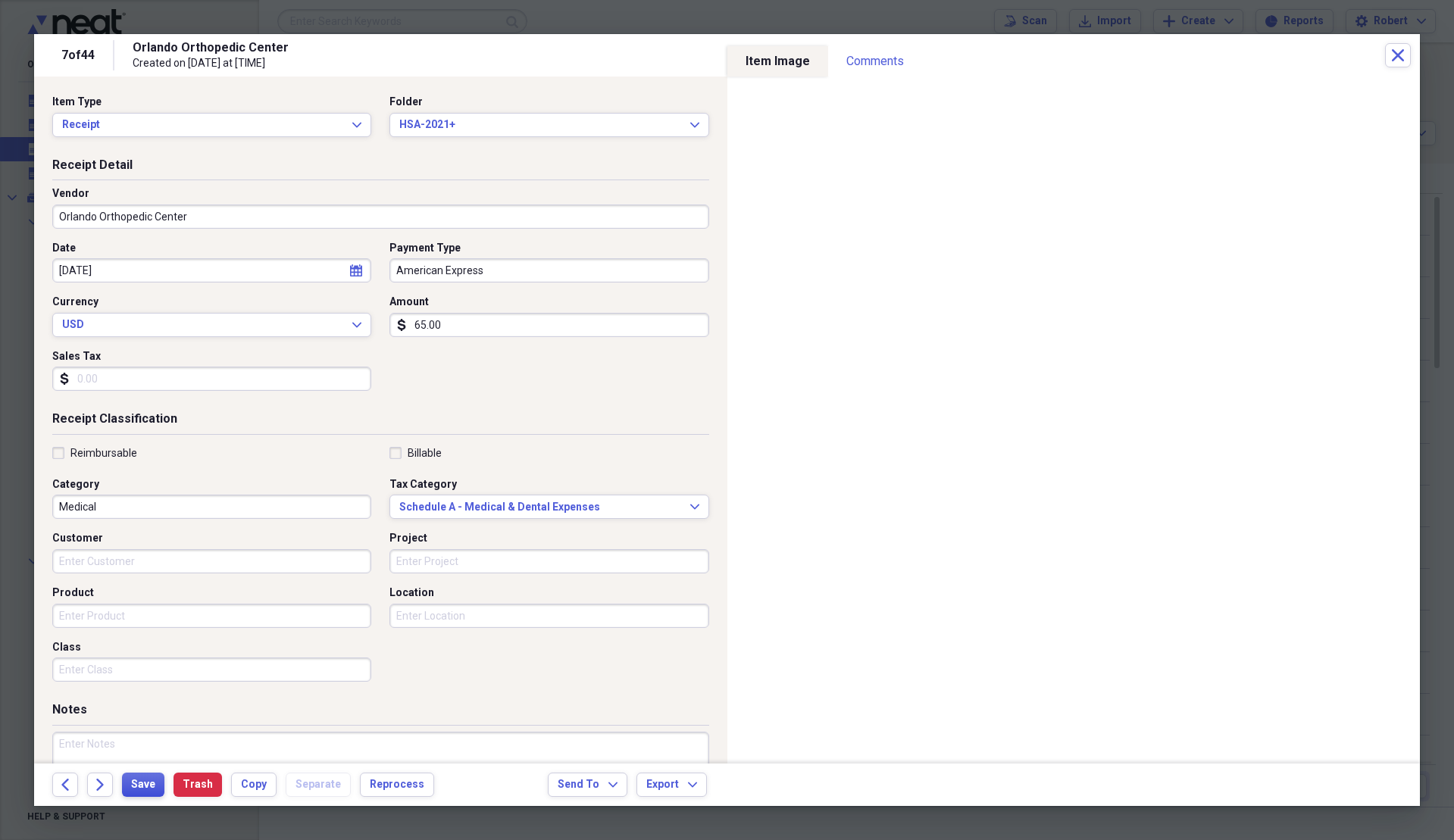 click on "Save" at bounding box center (143, 785) 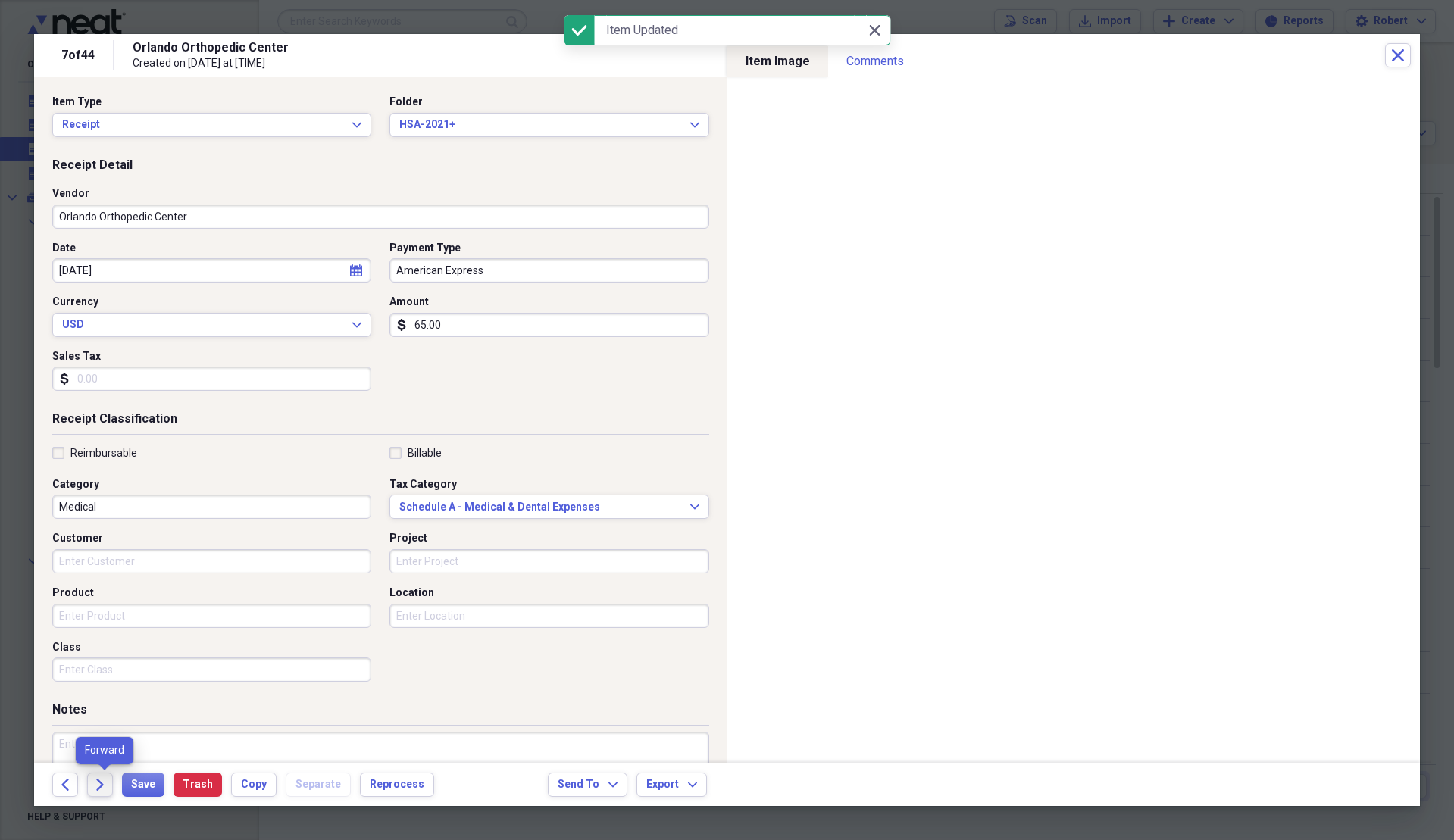 click on "Forward" 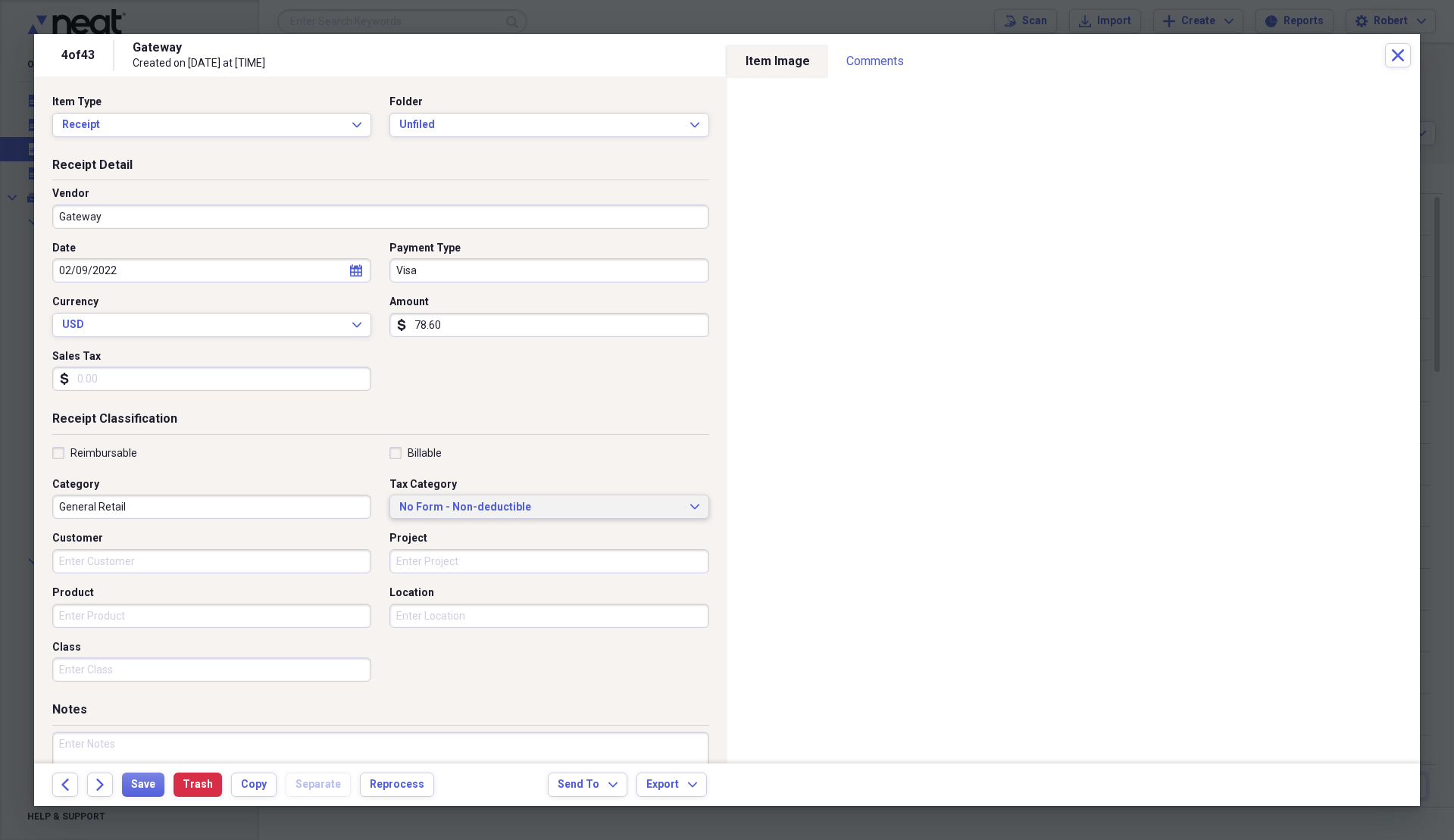 click on "No Form - Non-deductible Expand" at bounding box center (549, 507) 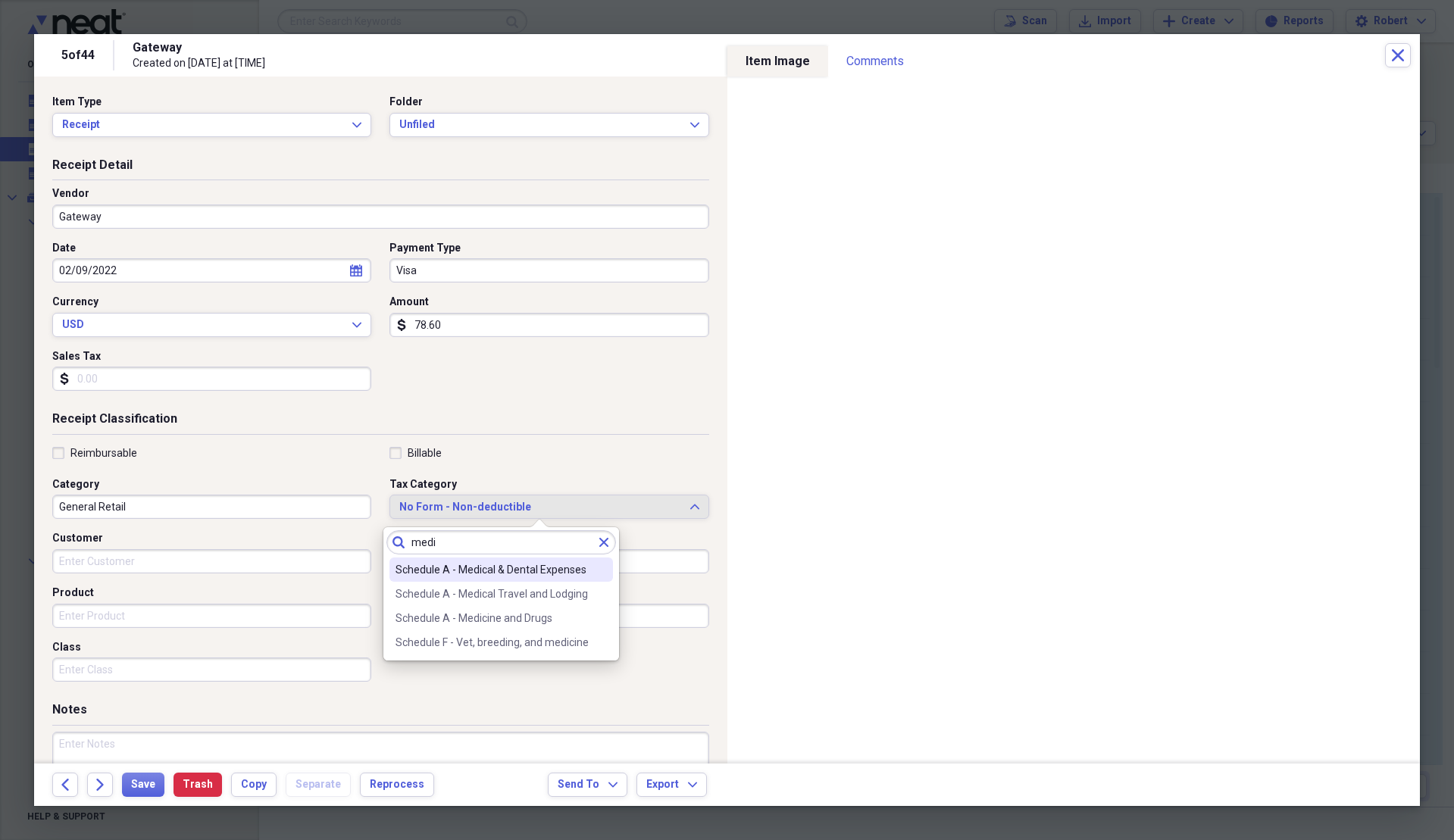 type on "medi" 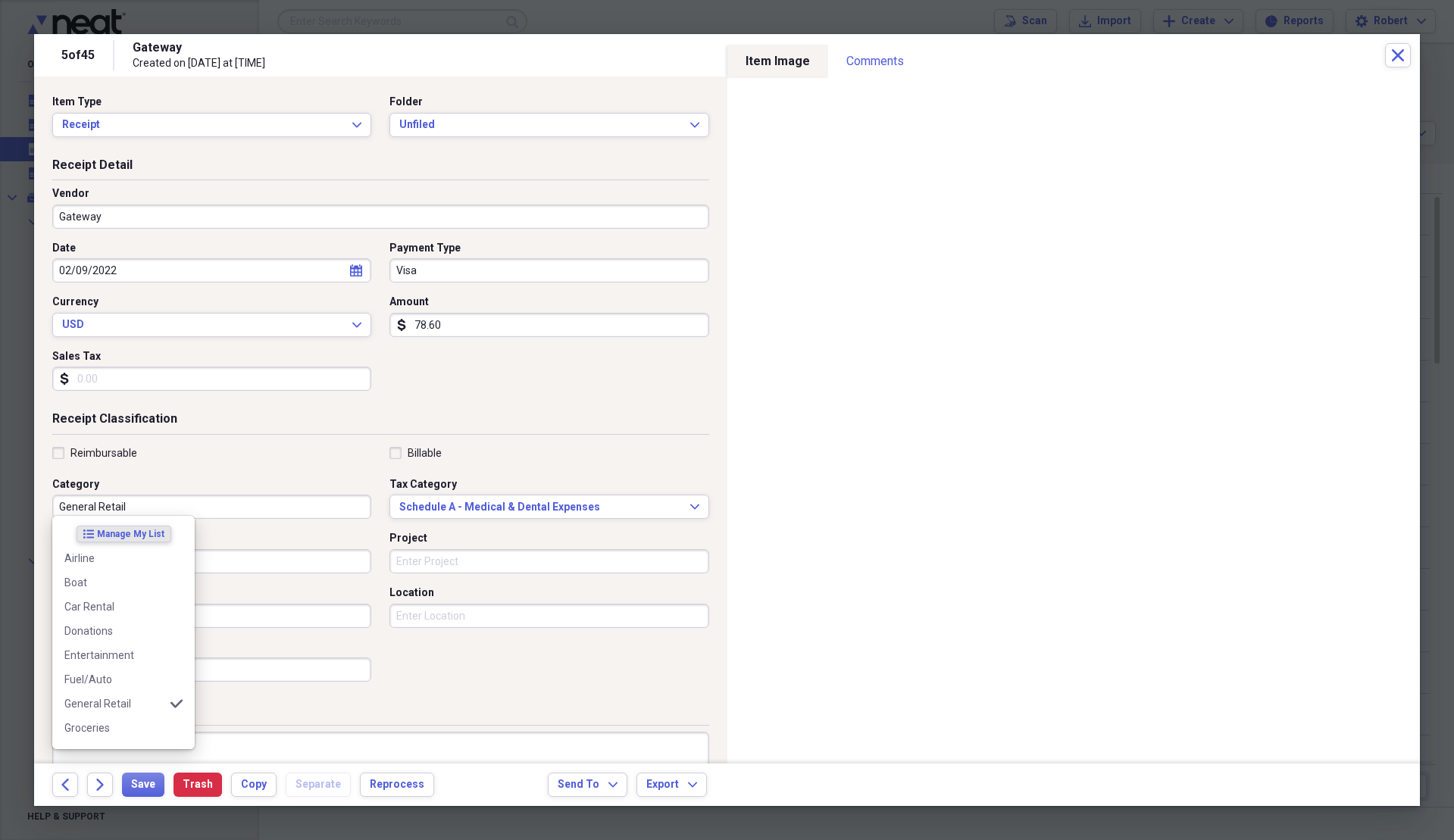 click on "General Retail" at bounding box center [211, 507] 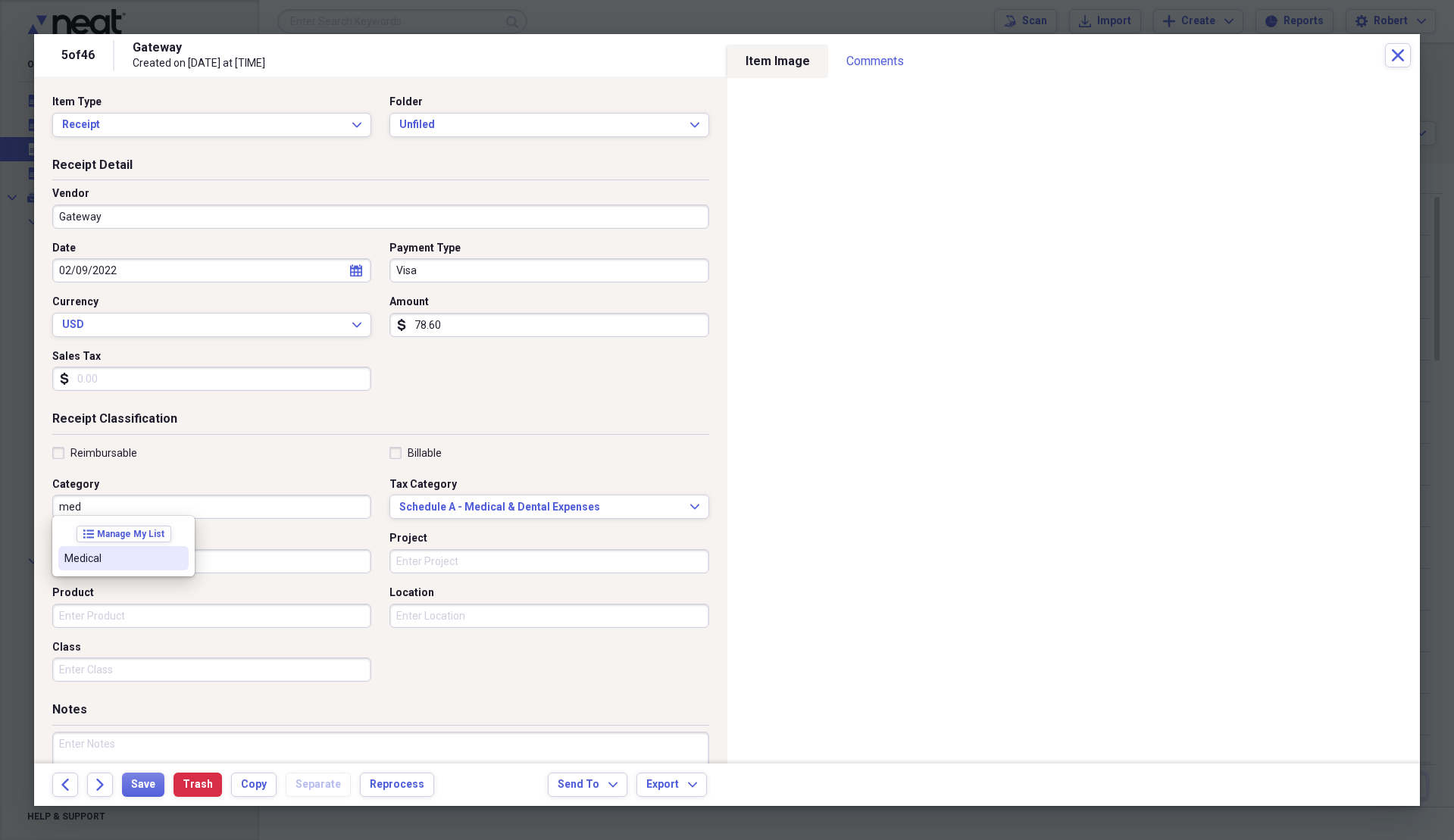 click on "Medical" at bounding box center (114, 558) 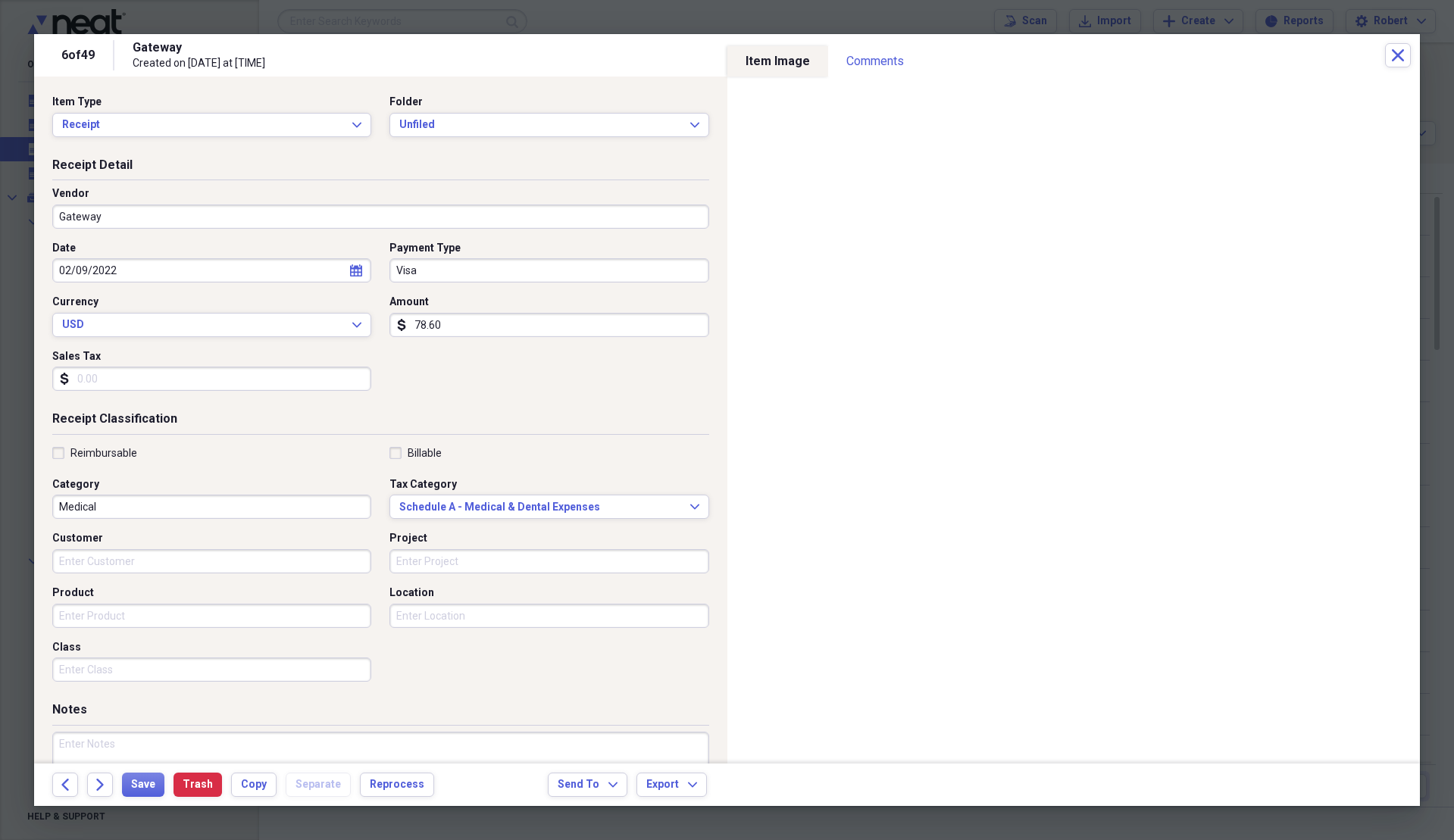 click on "Gateway" at bounding box center [380, 217] 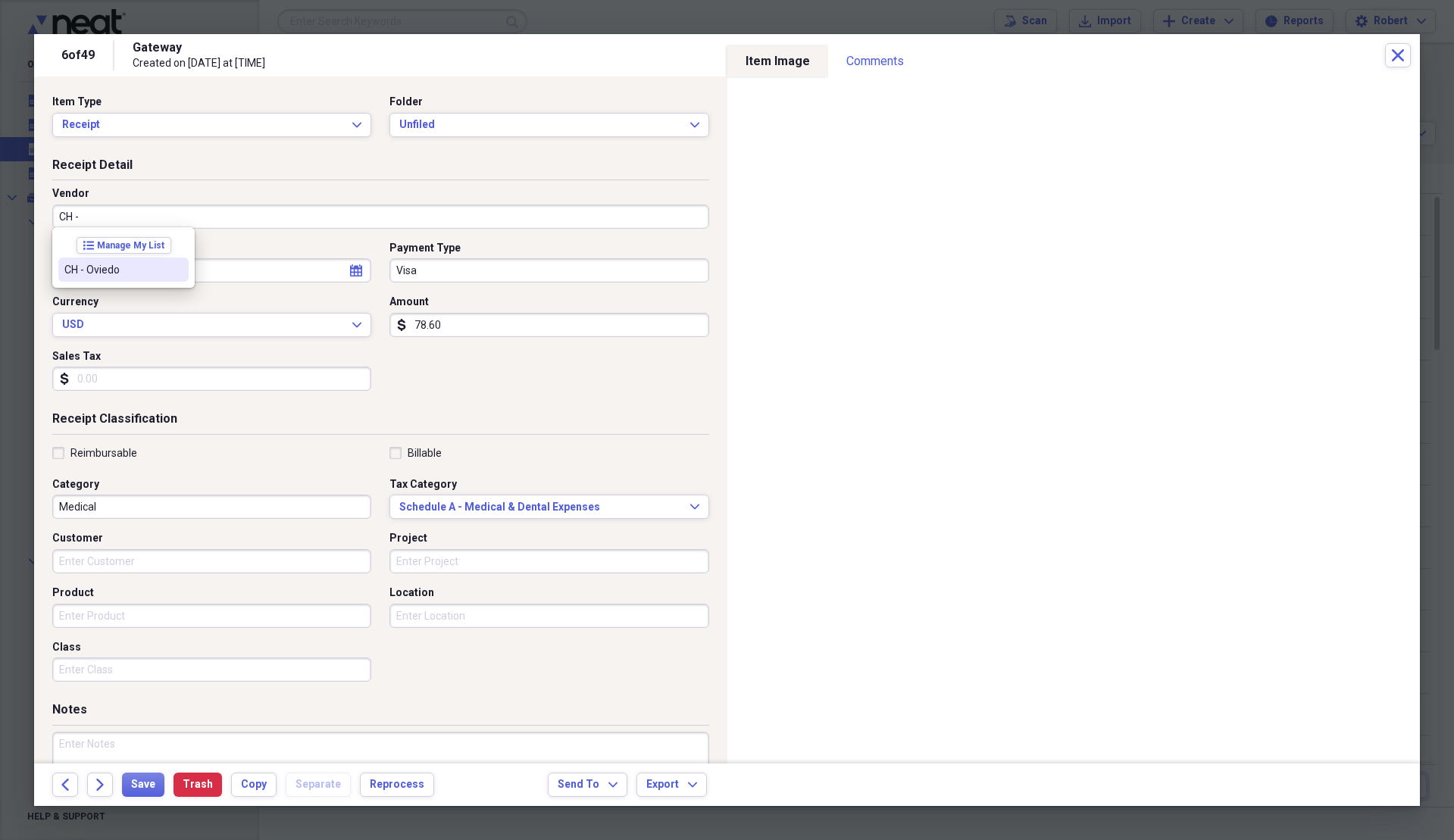 click on "CH - Oviedo" at bounding box center (124, 270) 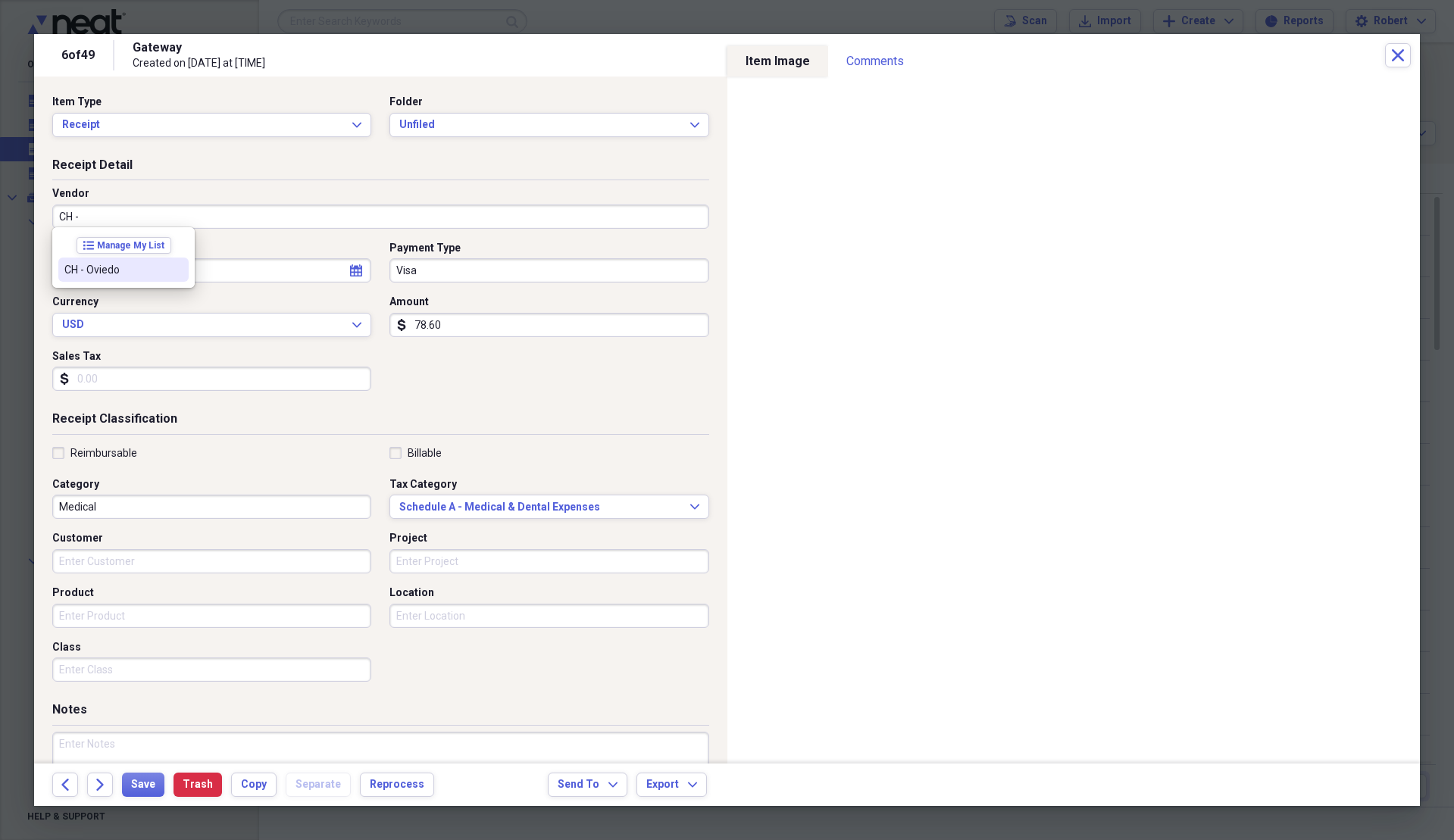 type on "CH - Oviedo" 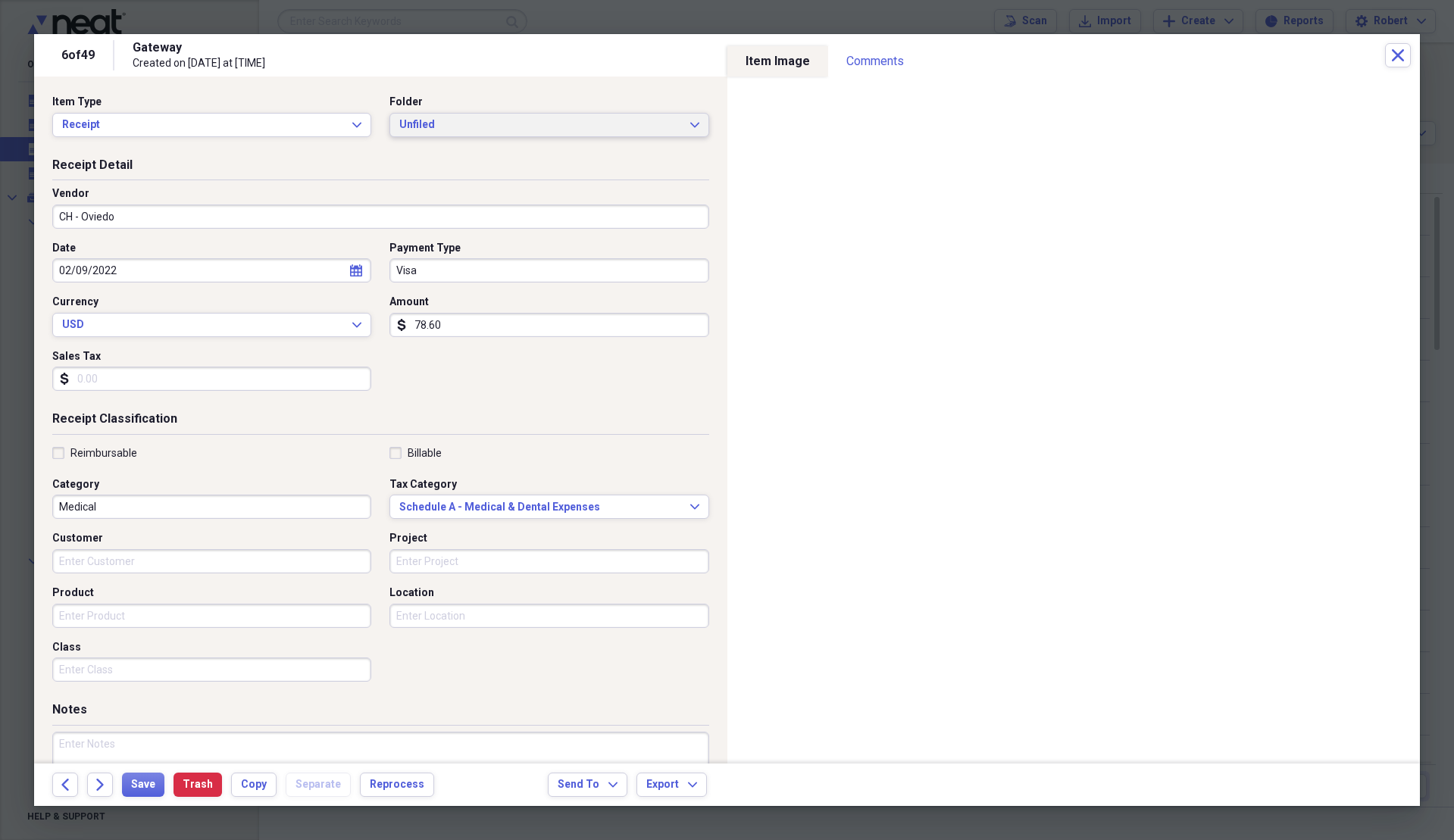 click on "Unfiled Expand" at bounding box center (549, 125) 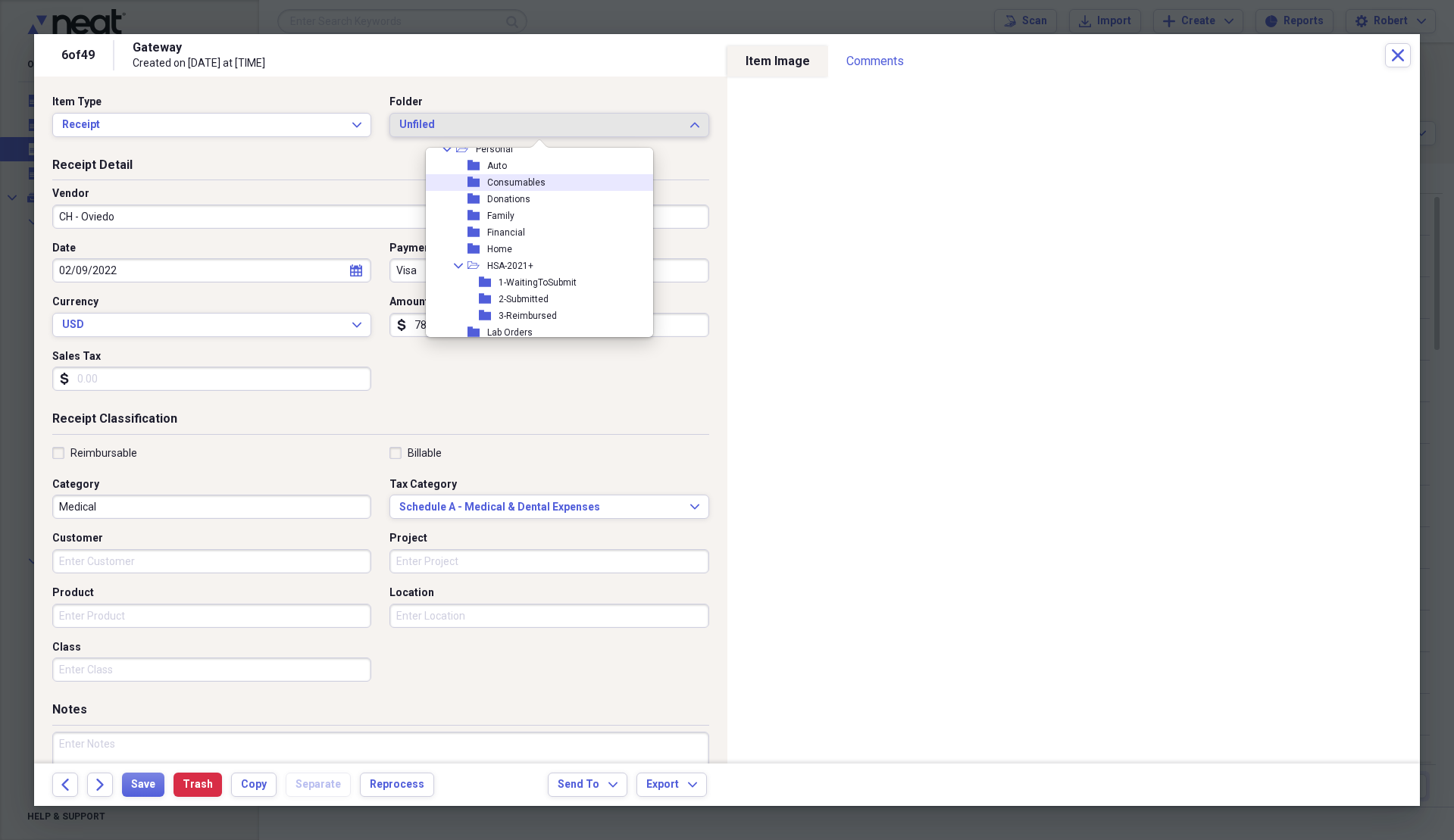 scroll, scrollTop: 303, scrollLeft: 0, axis: vertical 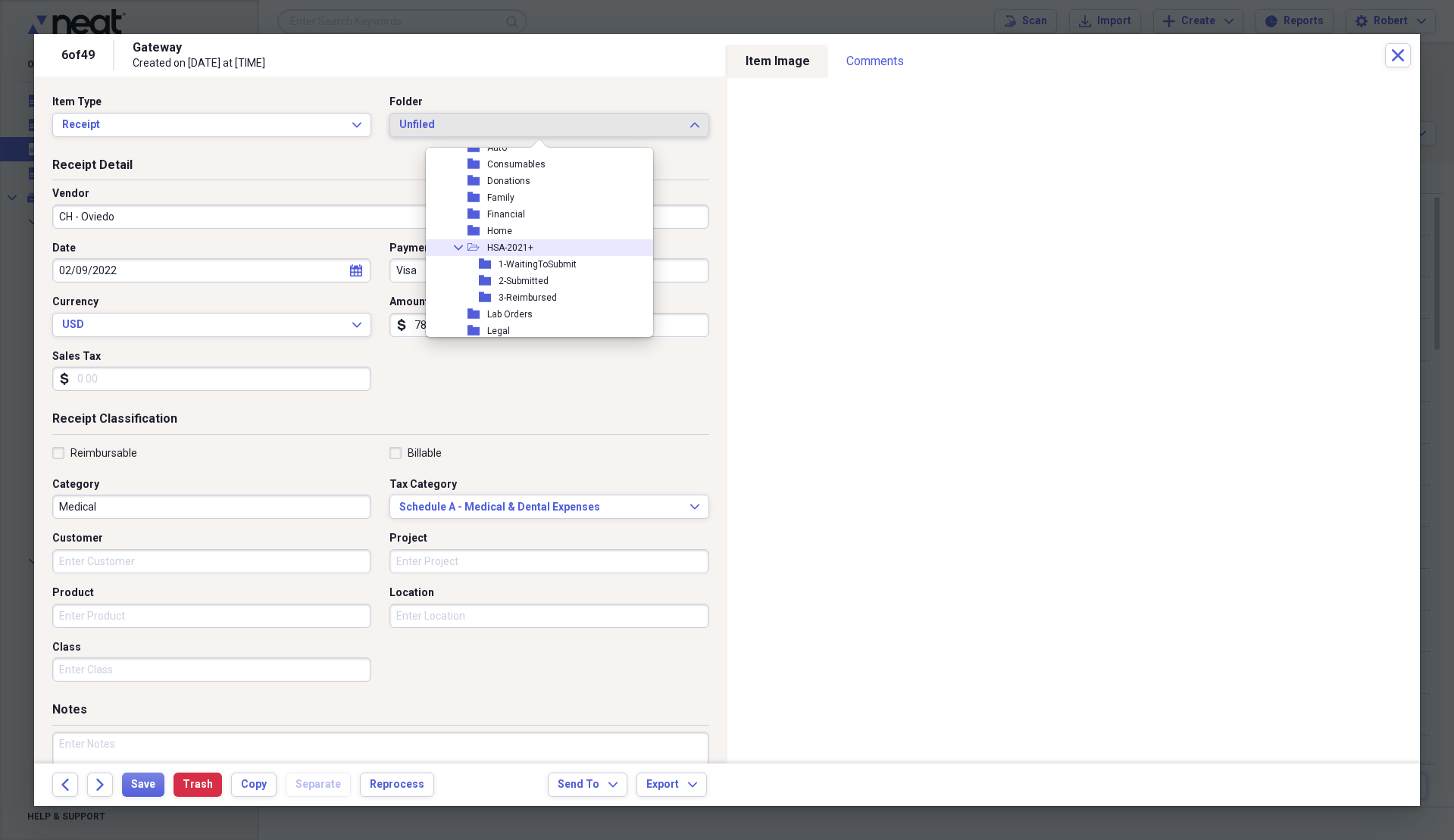 click on "HSA-2021+" at bounding box center (510, 248) 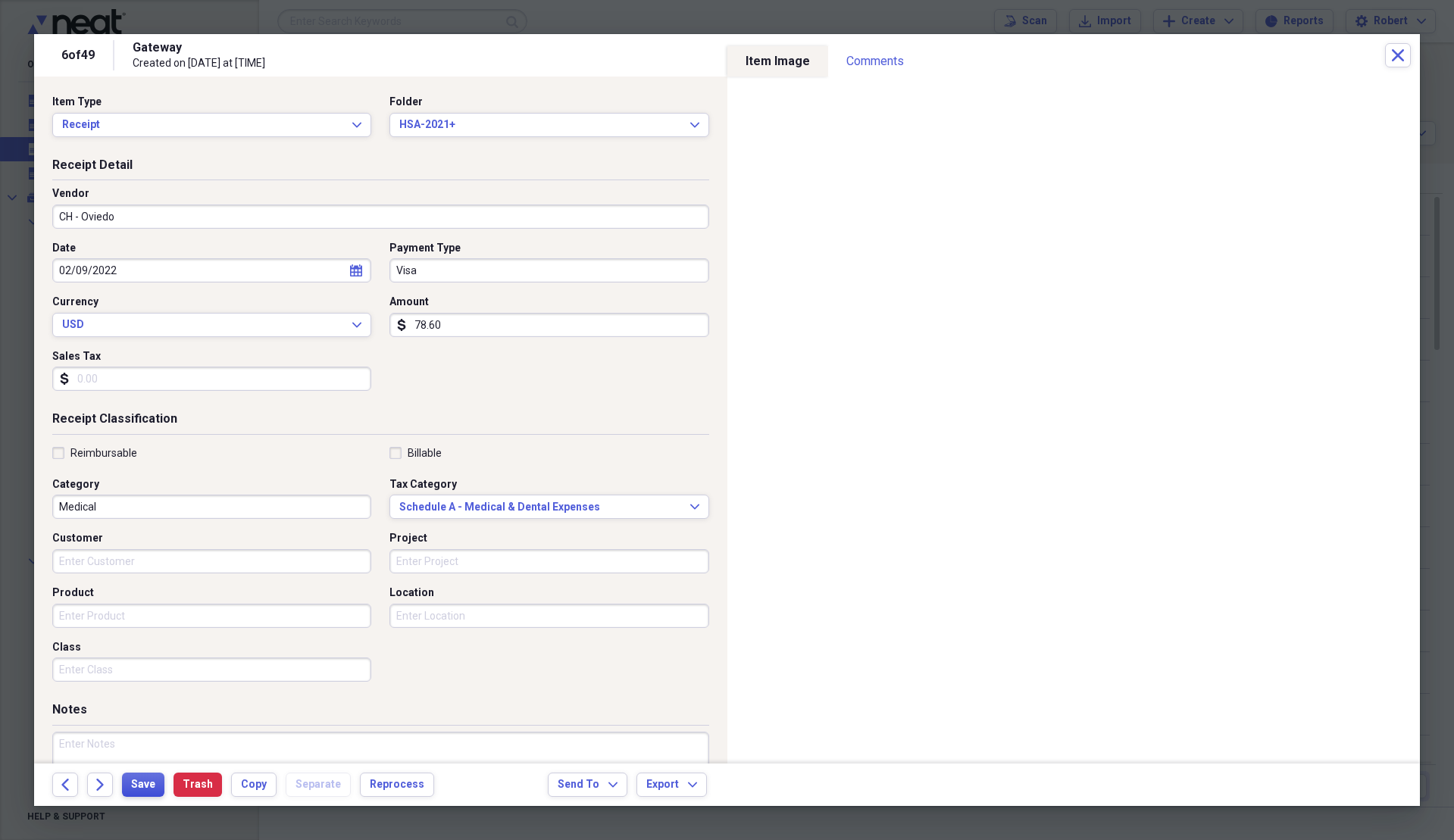 click on "Save" at bounding box center [143, 785] 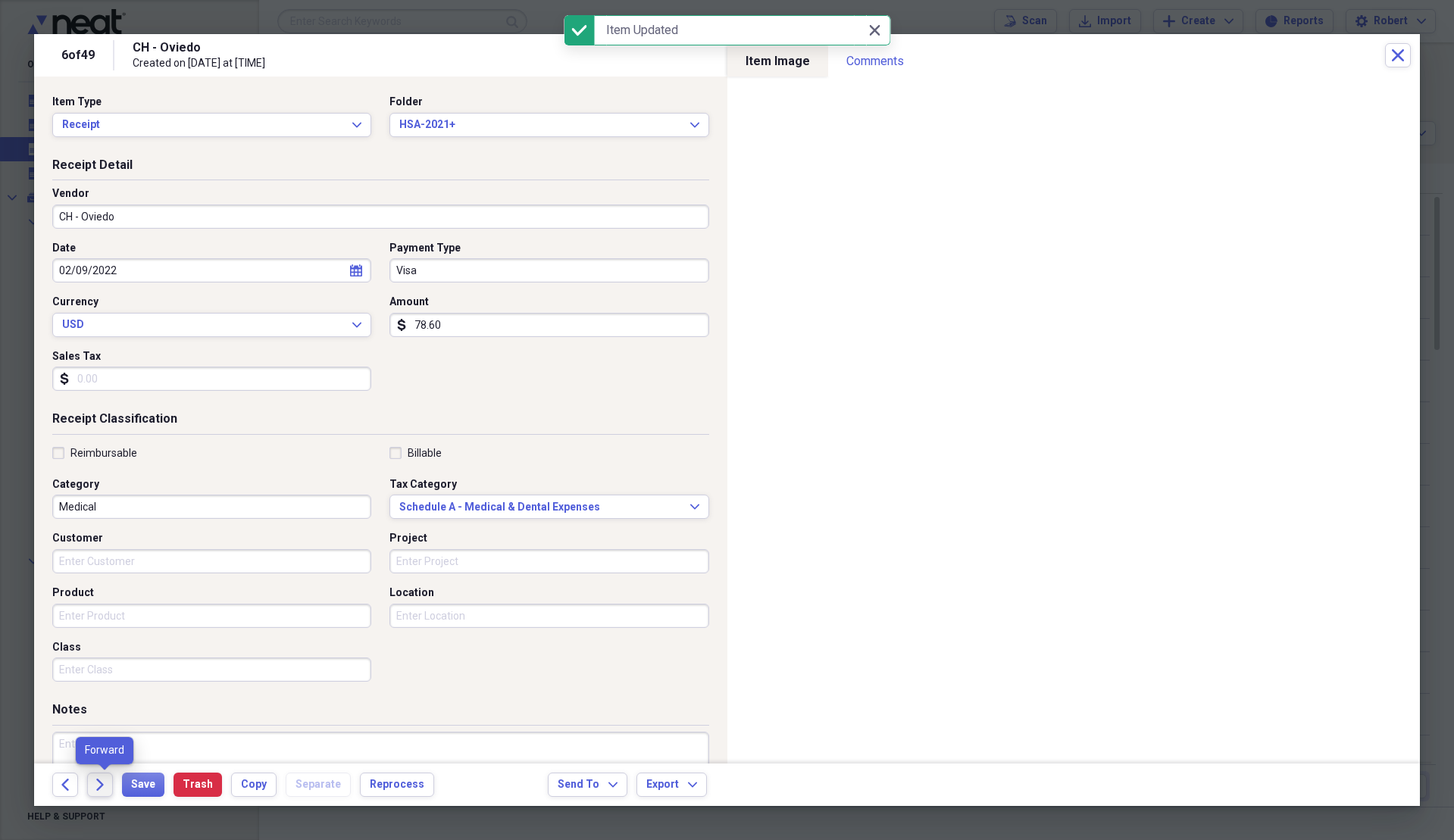 click on "Forward" 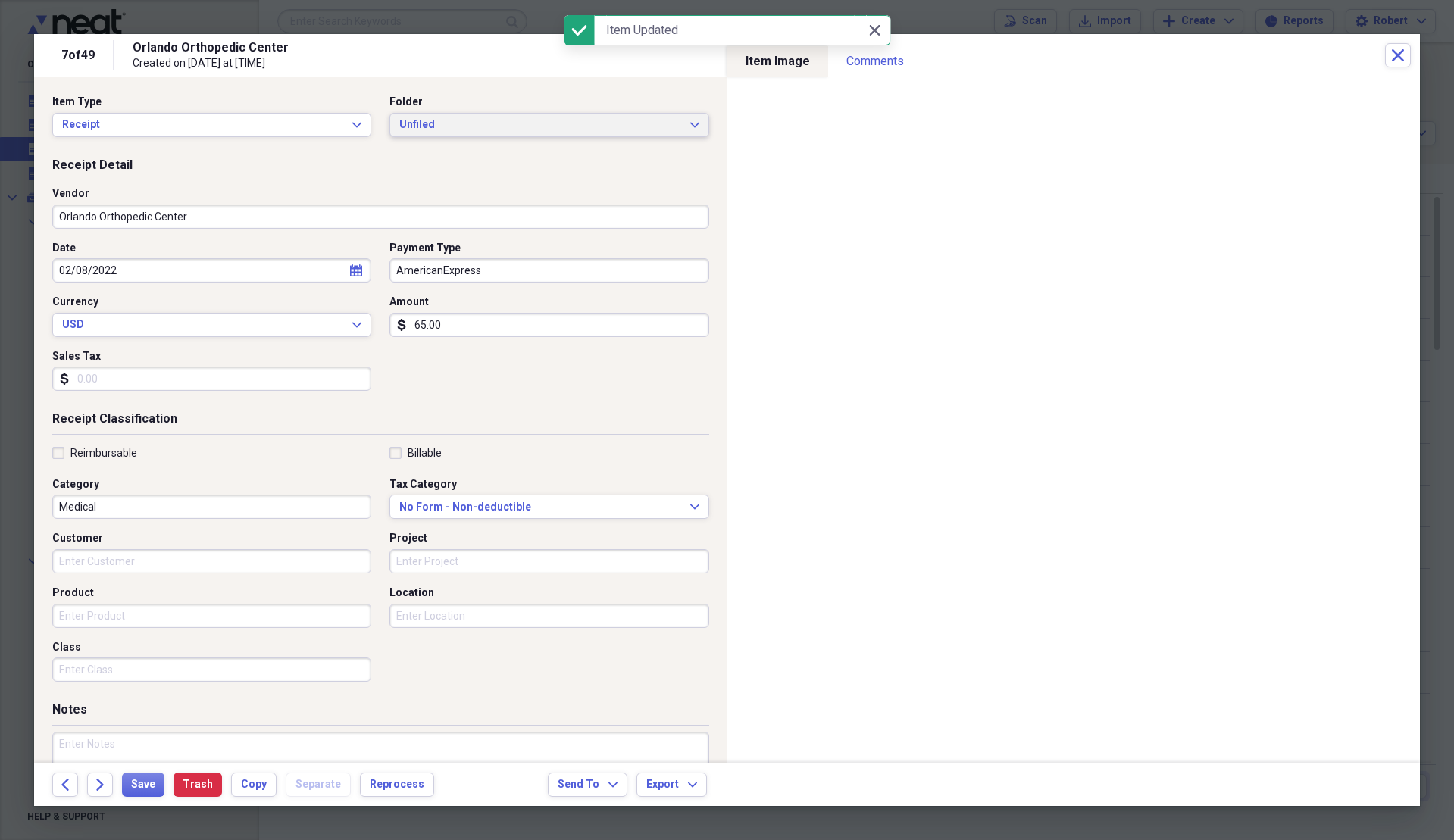 click on "Unfiled" at bounding box center [539, 125] 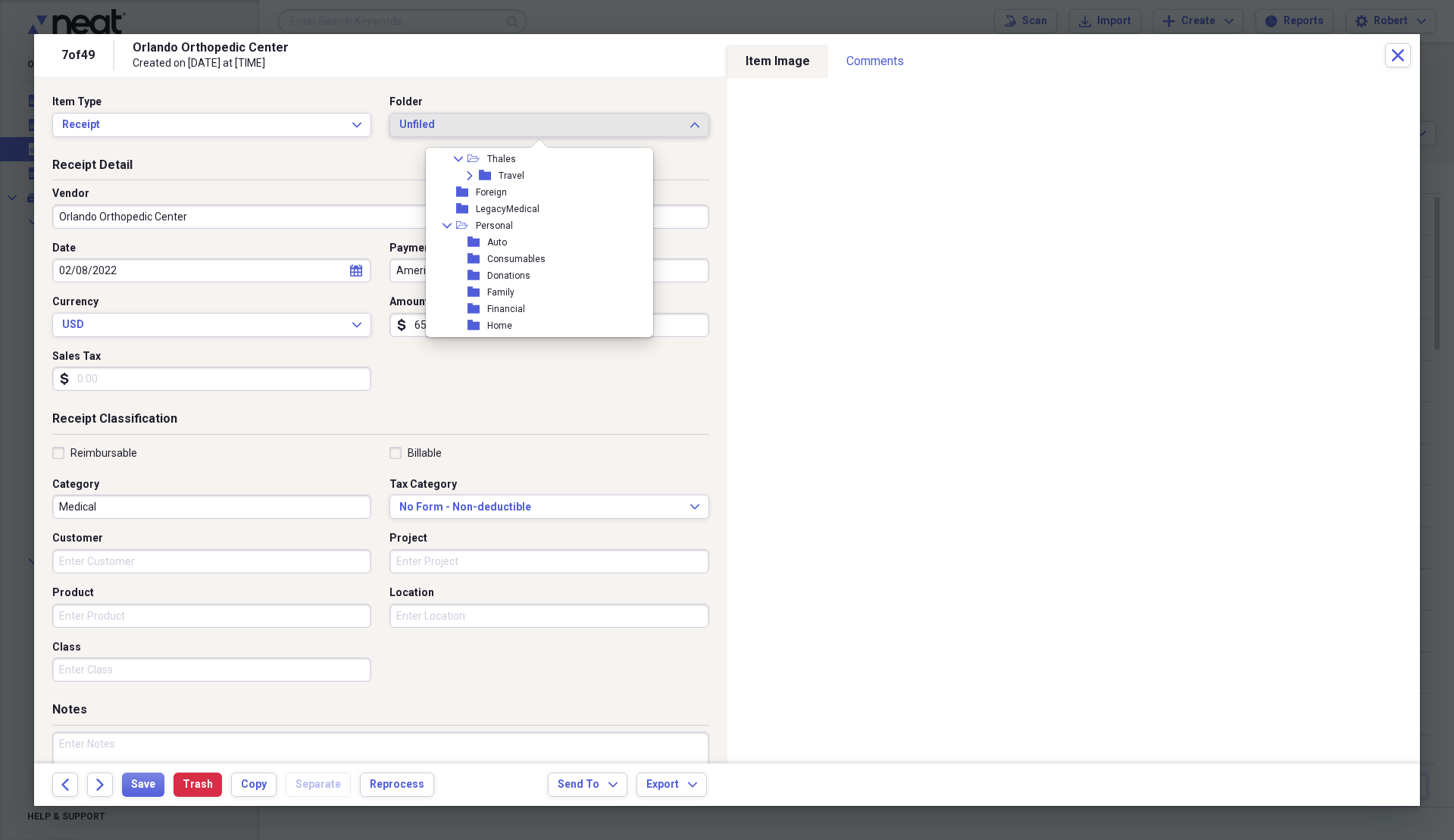 scroll, scrollTop: 227, scrollLeft: 0, axis: vertical 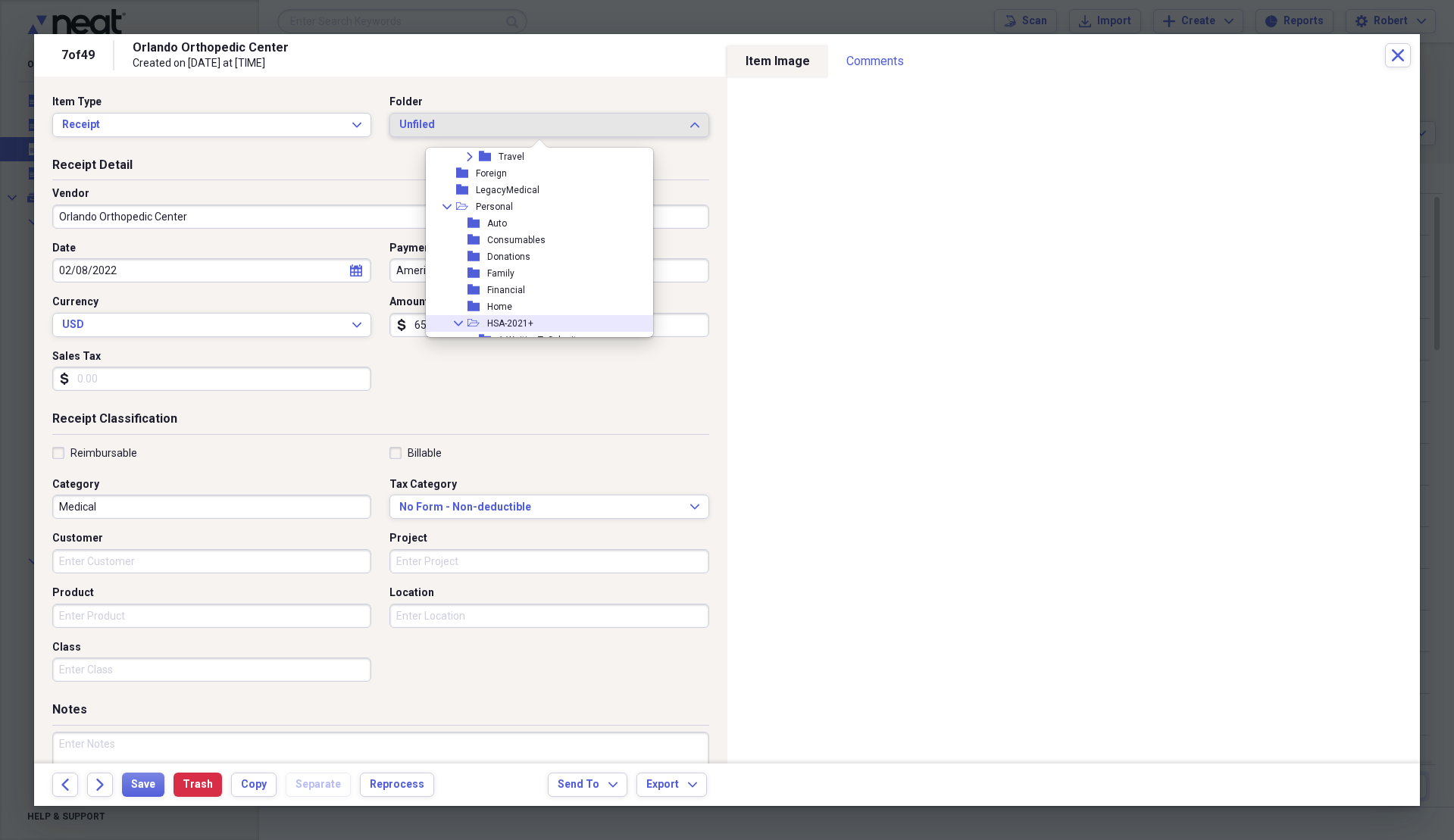 click on "HSA-2021+" at bounding box center (510, 323) 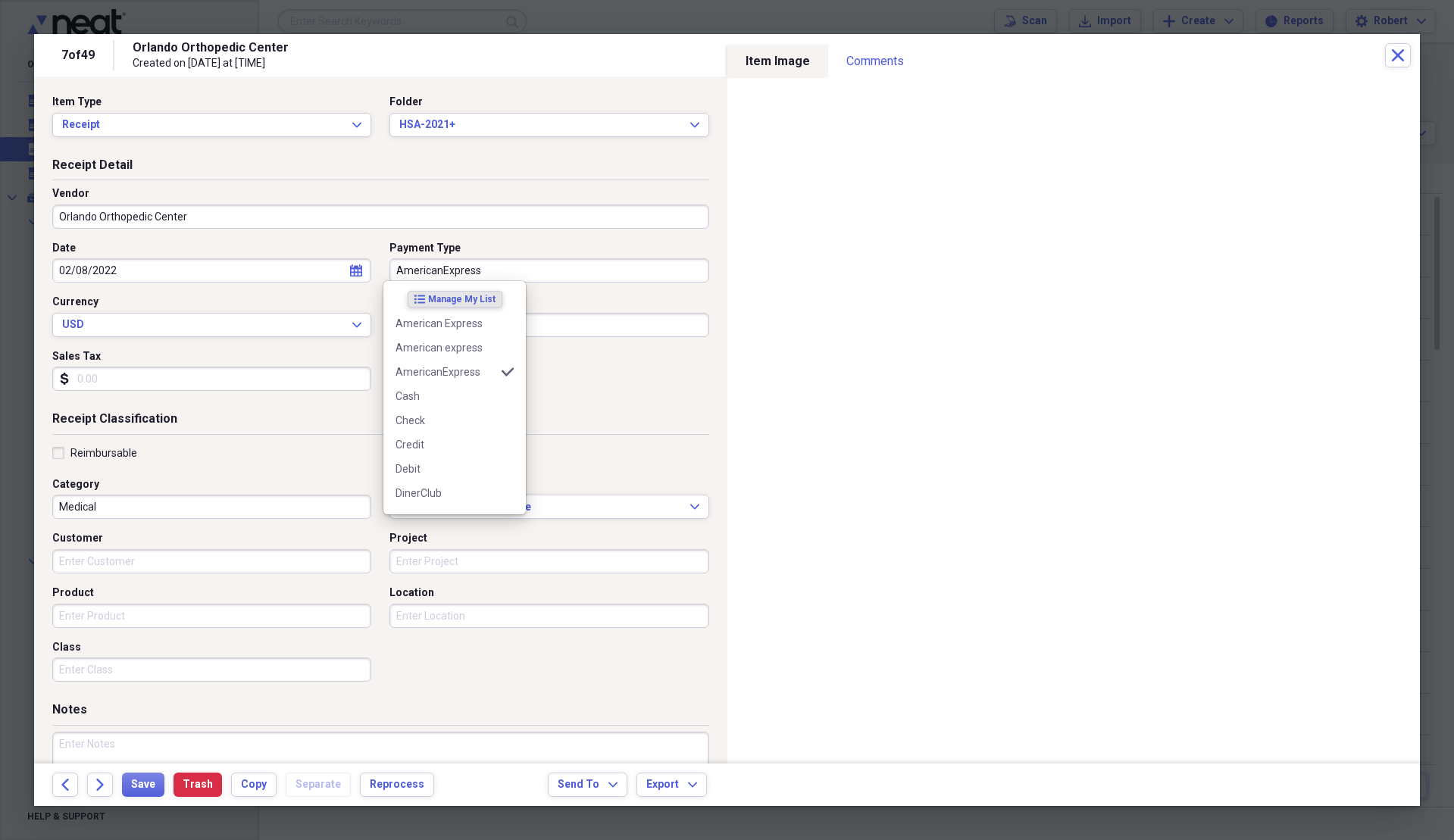 click on "AmericanExpress" at bounding box center (549, 270) 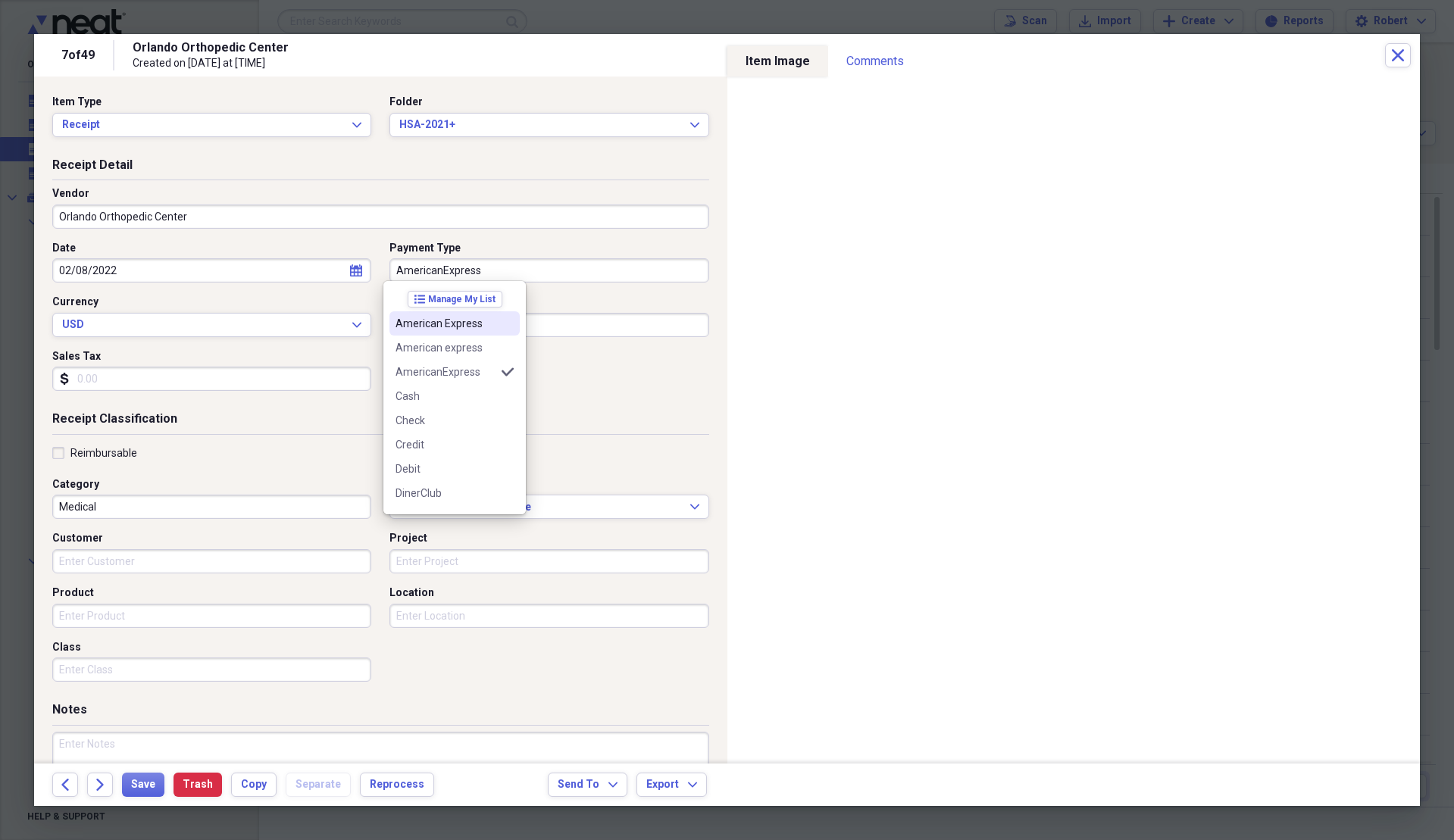 click on "American Express" at bounding box center (446, 323) 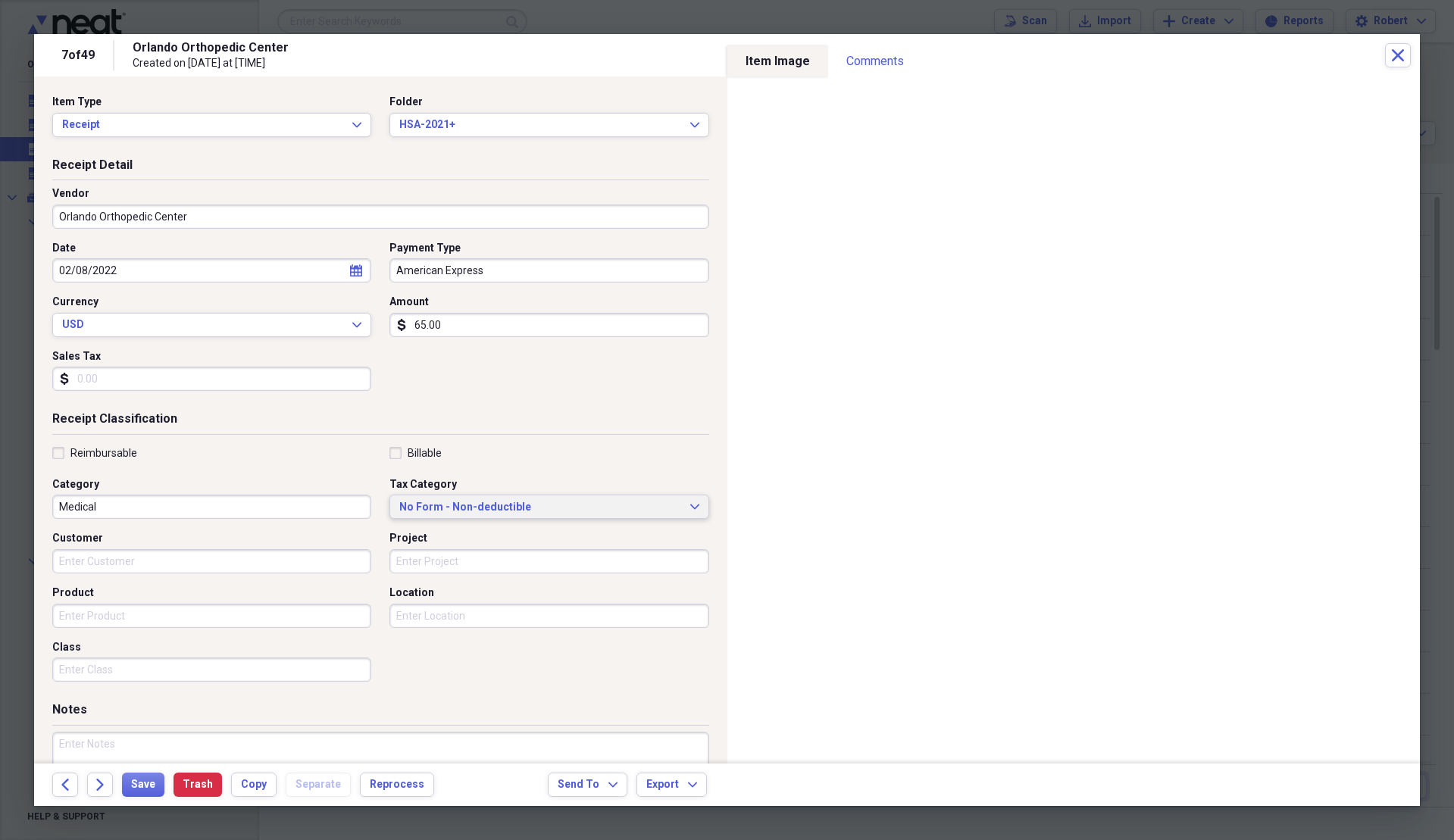 click on "No Form - Non-deductible" at bounding box center (539, 507) 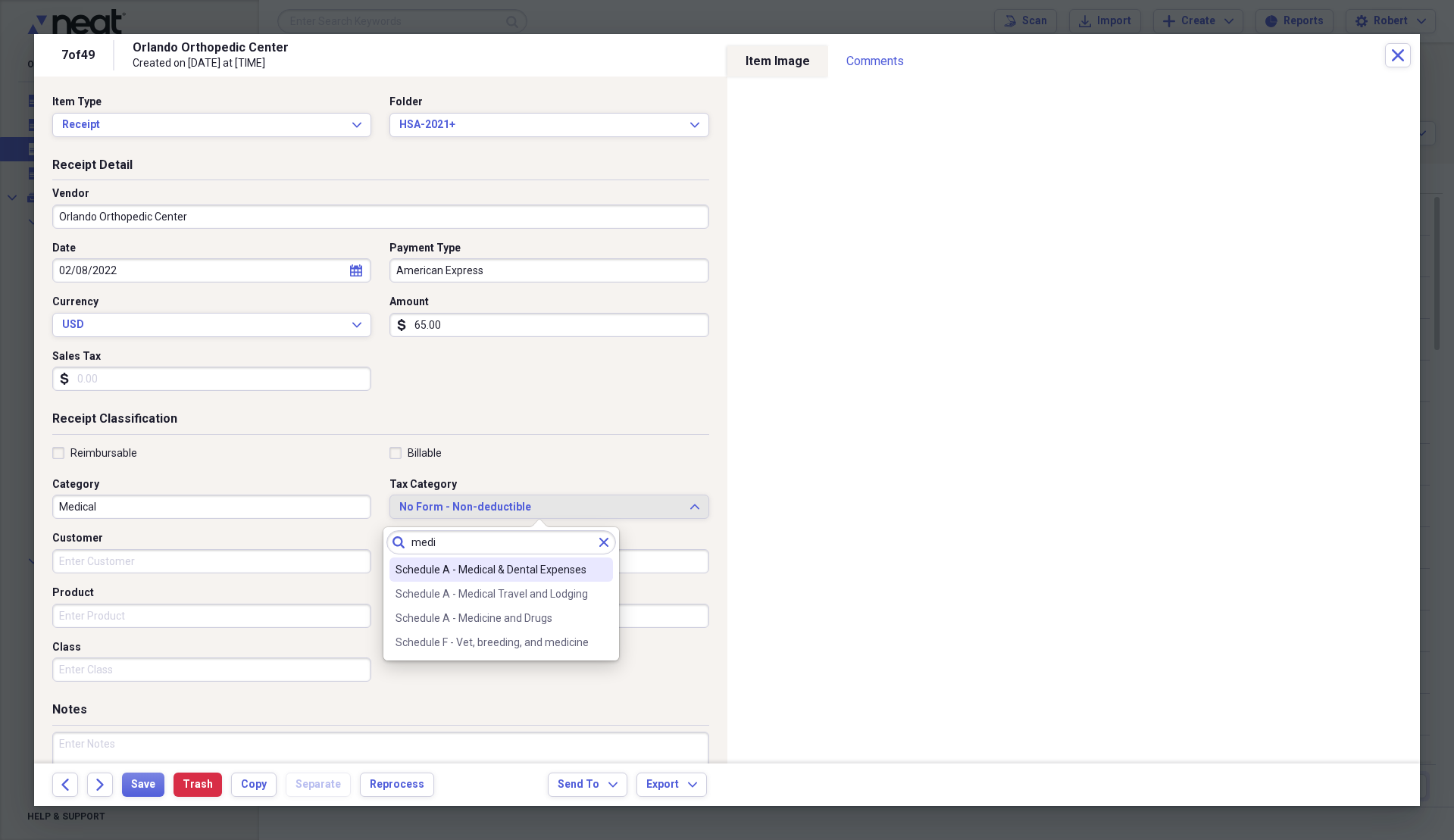 type on "medi" 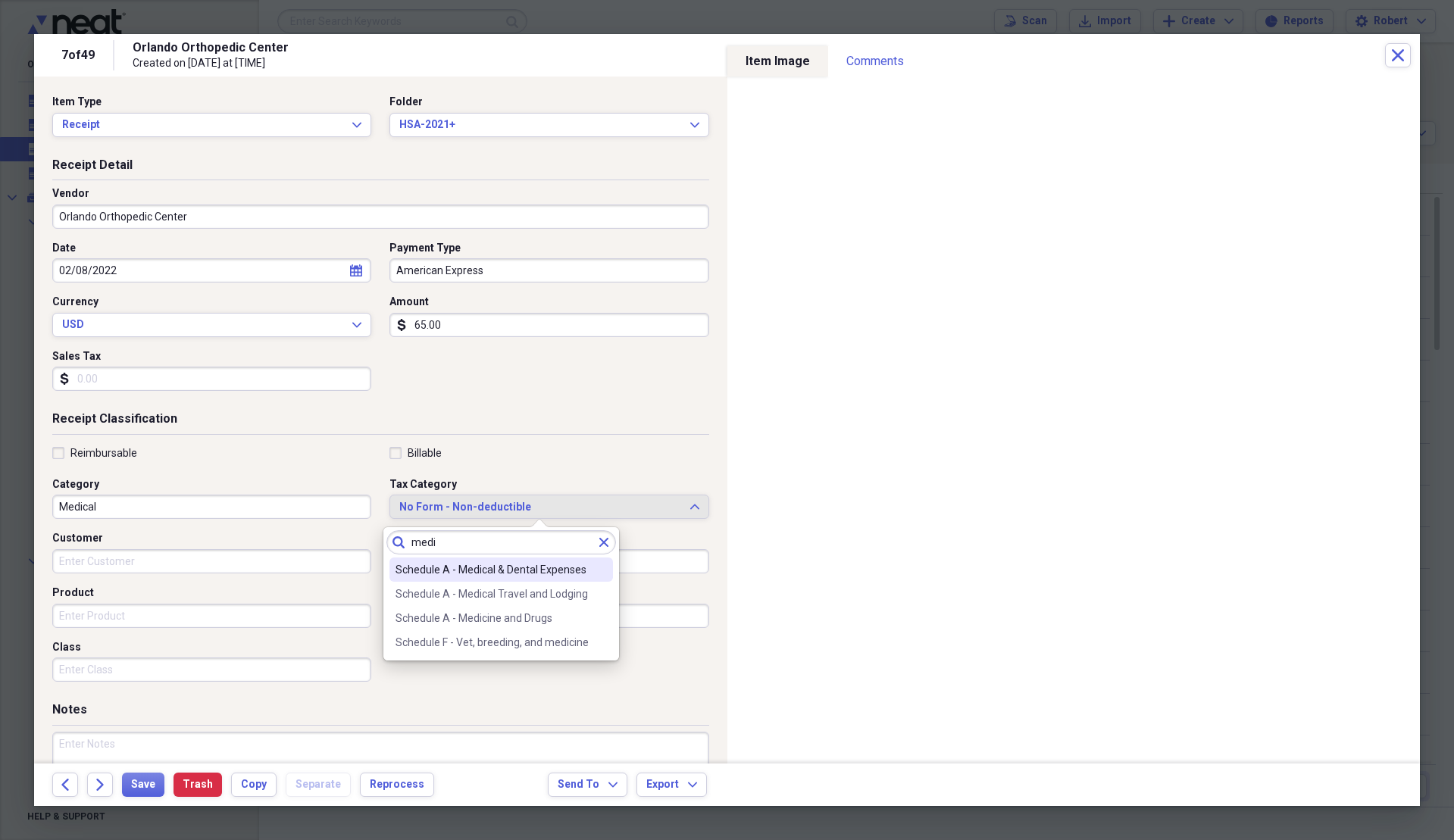 click on "Schedule A - Medical & Dental Expenses" at bounding box center (492, 570) 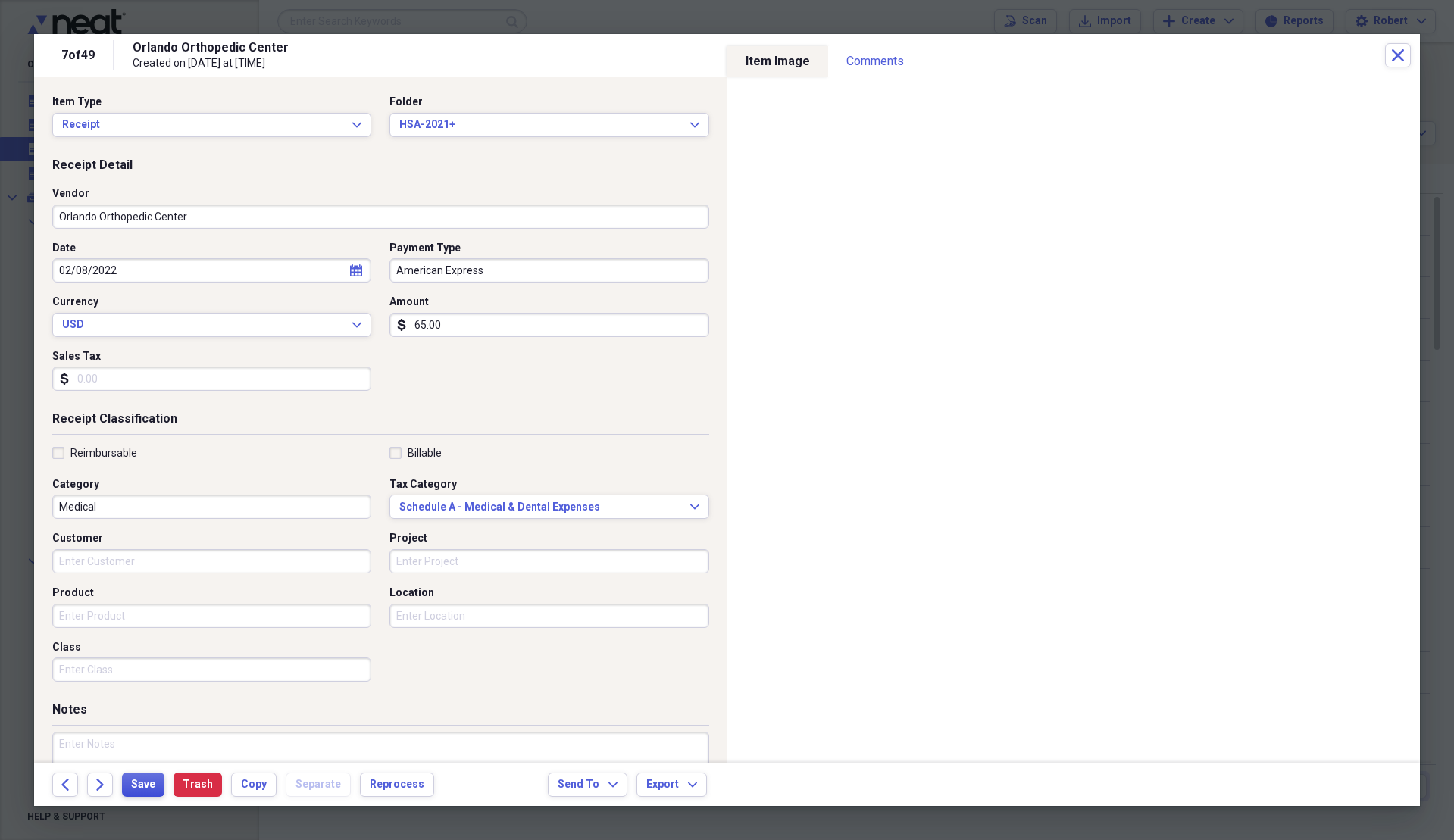 click on "Save" at bounding box center [143, 785] 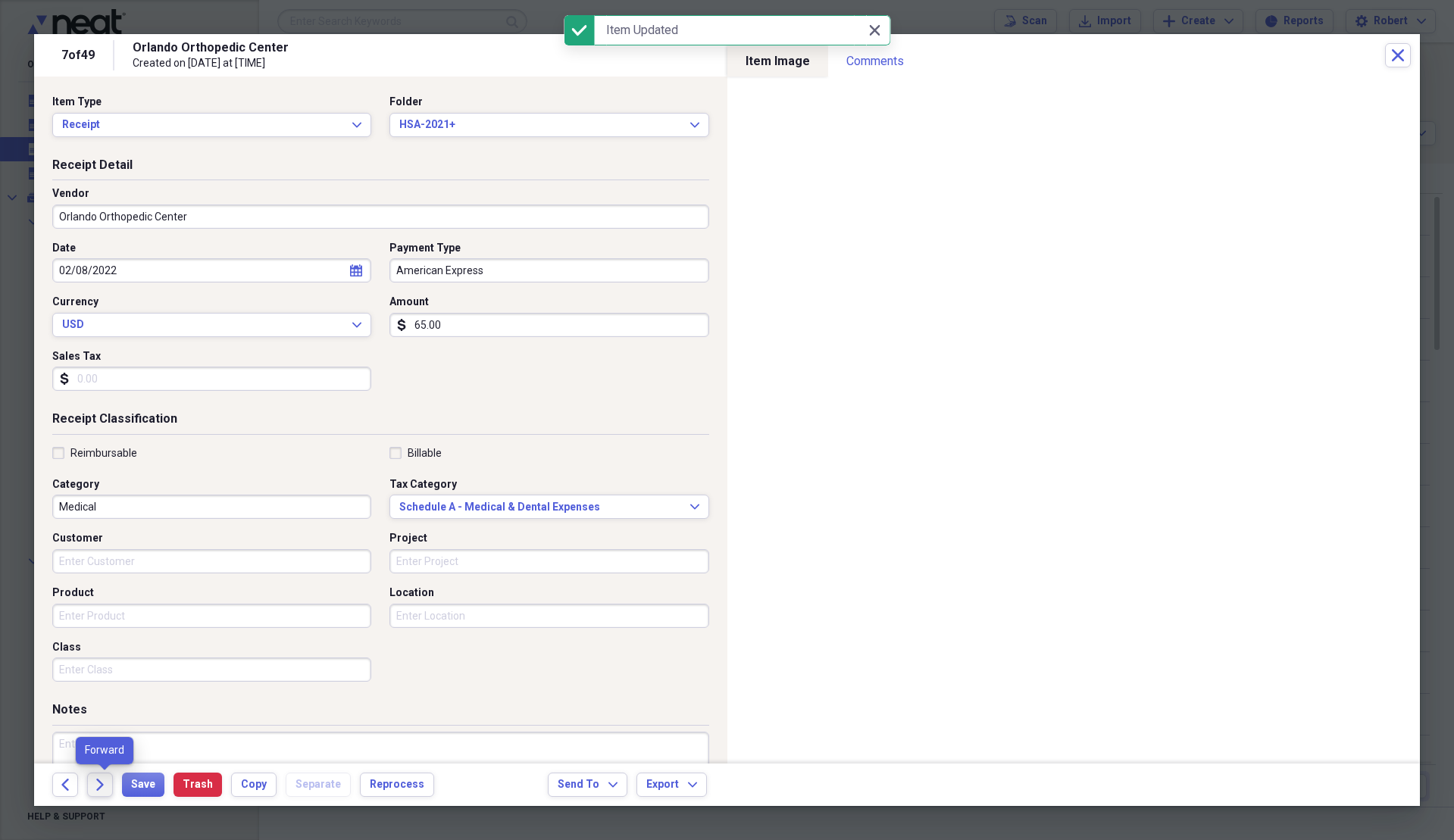 click on "Forward" 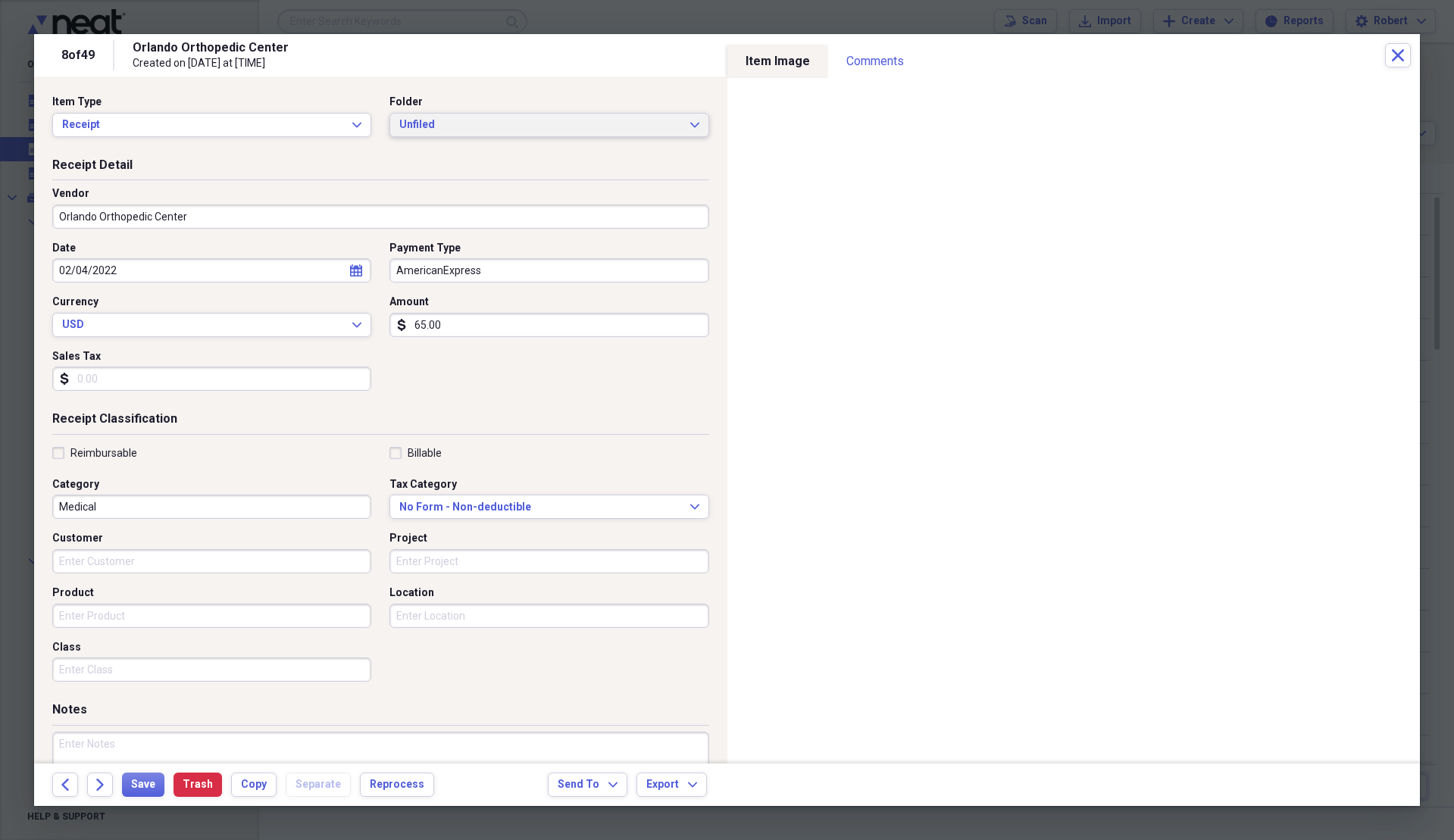 click on "Unfiled" at bounding box center (539, 125) 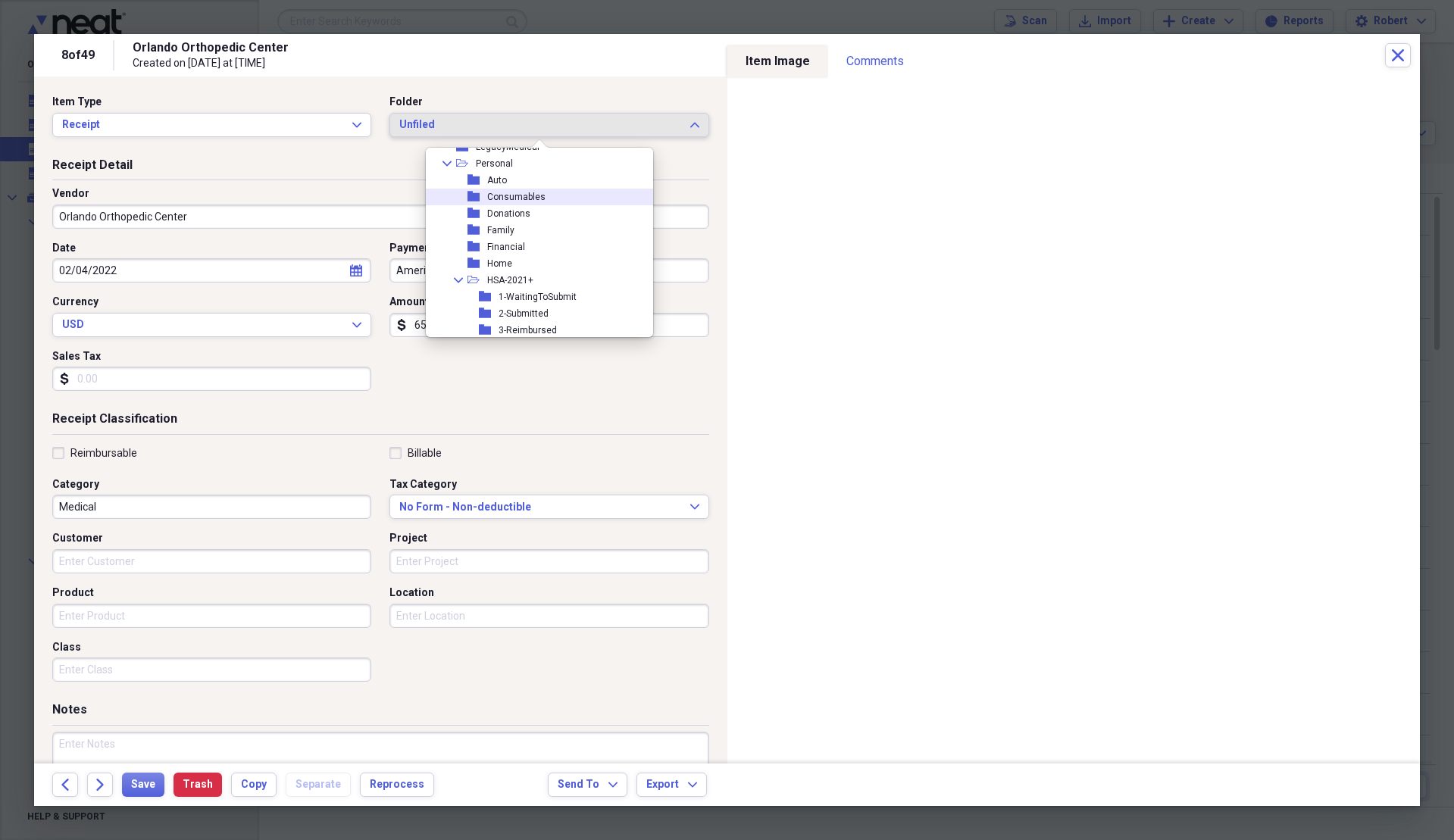 scroll, scrollTop: 303, scrollLeft: 0, axis: vertical 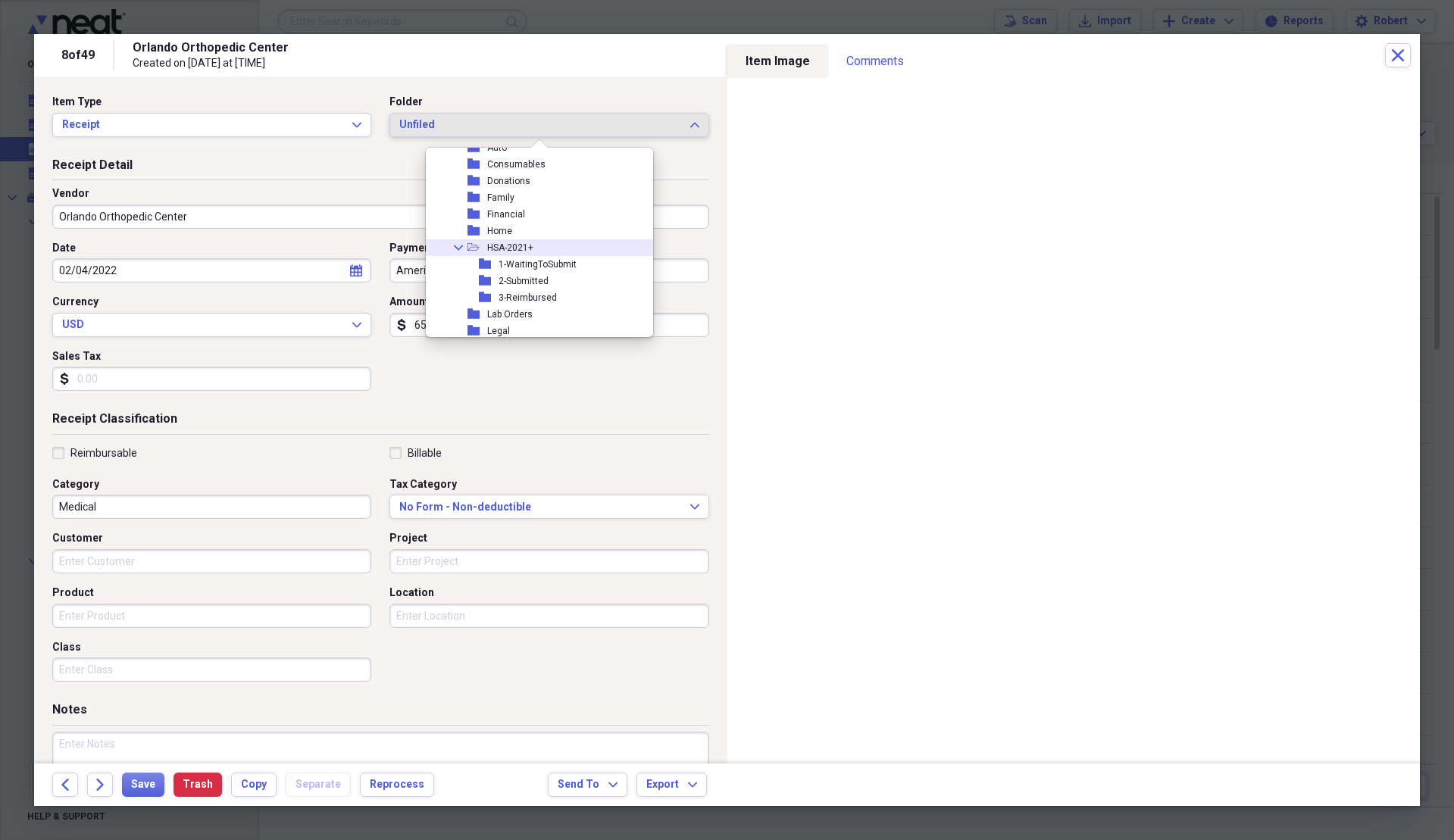 click on "HSA-2021+" at bounding box center [510, 248] 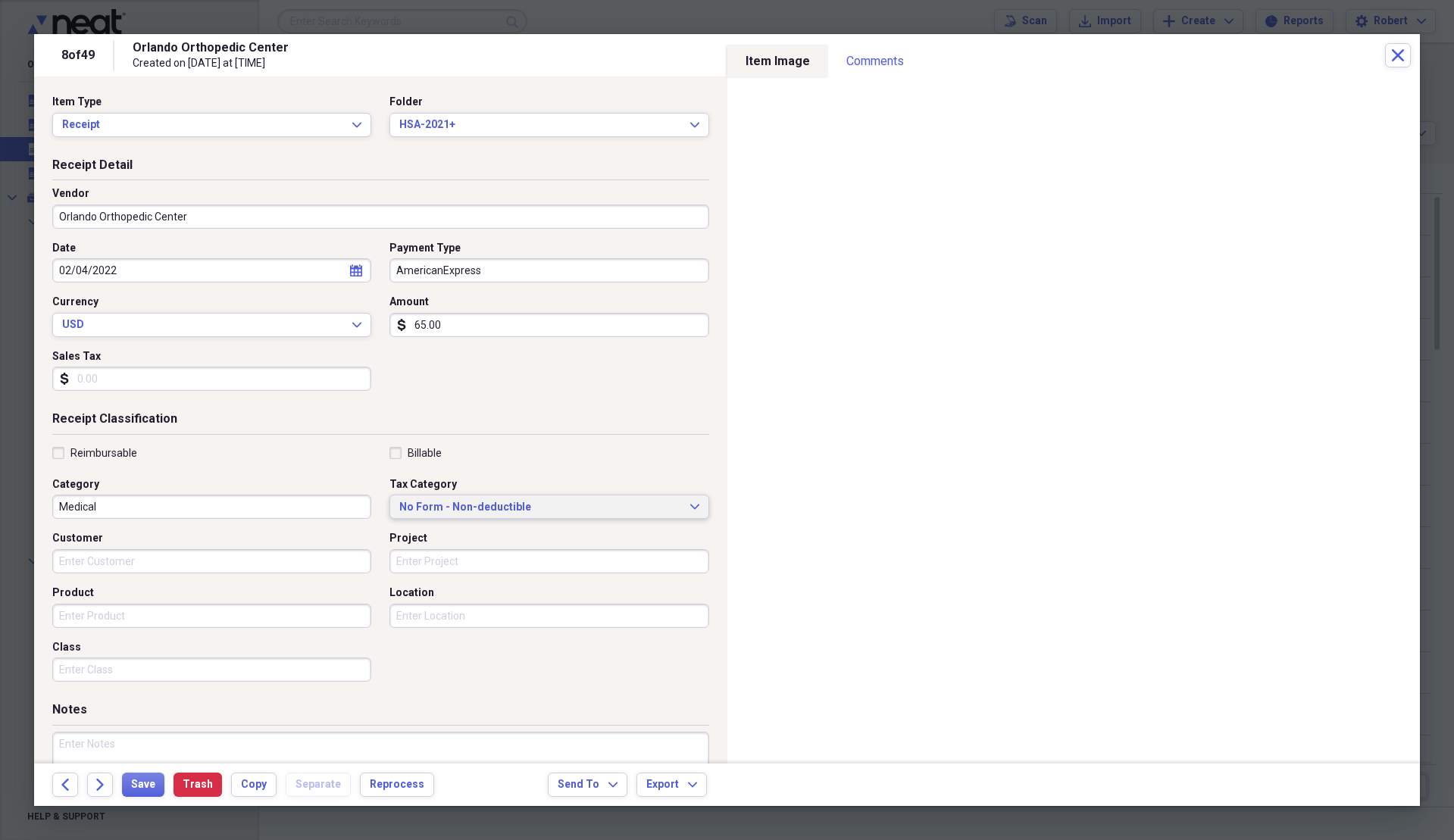 click on "No Form - Non-deductible" at bounding box center (539, 507) 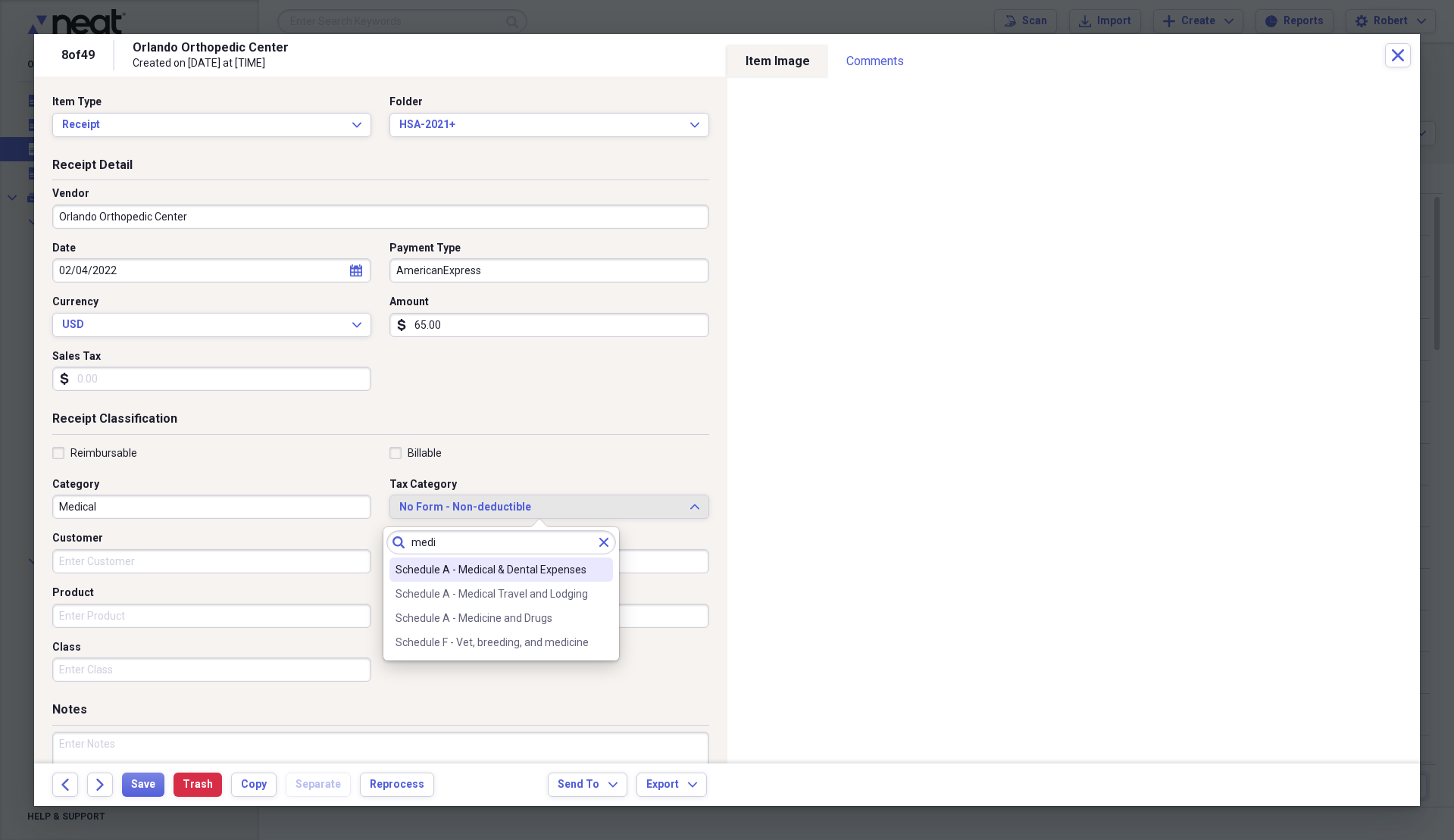 type on "medi" 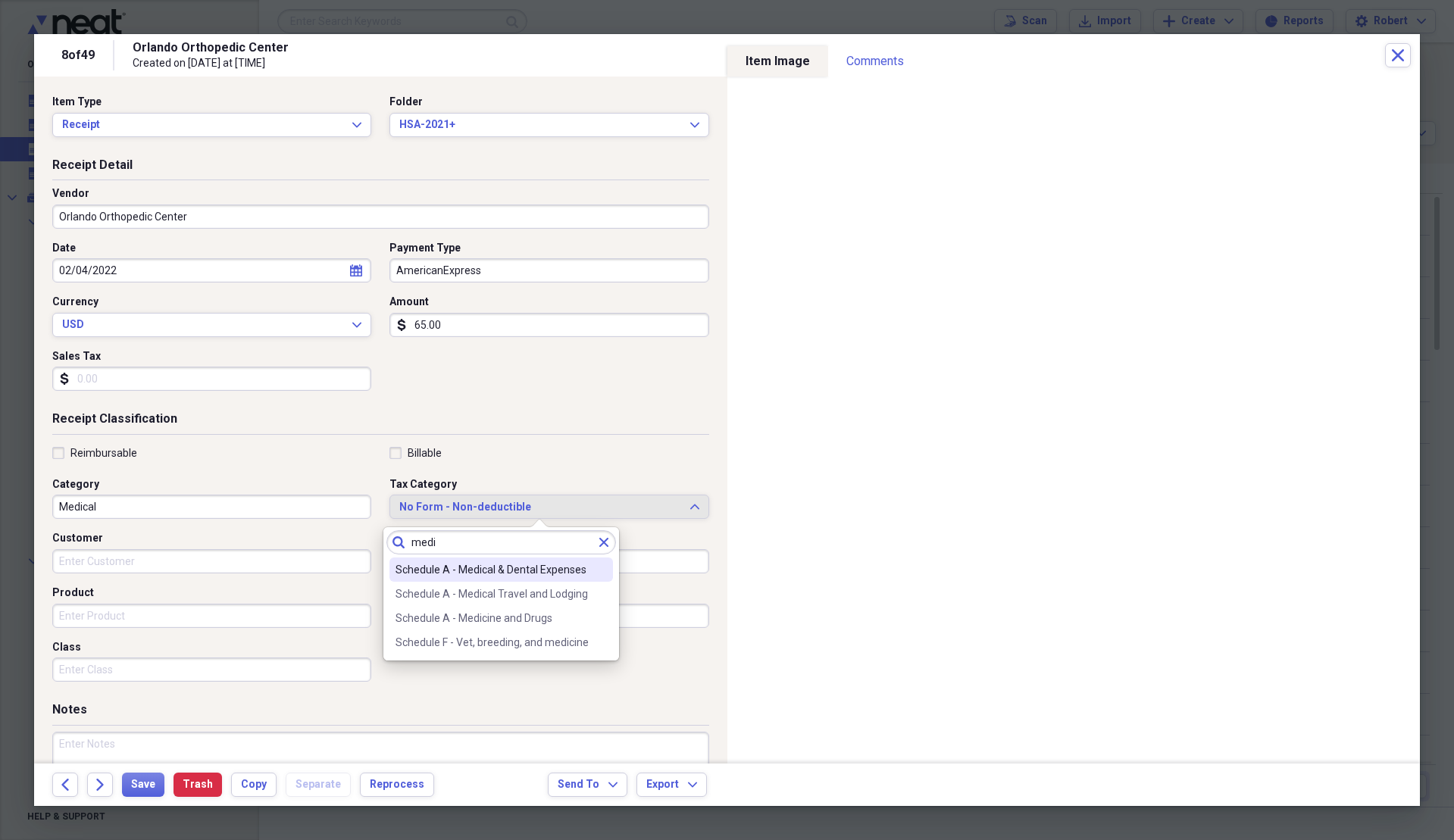 click on "Schedule A - Medical & Dental Expenses" at bounding box center (492, 570) 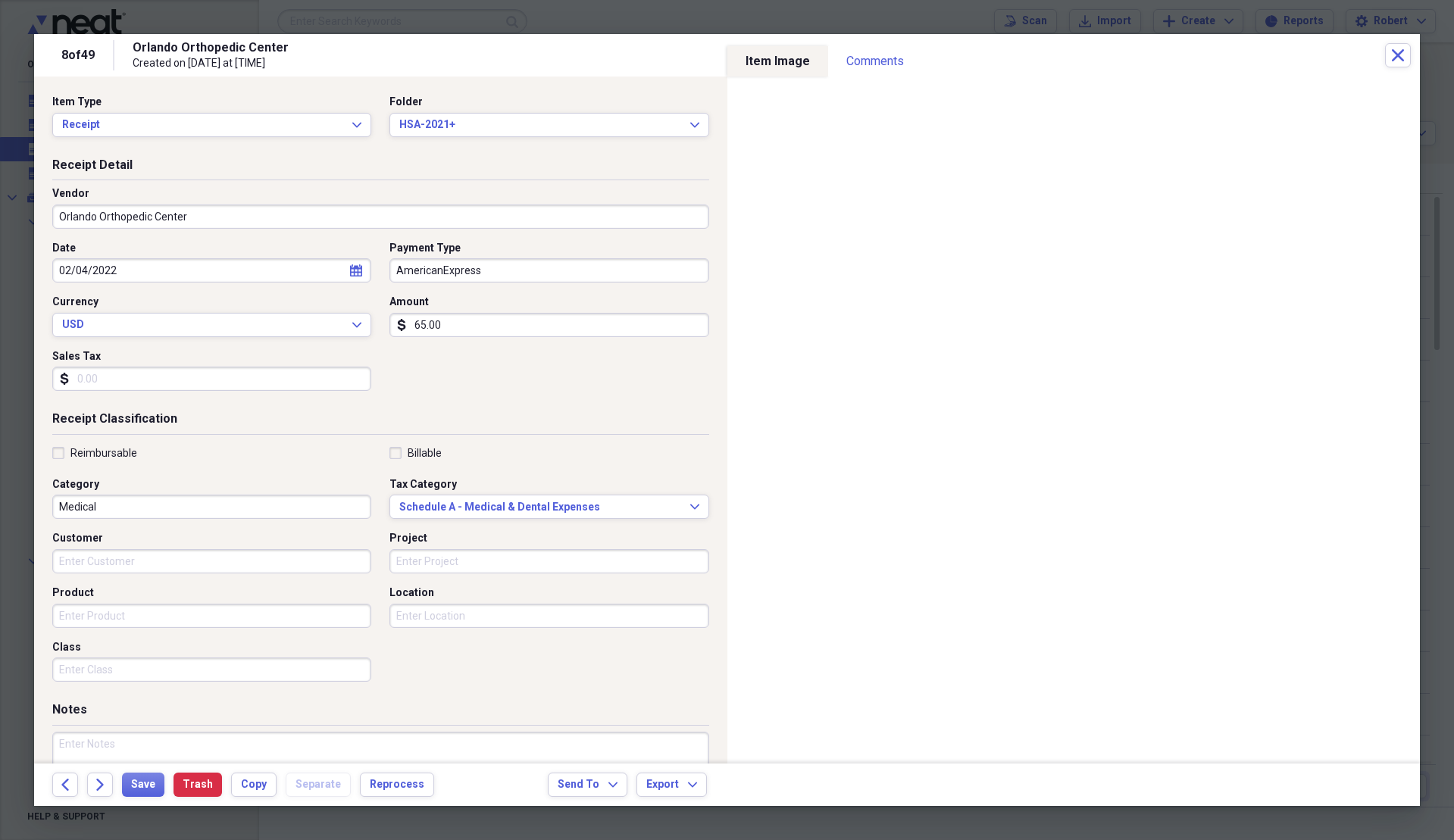 click on "AmericanExpress" at bounding box center (549, 270) 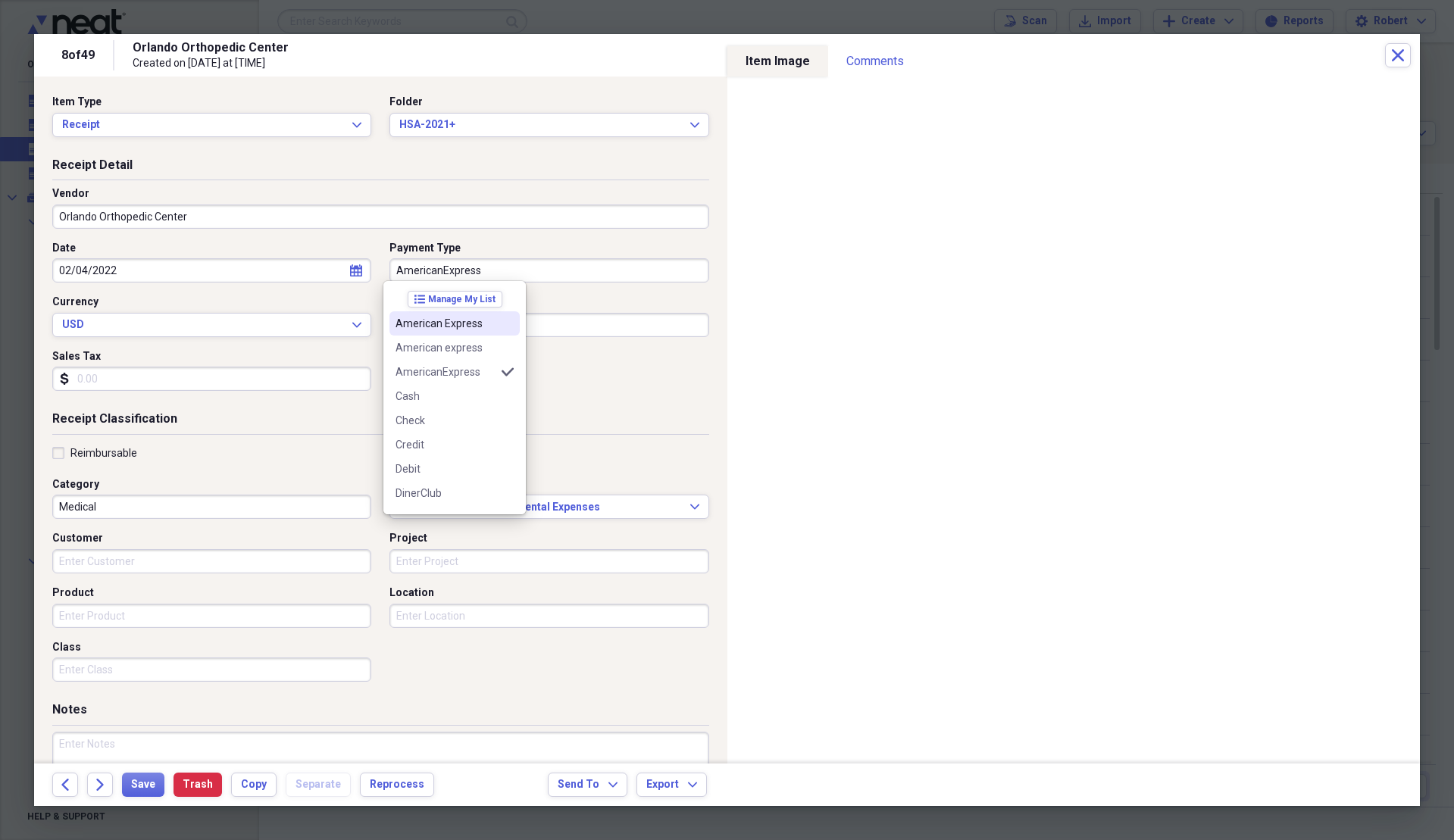 click at bounding box center [508, 323] 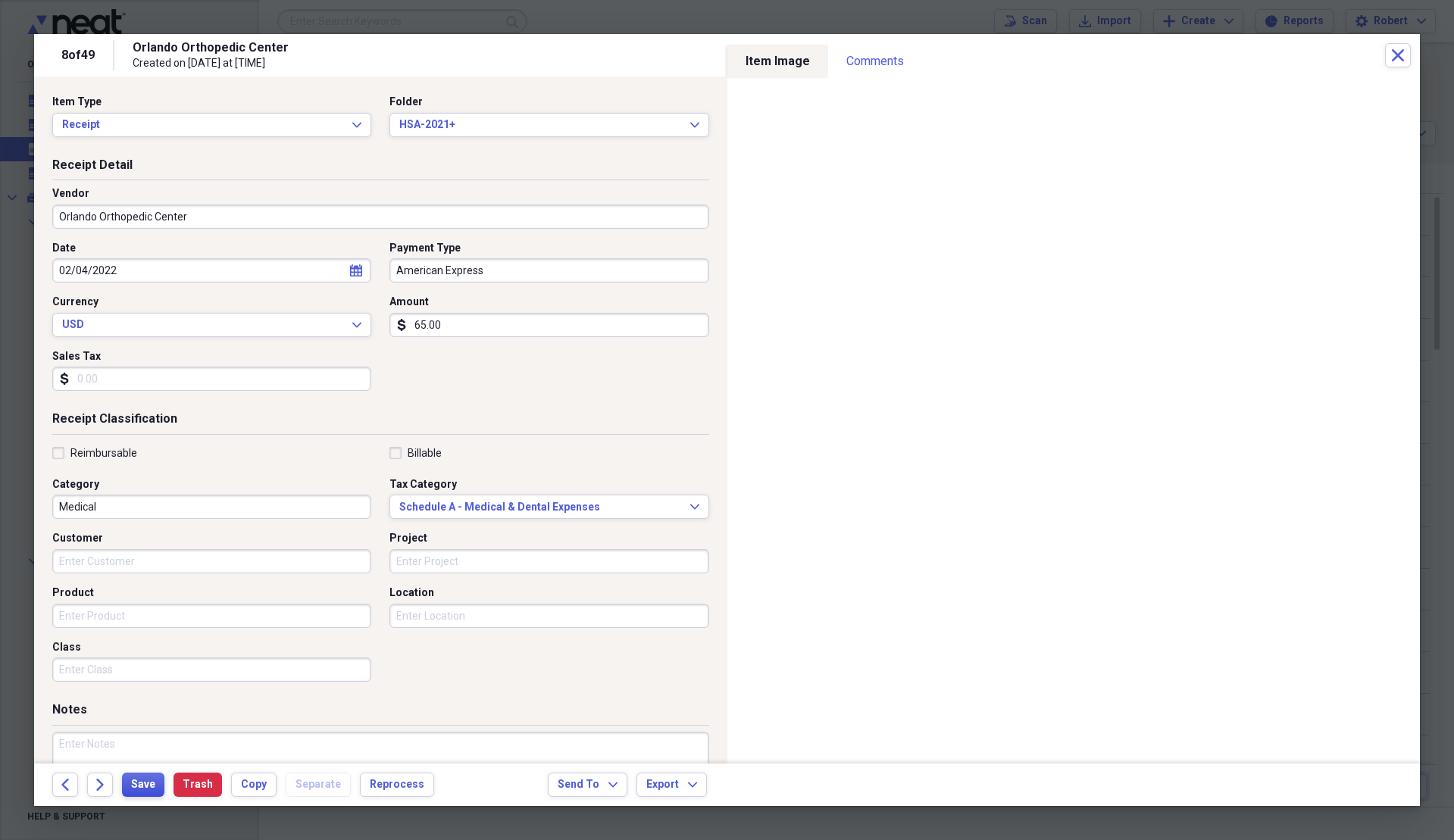 click on "Save" at bounding box center (143, 785) 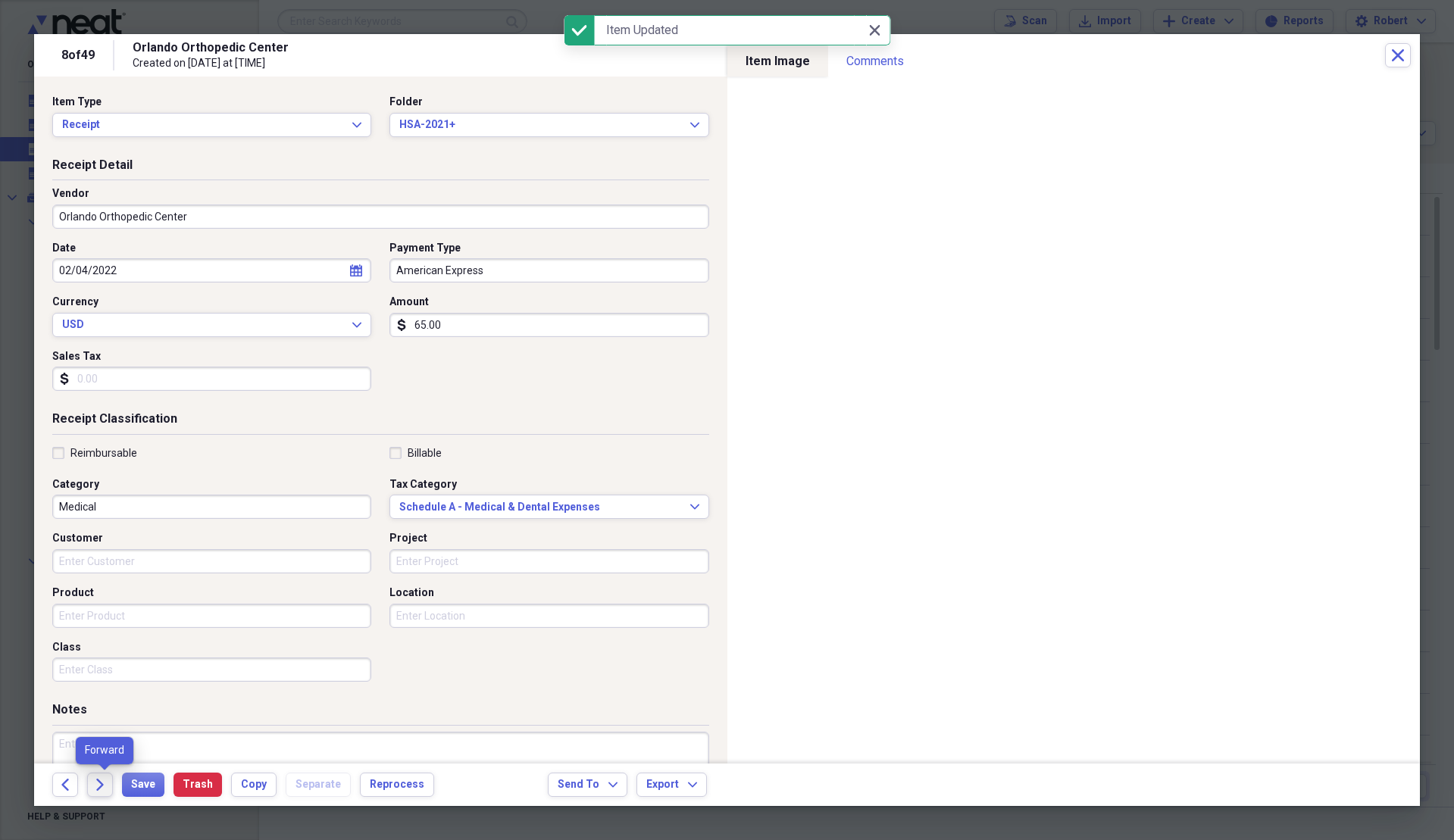 click on "Forward" 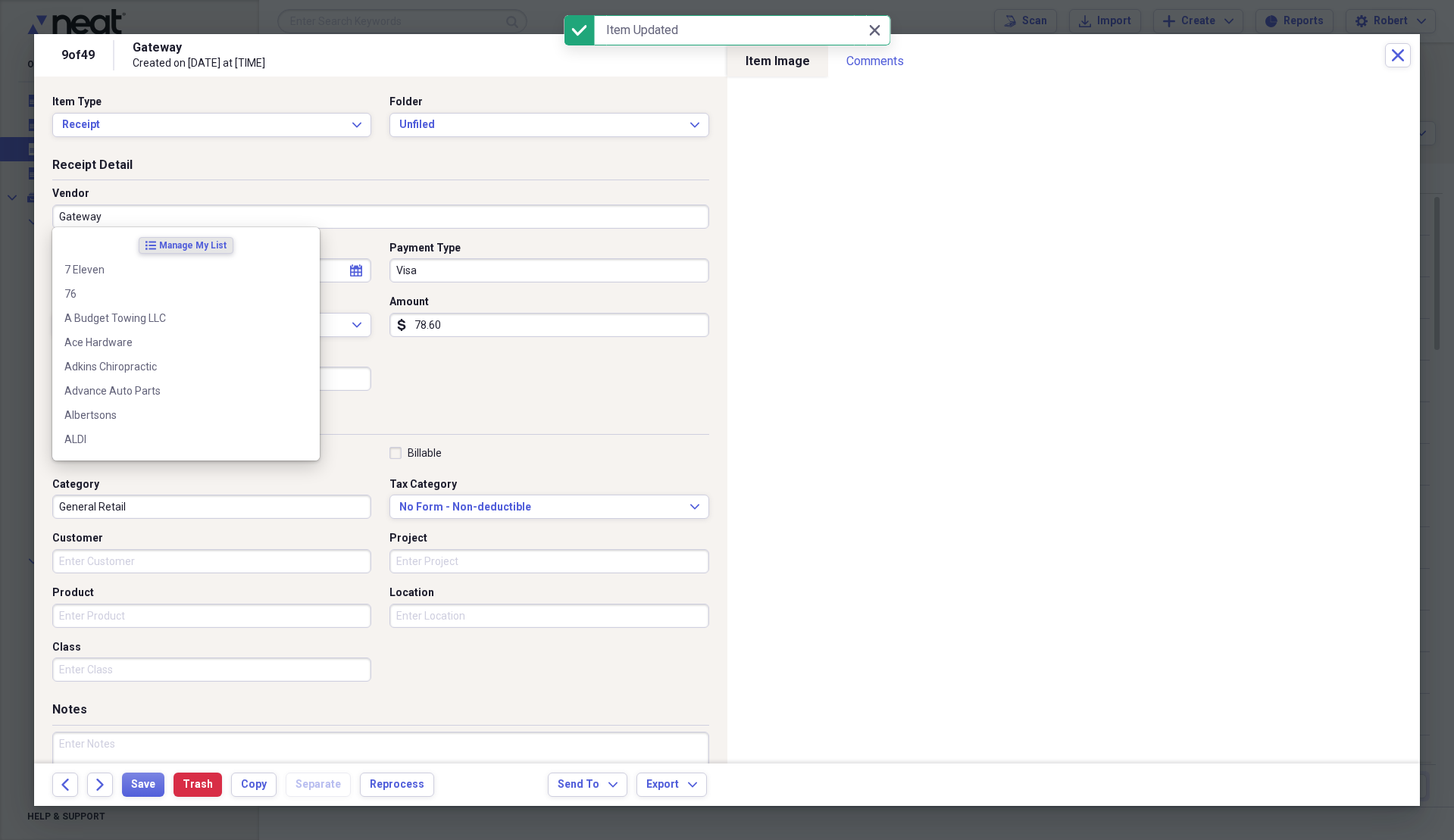 click on "Gateway" at bounding box center (380, 217) 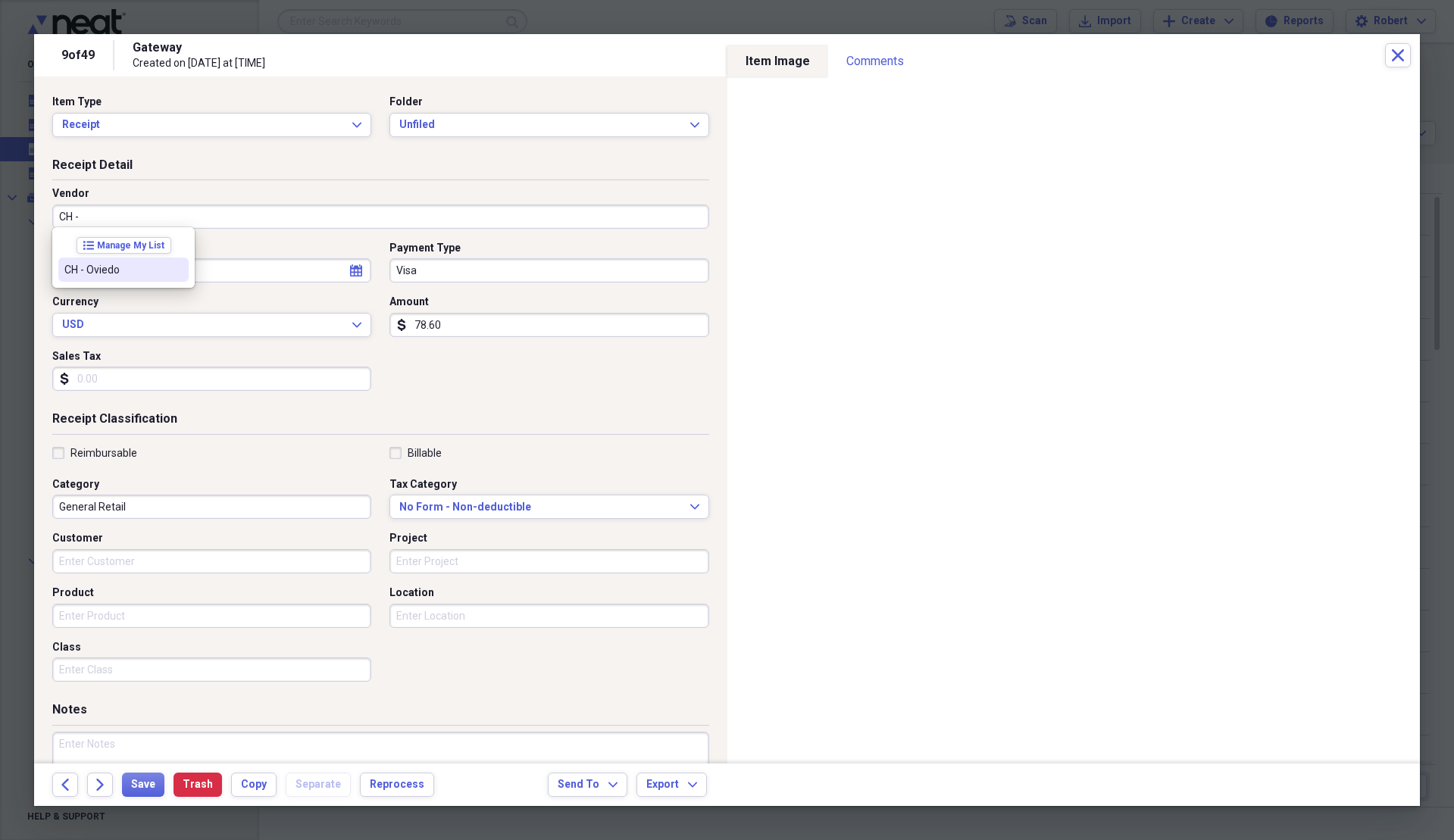 click on "CH - Oviedo" at bounding box center (114, 270) 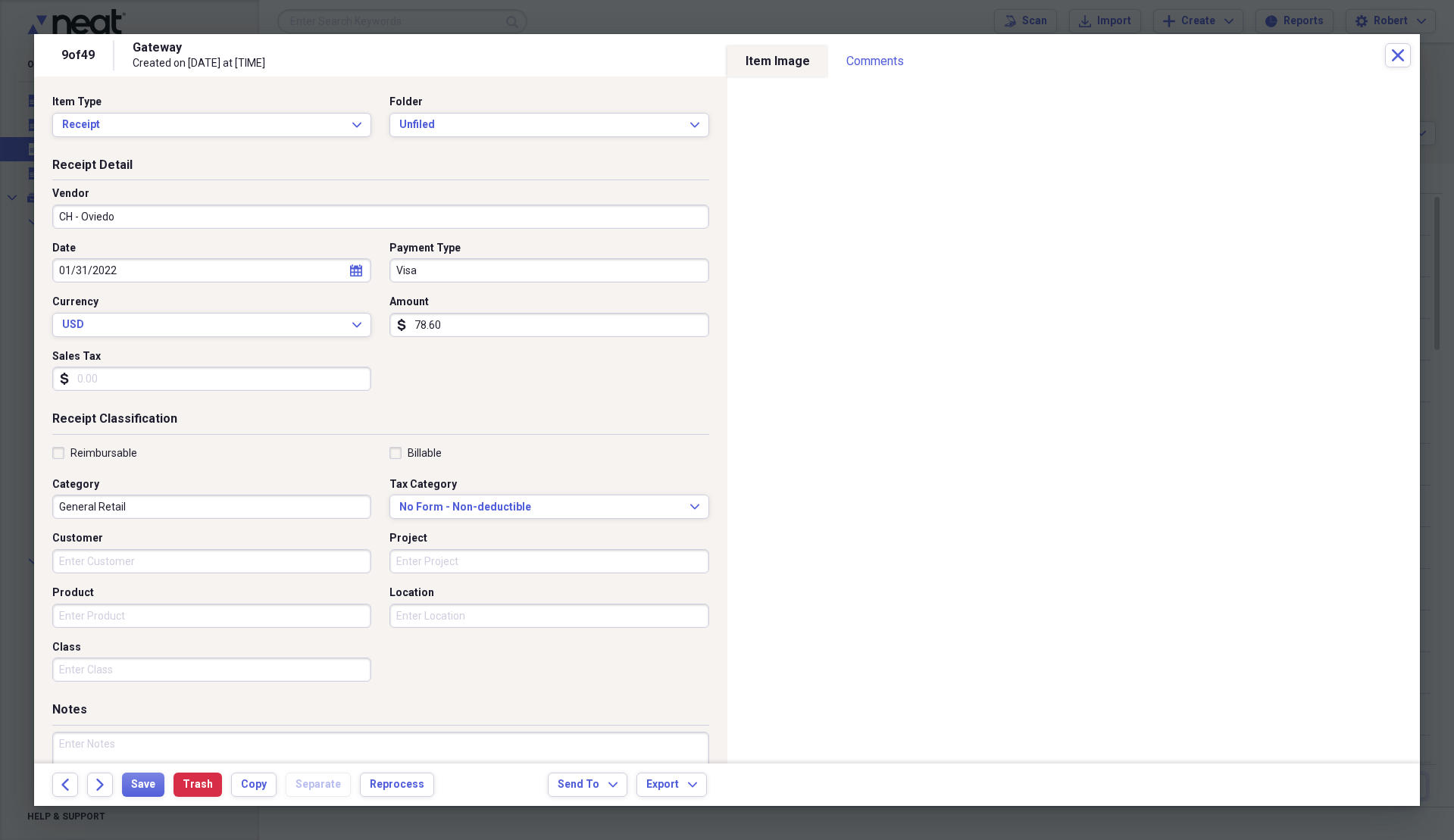 type on "Medical" 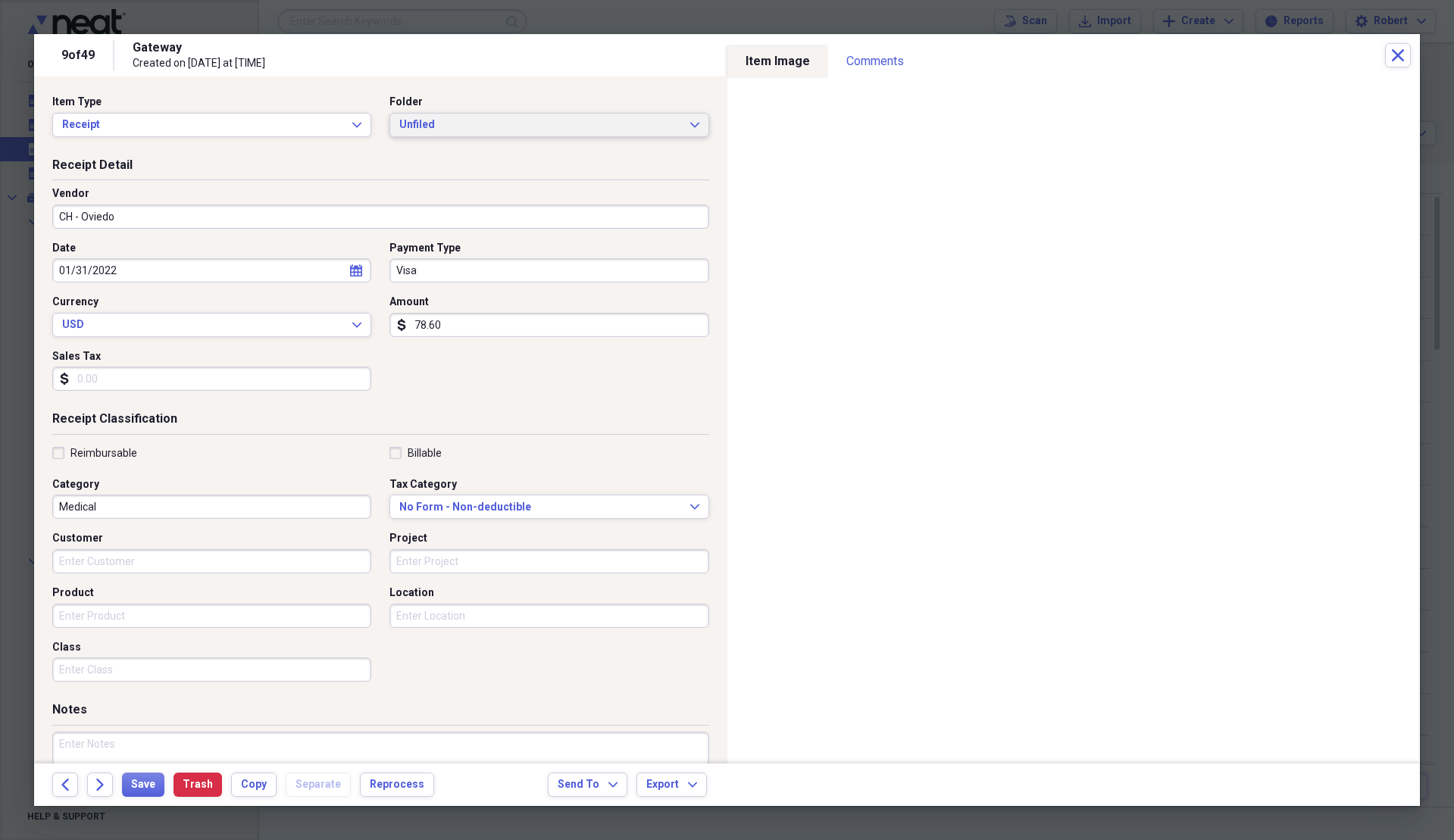 click on "Unfiled" at bounding box center [539, 125] 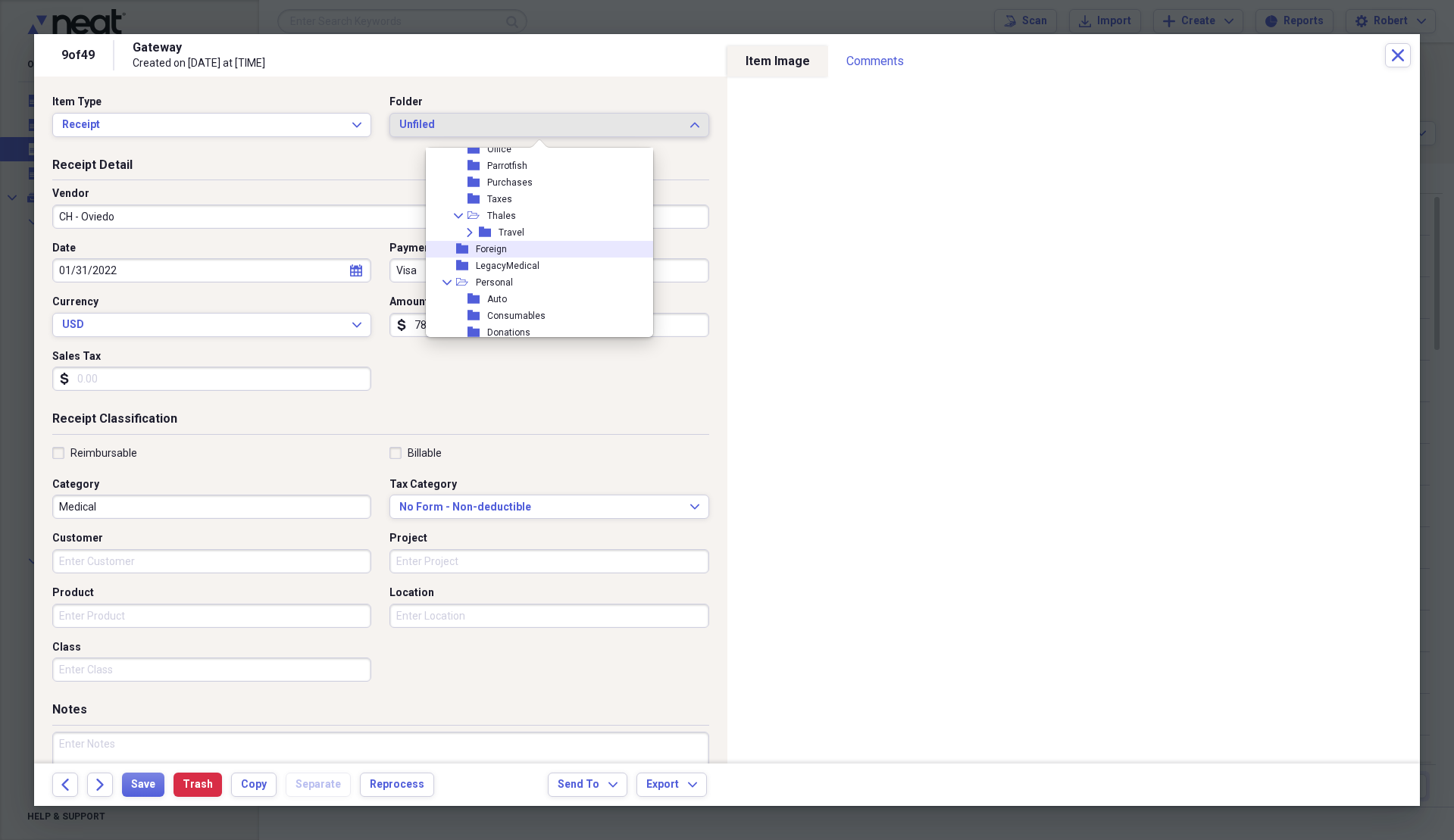 scroll, scrollTop: 227, scrollLeft: 0, axis: vertical 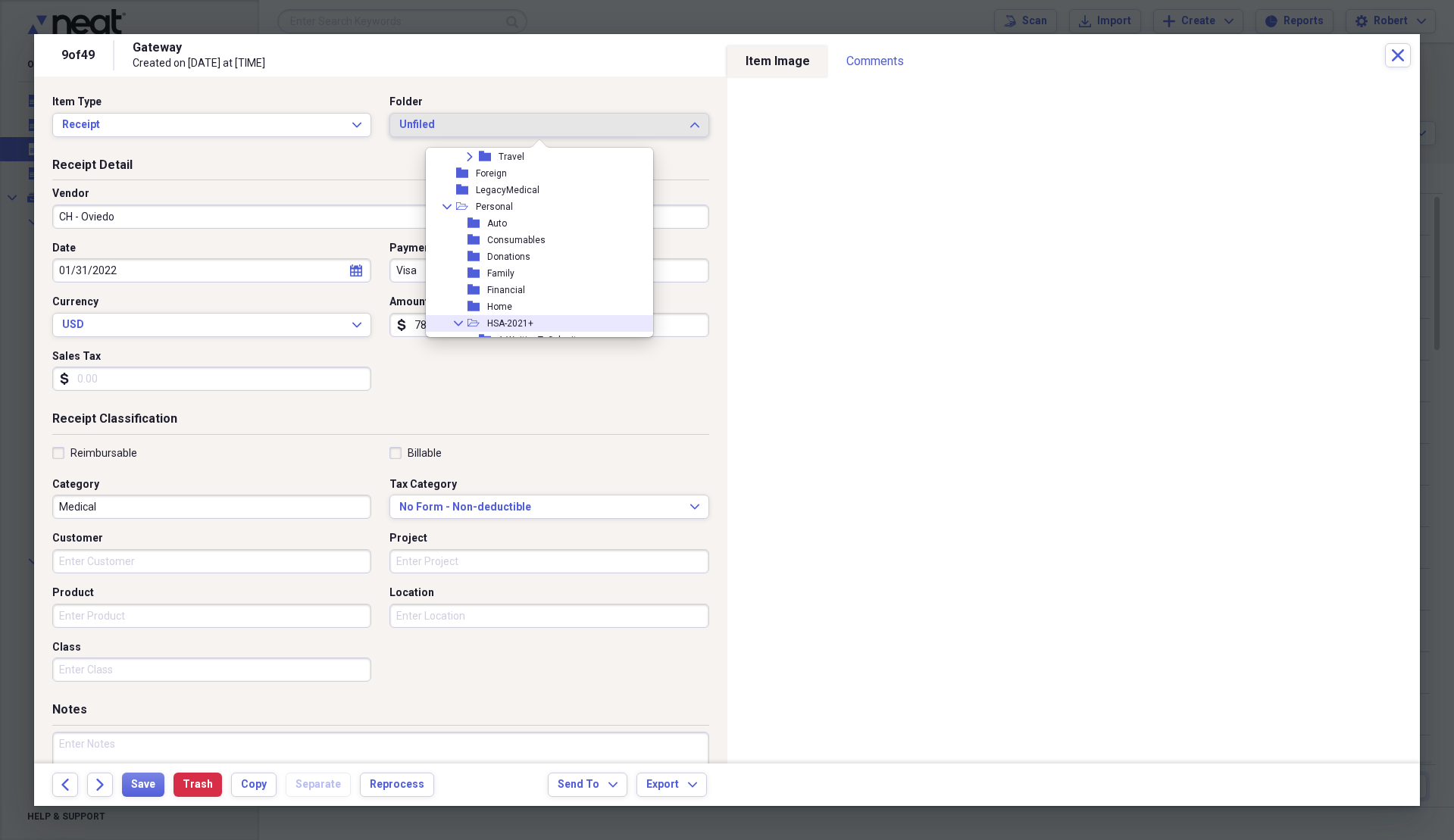 click on "HSA-2021+" at bounding box center (510, 323) 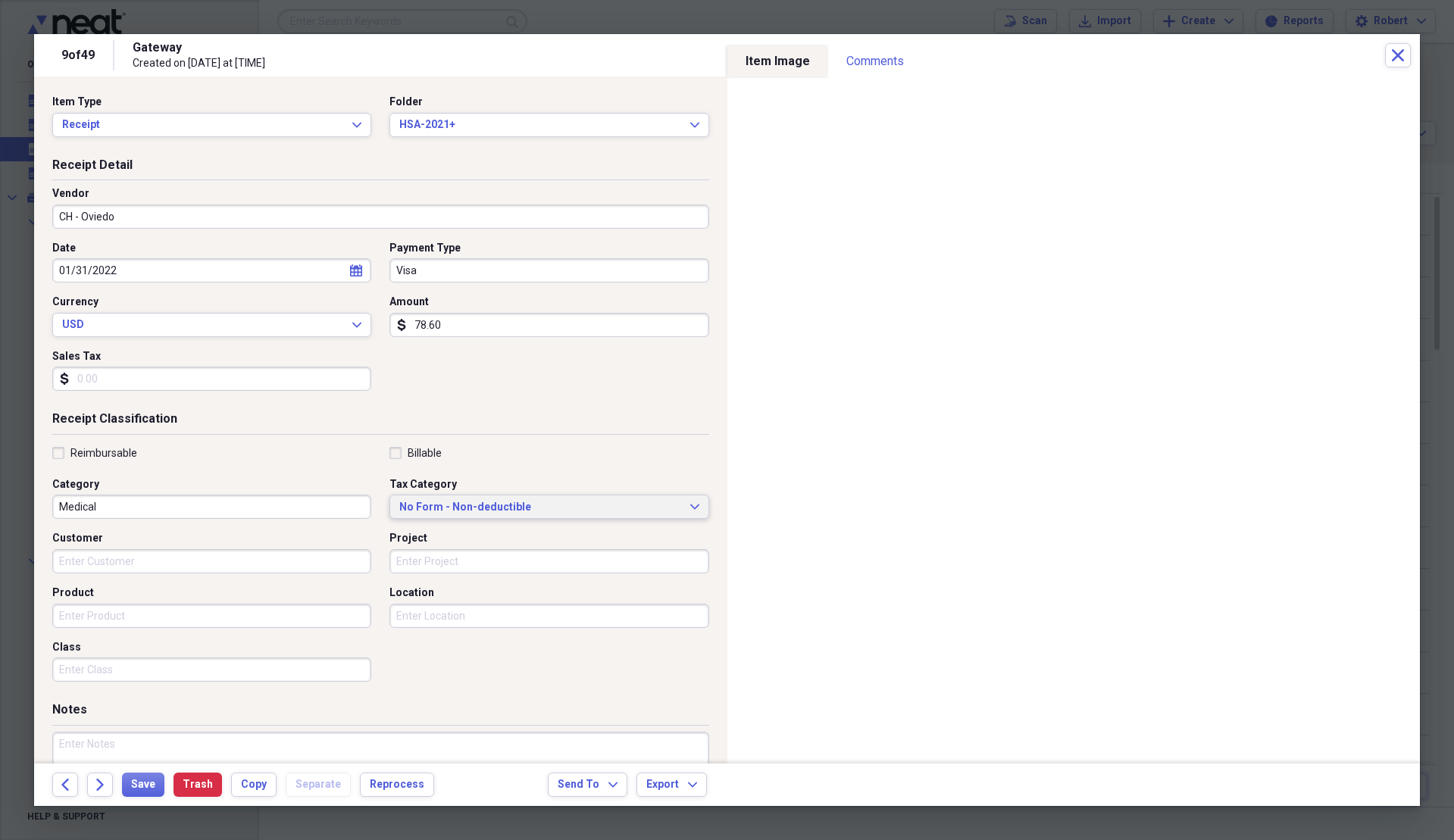 click on "No Form - Non-deductible" at bounding box center (539, 507) 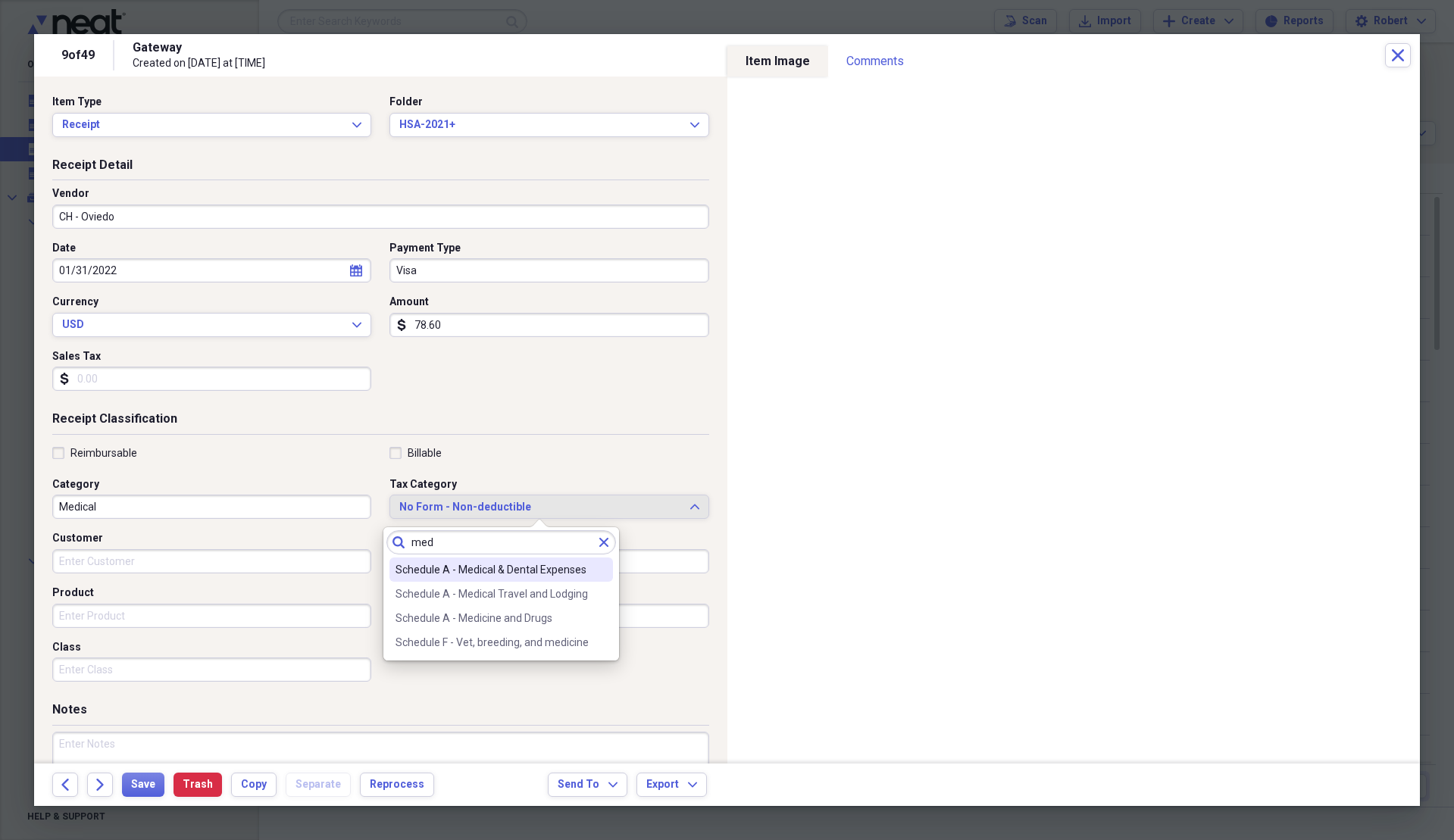 type on "med" 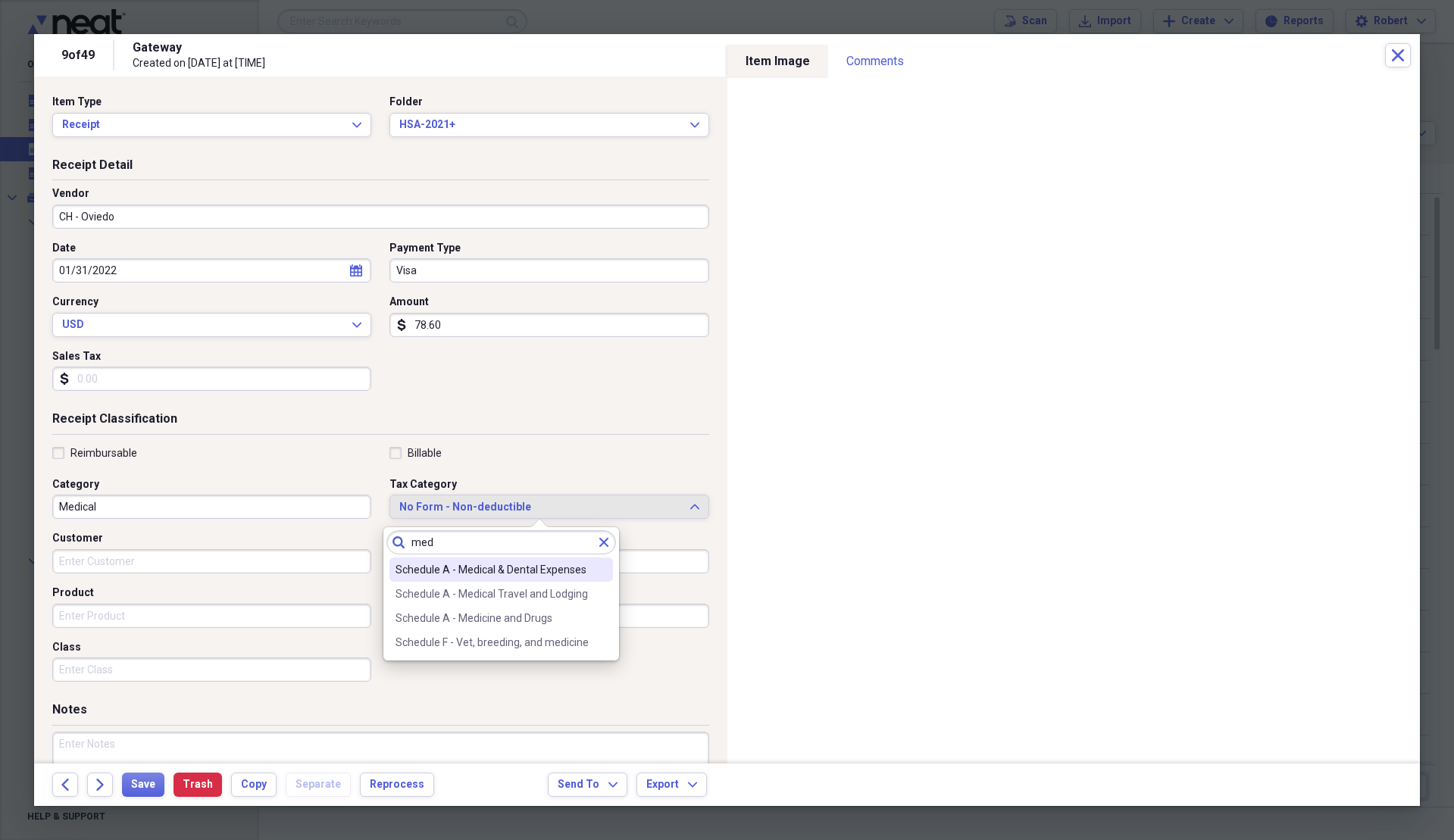 click on "Schedule A - Medical & Dental Expenses" at bounding box center (492, 570) 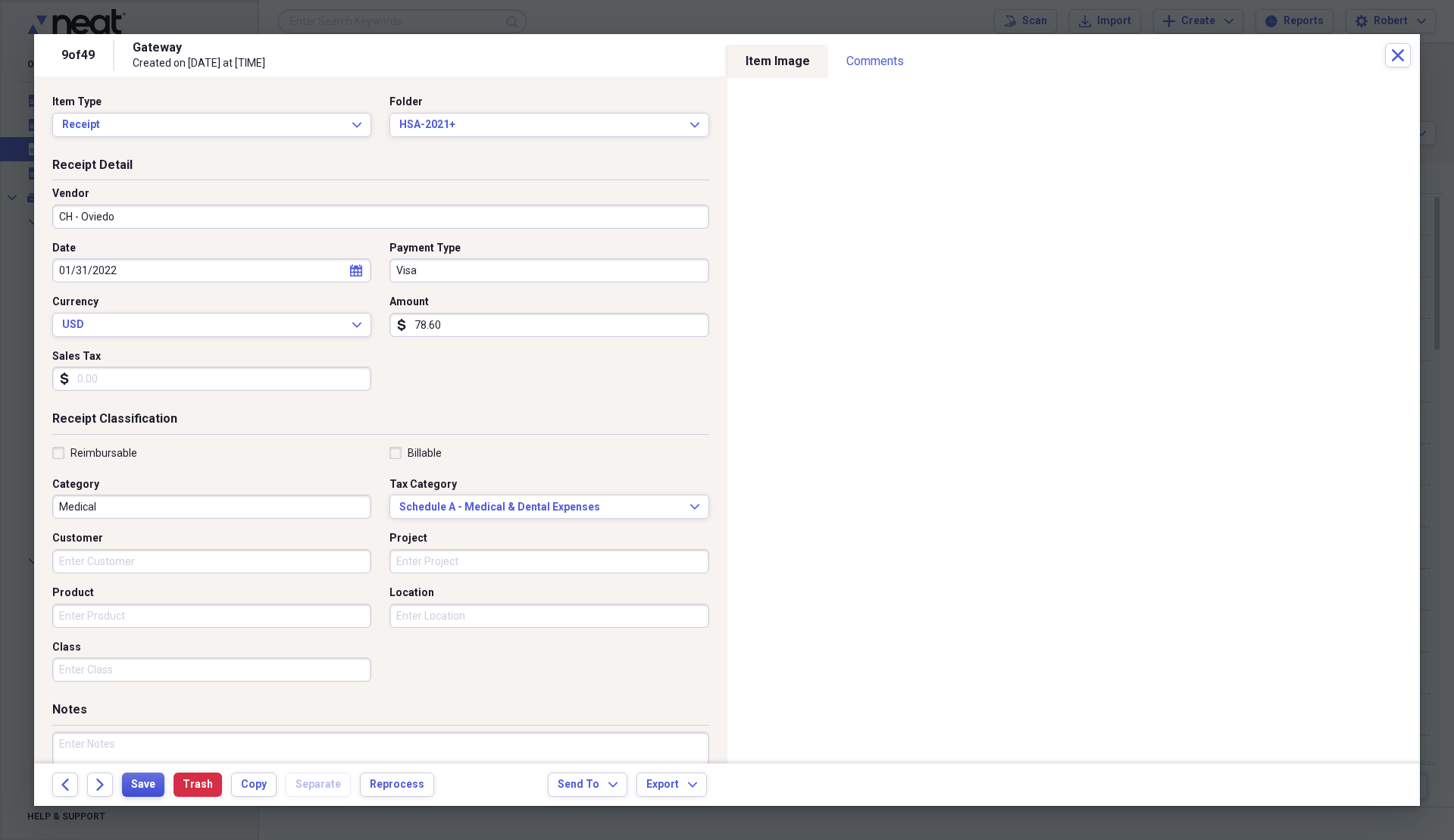 click on "Save" at bounding box center (143, 785) 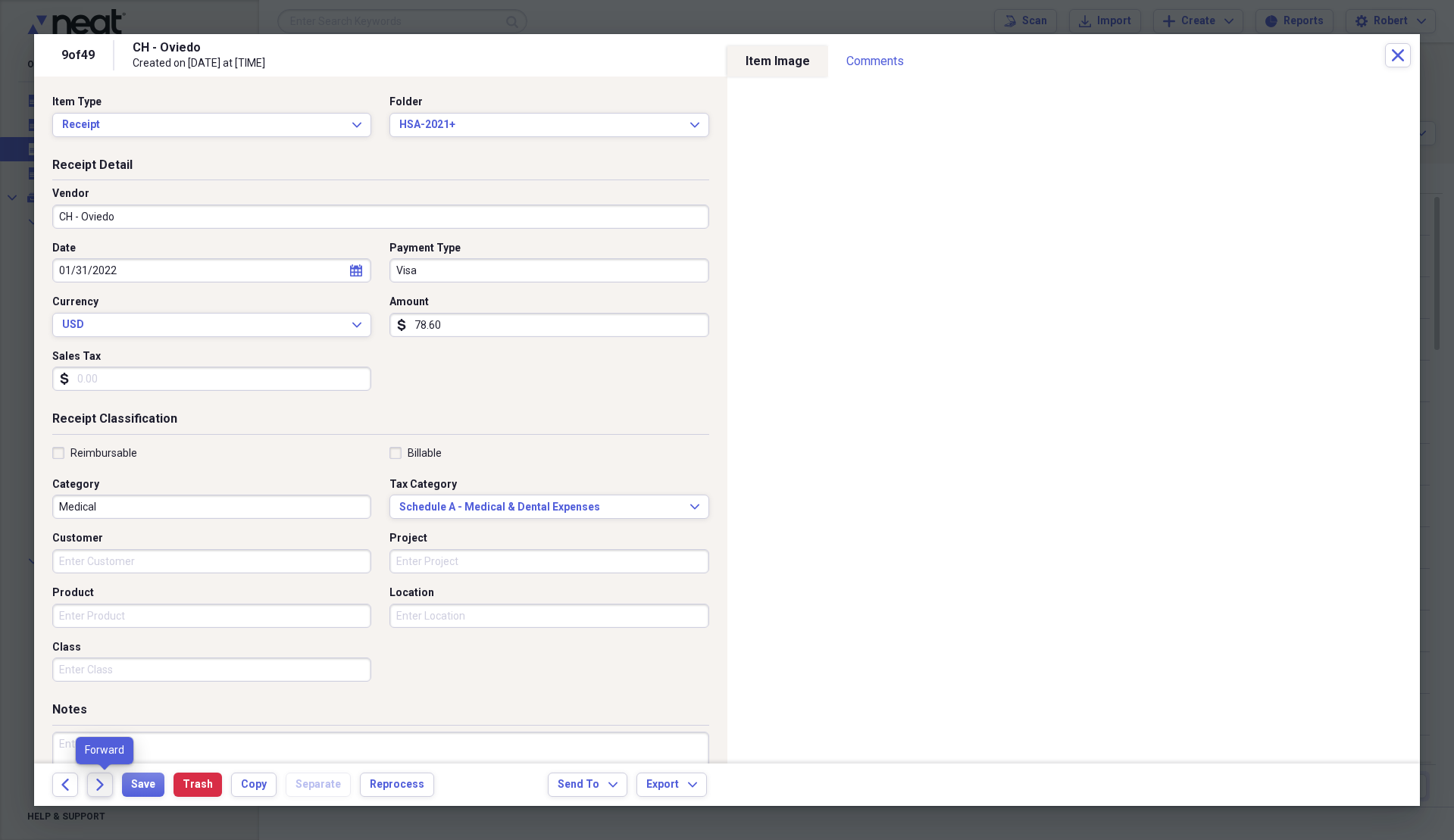 click on "Forward" at bounding box center (100, 785) 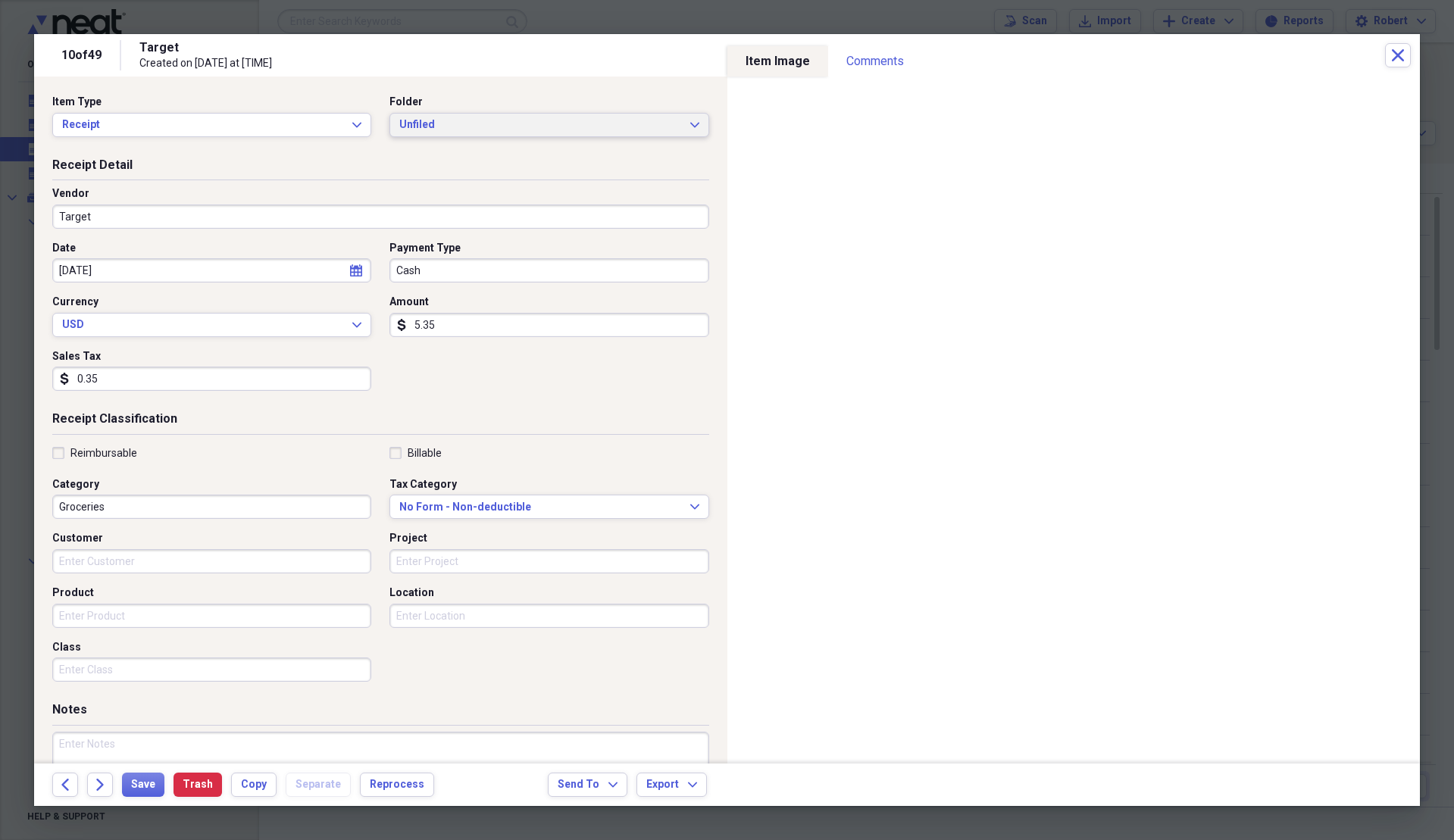 click on "Unfiled" at bounding box center [539, 125] 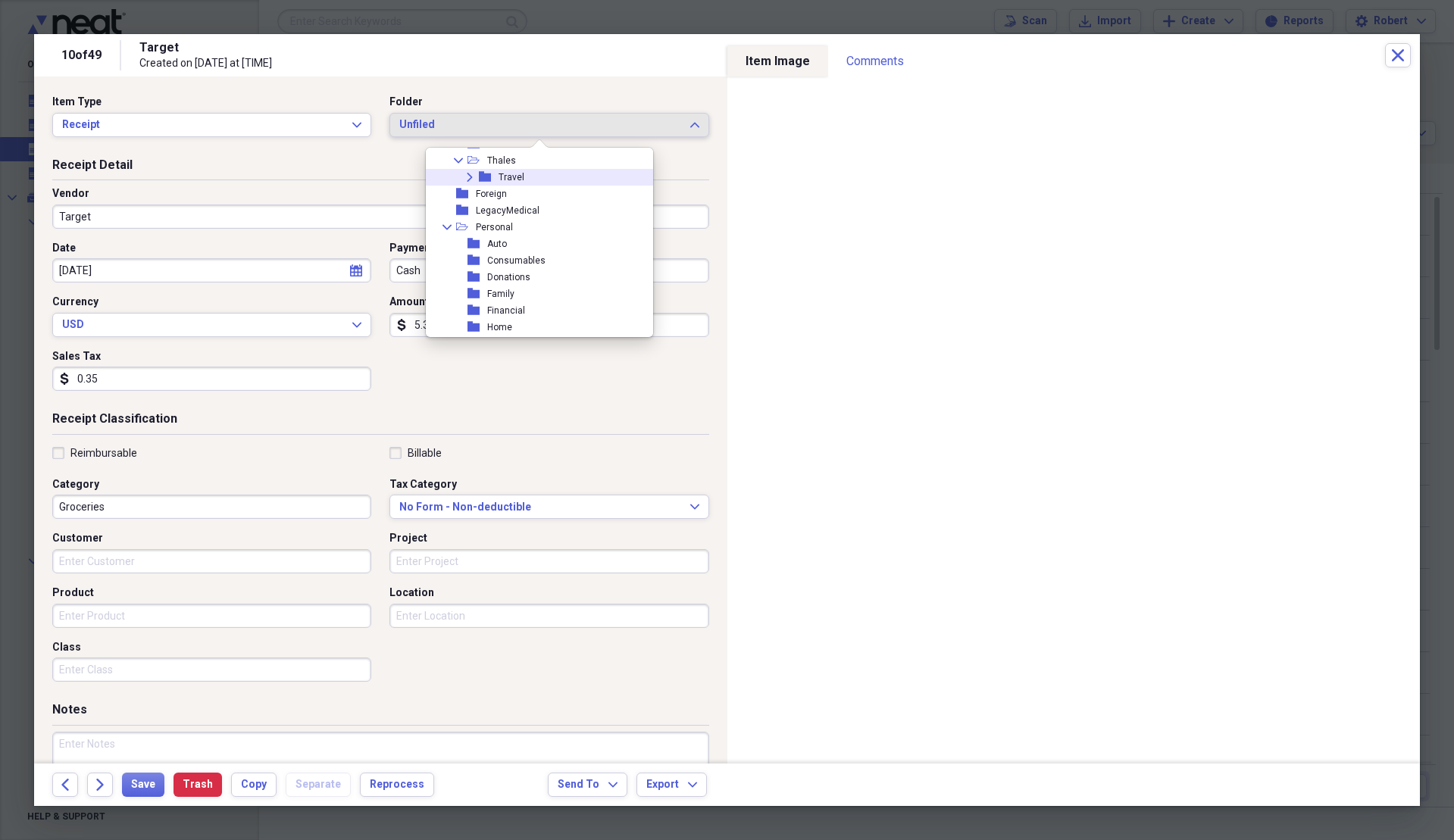 scroll, scrollTop: 227, scrollLeft: 0, axis: vertical 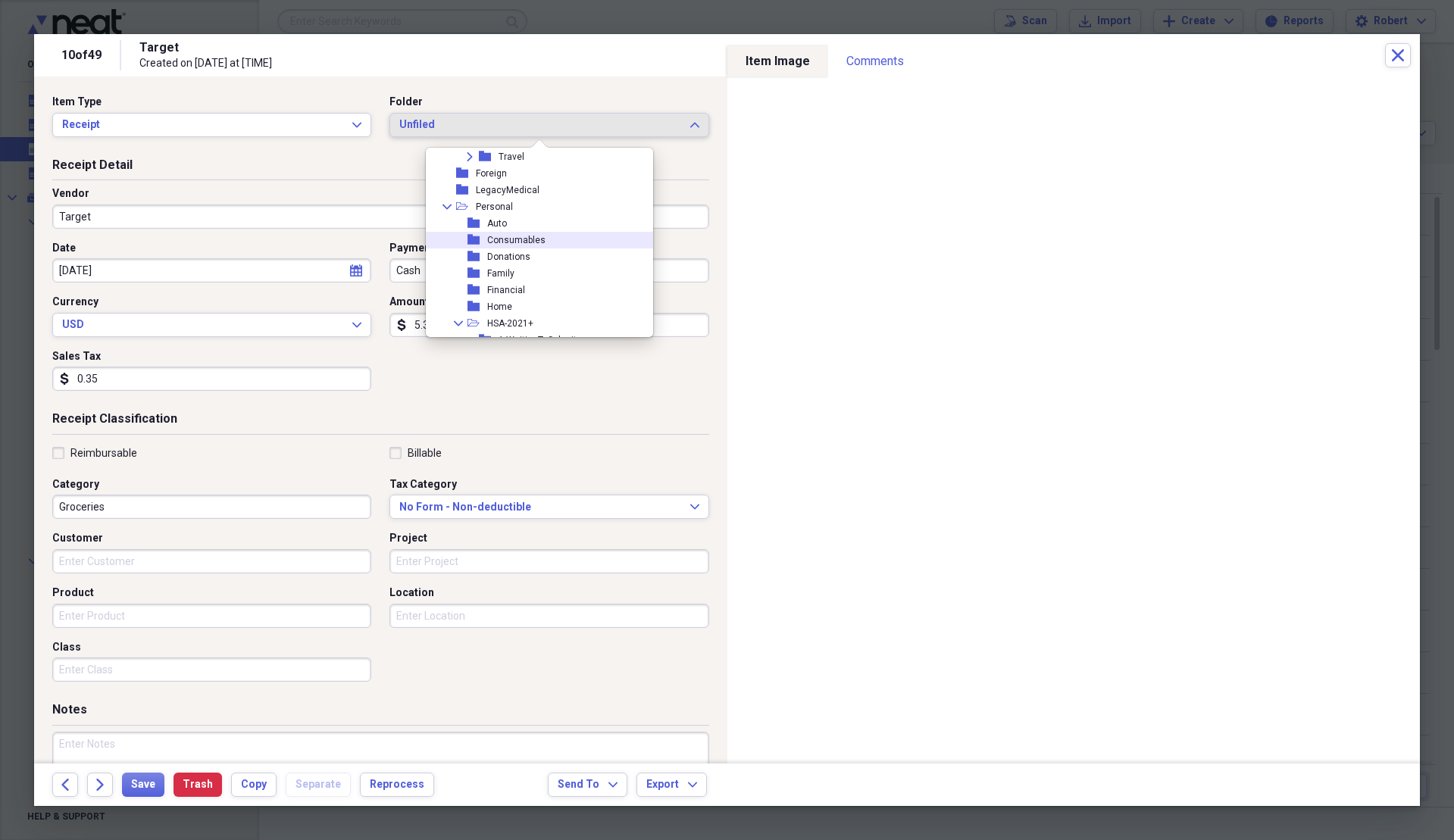 click on "Consumables" at bounding box center (516, 240) 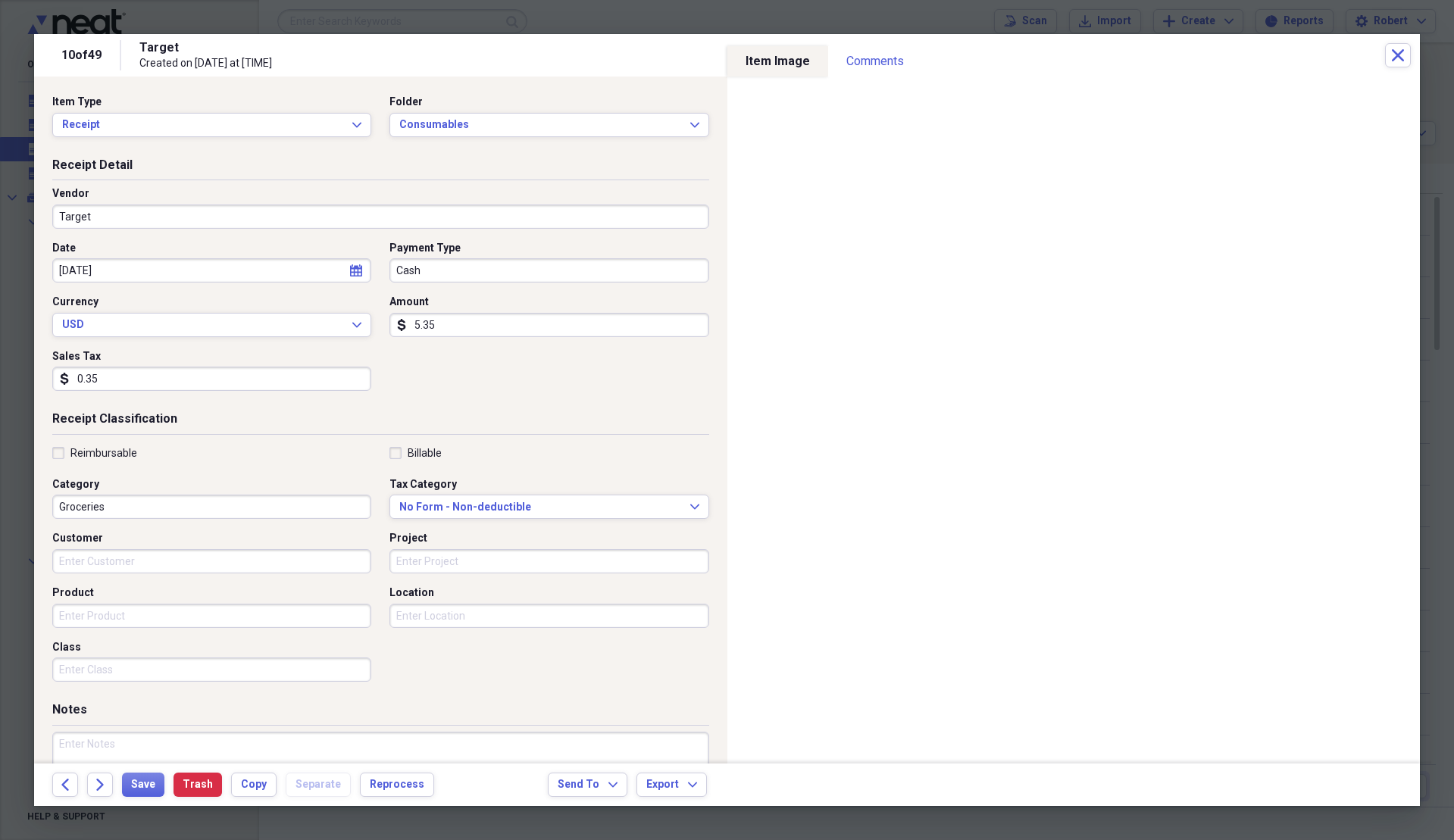 click on "Groceries" at bounding box center [211, 507] 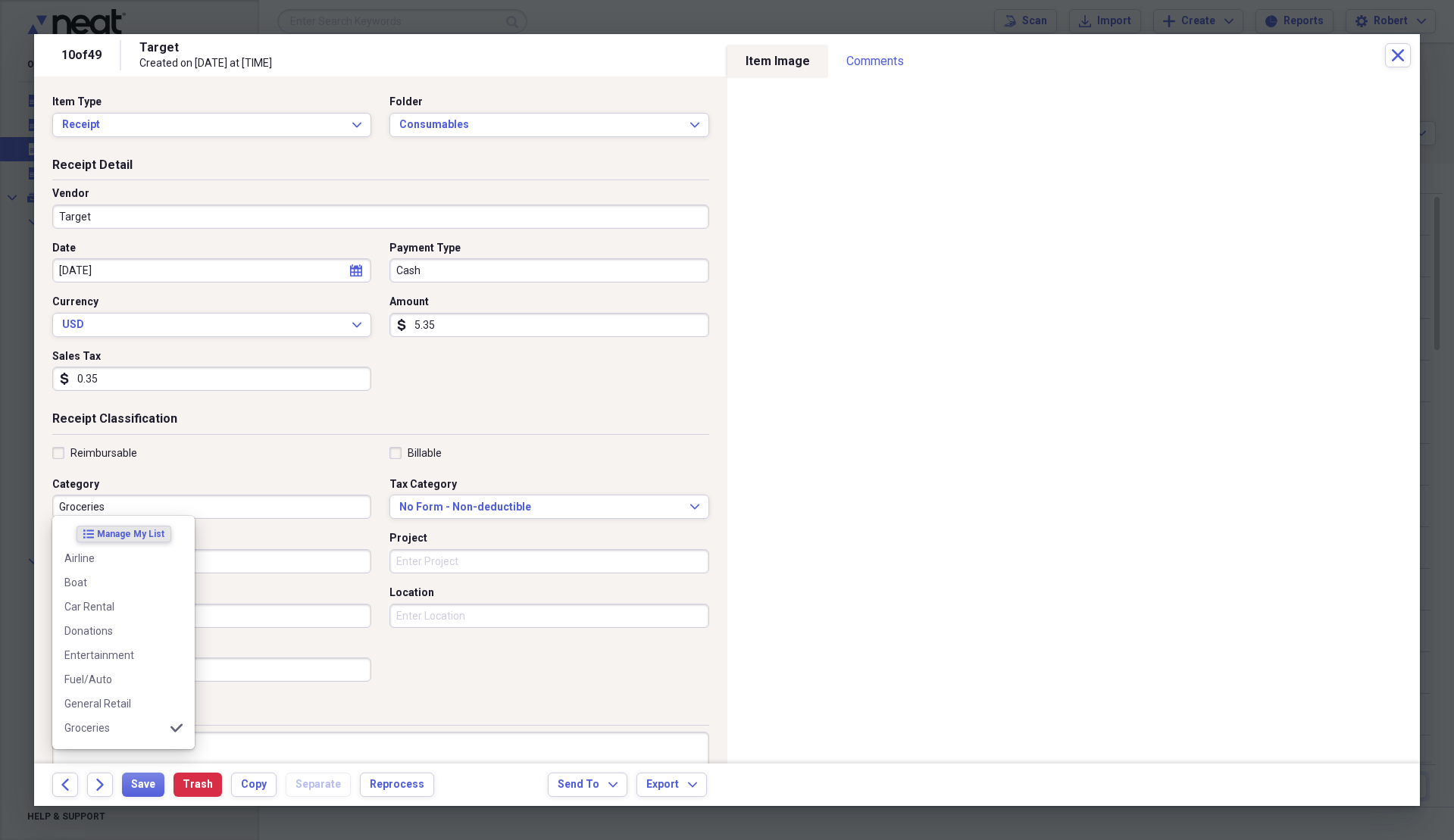 type on "h" 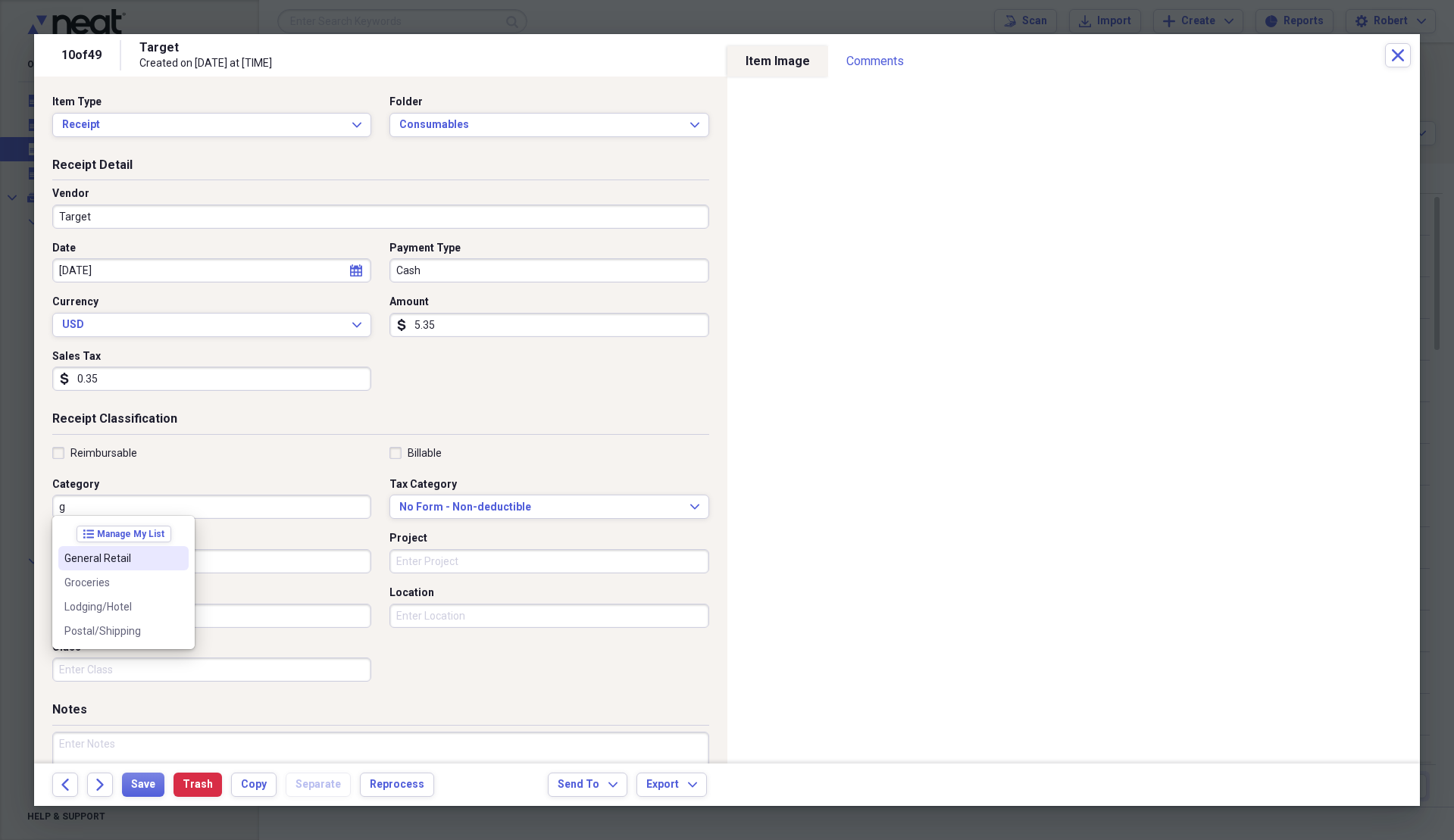 click on "General Retail" at bounding box center [124, 558] 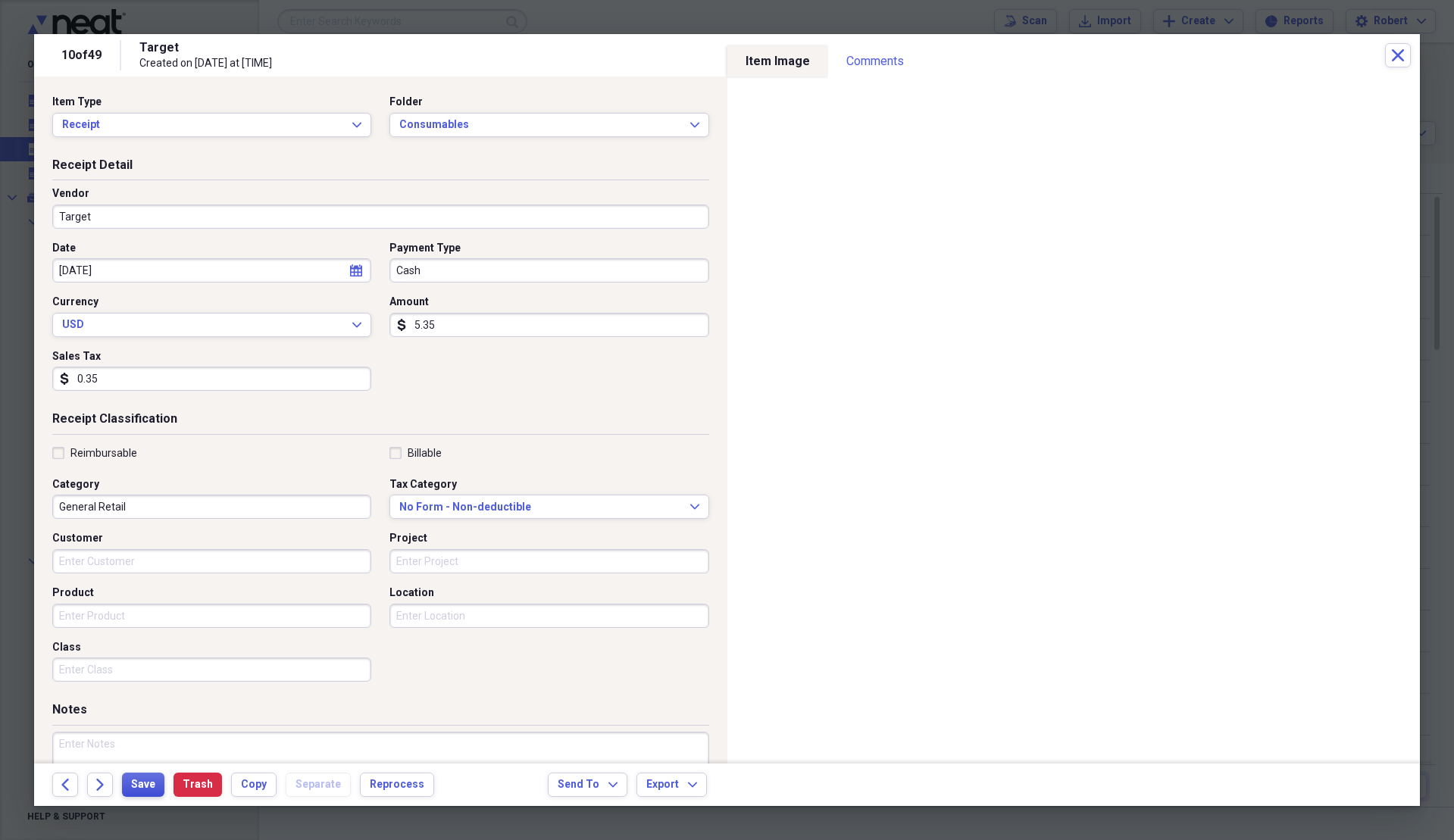 click on "Save" at bounding box center [143, 785] 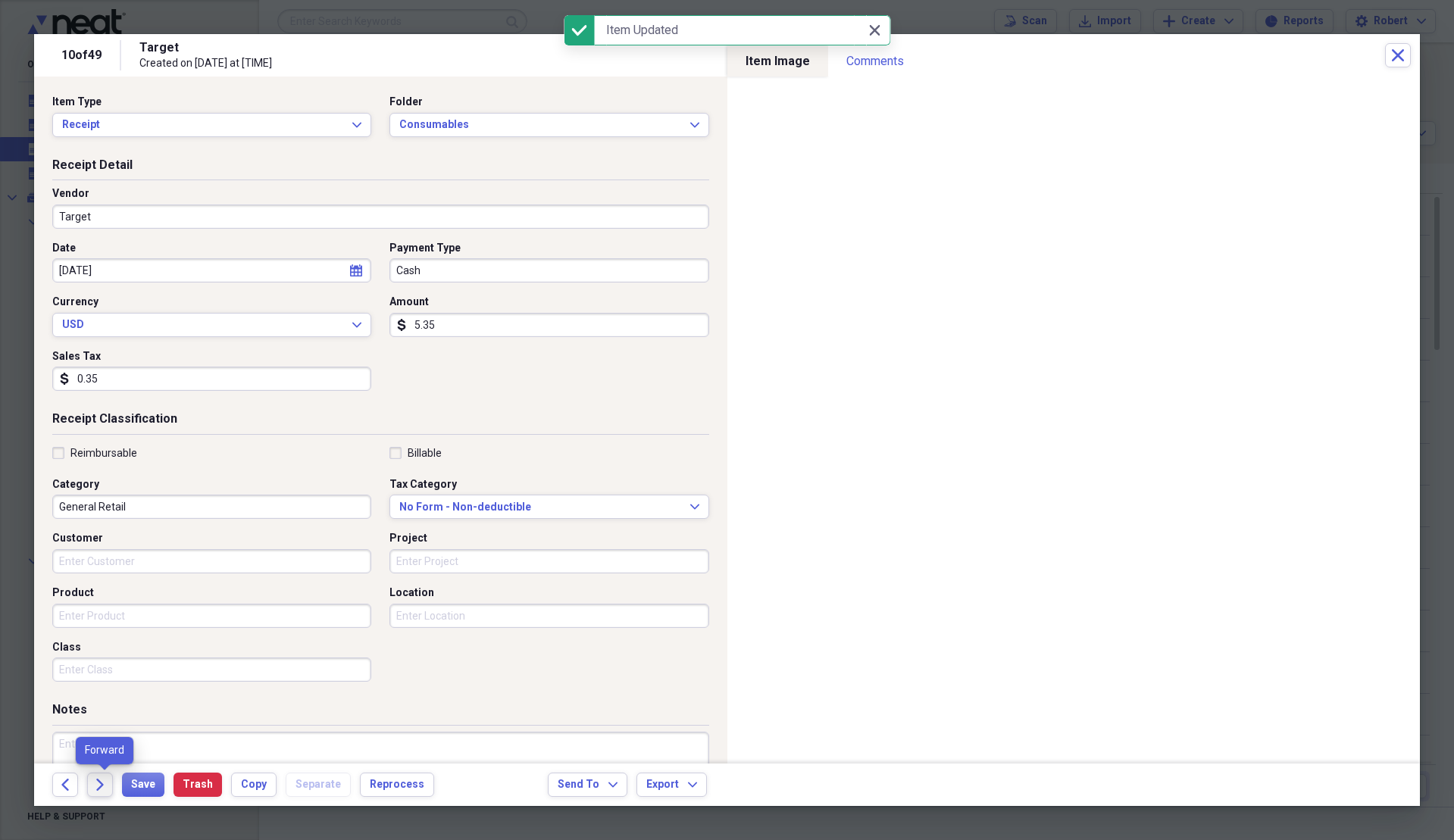 click on "Forward" 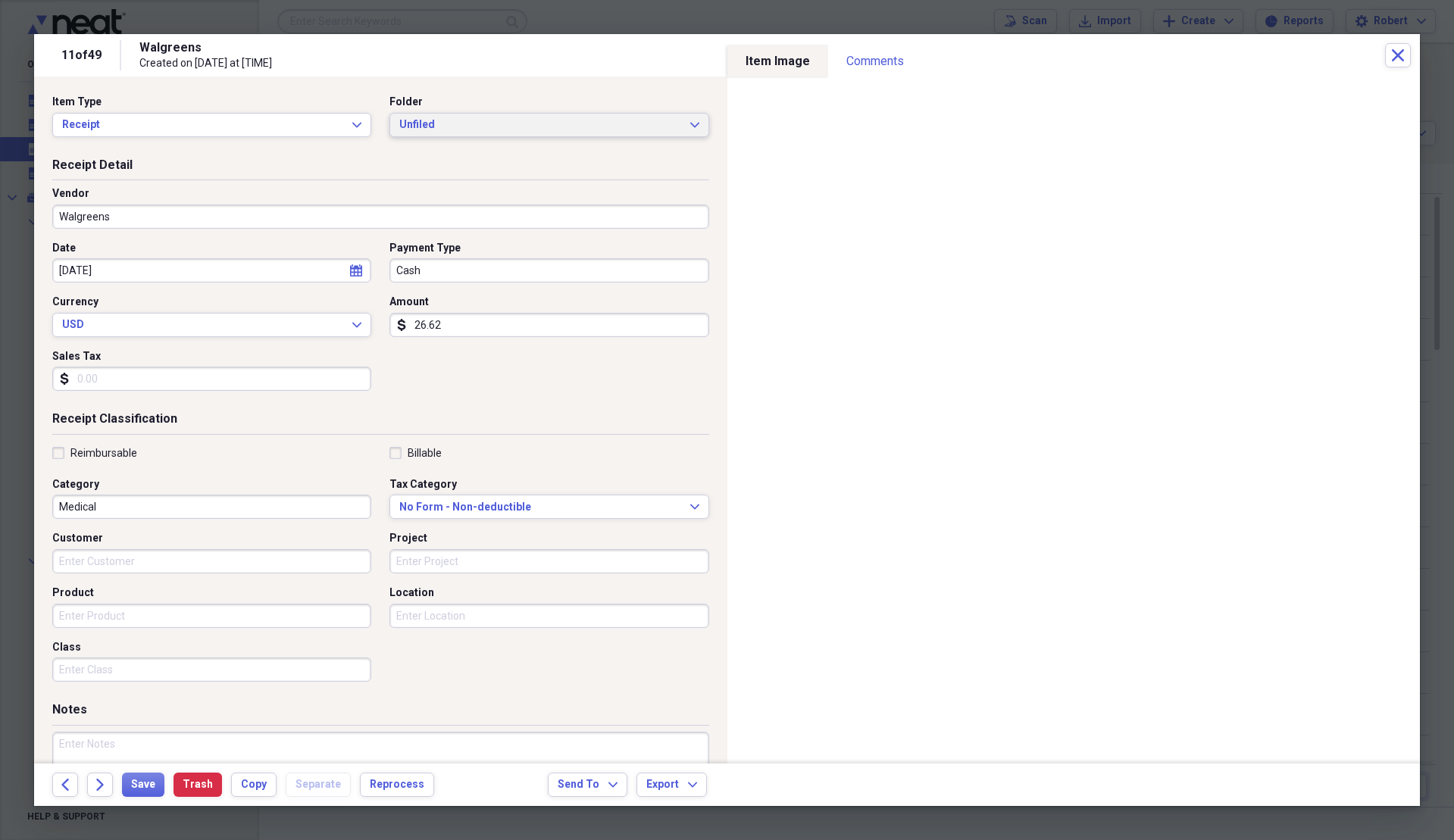 click on "Unfiled" at bounding box center [539, 125] 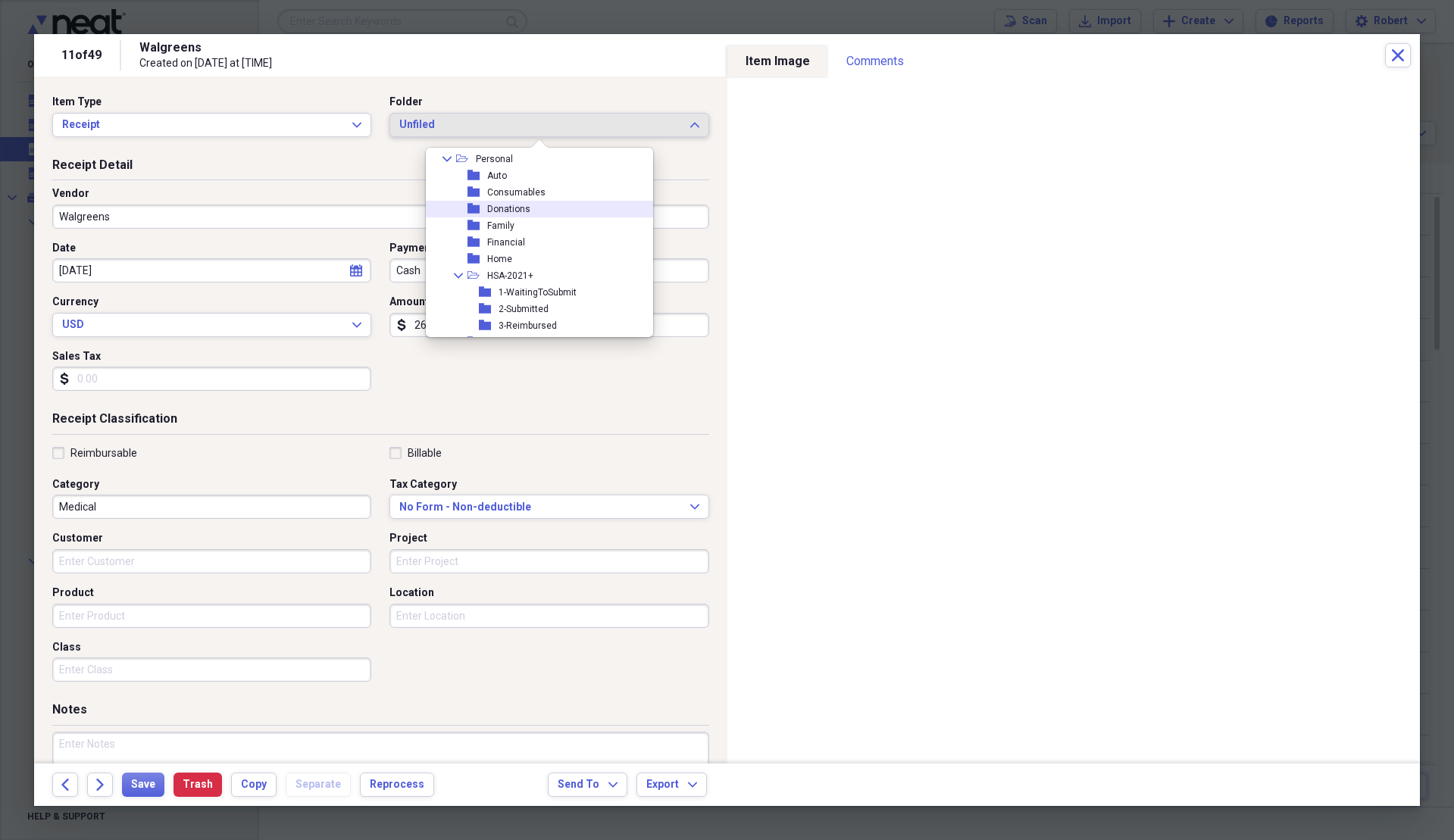 scroll, scrollTop: 303, scrollLeft: 0, axis: vertical 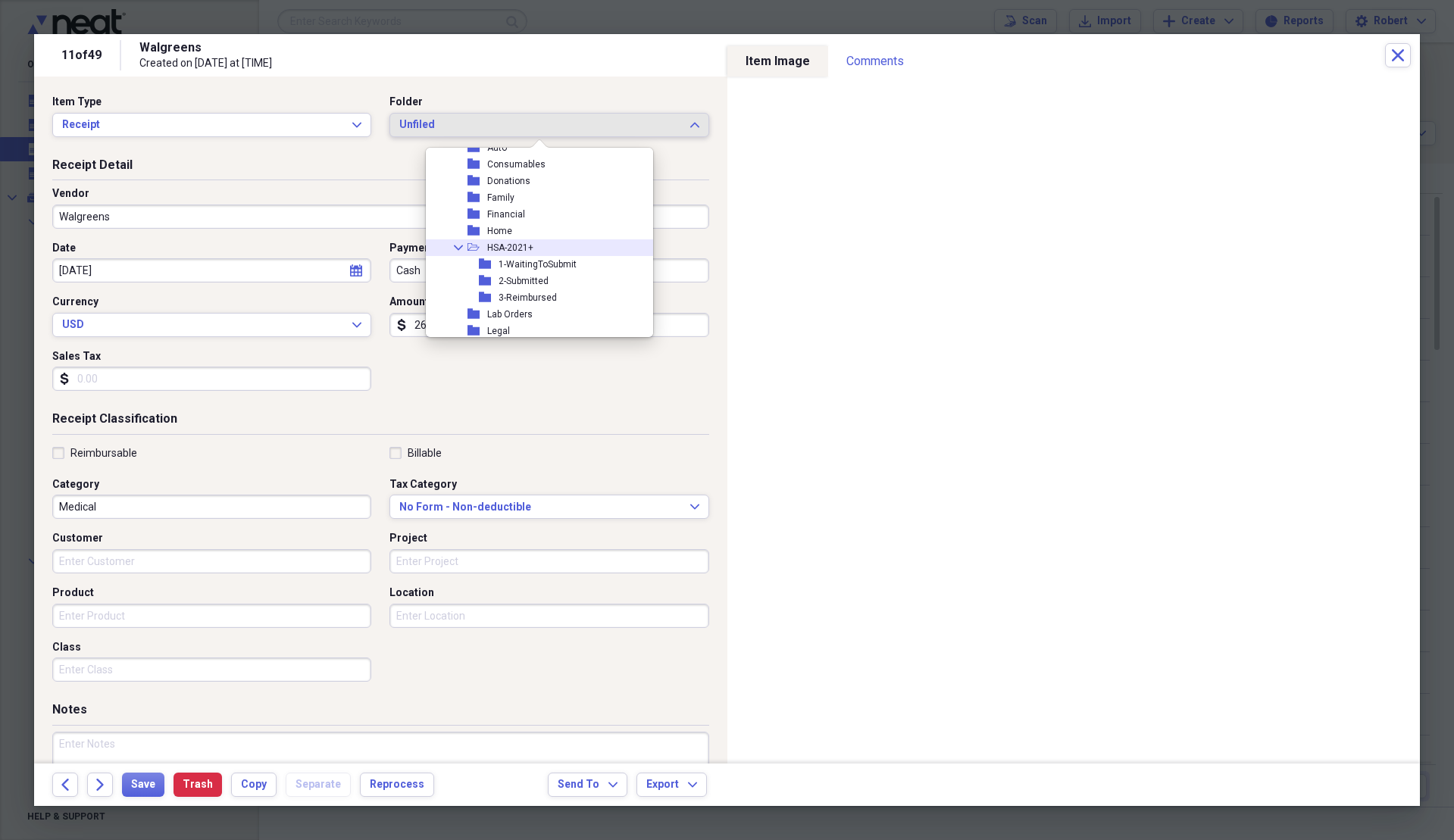 click on "HSA-2021+" at bounding box center (510, 248) 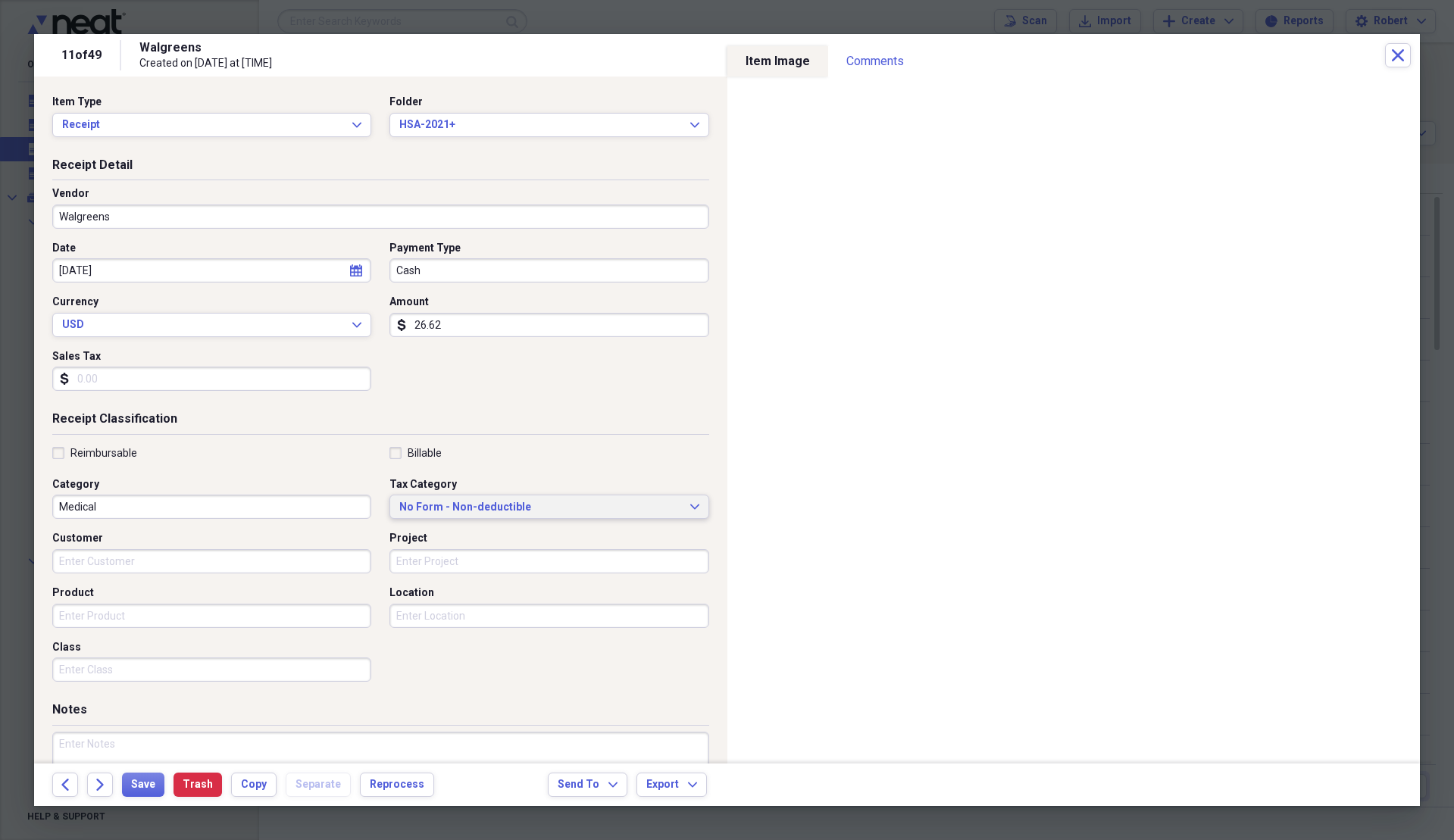 click on "No Form - Non-deductible" at bounding box center (539, 507) 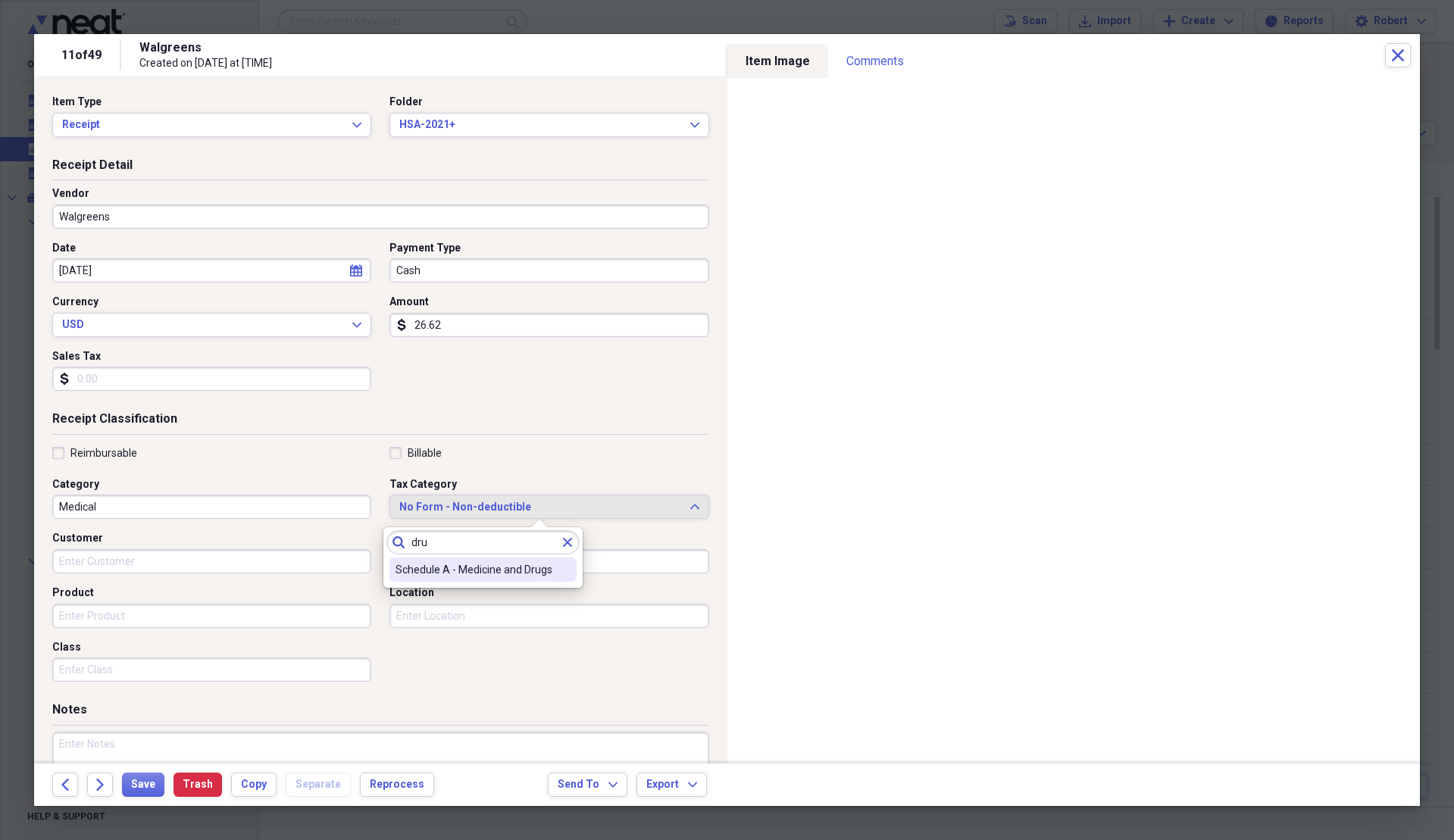 type on "dru" 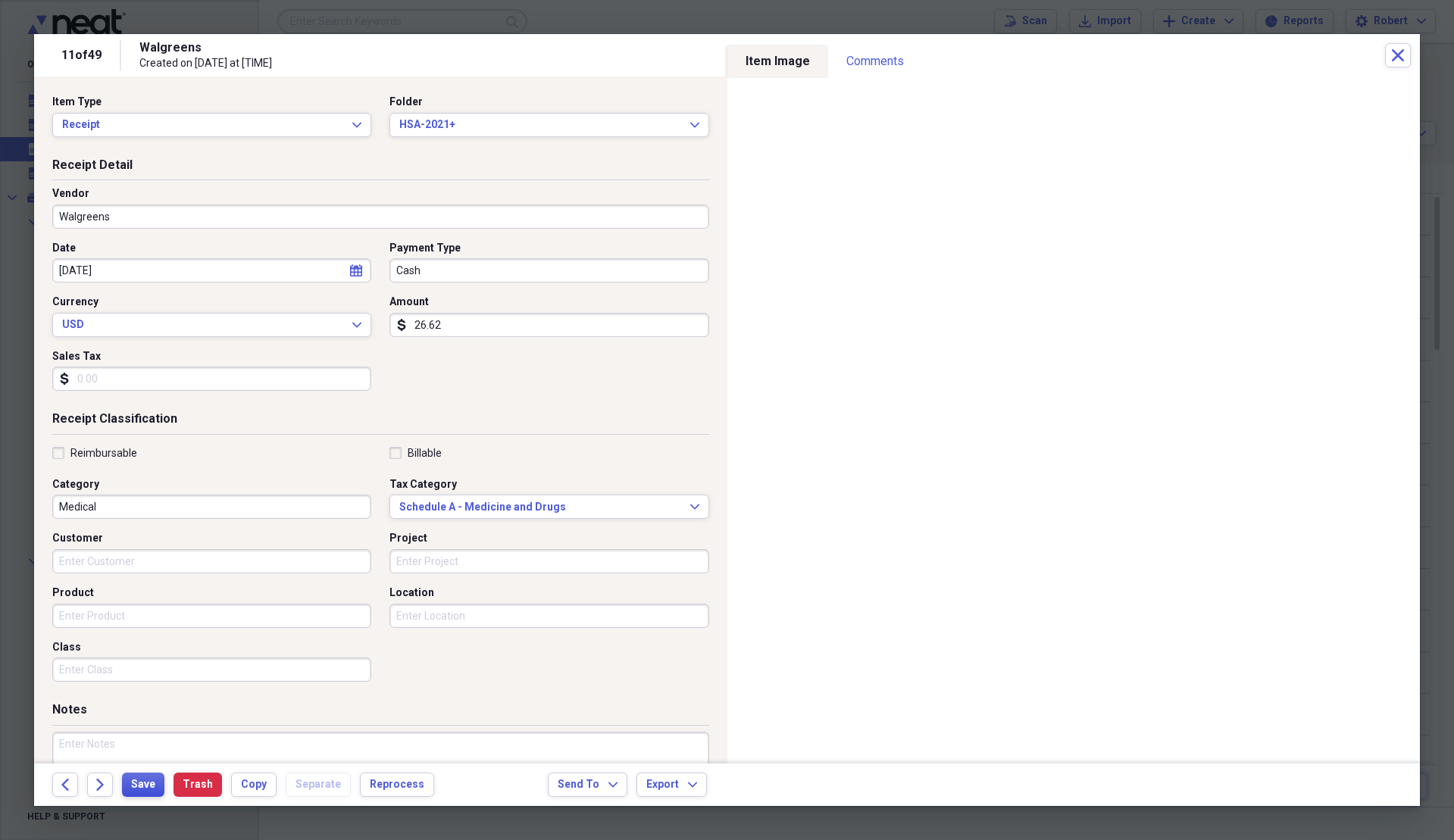 click on "Save" at bounding box center (143, 785) 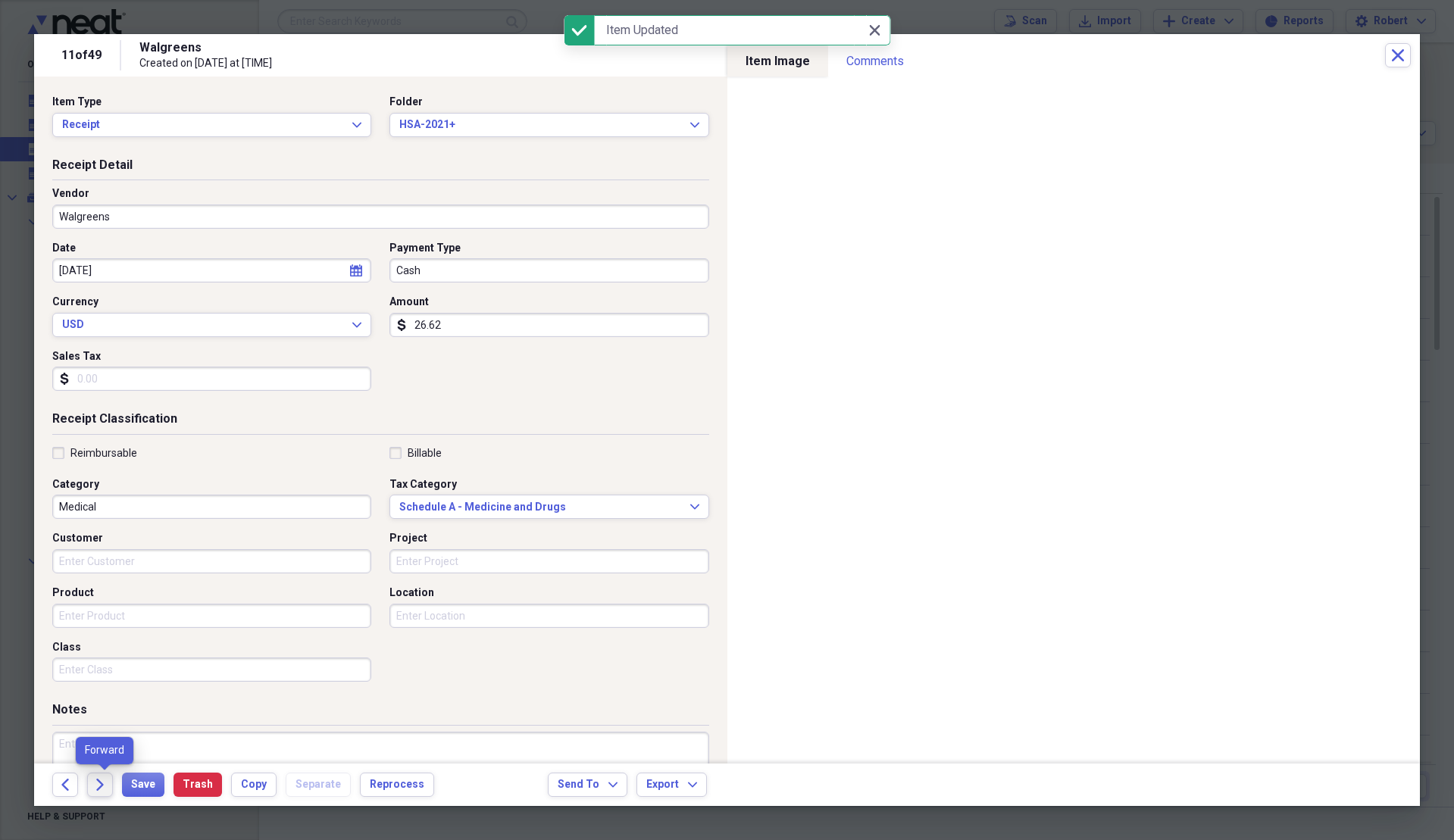 click on "Forward" at bounding box center [100, 785] 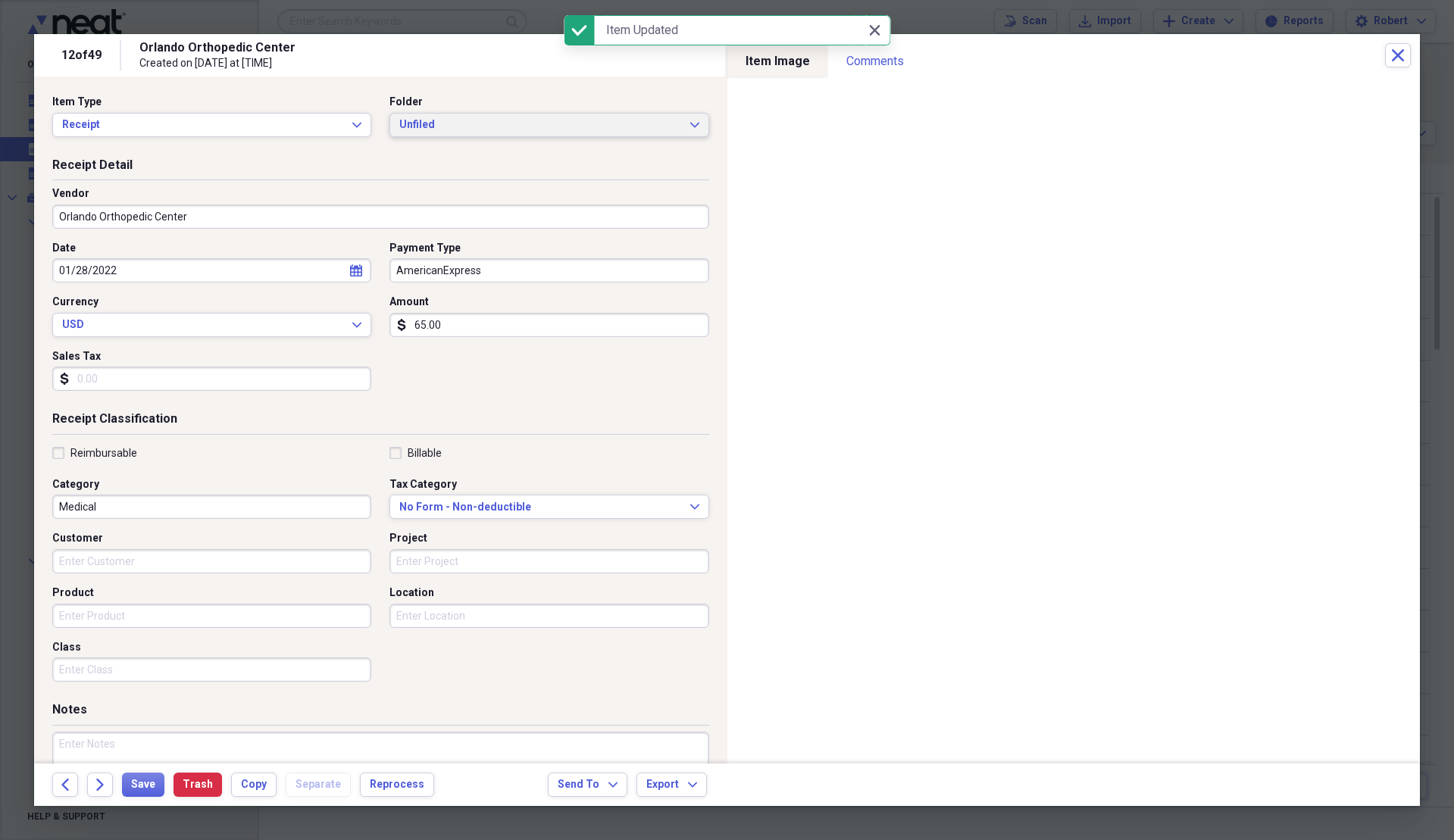 click on "Unfiled" at bounding box center (539, 125) 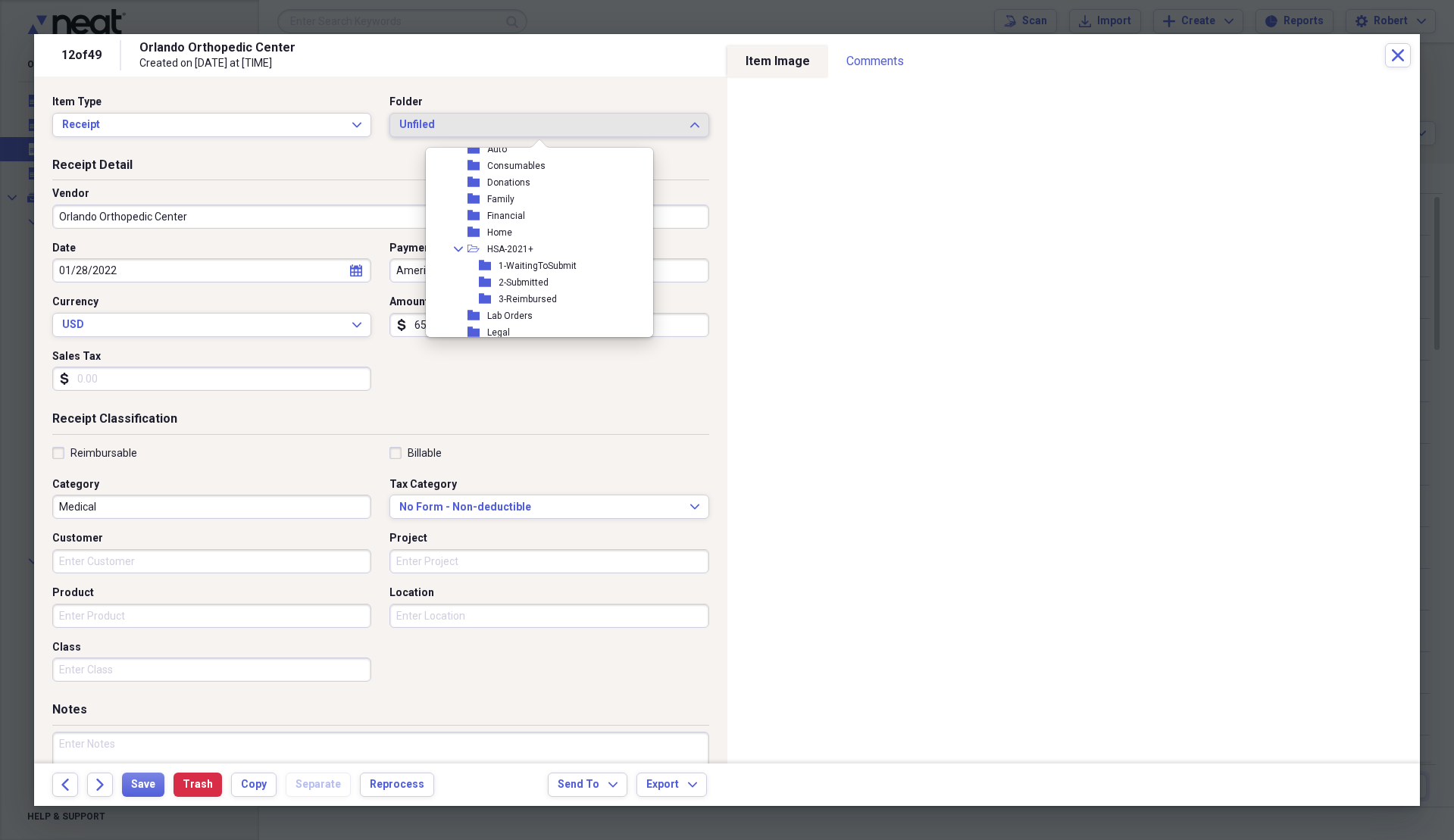 scroll, scrollTop: 303, scrollLeft: 0, axis: vertical 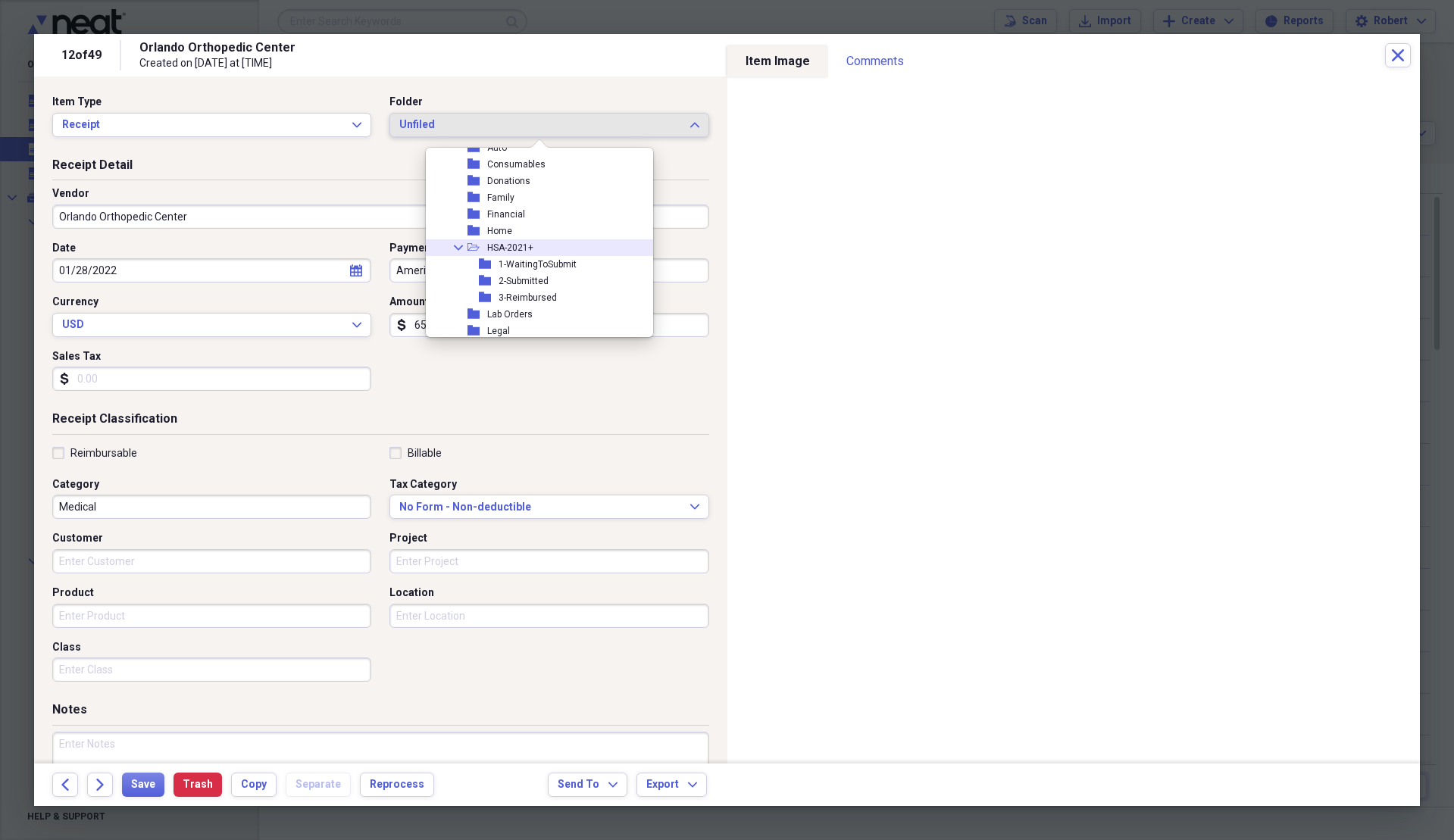 click on "HSA-2021+" at bounding box center [510, 248] 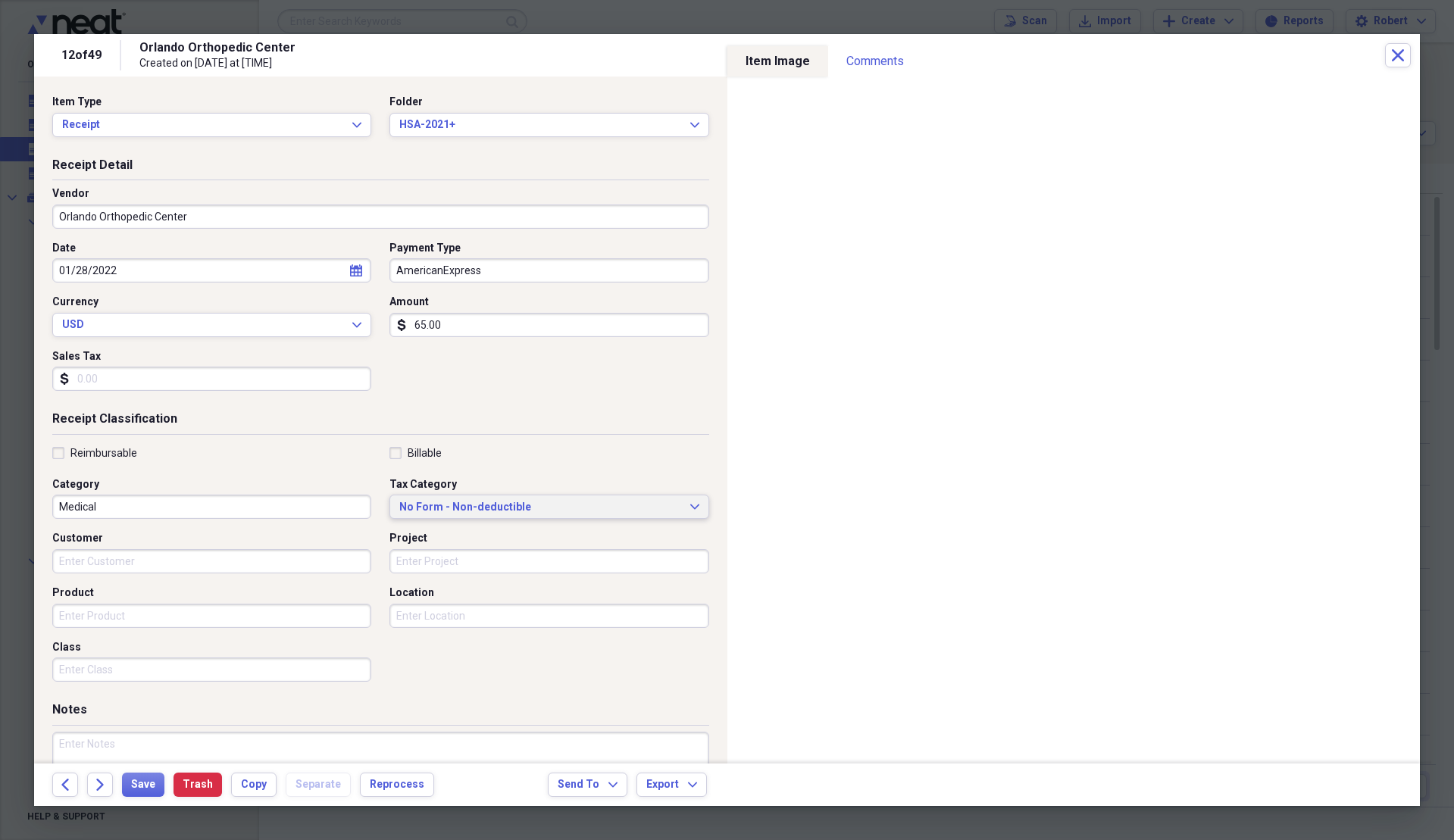 click on "No Form - Non-deductible" at bounding box center (539, 507) 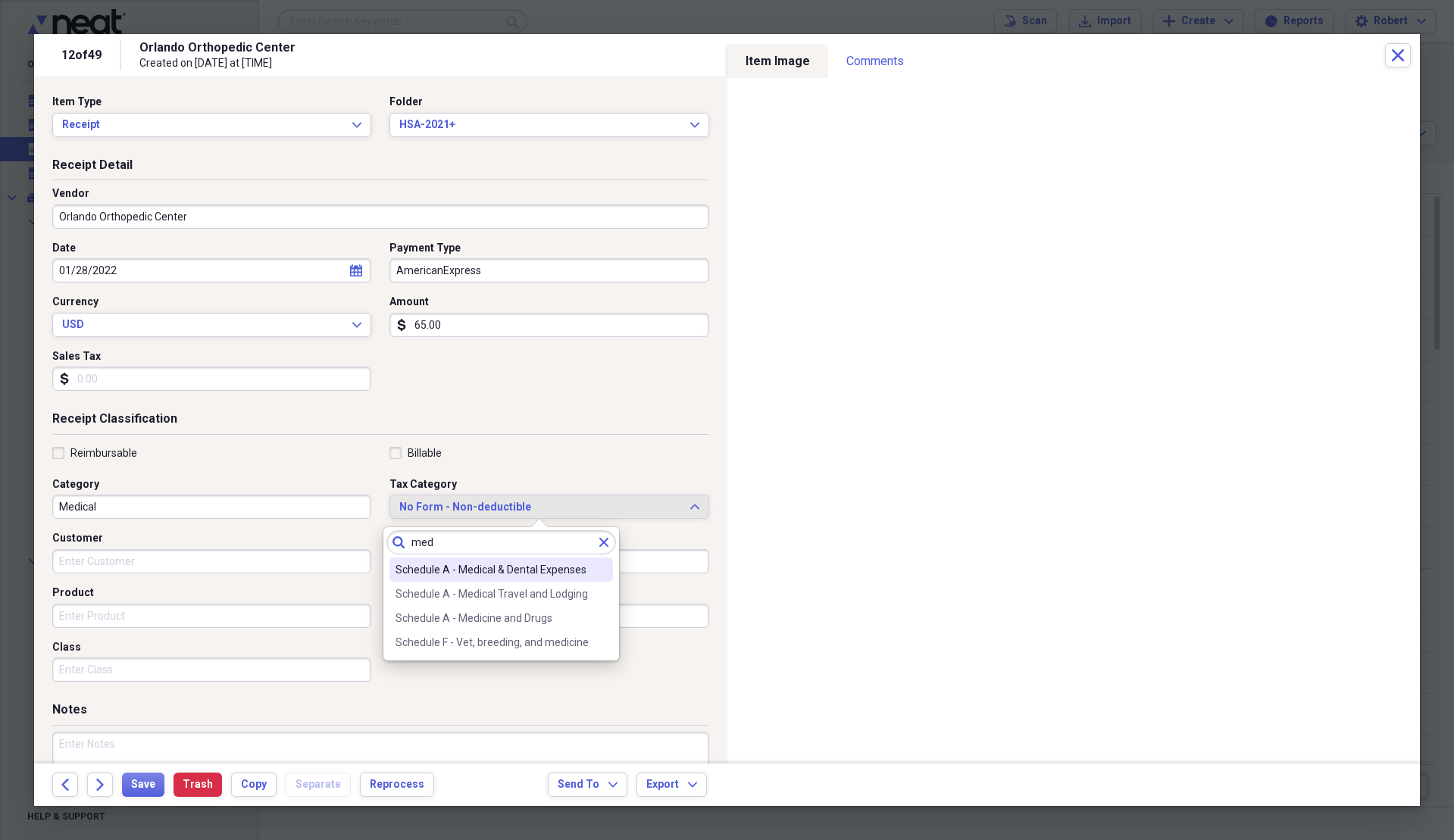 type on "med" 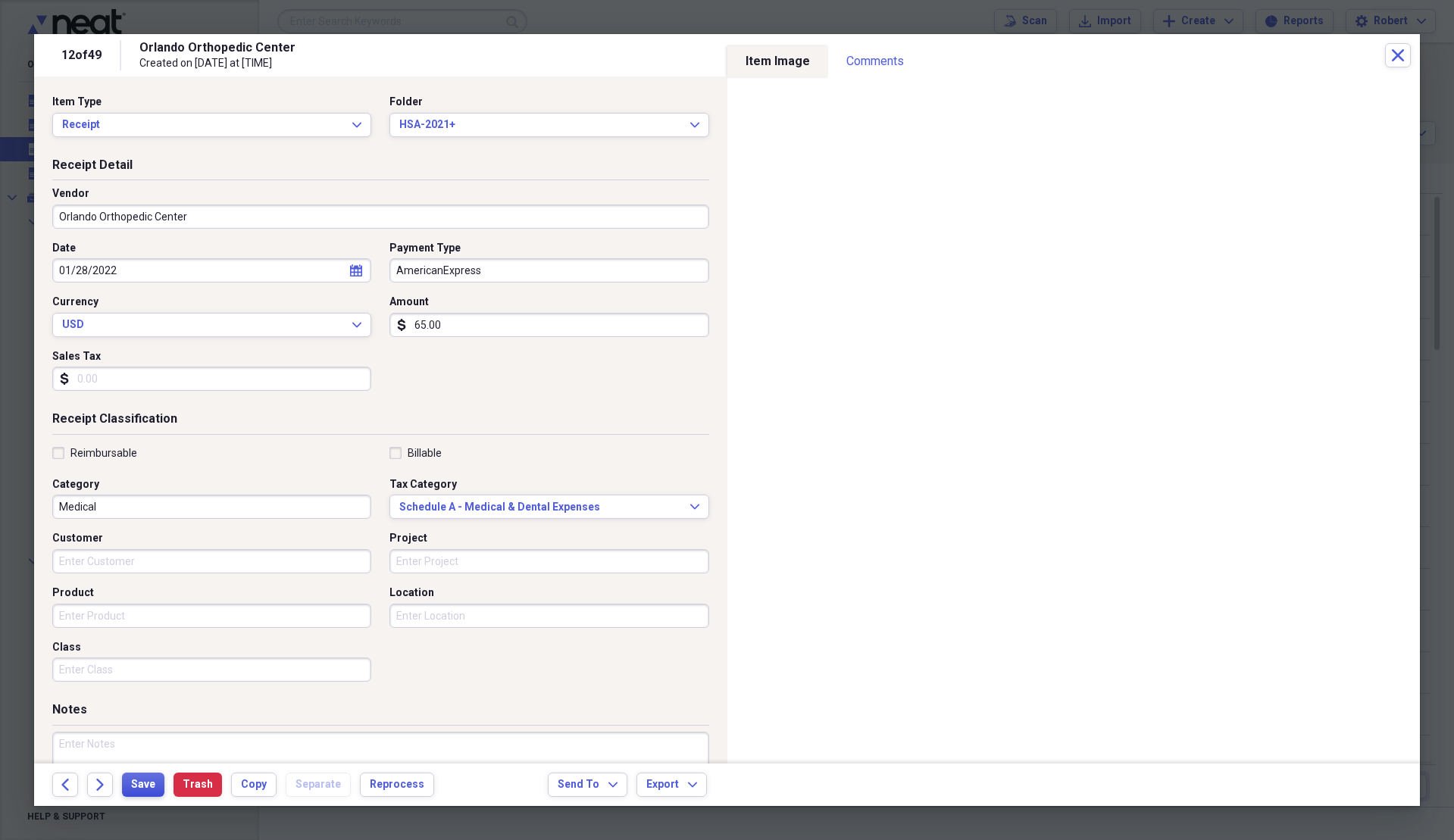 click on "Save" at bounding box center (143, 785) 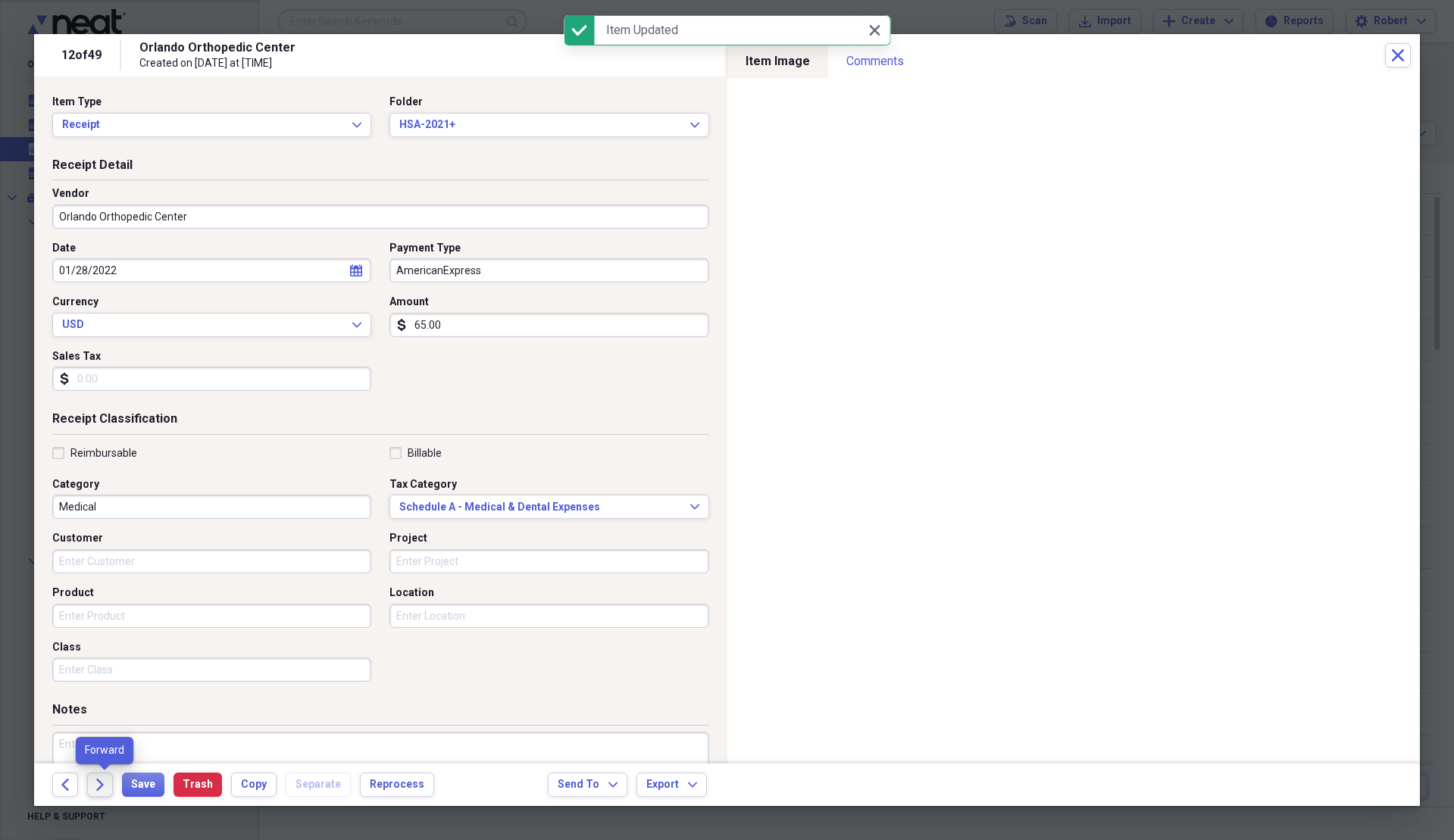 click on "Forward" 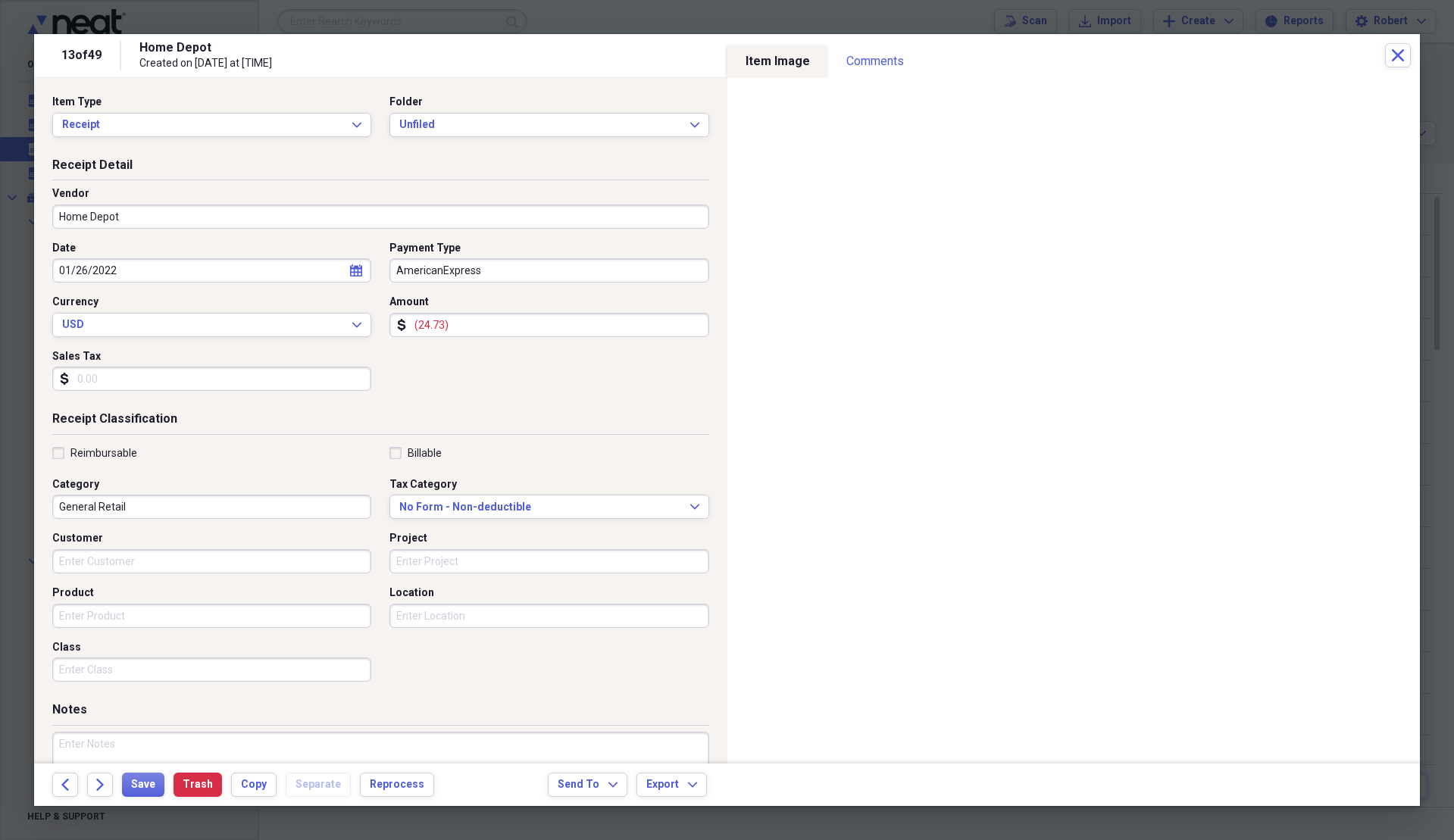 click on "Sales Tax" at bounding box center (211, 379) 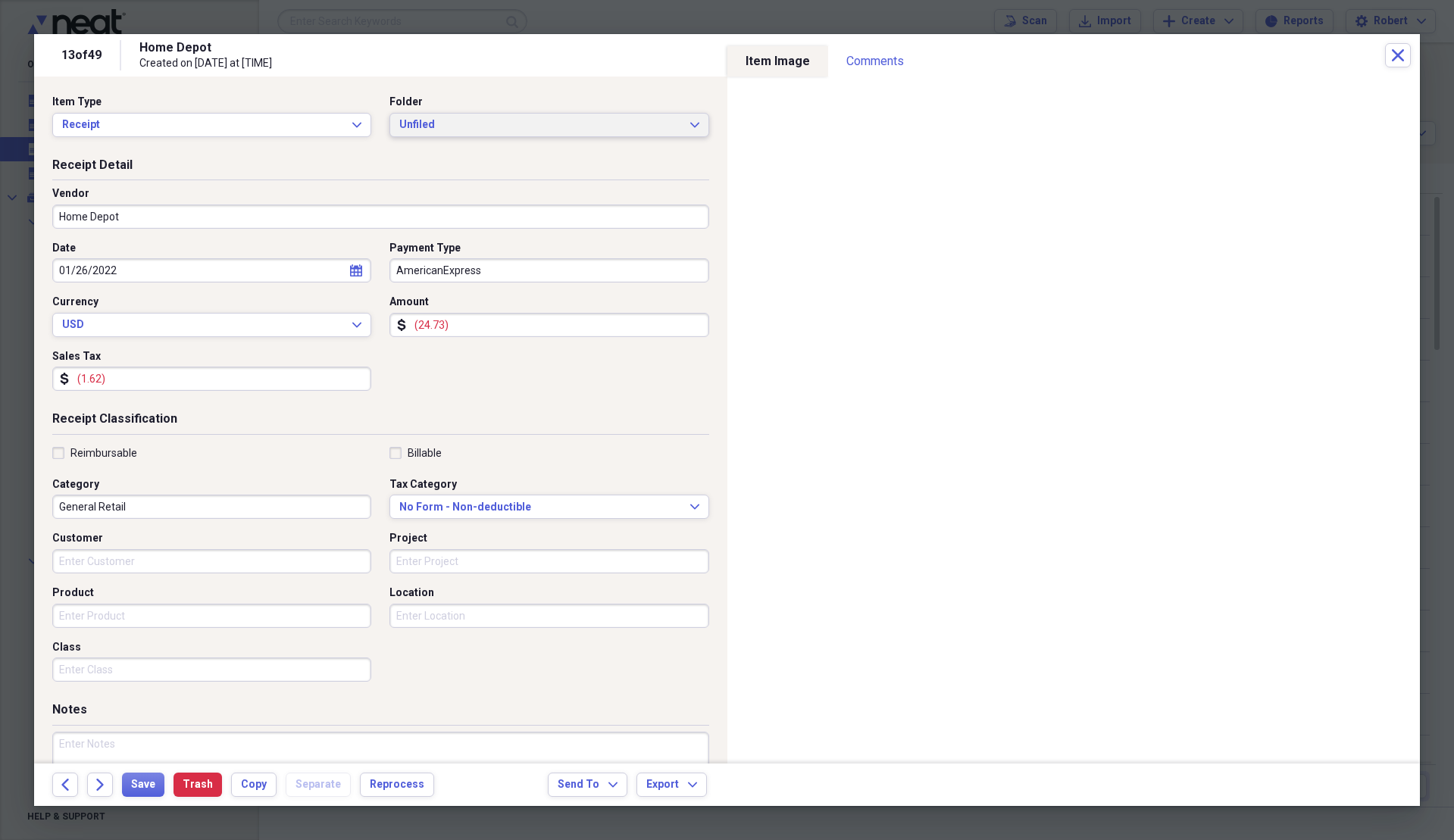 type on "(1.62)" 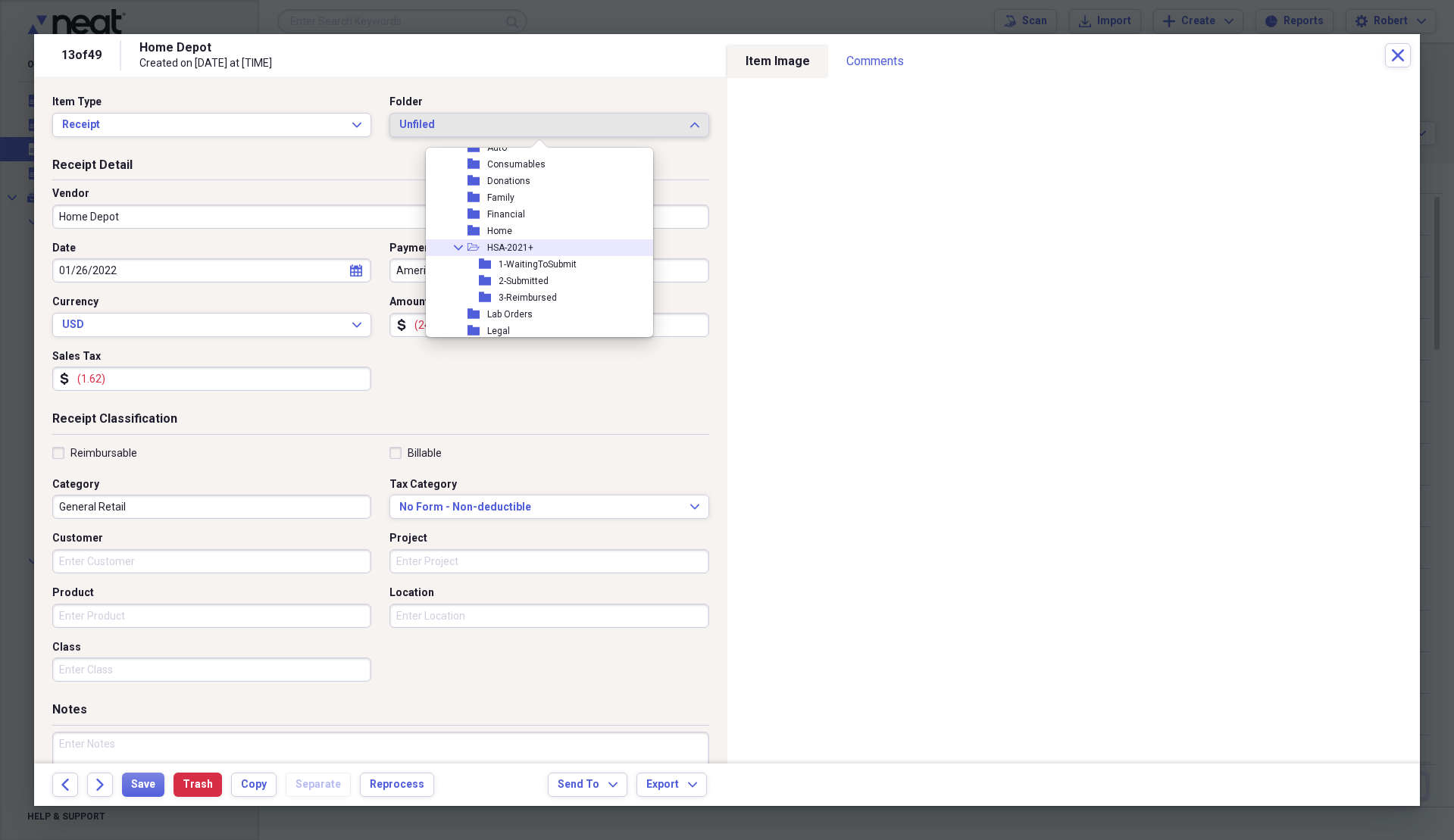 scroll, scrollTop: 379, scrollLeft: 0, axis: vertical 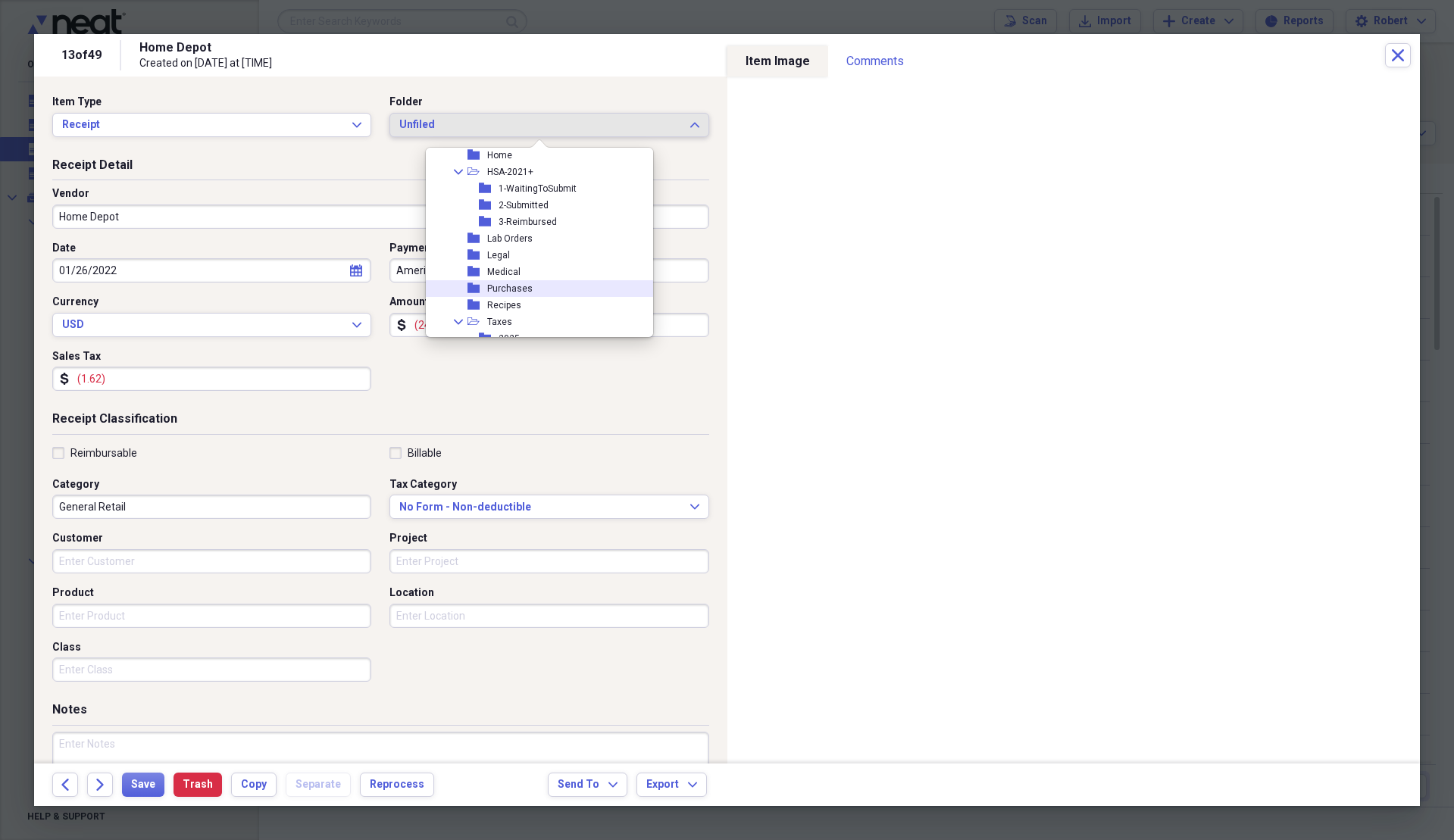 click on "folder Purchases" at bounding box center [533, 289] 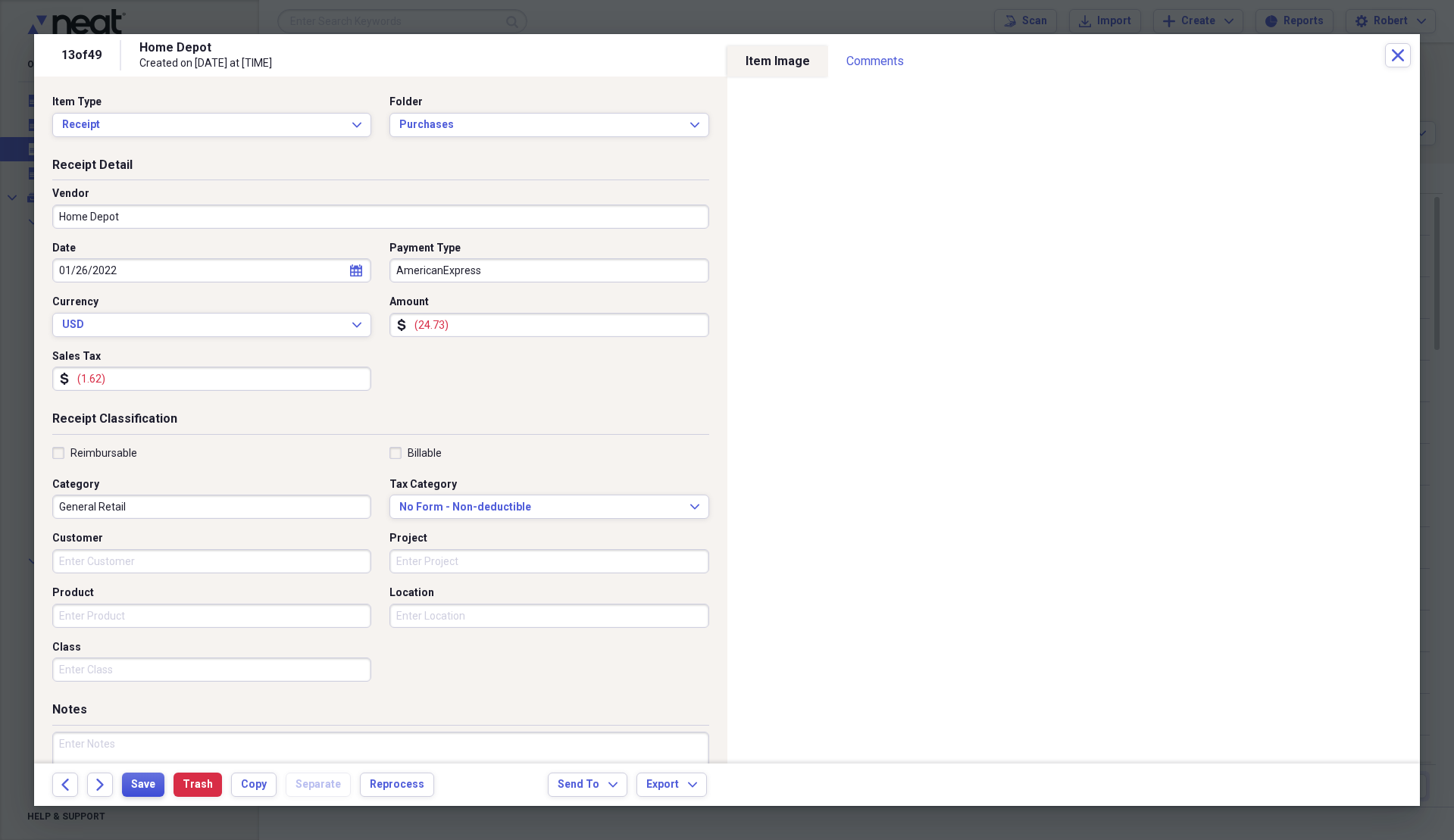 click on "Save" at bounding box center (143, 785) 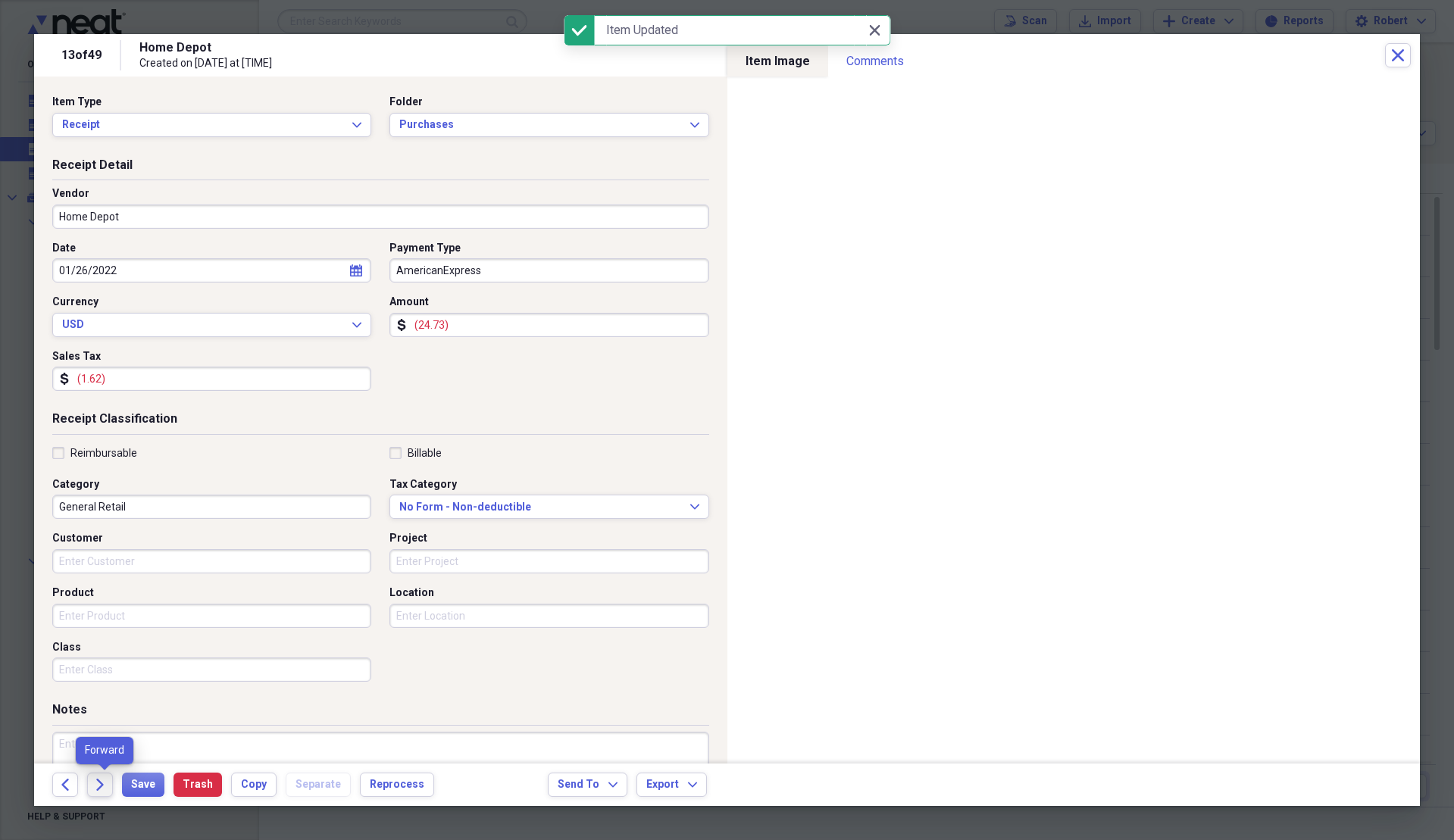 click 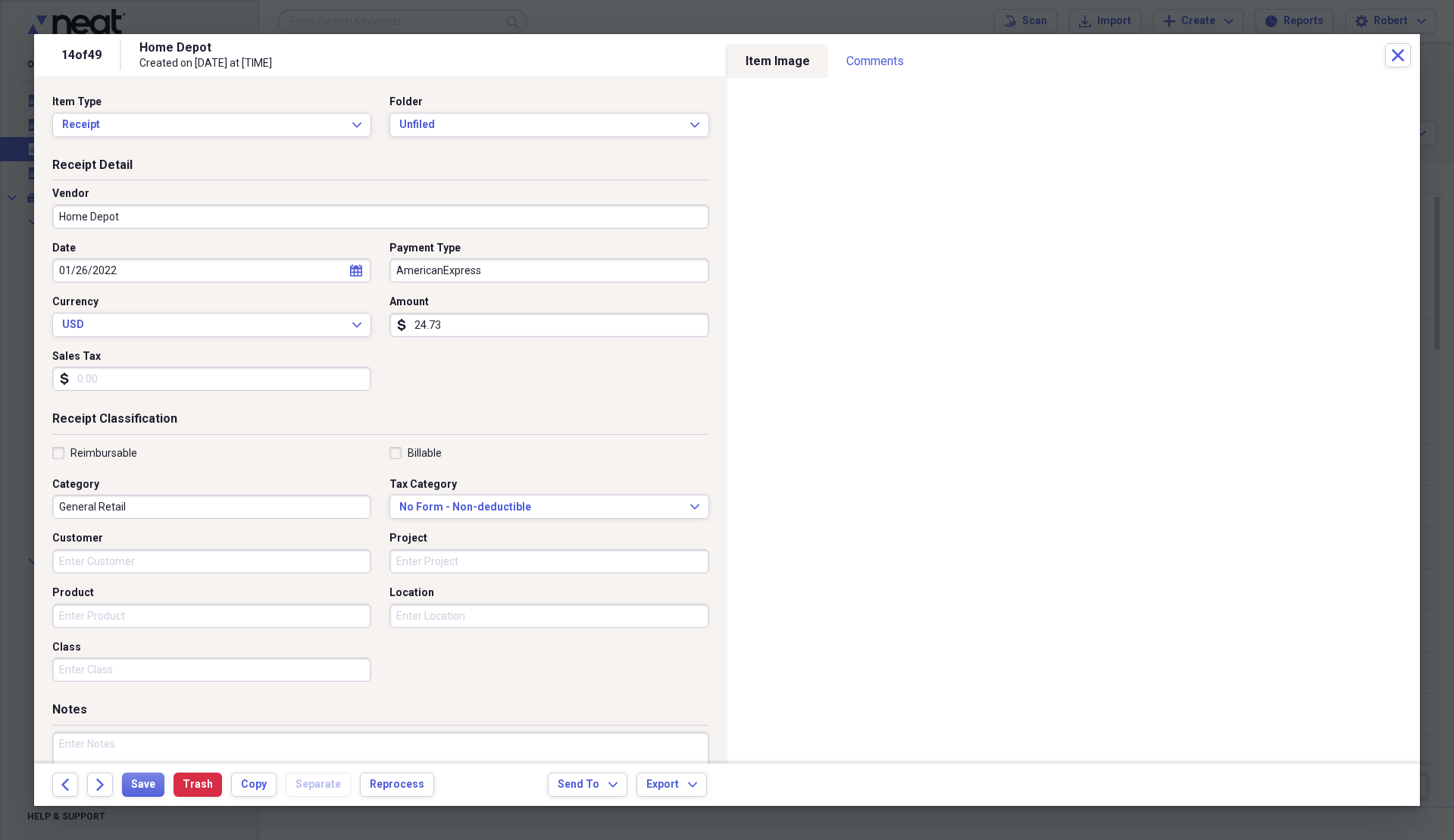click on "Sales Tax" at bounding box center [211, 379] 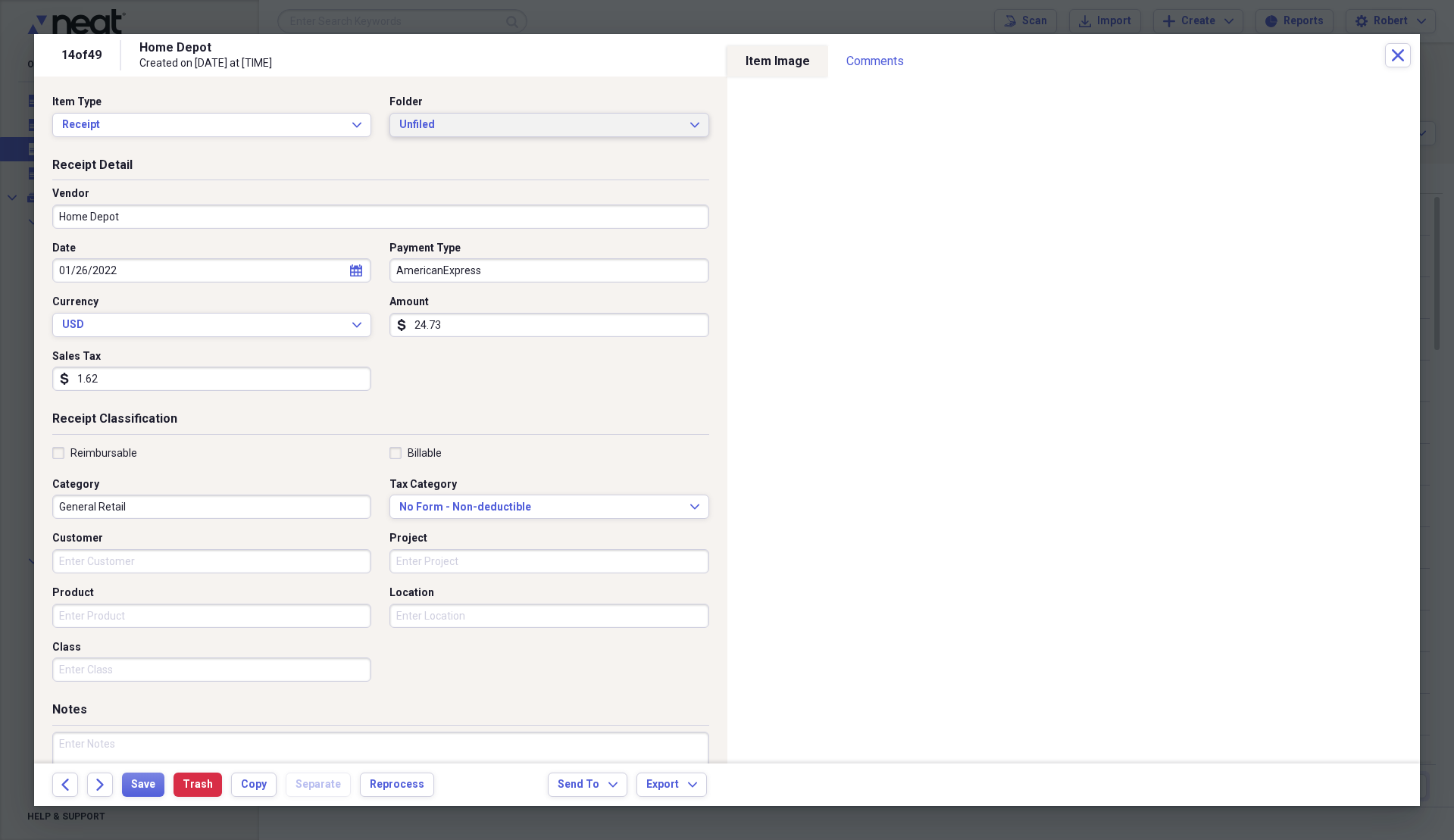 type on "1.62" 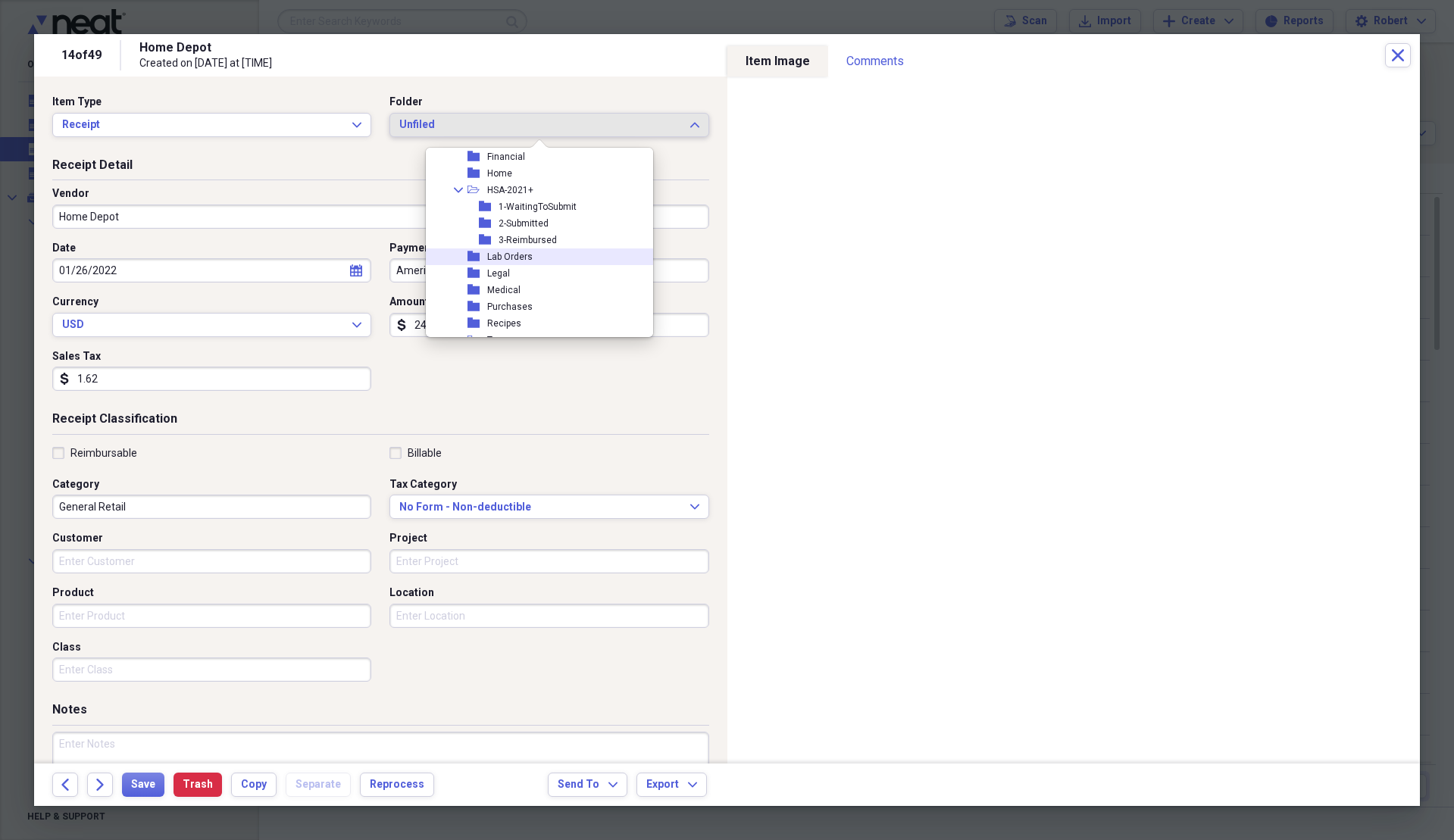 scroll, scrollTop: 379, scrollLeft: 0, axis: vertical 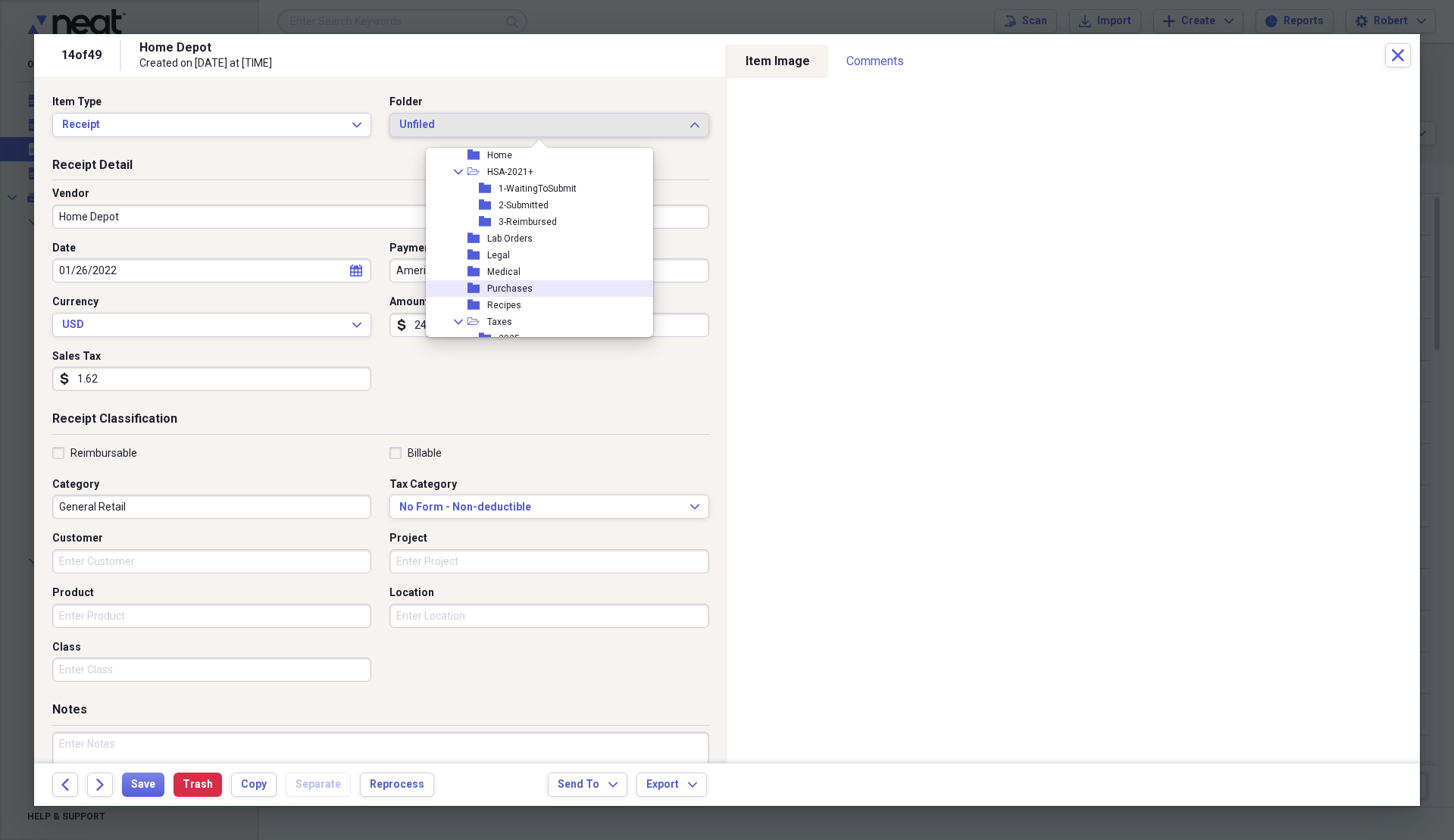 click on "folder Purchases" at bounding box center [533, 289] 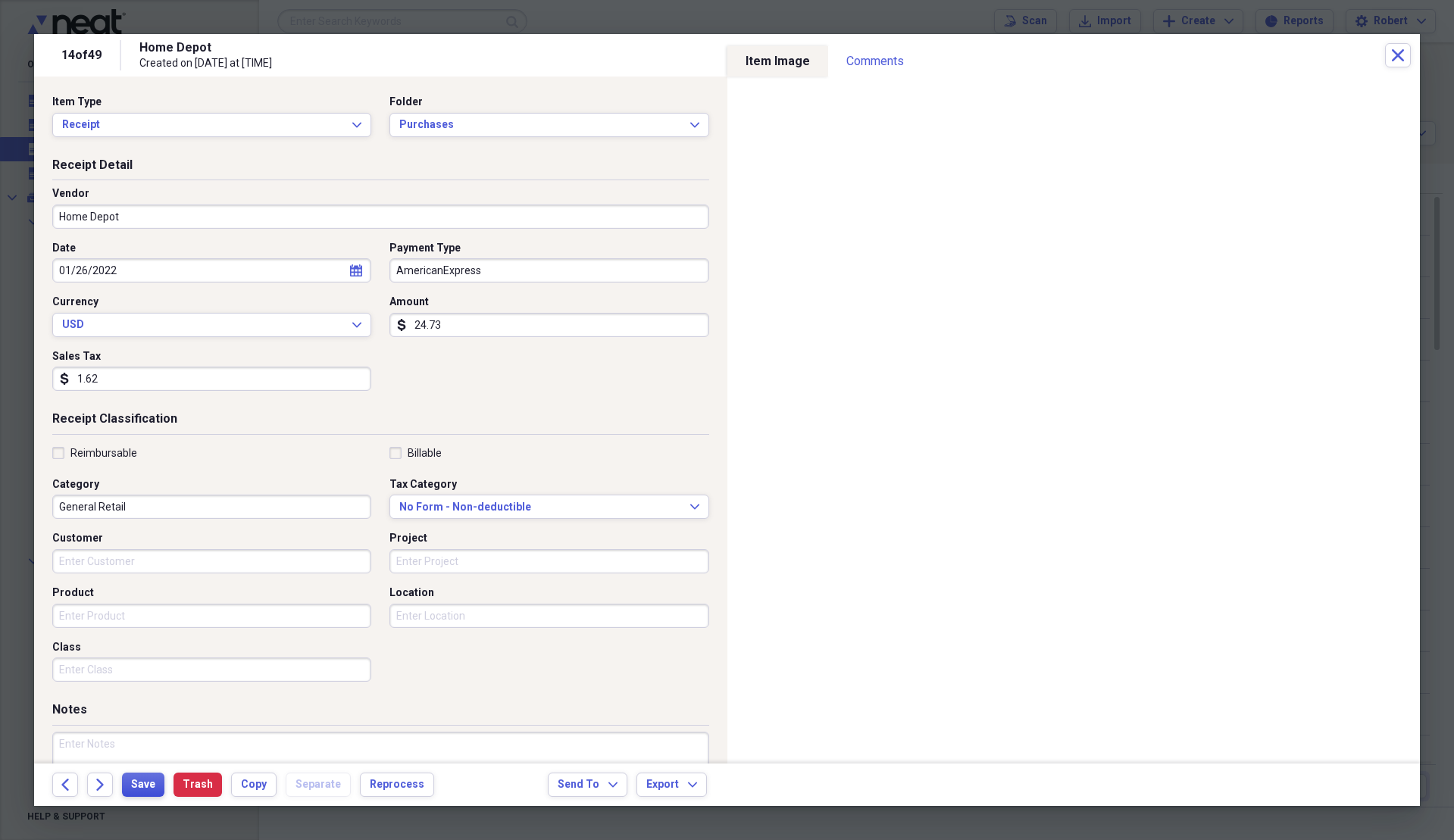 click on "Save" at bounding box center (143, 785) 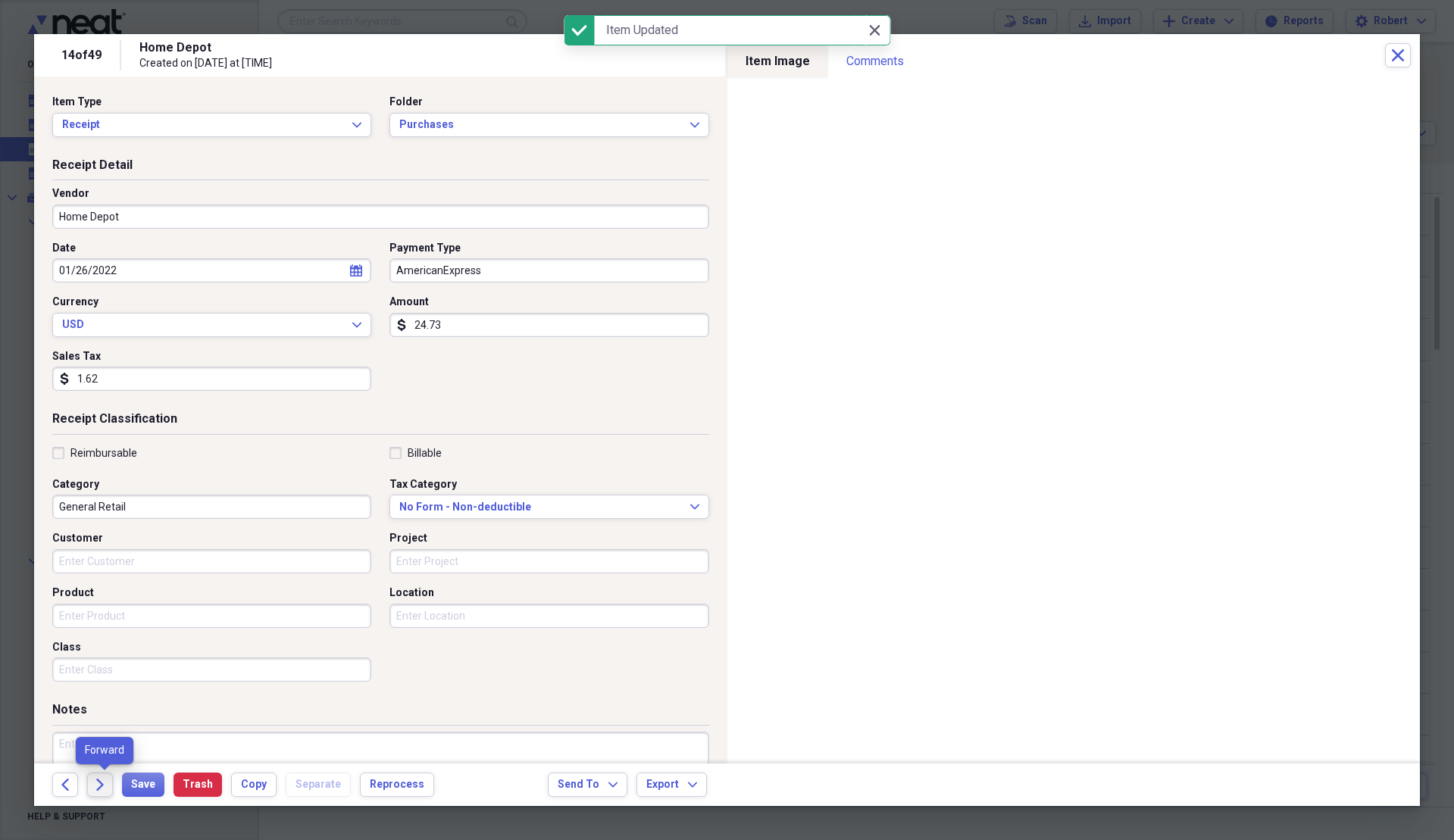 click on "Forward" 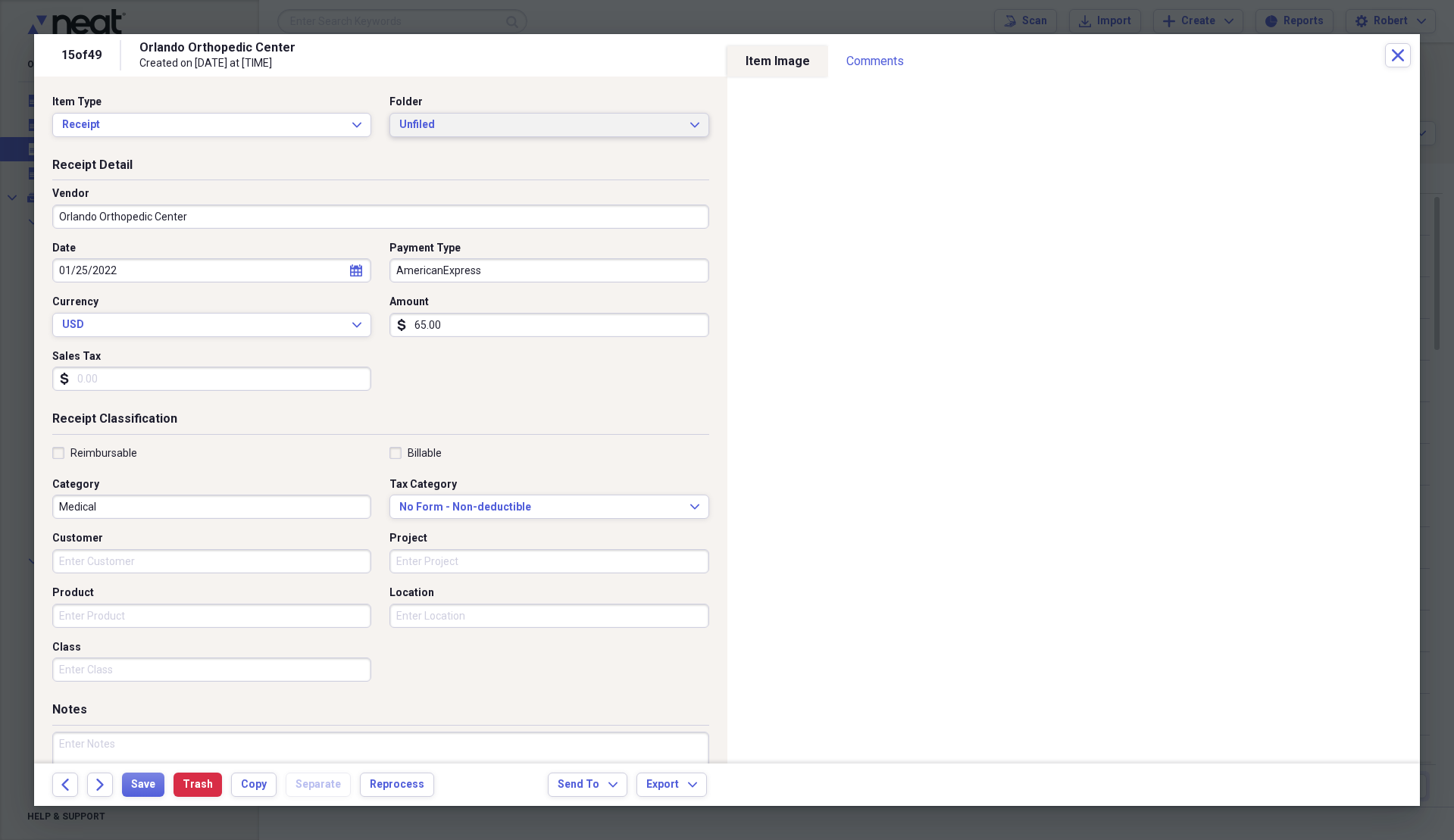 click on "Unfiled" at bounding box center (539, 125) 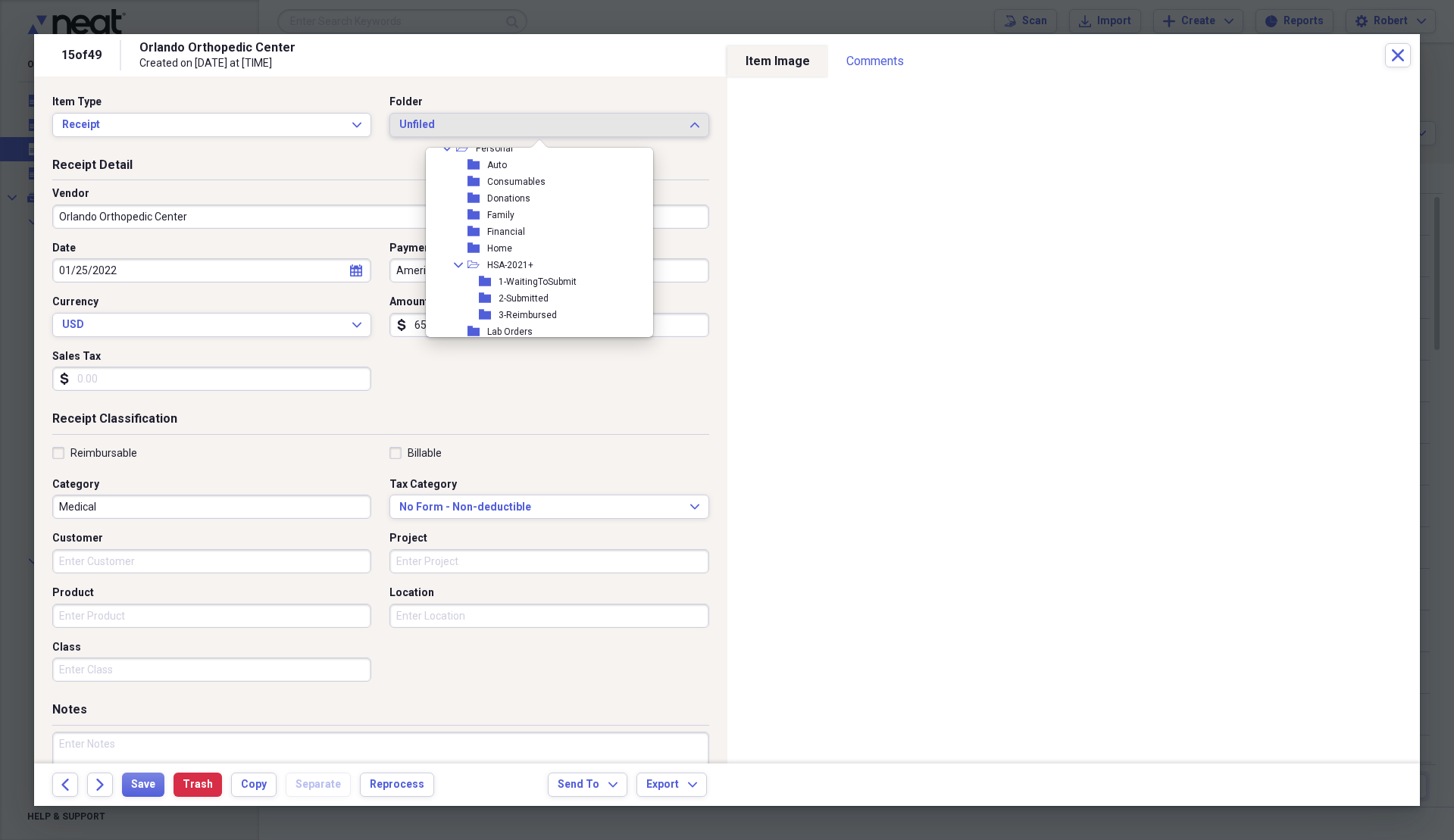 scroll, scrollTop: 303, scrollLeft: 0, axis: vertical 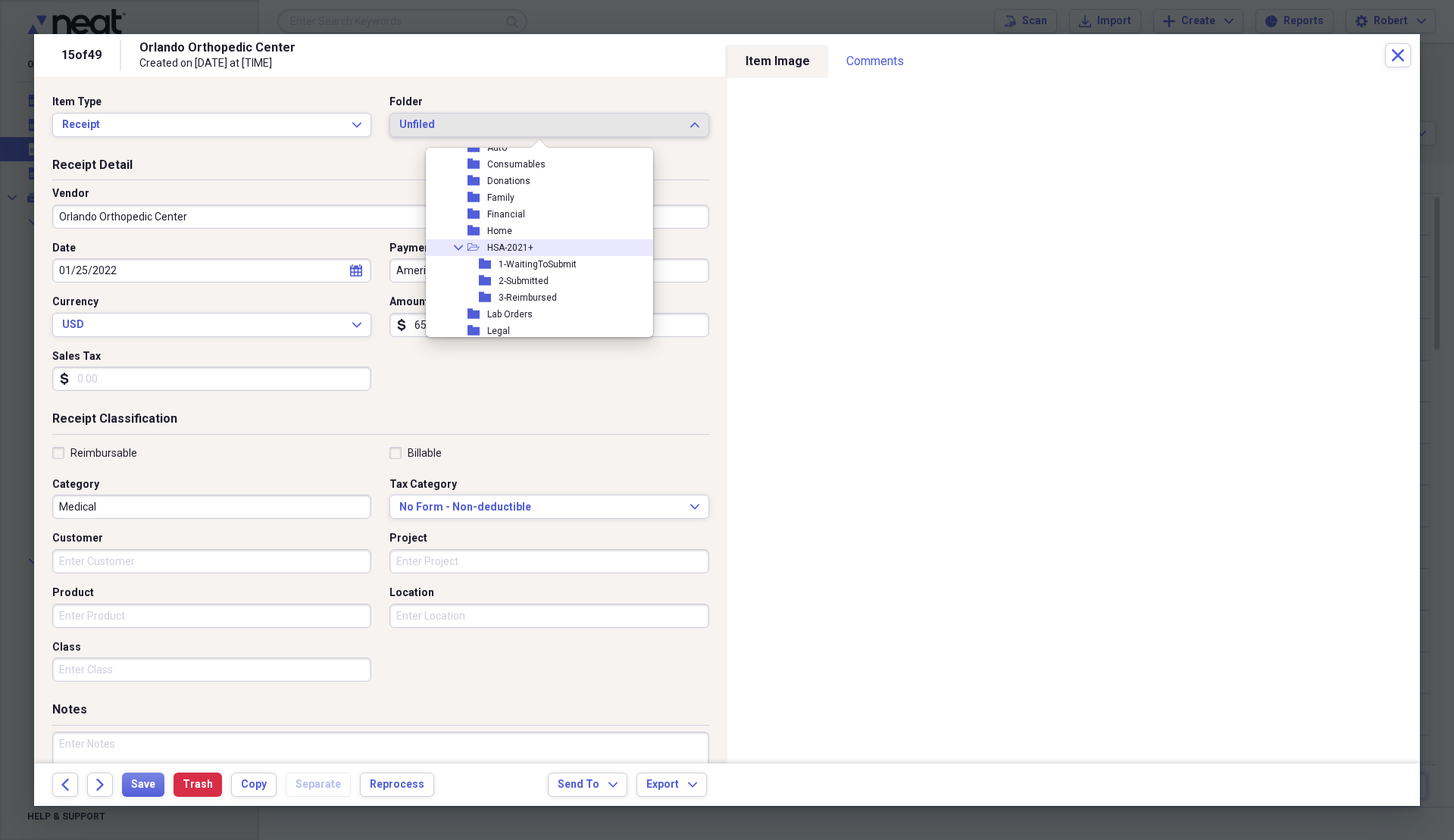 click on "HSA-2021+" at bounding box center (510, 248) 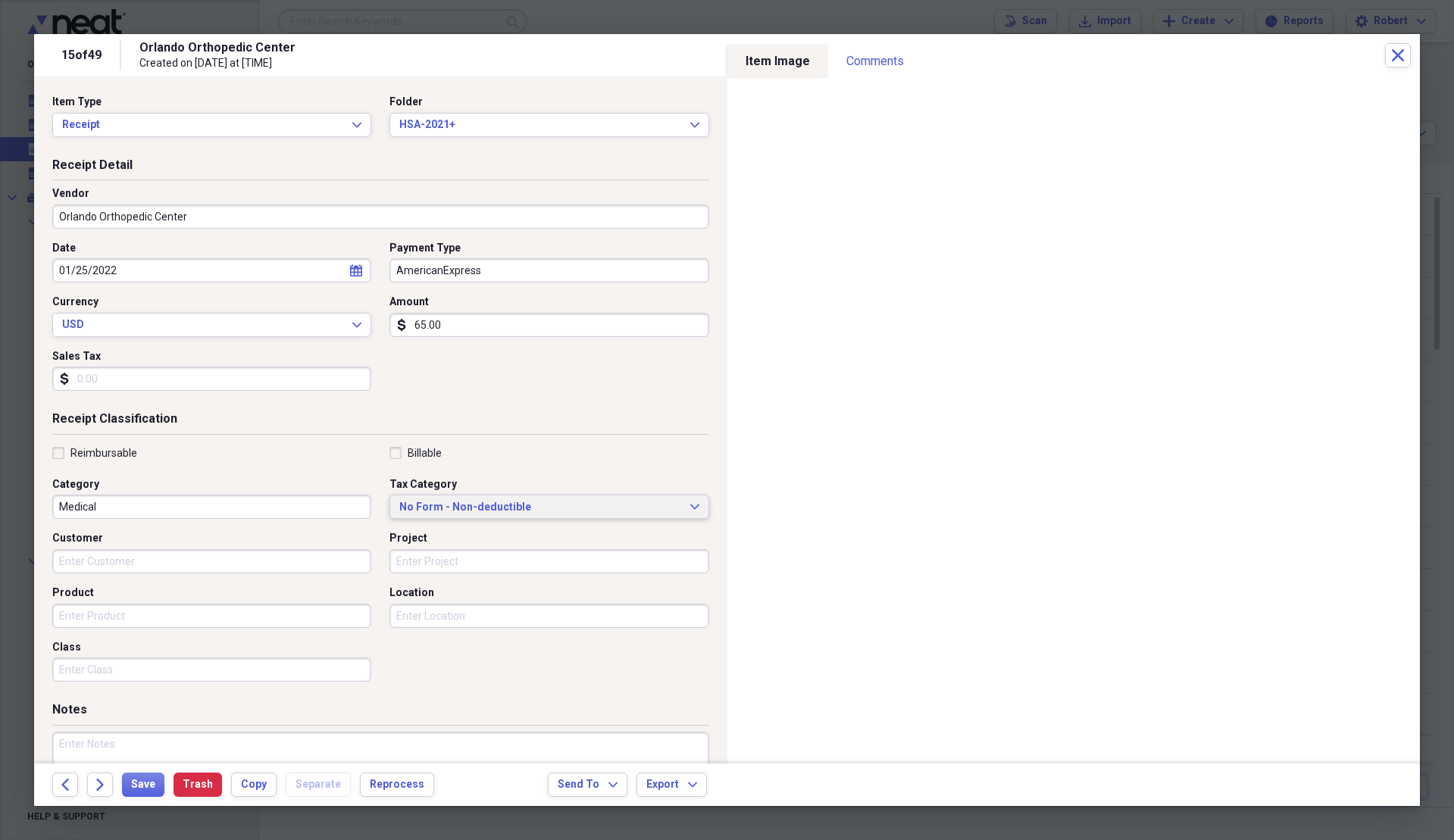 click on "No Form - Non-deductible" at bounding box center (539, 507) 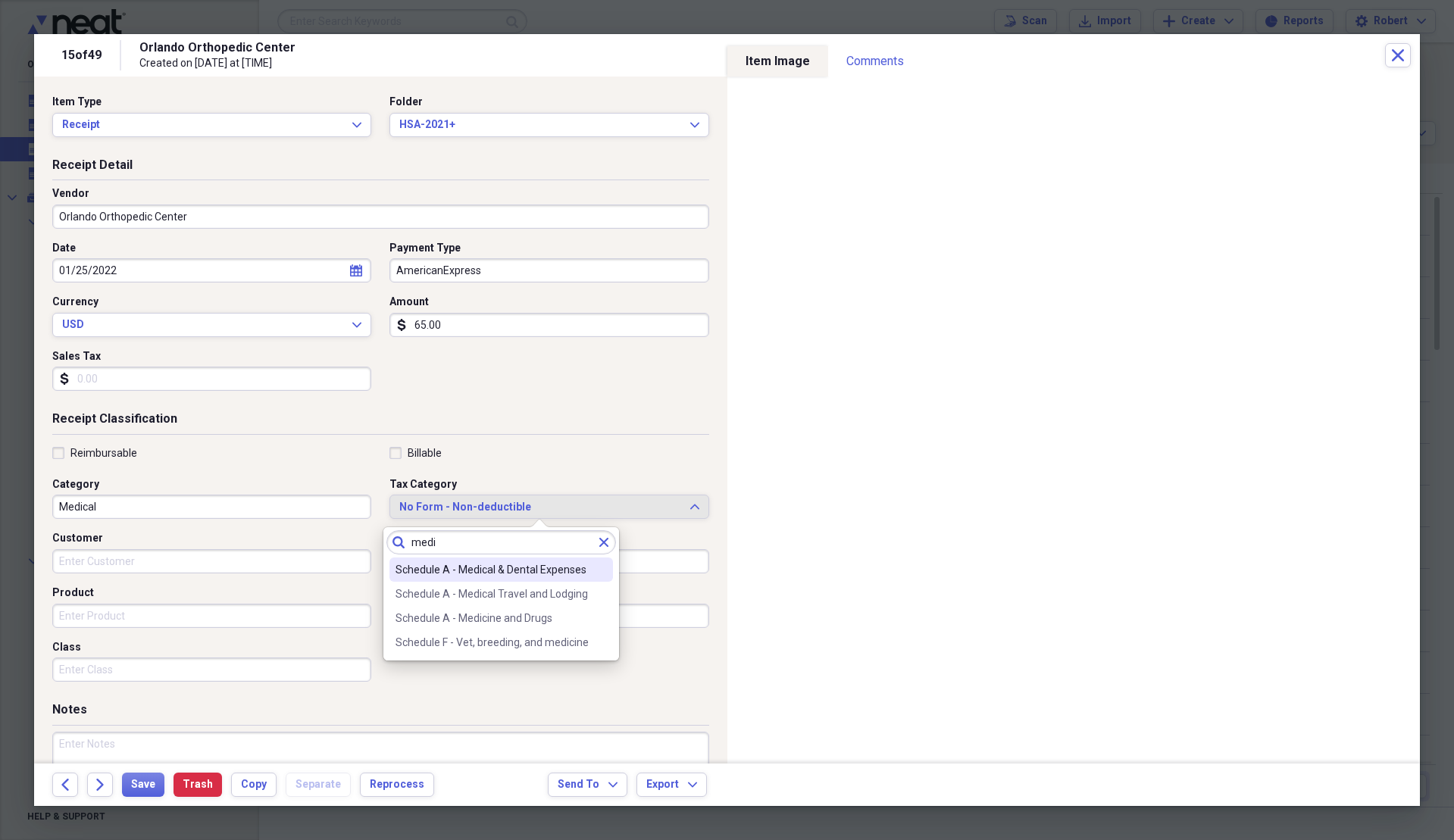 type on "medi" 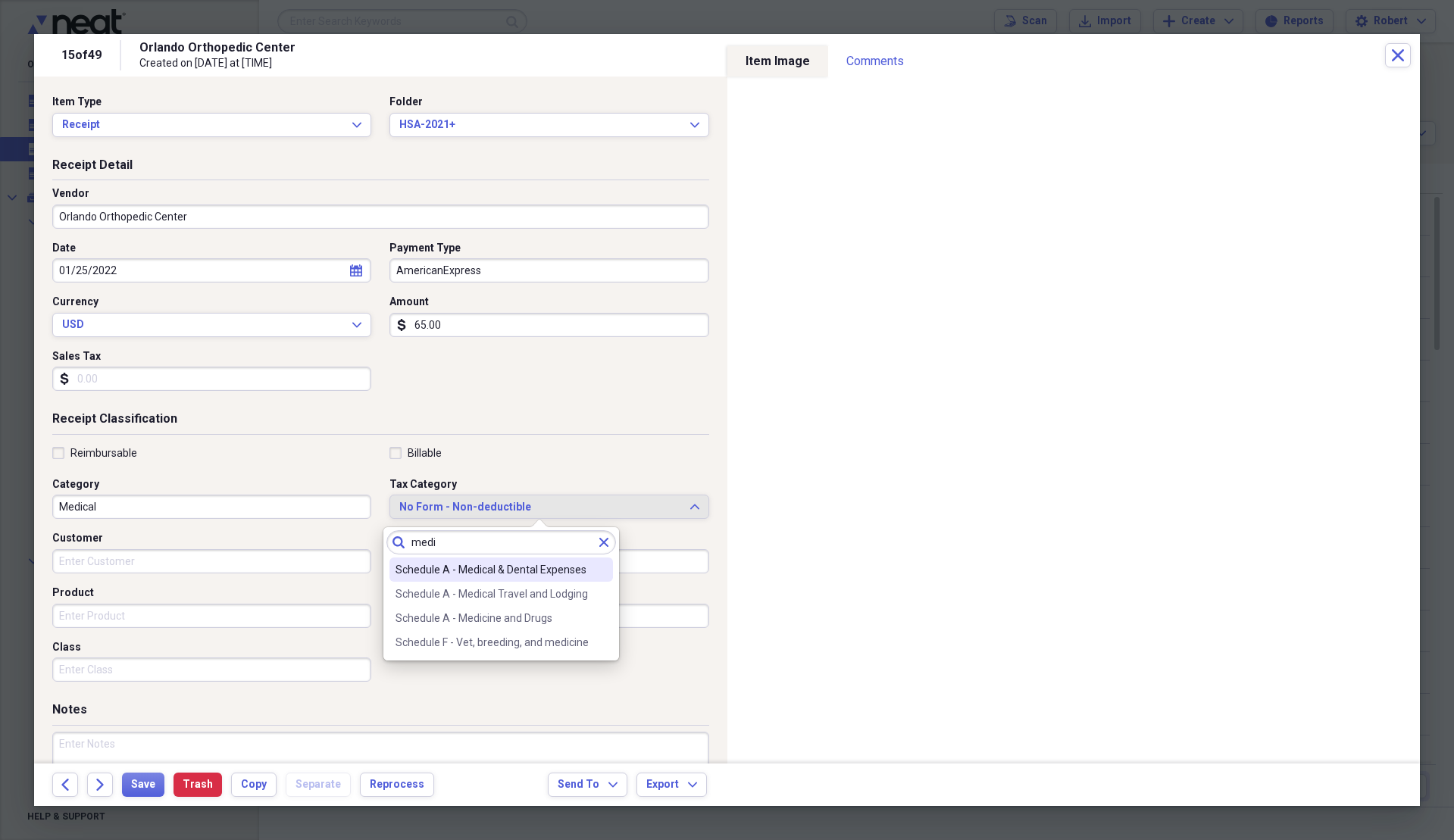 click on "Schedule A - Medical & Dental Expenses" at bounding box center (492, 570) 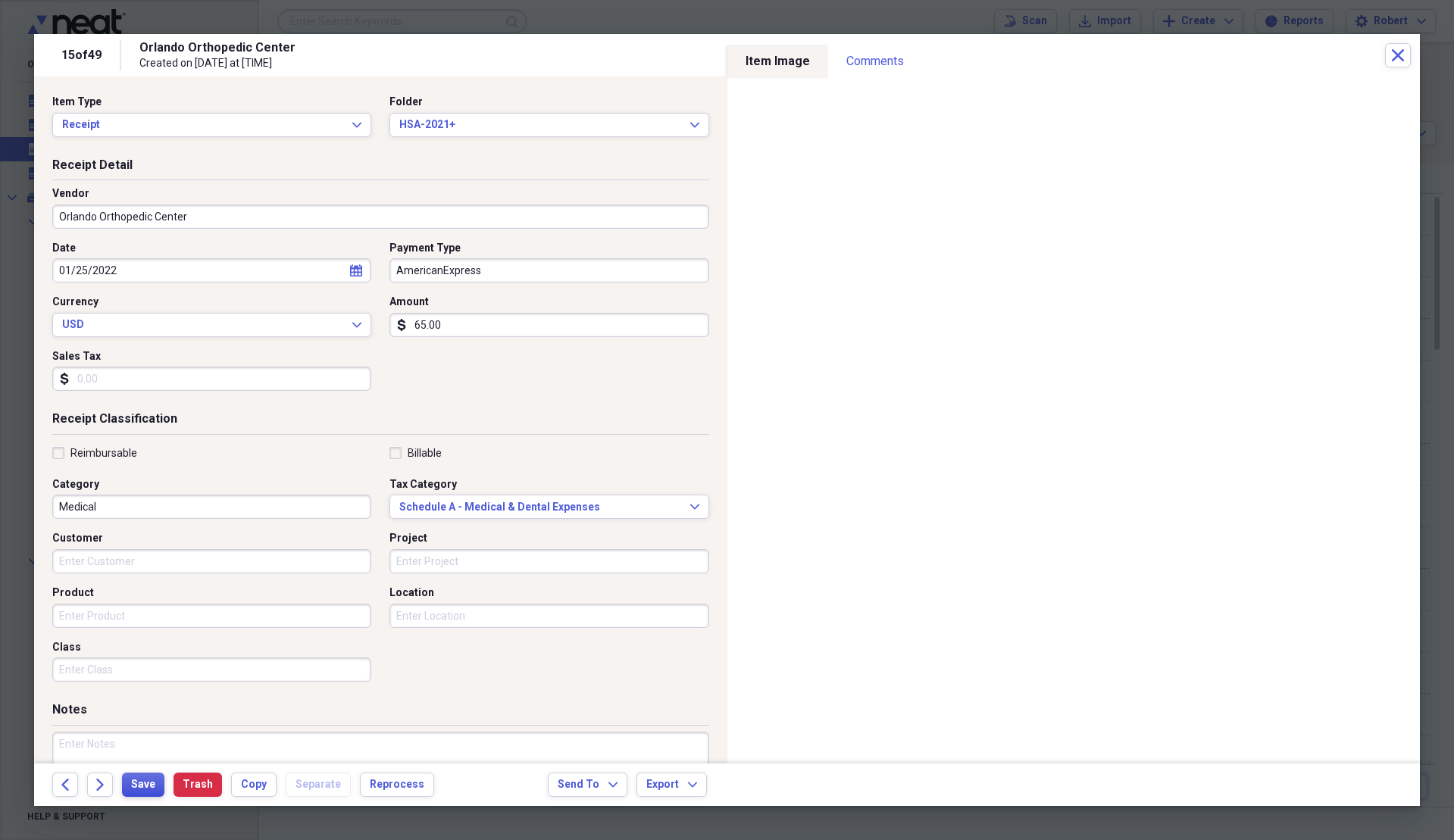 click on "Save" at bounding box center [143, 785] 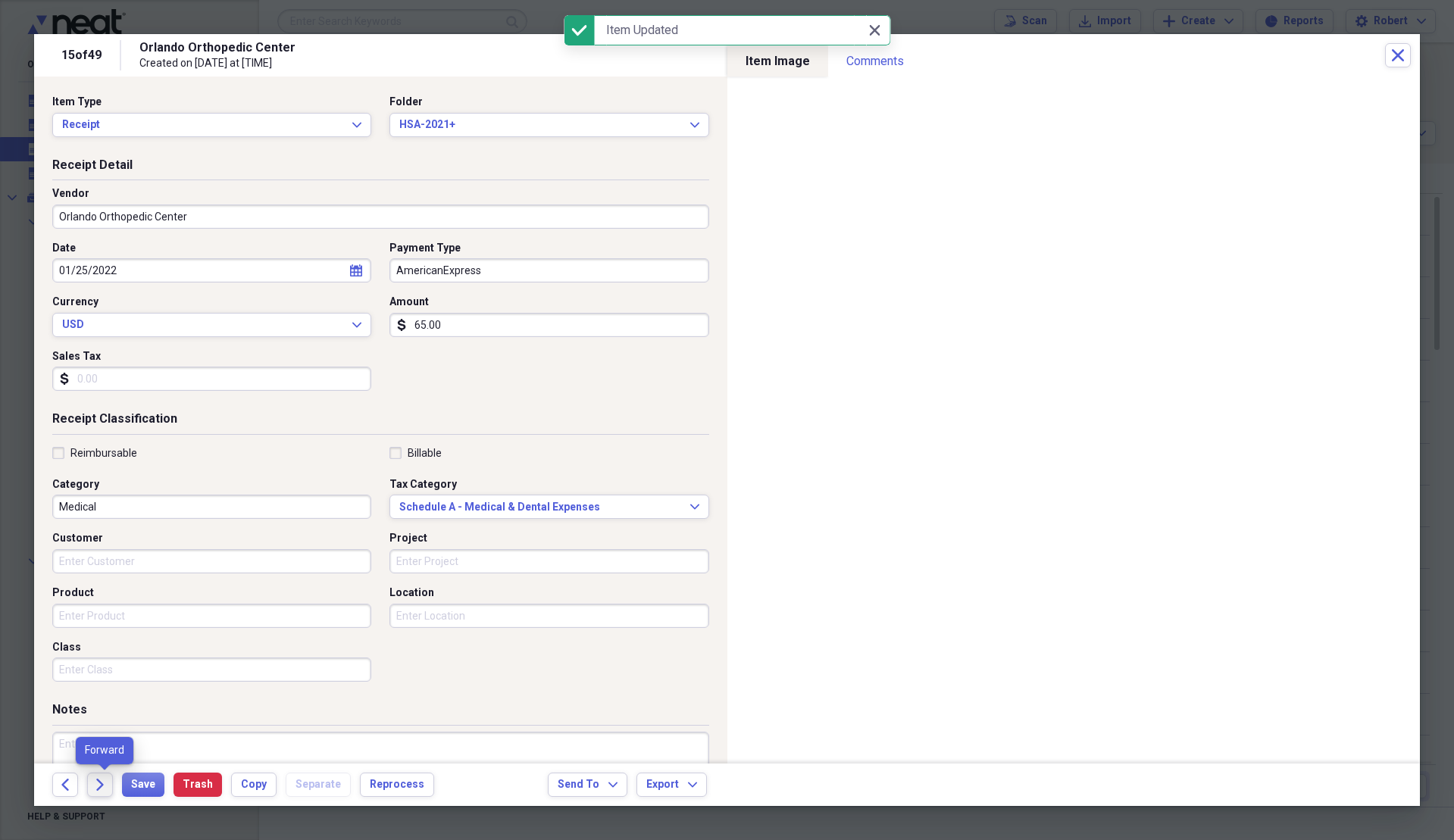 click on "Forward" 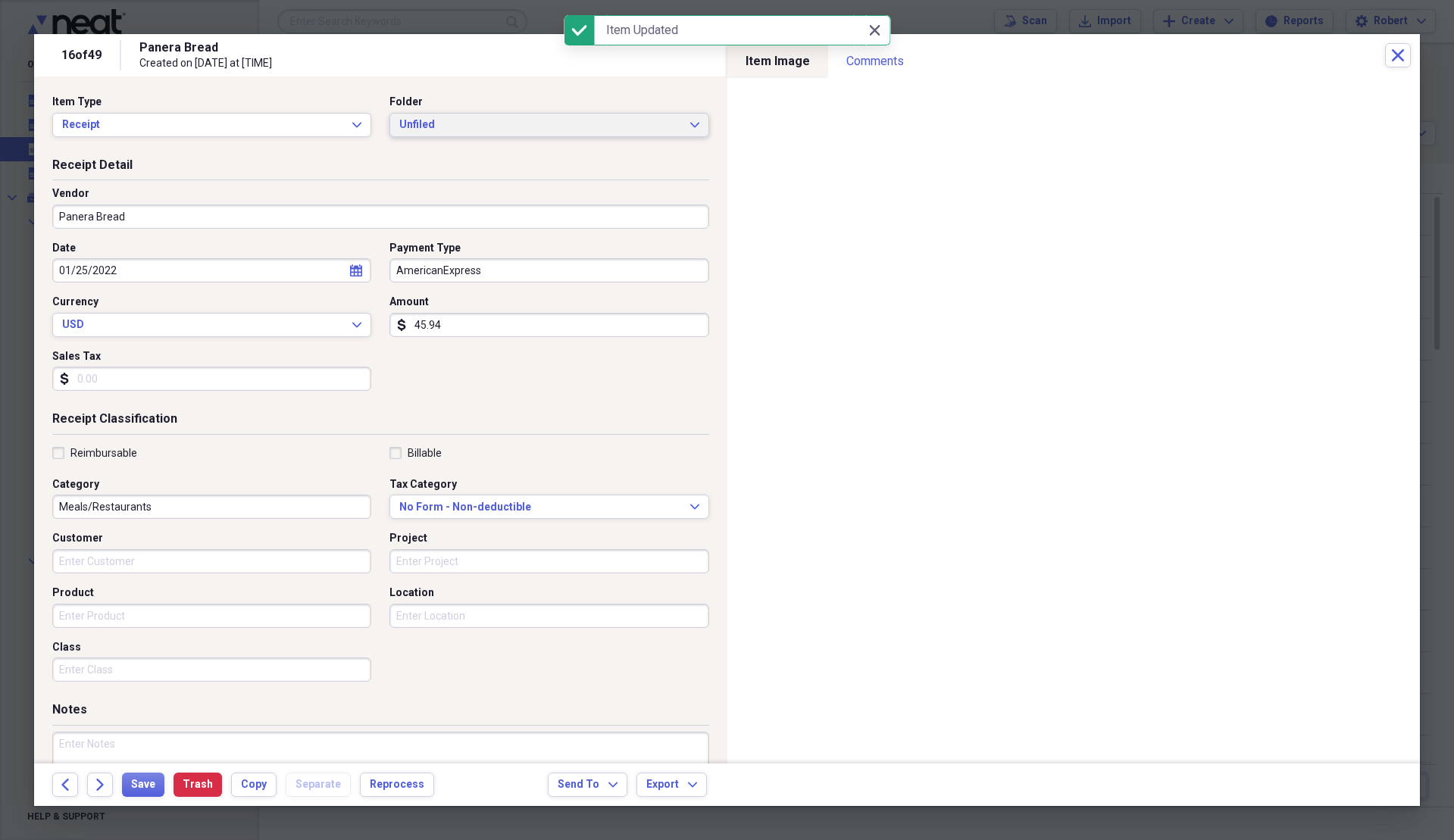 click on "Unfiled" at bounding box center (539, 125) 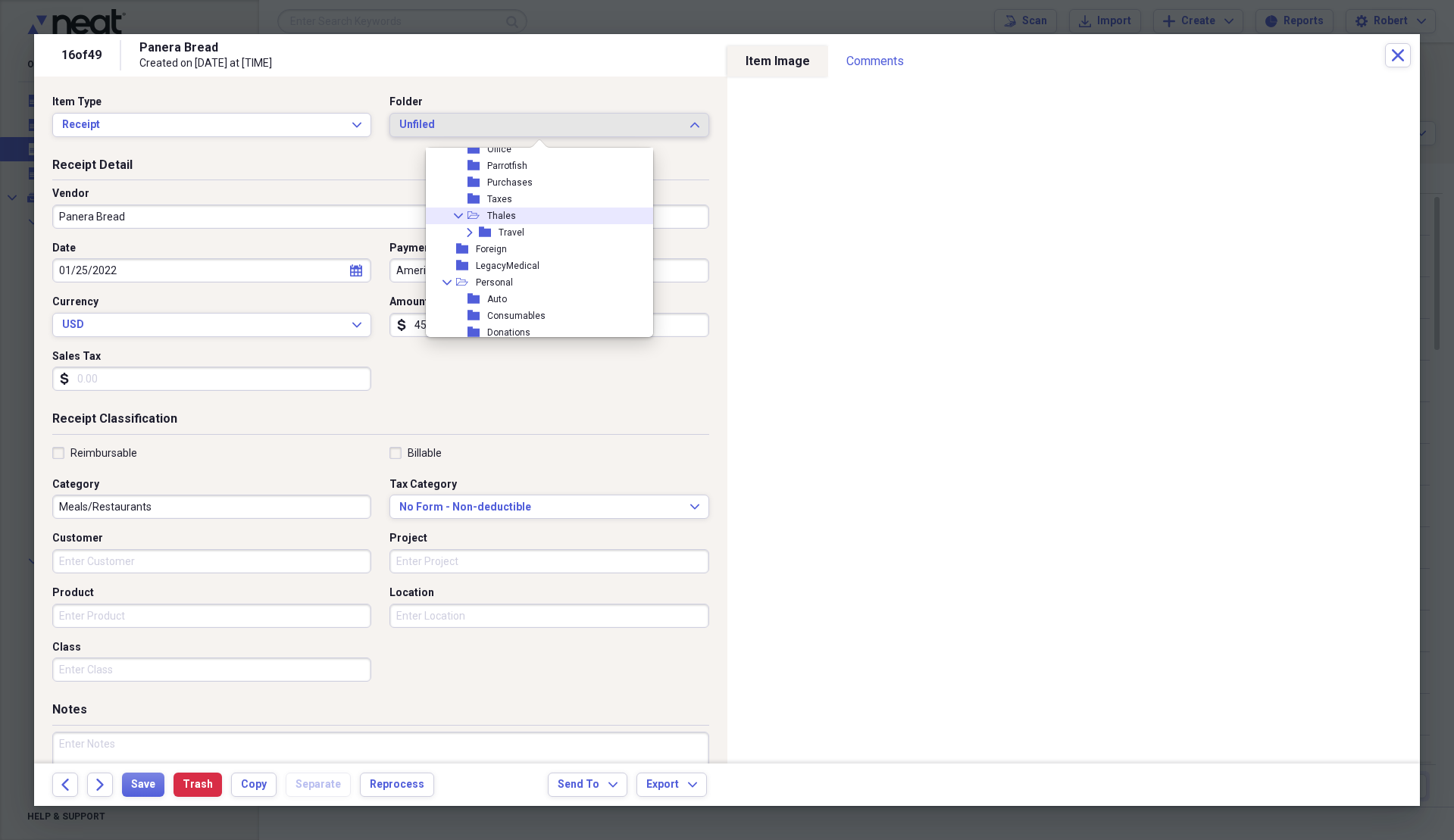 scroll, scrollTop: 227, scrollLeft: 0, axis: vertical 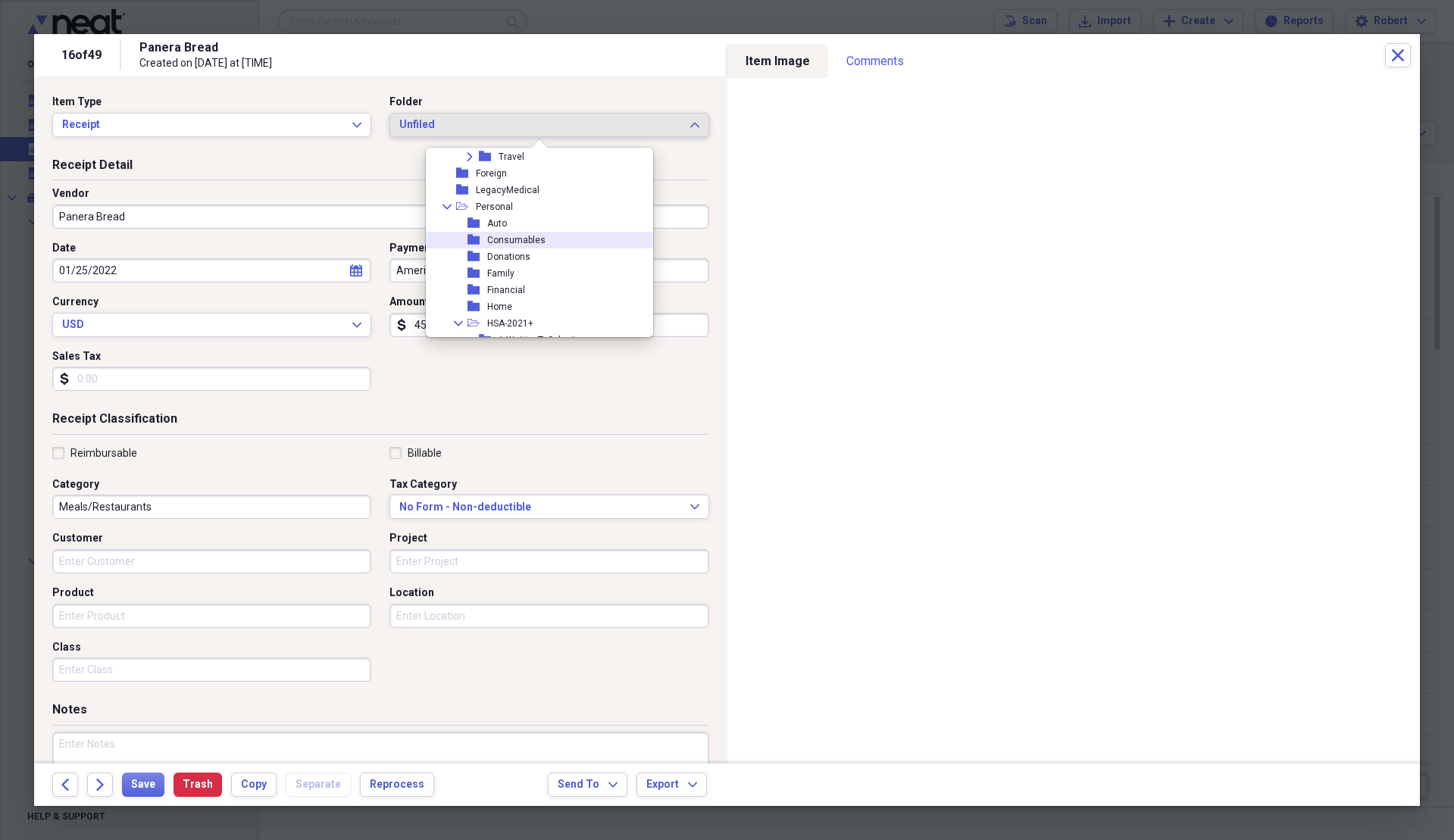 click on "Consumables" at bounding box center (516, 240) 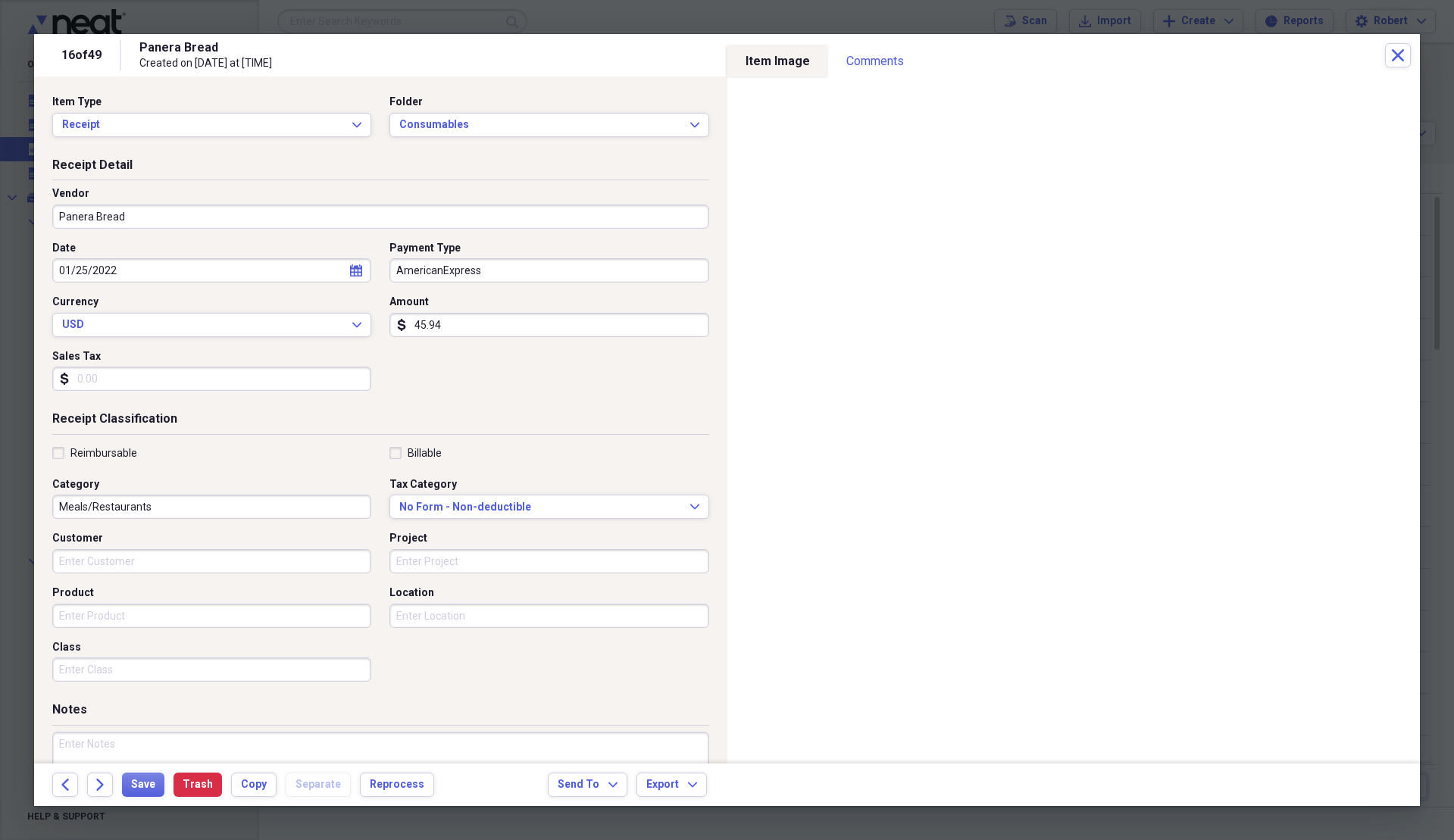 click on "Sales Tax" at bounding box center [211, 379] 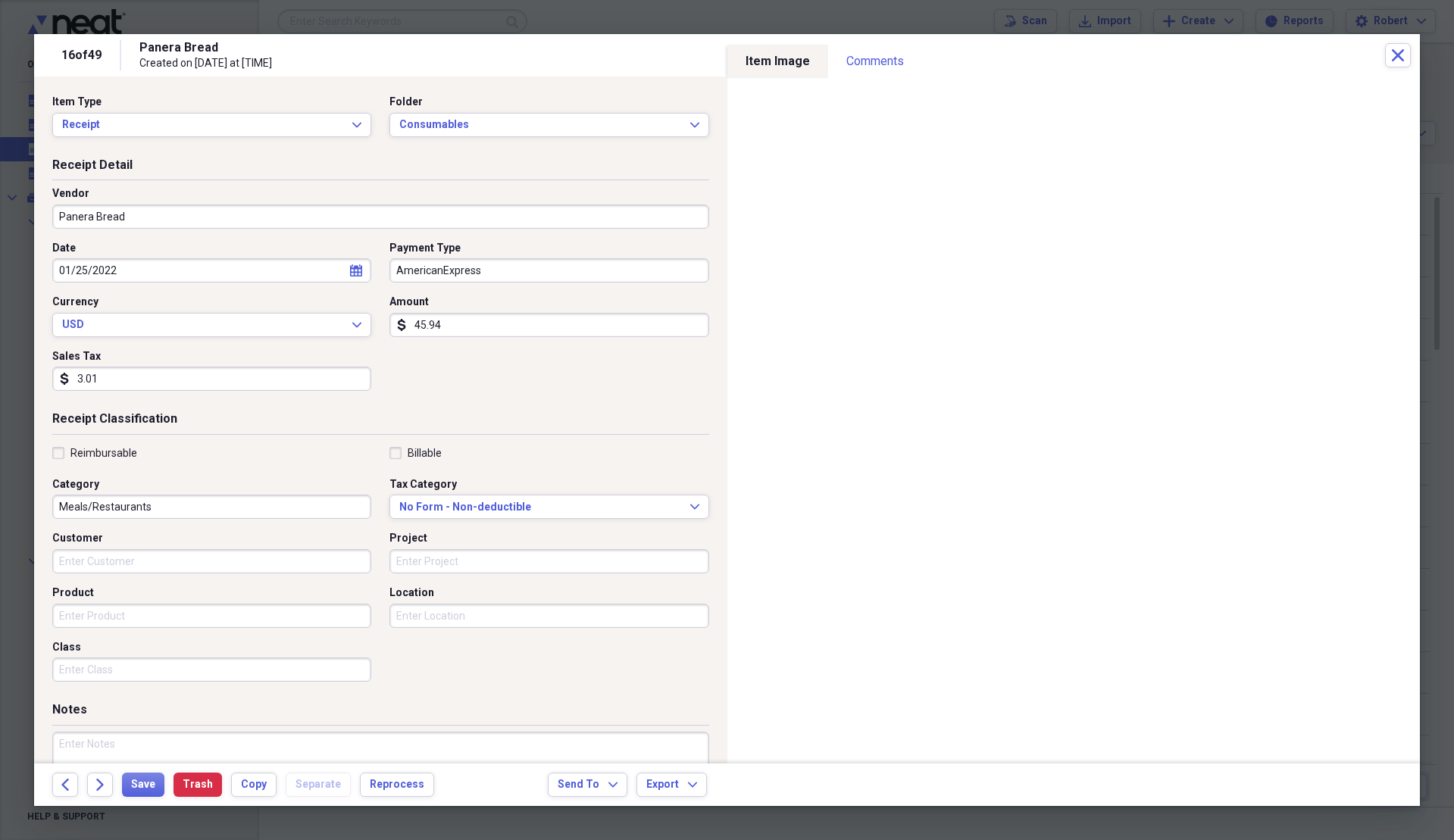 type on "3.01" 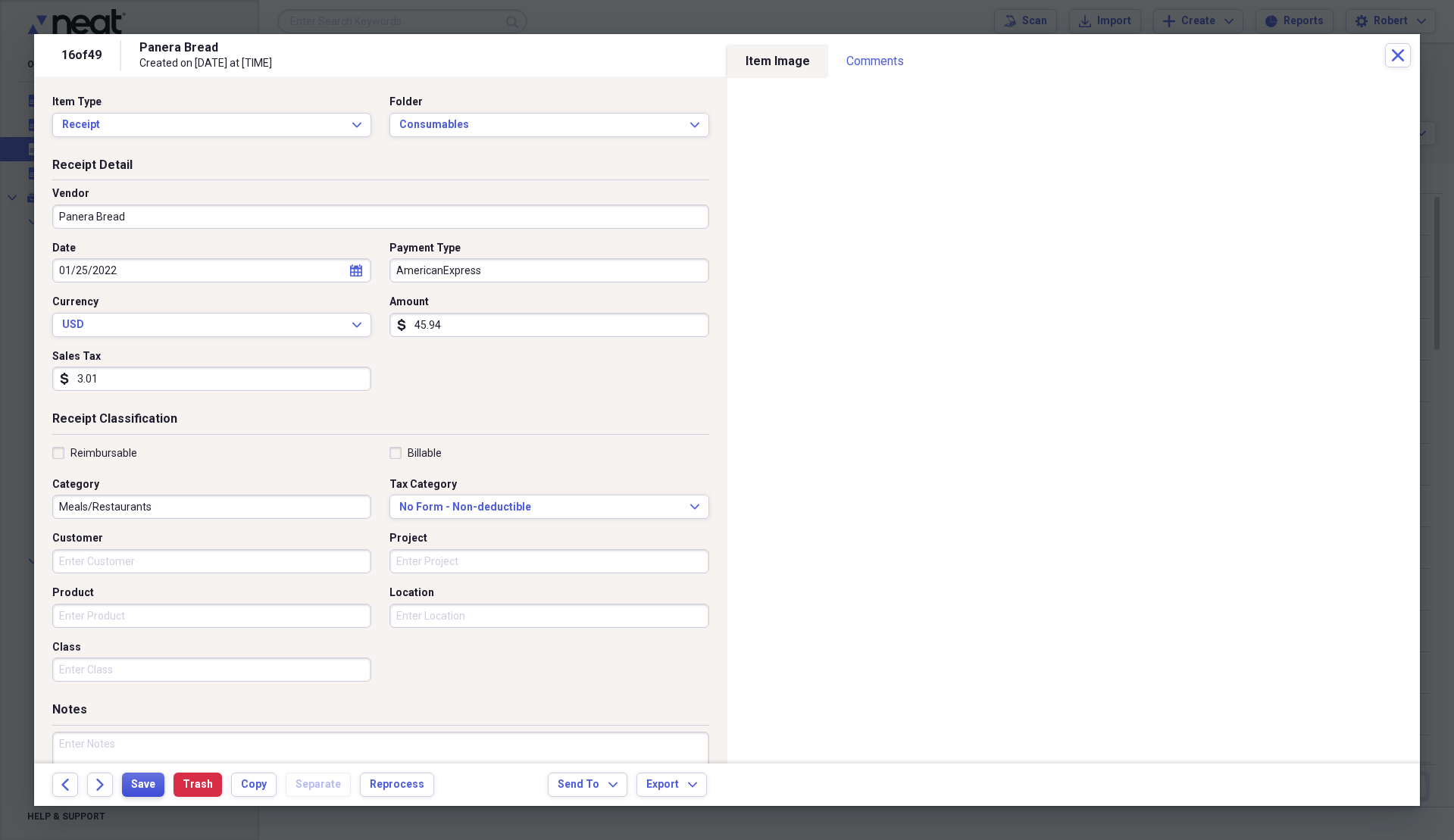click on "Save" at bounding box center [143, 785] 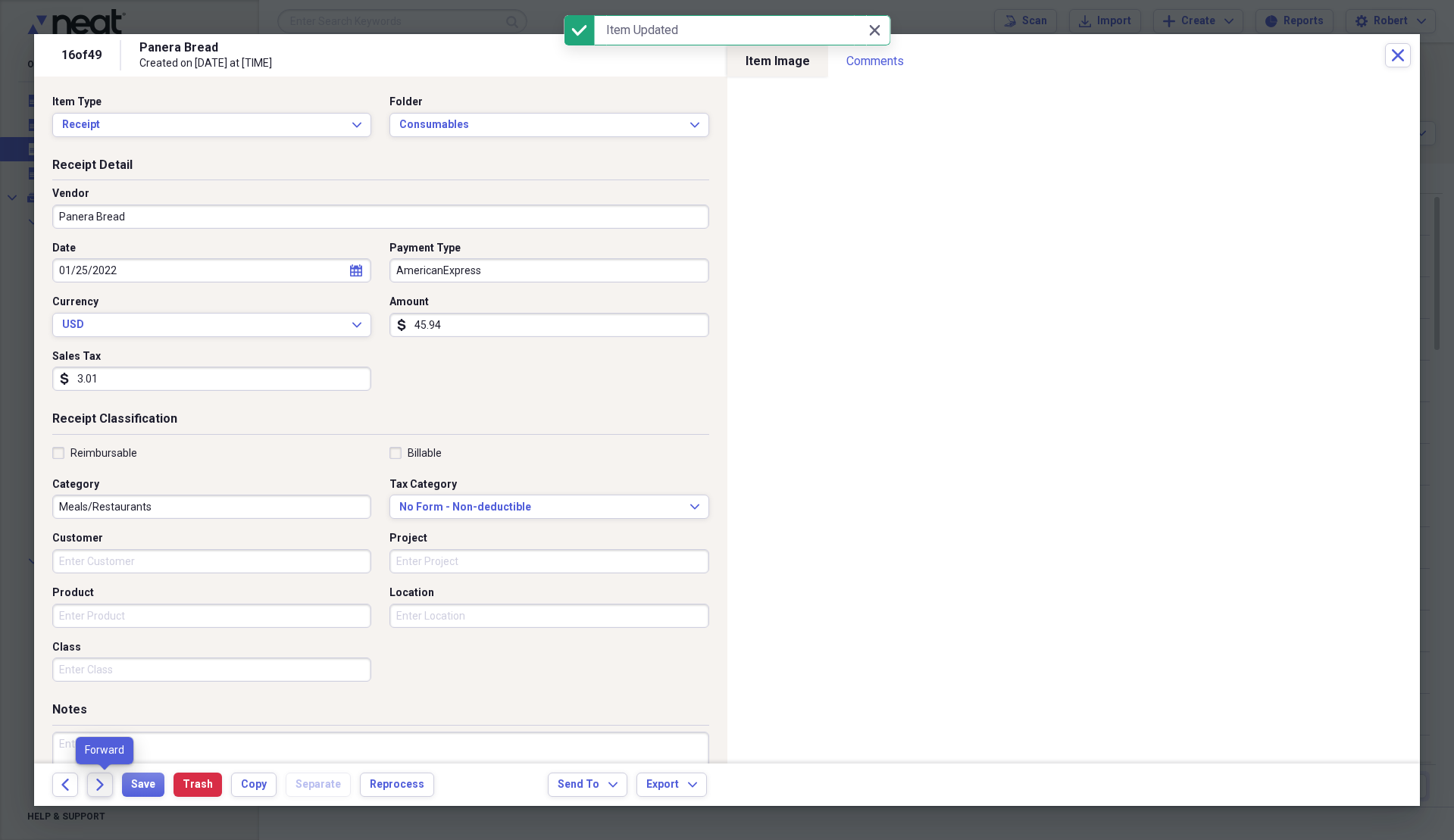 click 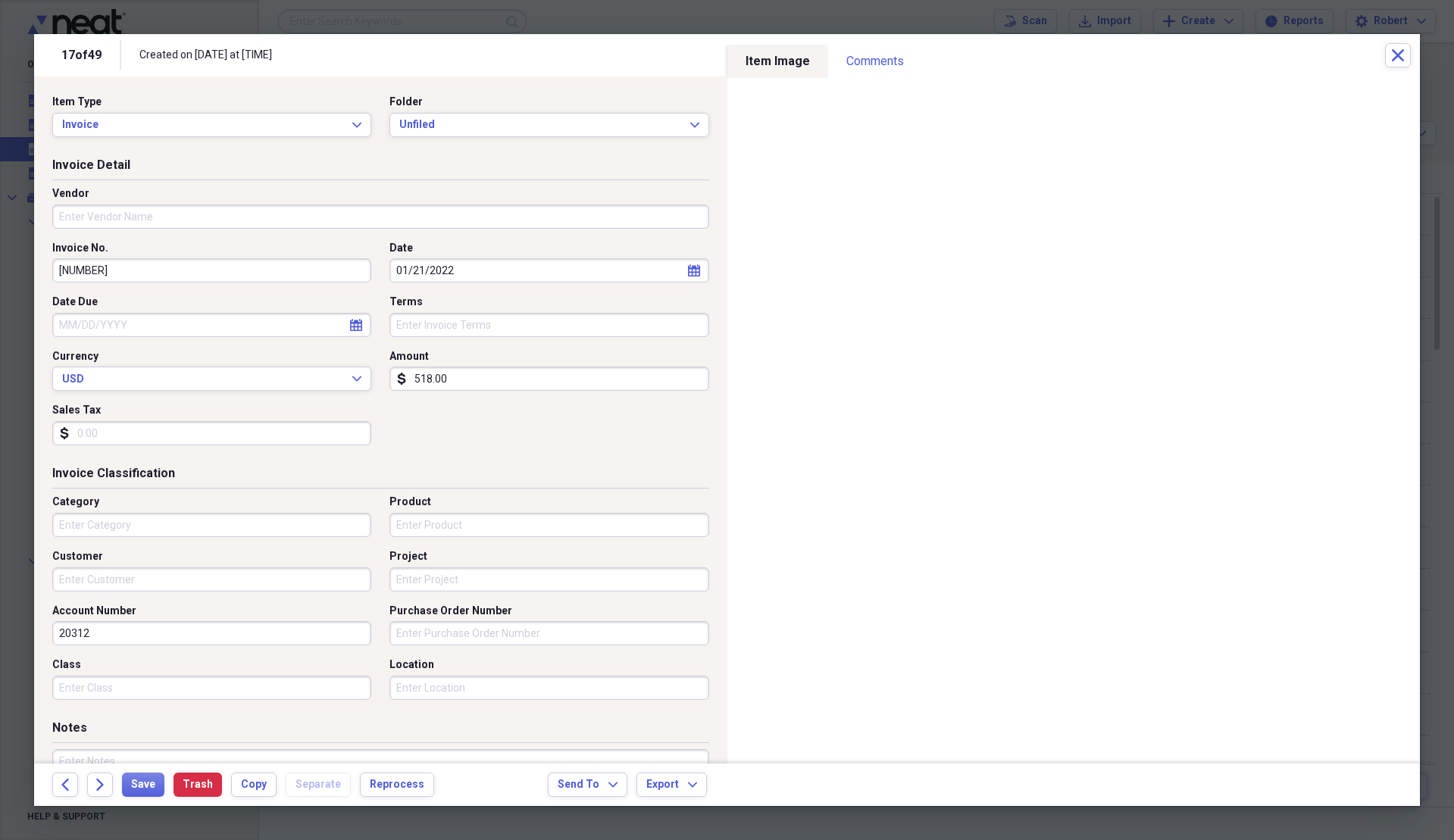 click on "518.00" at bounding box center [549, 379] 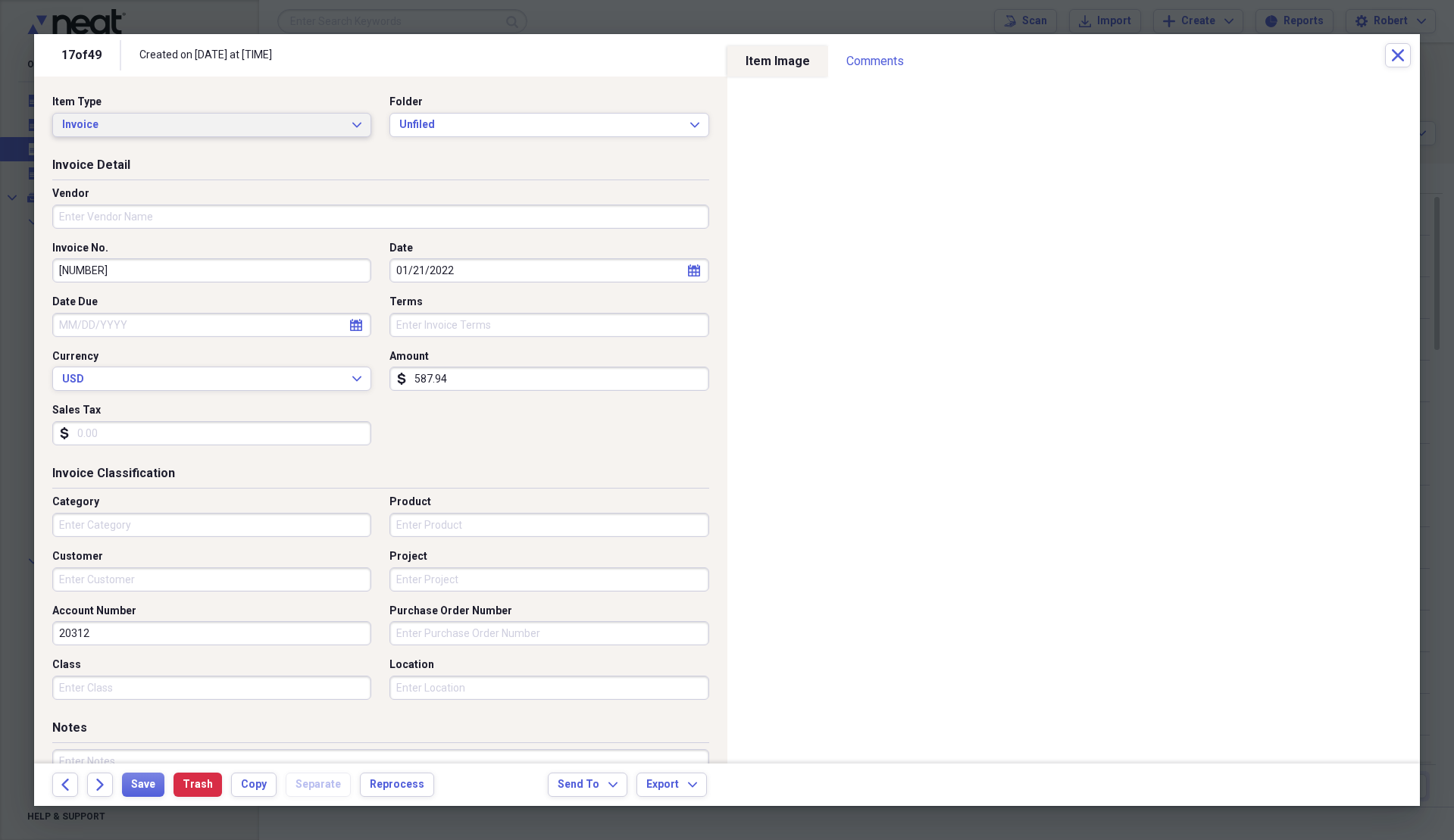 type on "587.94" 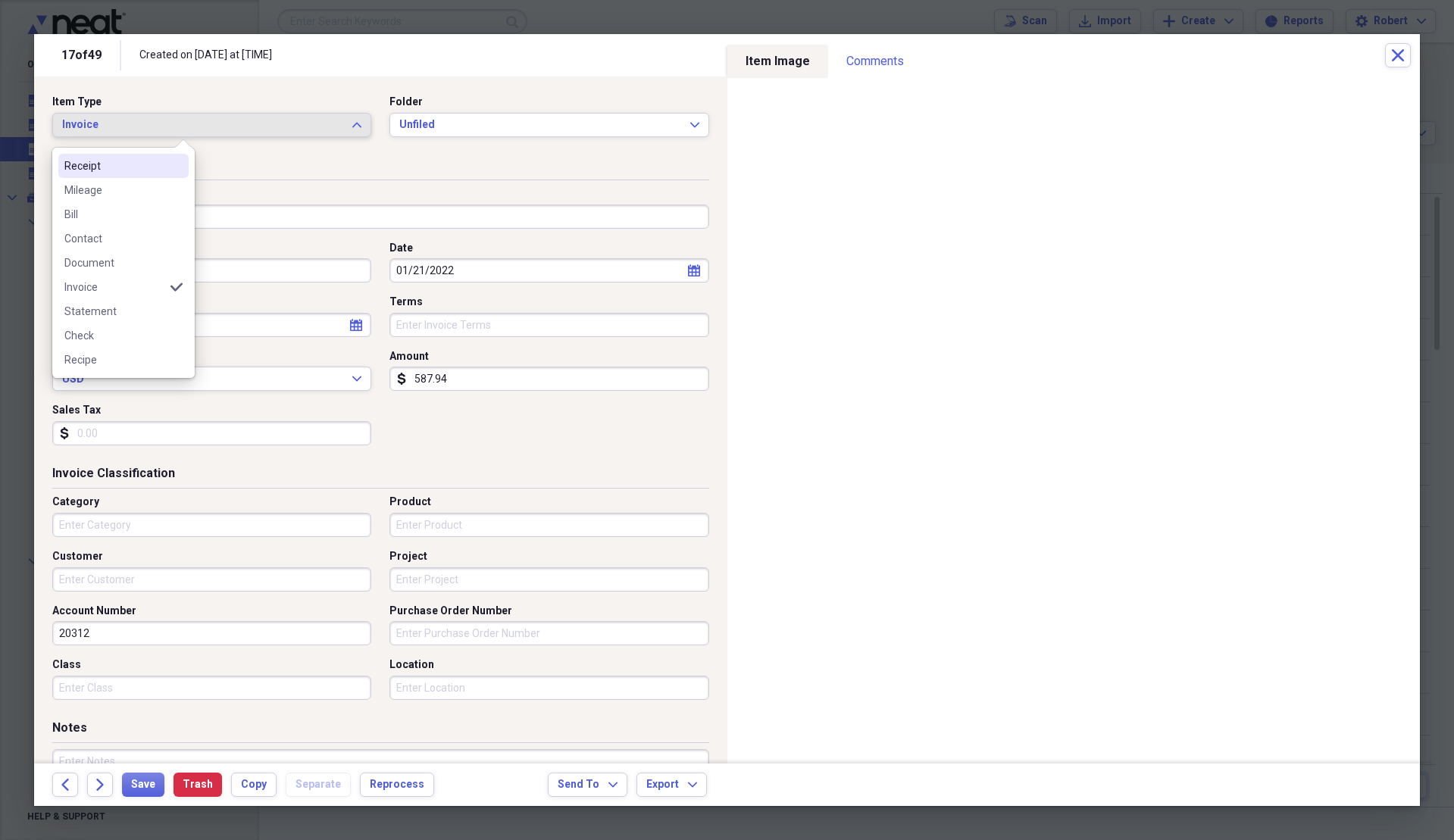 click on "Receipt" at bounding box center (124, 166) 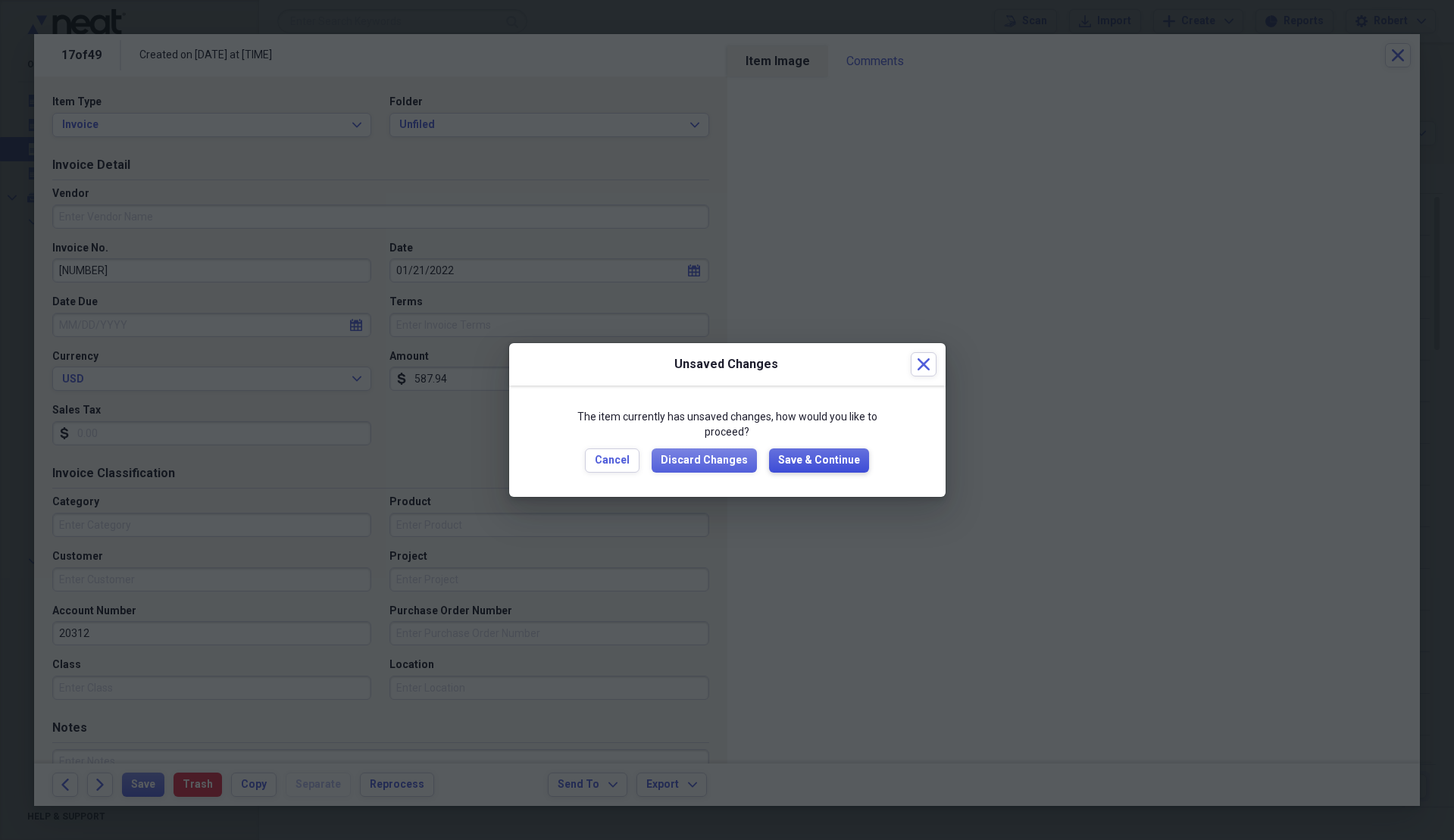 click on "Save & Continue" at bounding box center (819, 461) 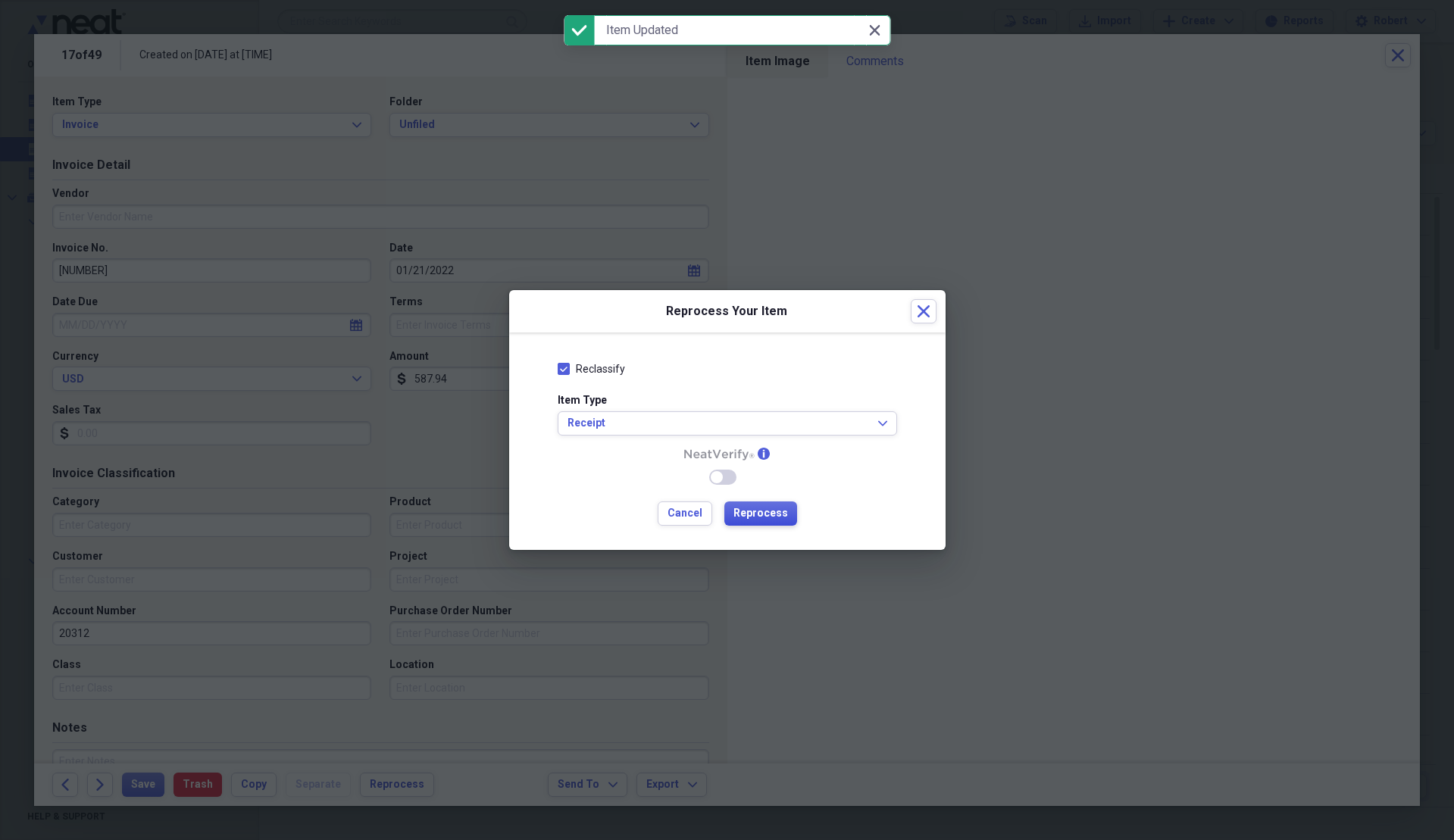 click on "Reprocess" at bounding box center [761, 514] 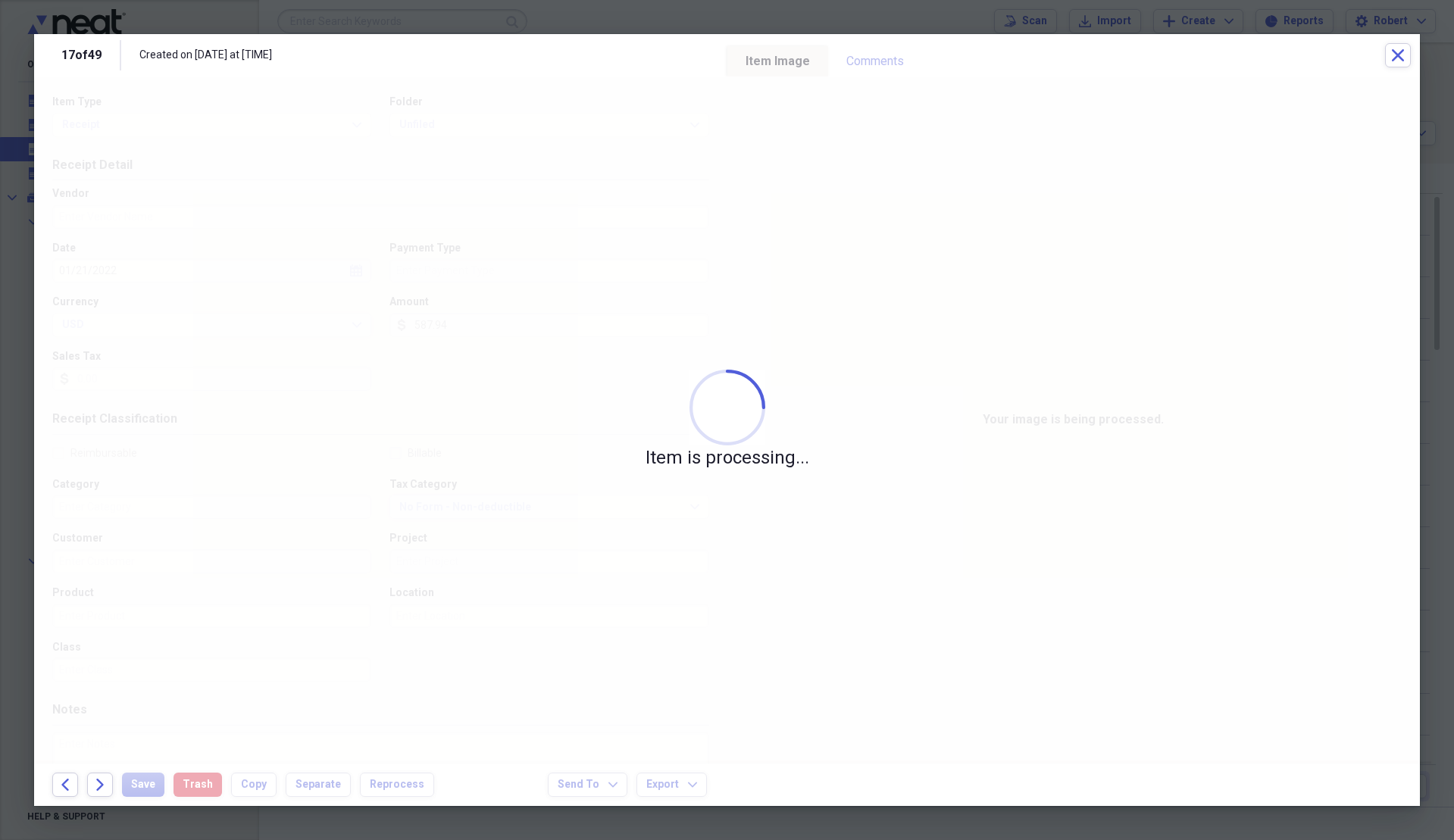 type on "AmericanExpress" 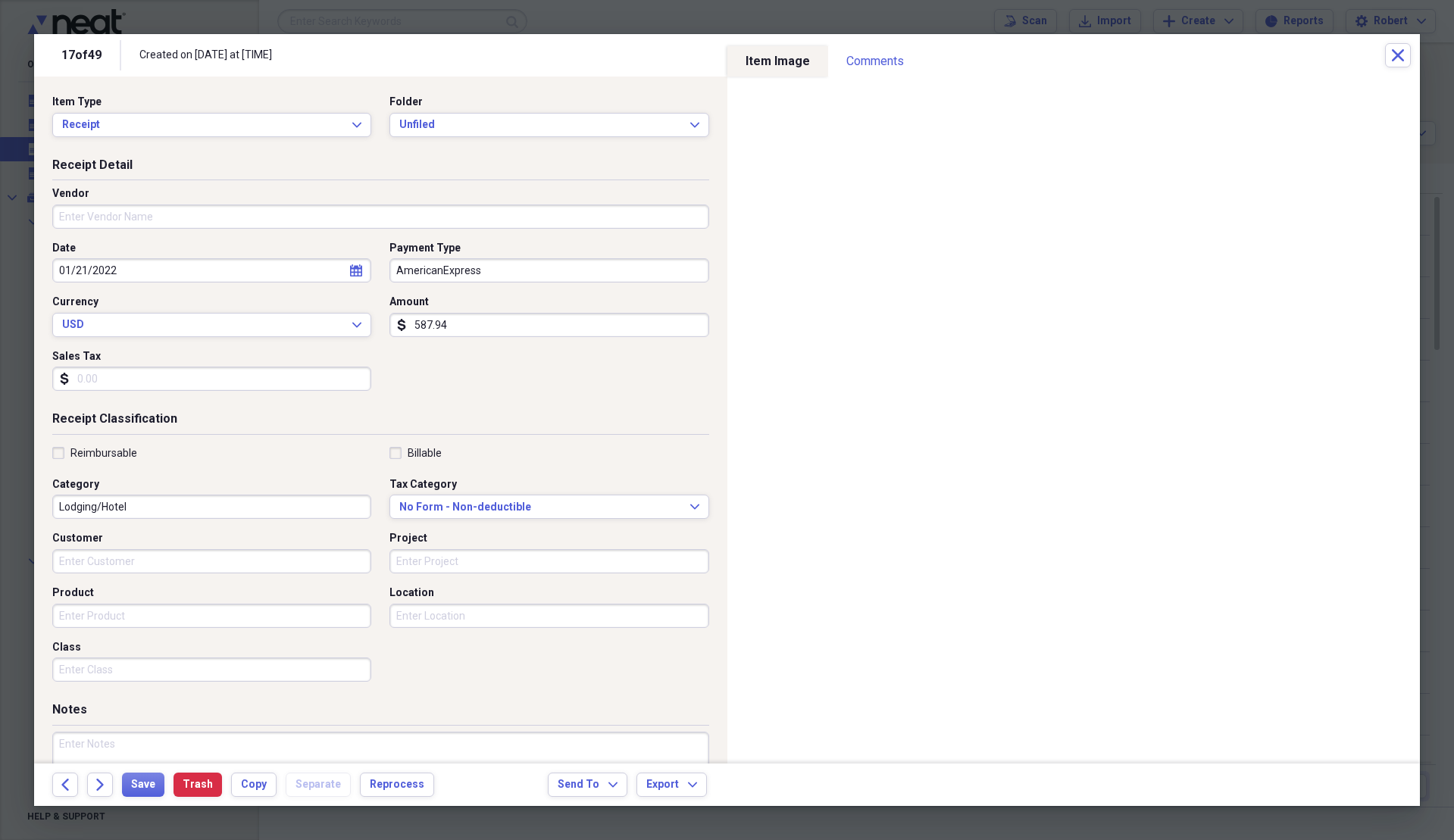 click on "Vendor" at bounding box center (380, 217) 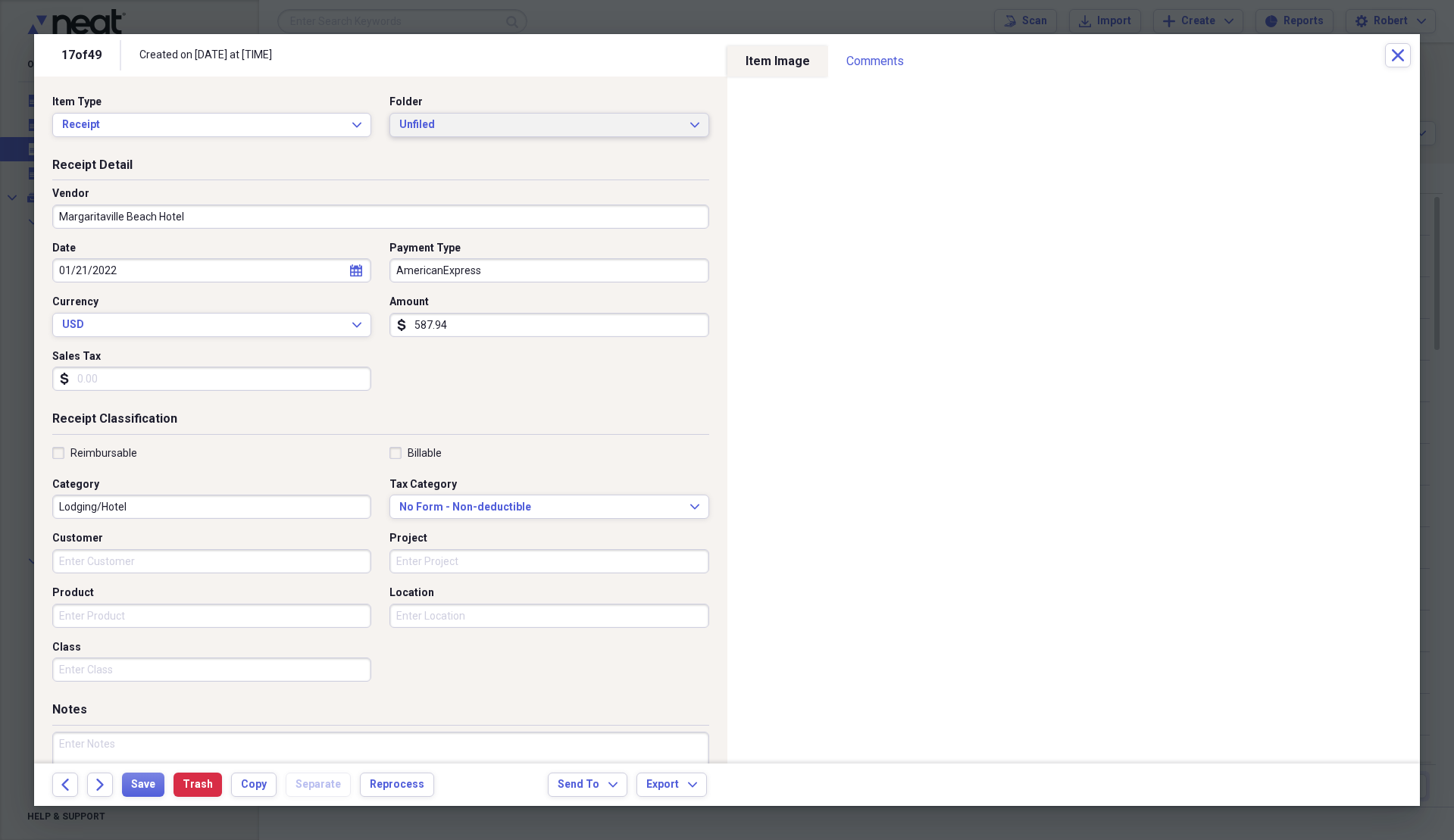 type on "Margaritaville Beach Hotel" 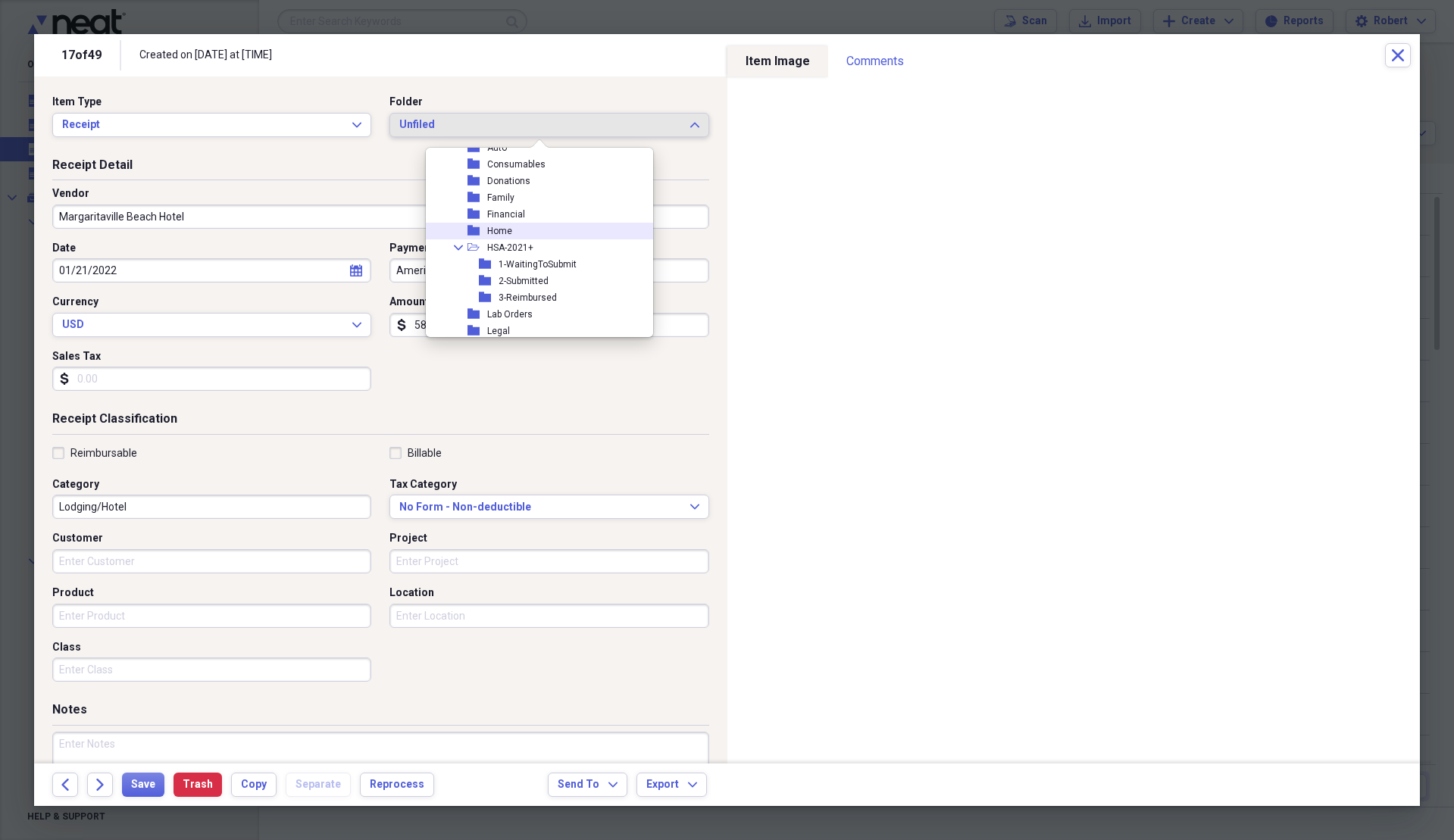 scroll, scrollTop: 379, scrollLeft: 0, axis: vertical 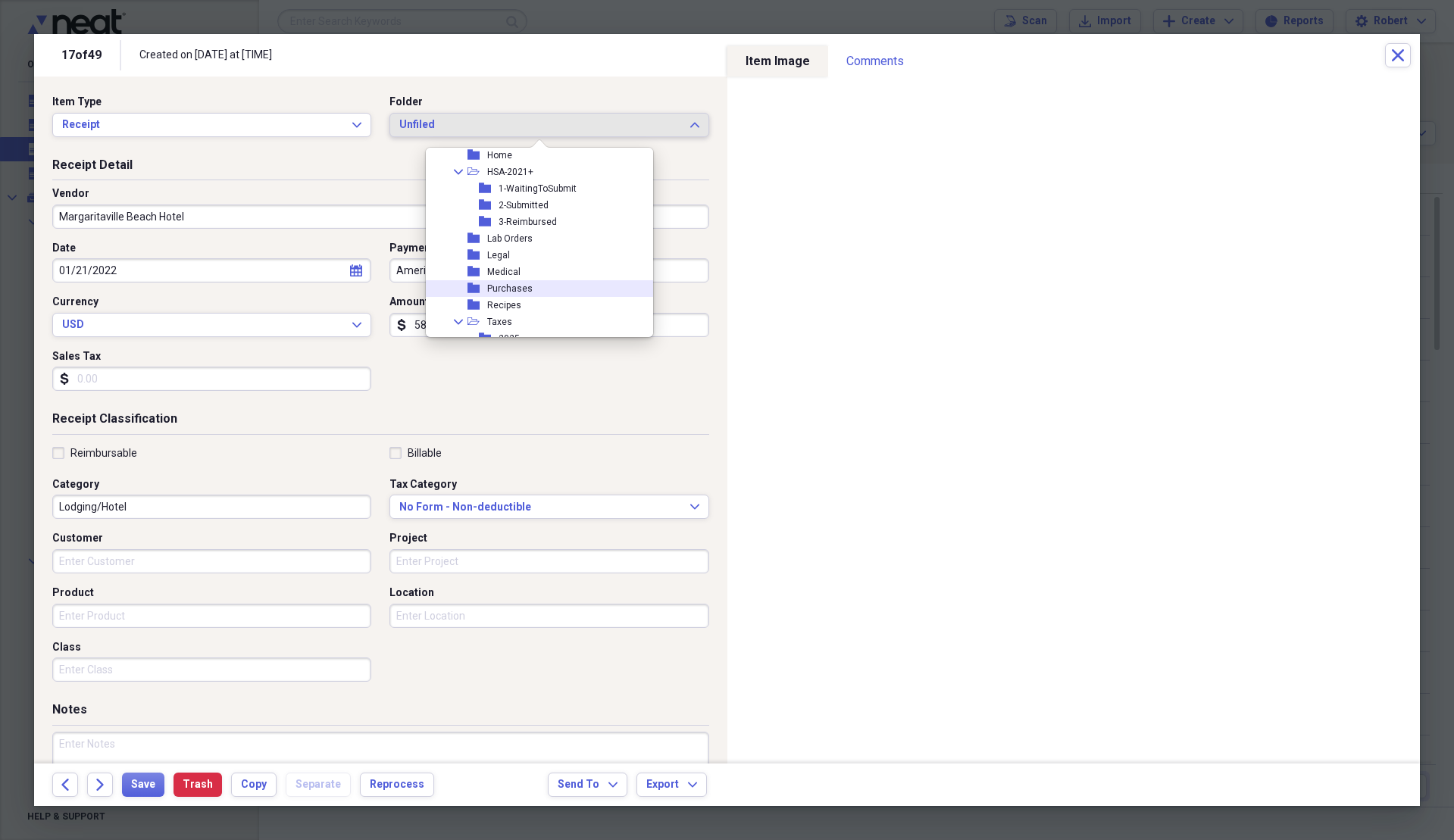 click on "Purchases" at bounding box center [510, 289] 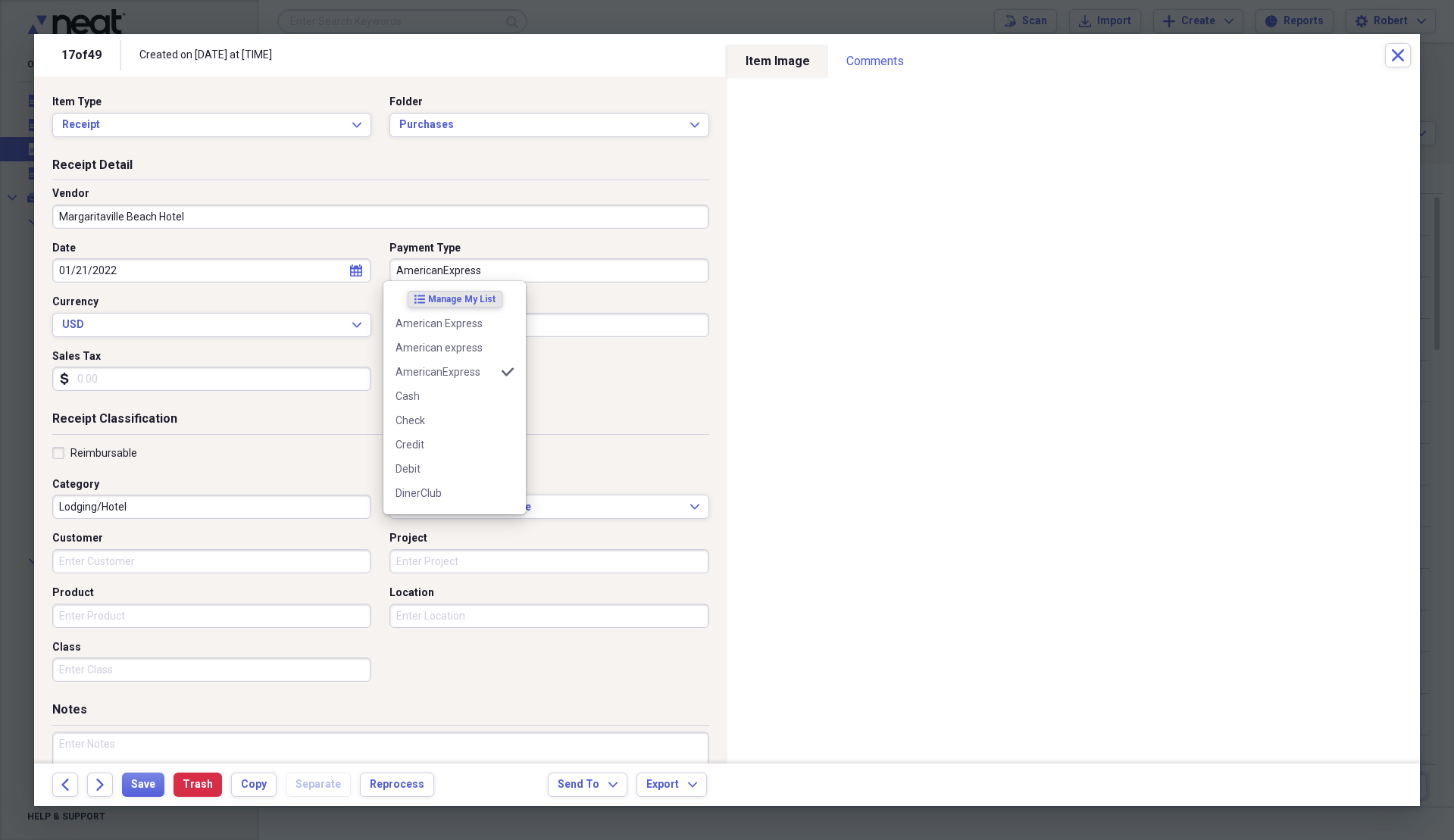 click on "AmericanExpress" at bounding box center [549, 270] 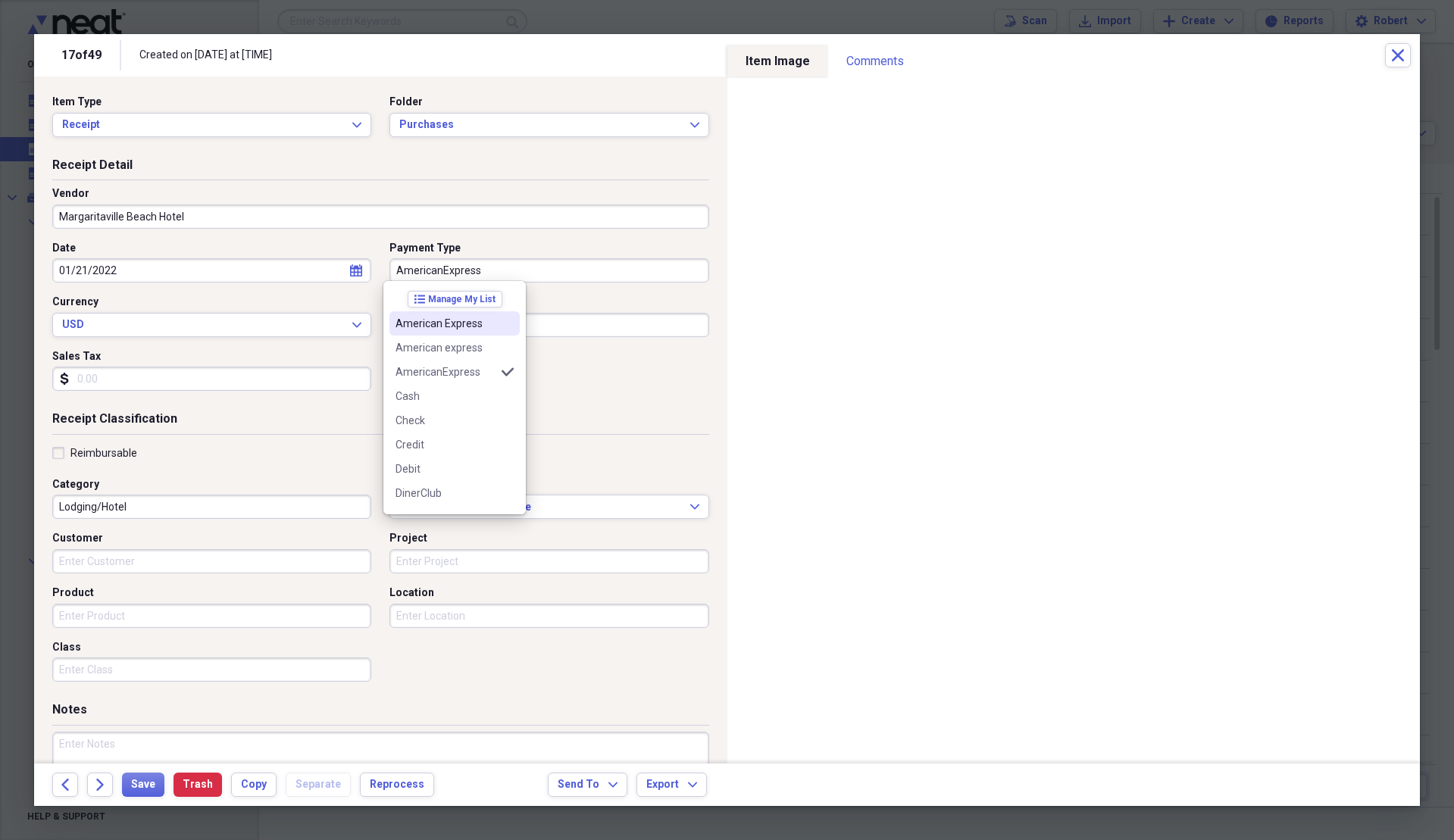 click on "American Express" at bounding box center [446, 323] 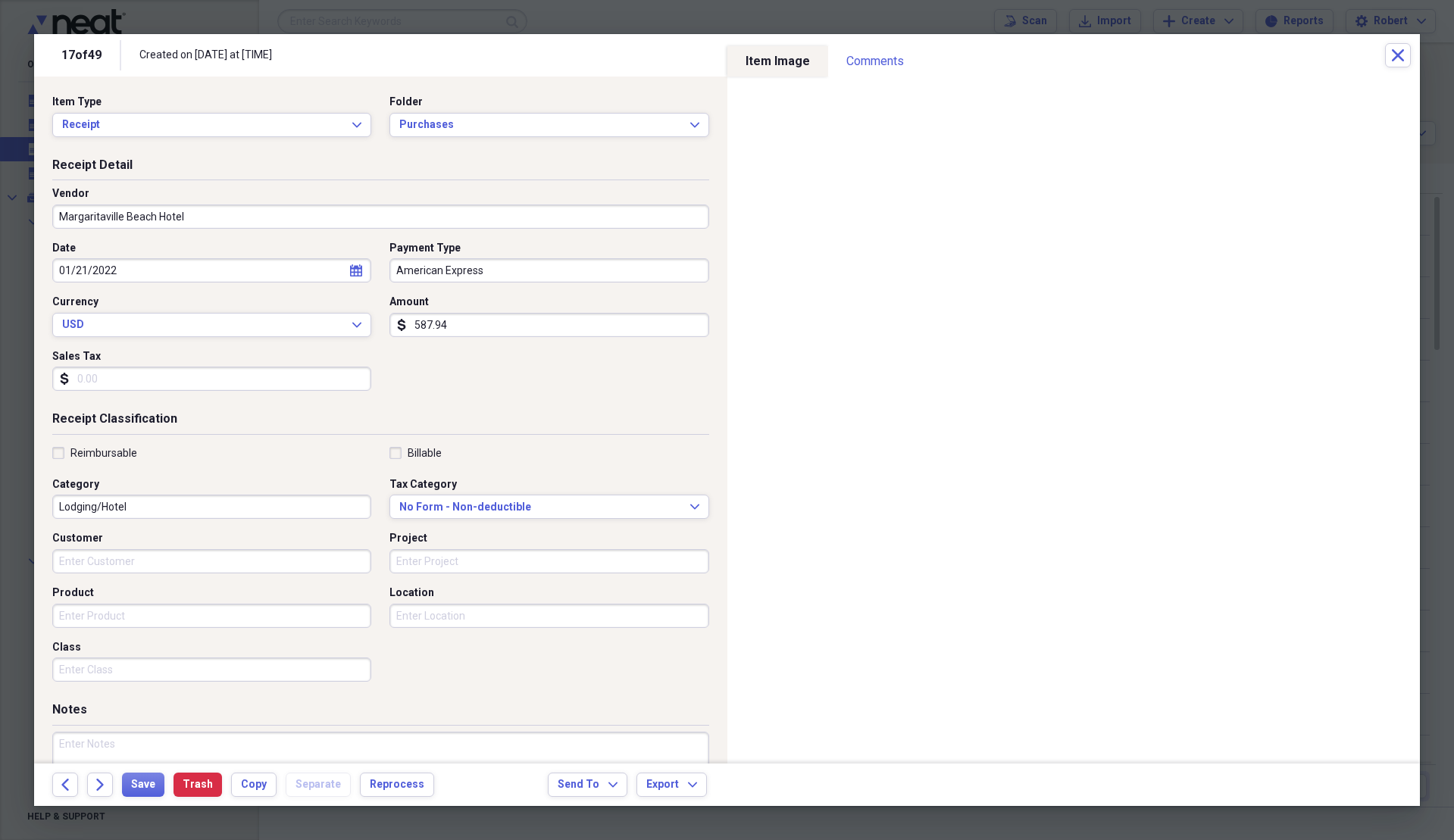 click on "Sales Tax" at bounding box center [211, 379] 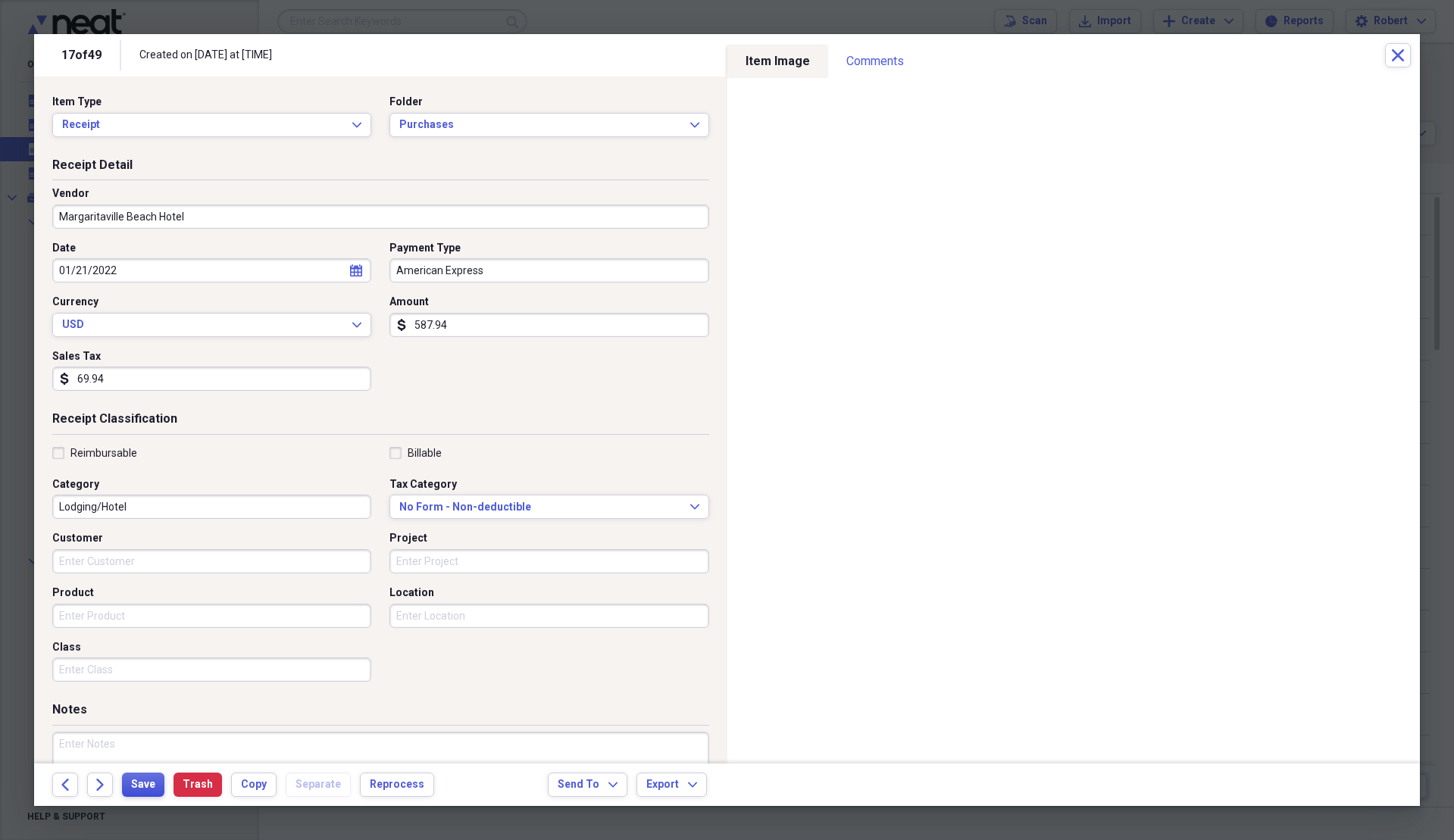 type on "69.94" 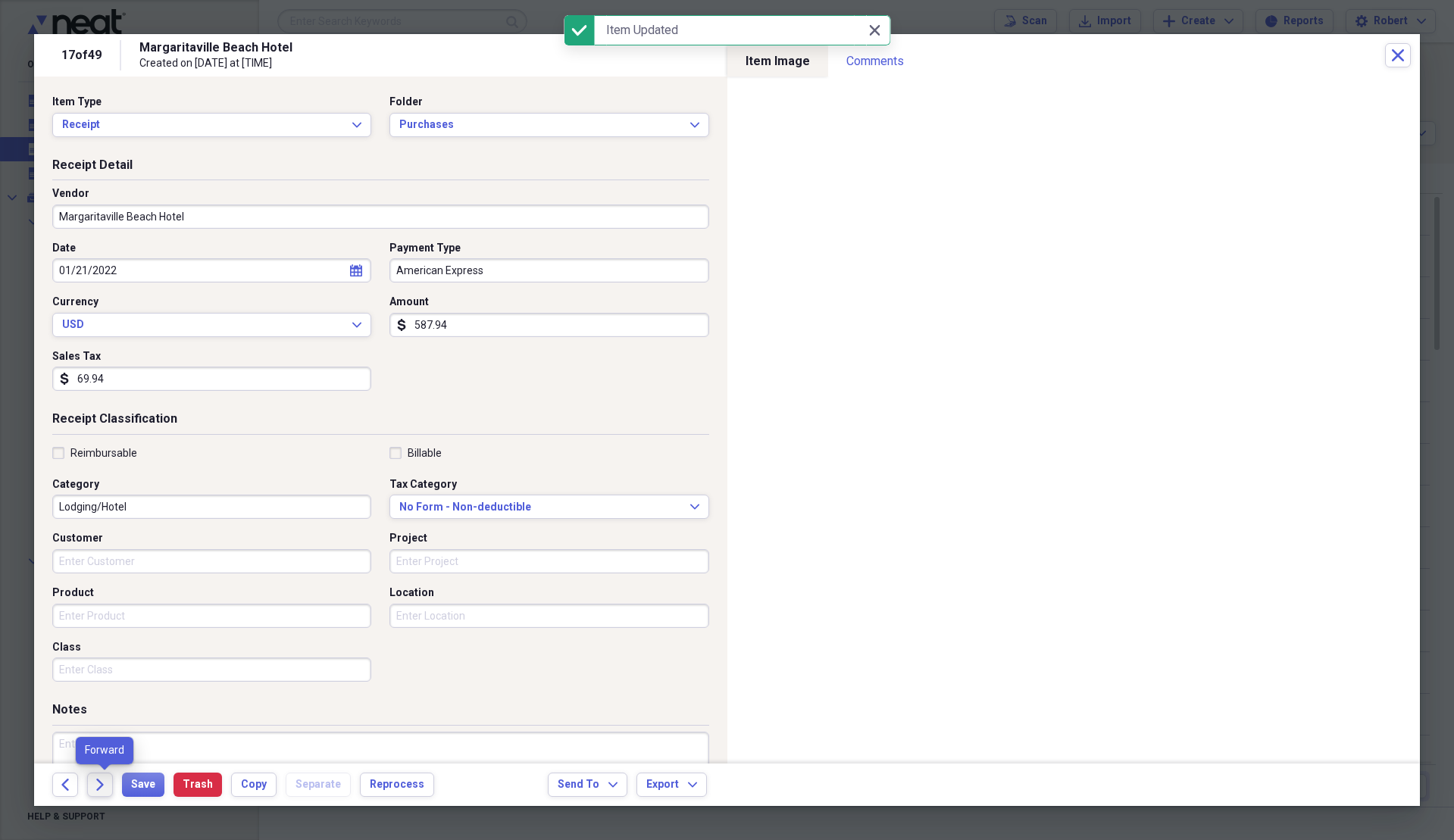 click 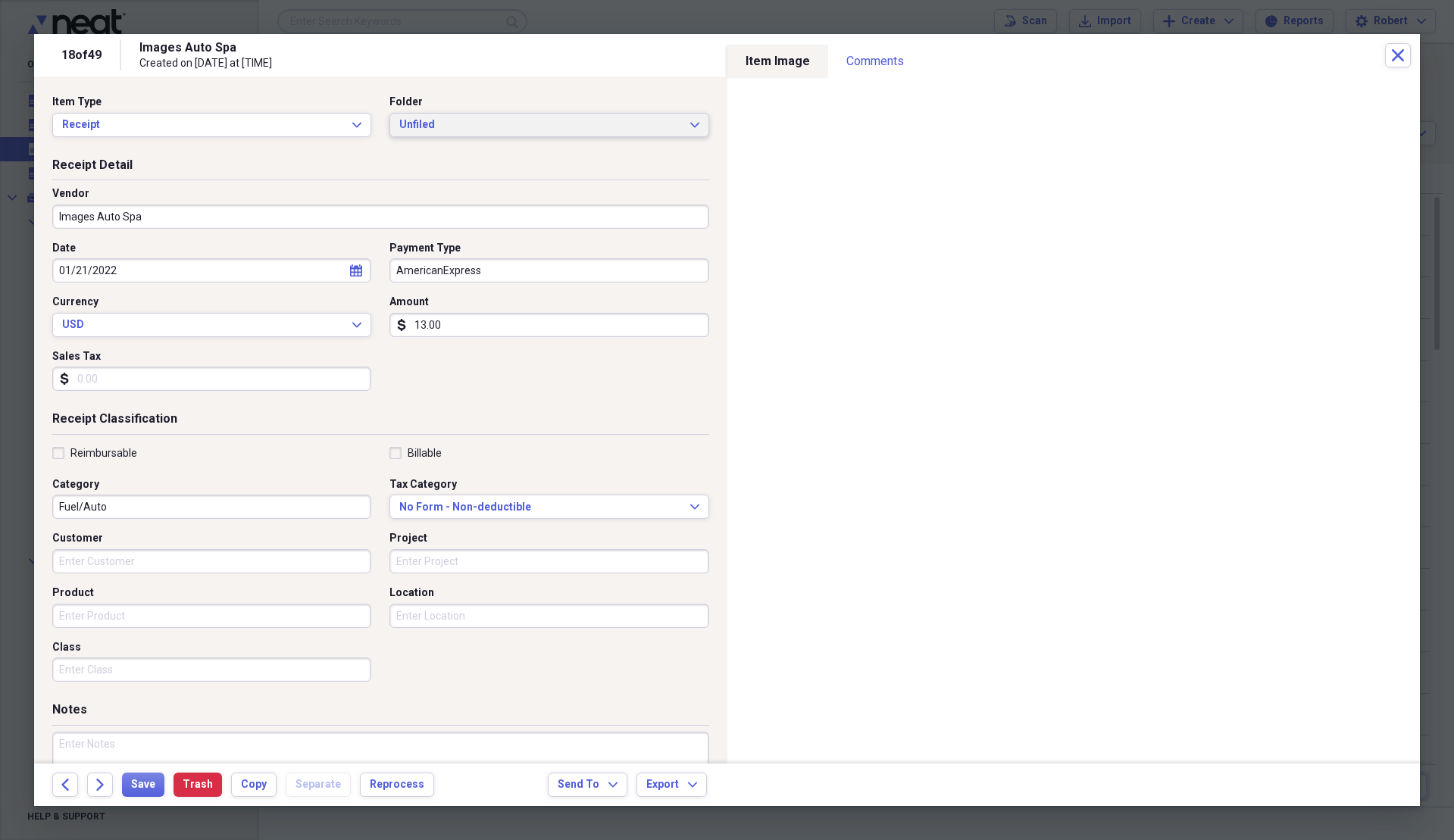 click on "Unfiled" at bounding box center (539, 125) 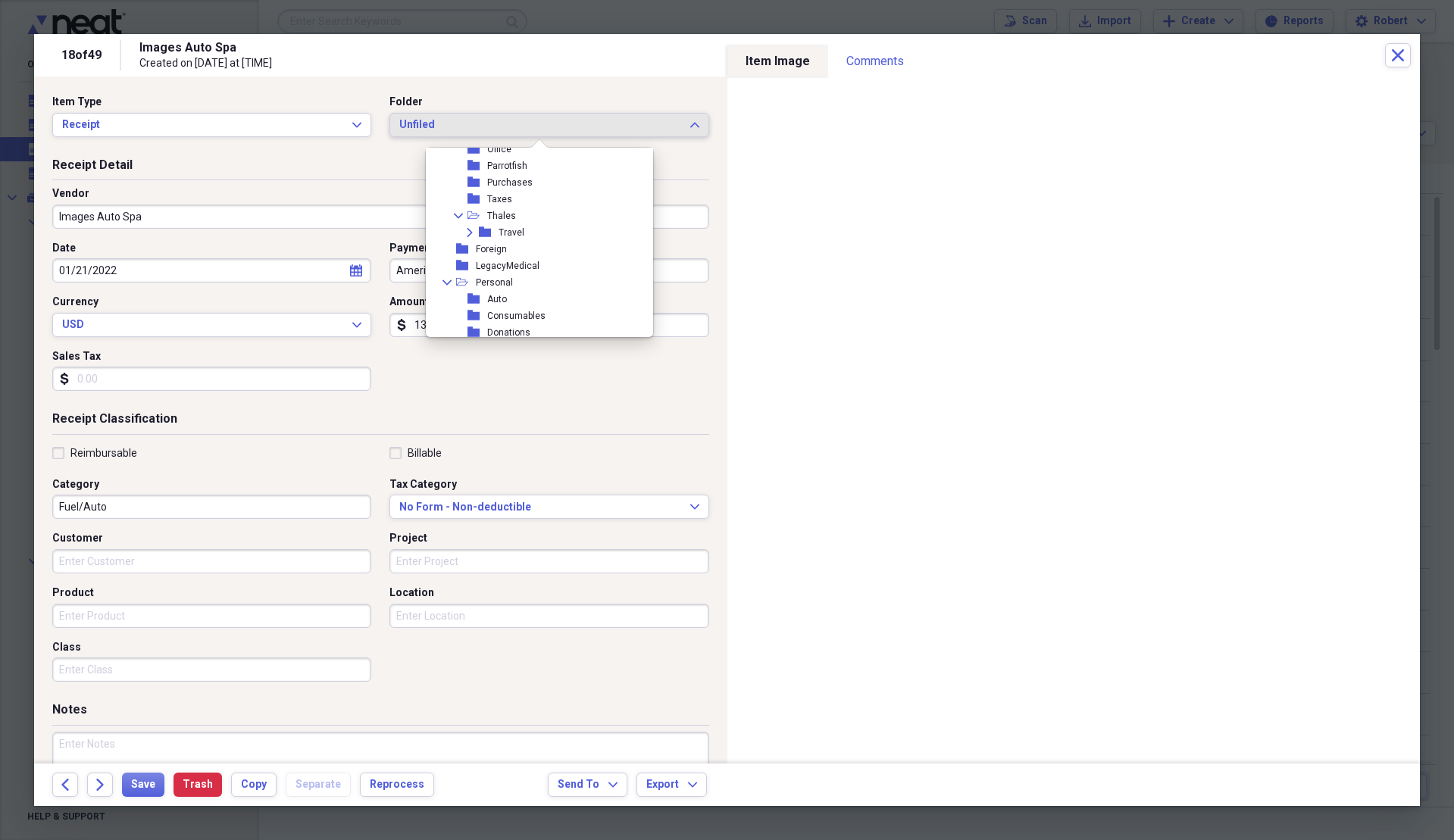 scroll, scrollTop: 227, scrollLeft: 0, axis: vertical 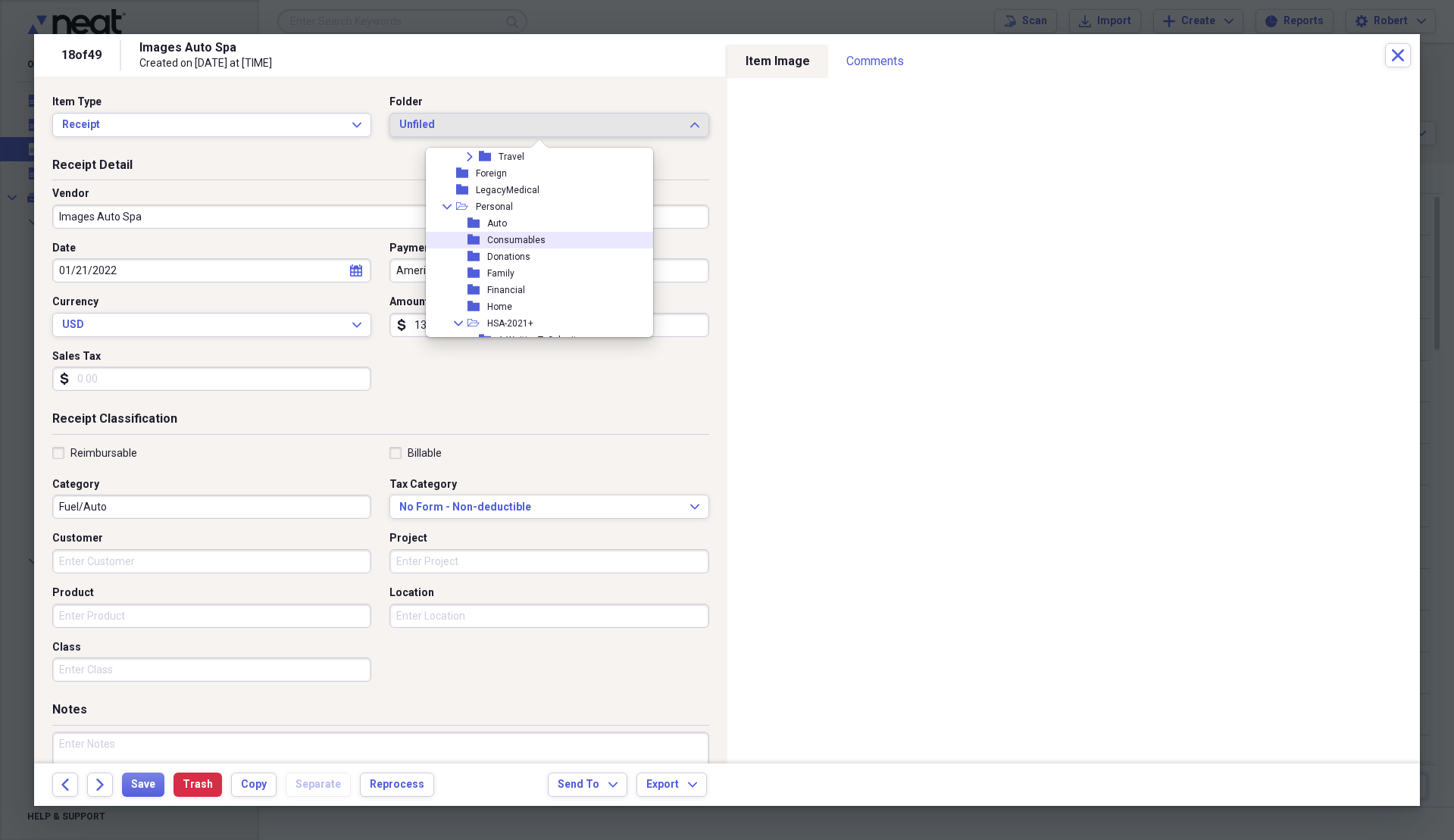 click on "Consumables" at bounding box center [516, 240] 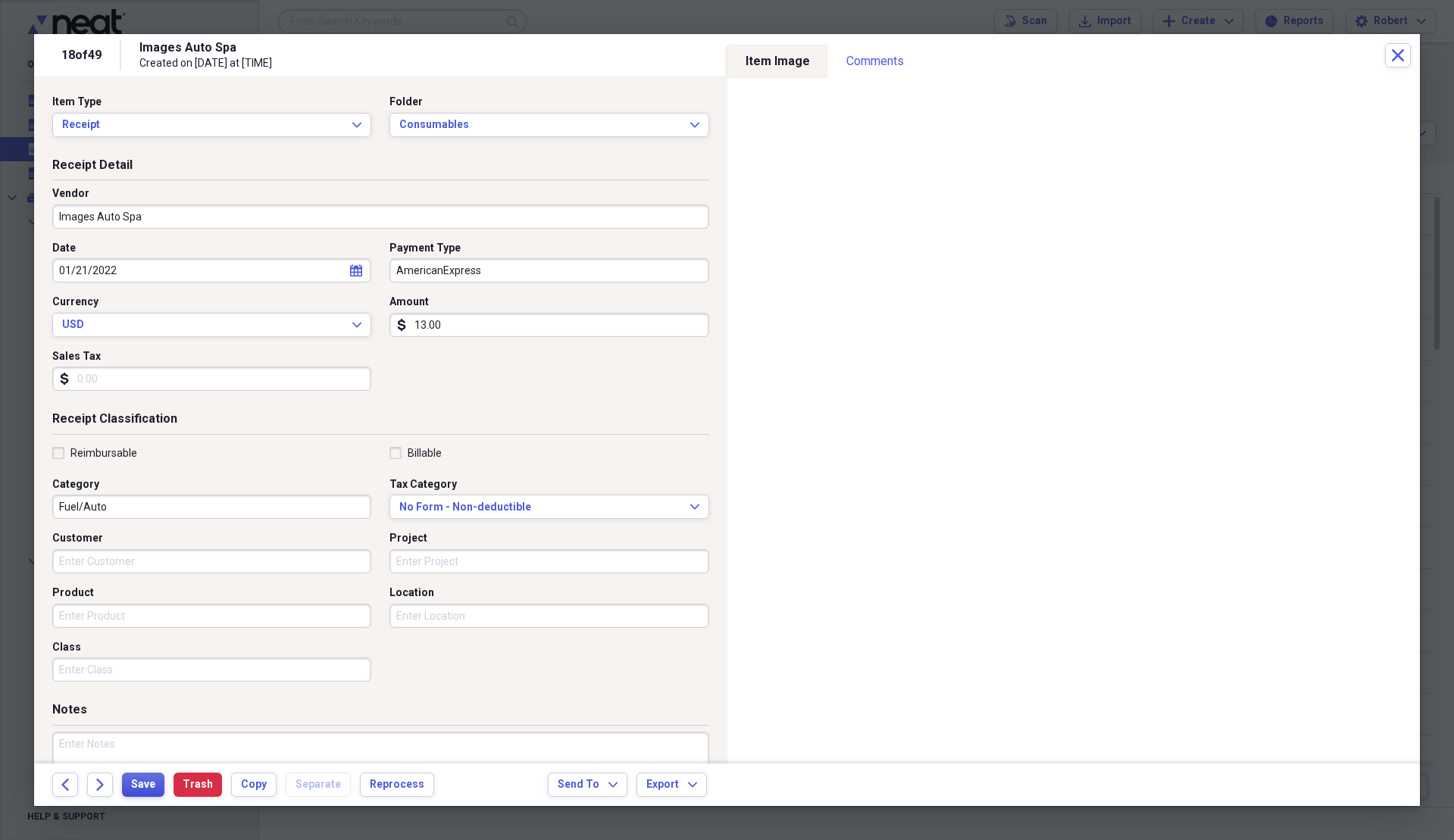 click on "Save" at bounding box center [143, 785] 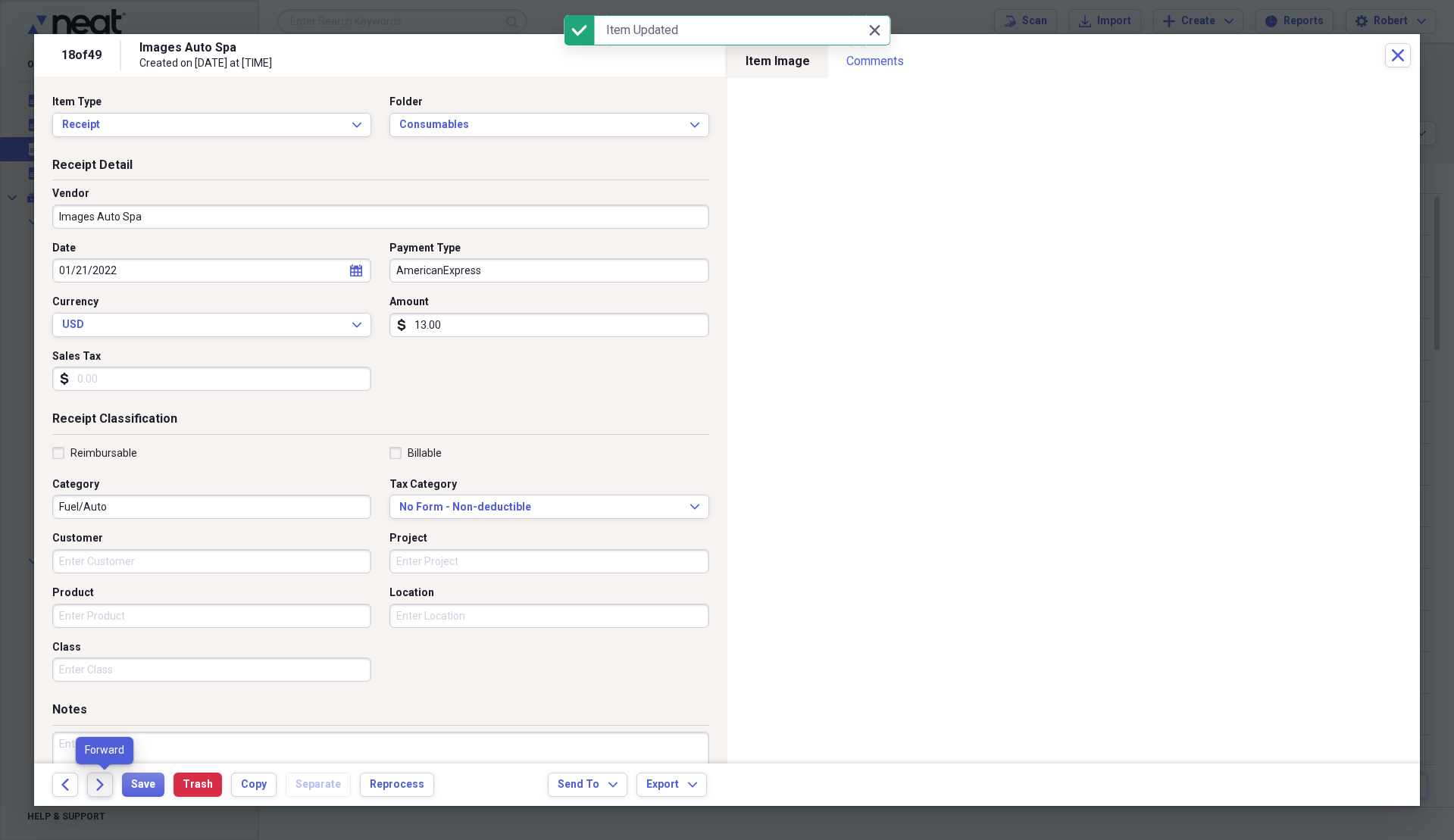 click on "Forward" 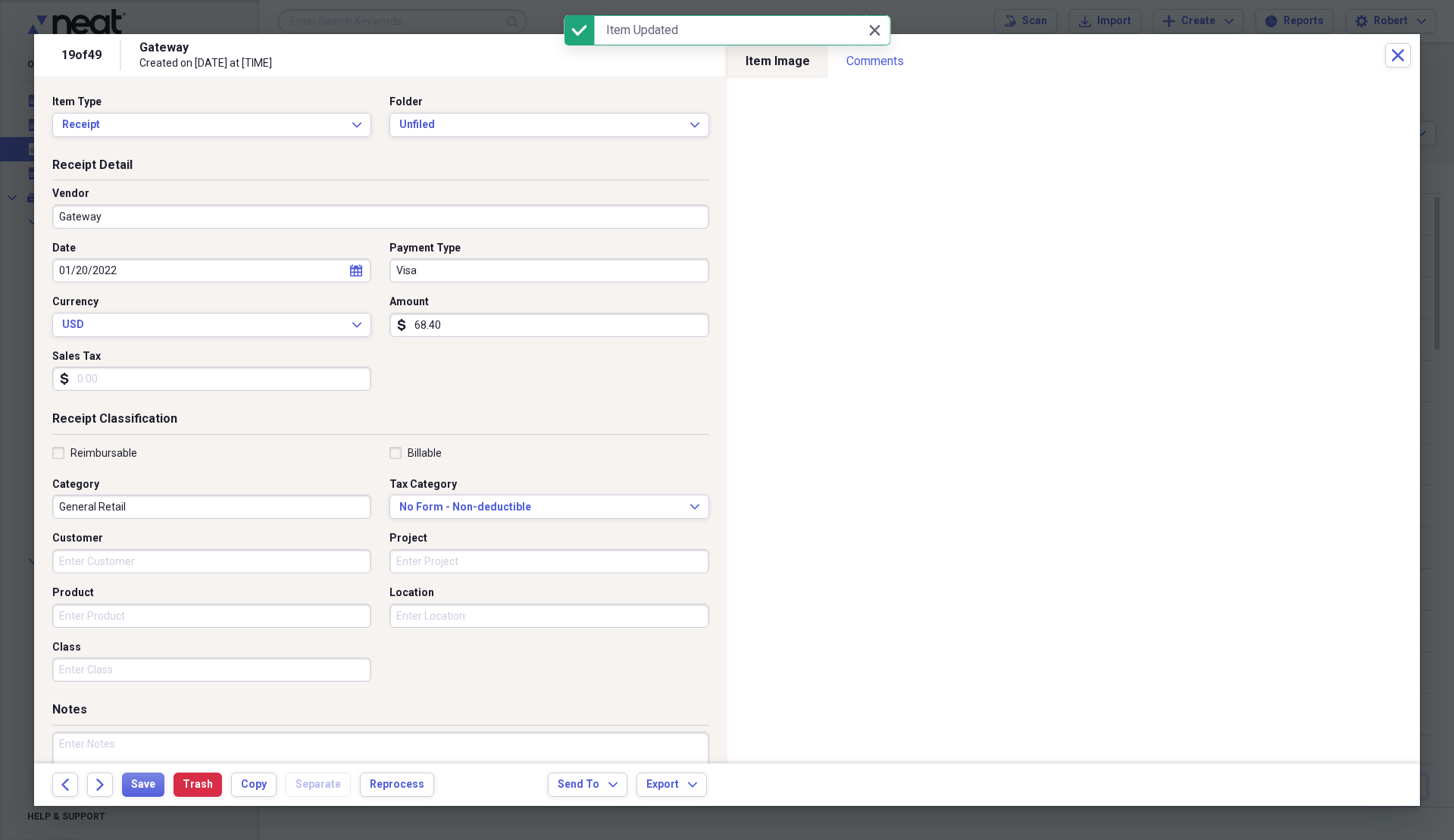 click on "Gateway" at bounding box center [380, 217] 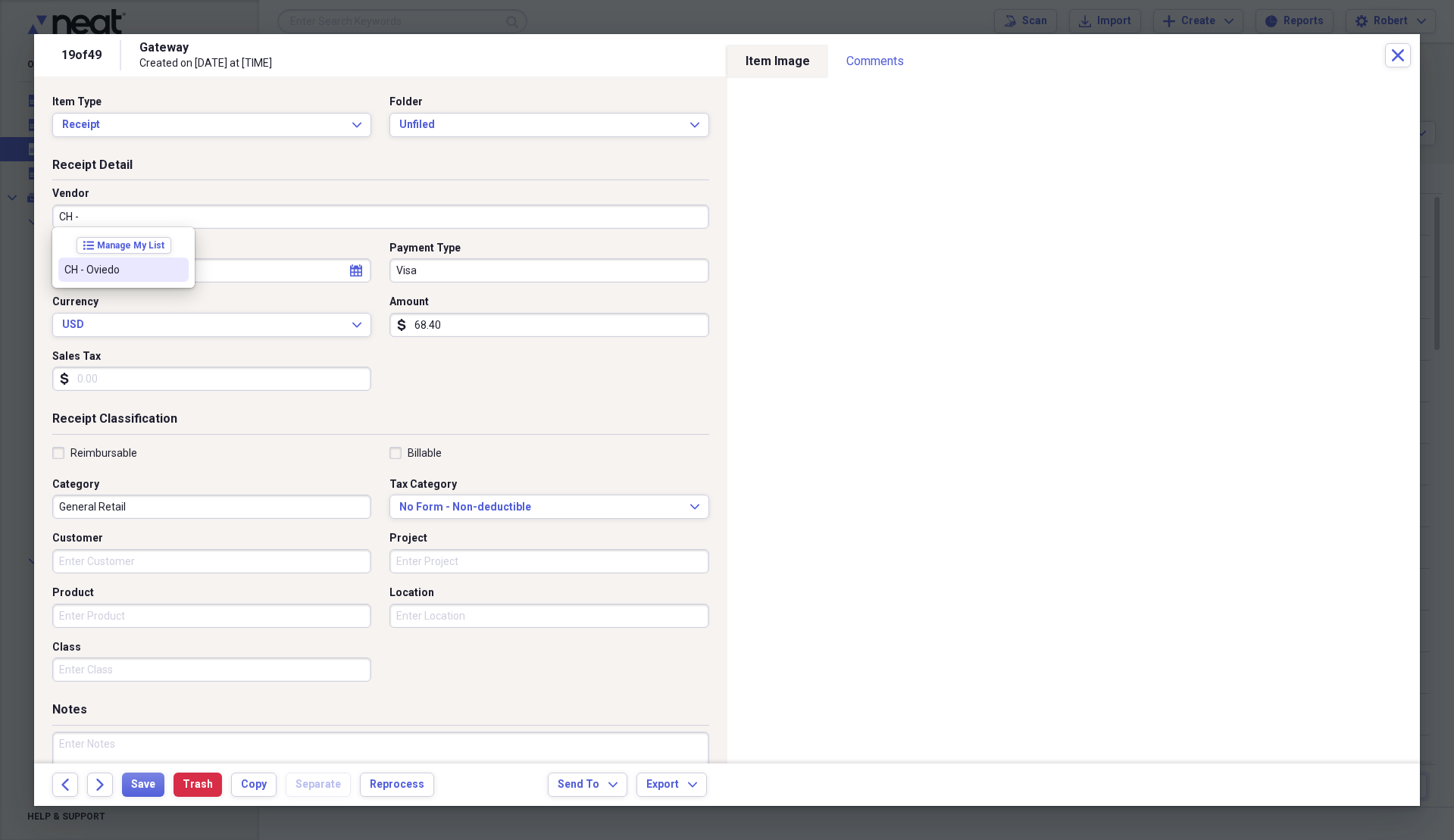click on "CH - Oviedo" at bounding box center [114, 270] 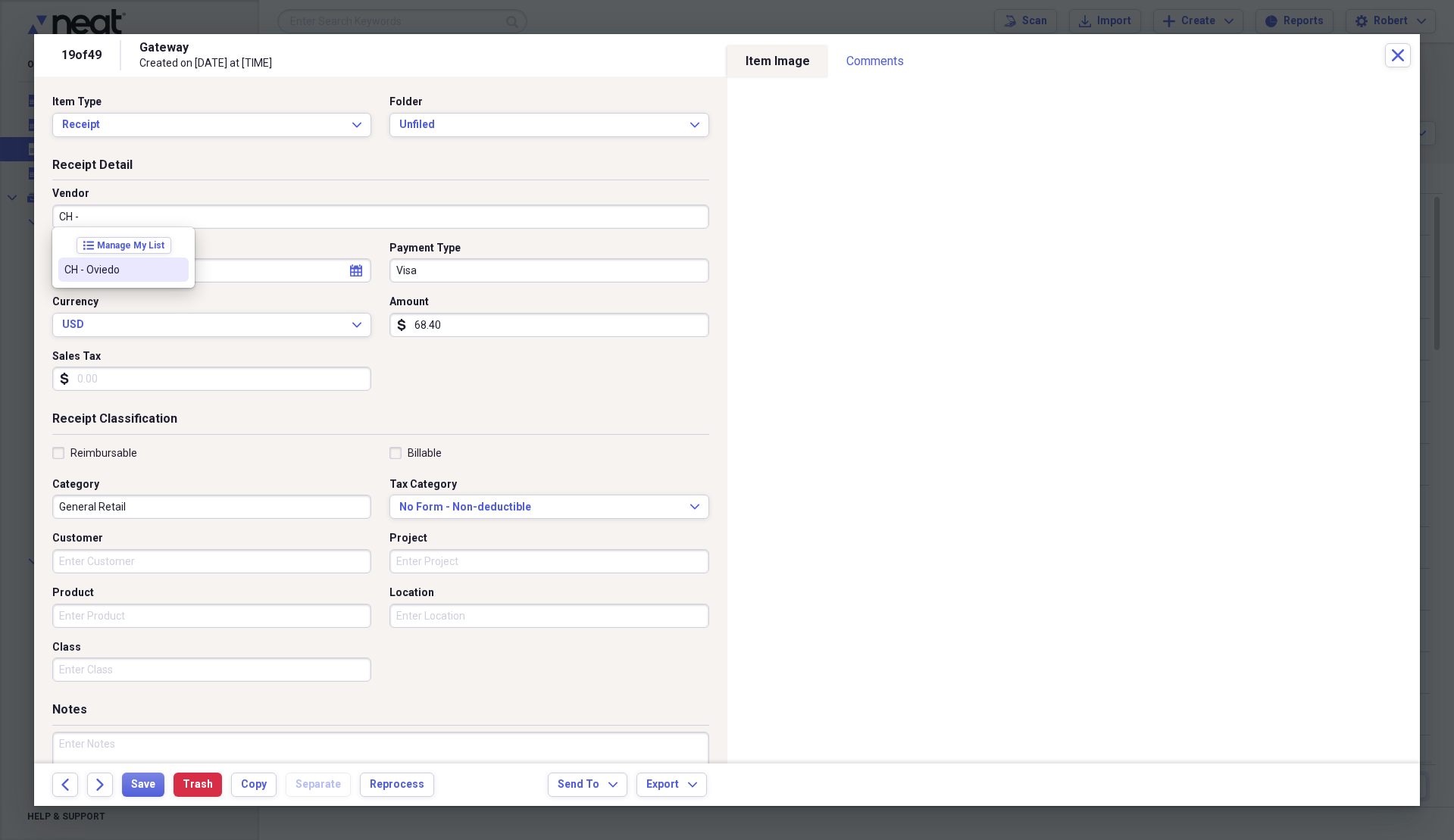 type on "CH - Oviedo" 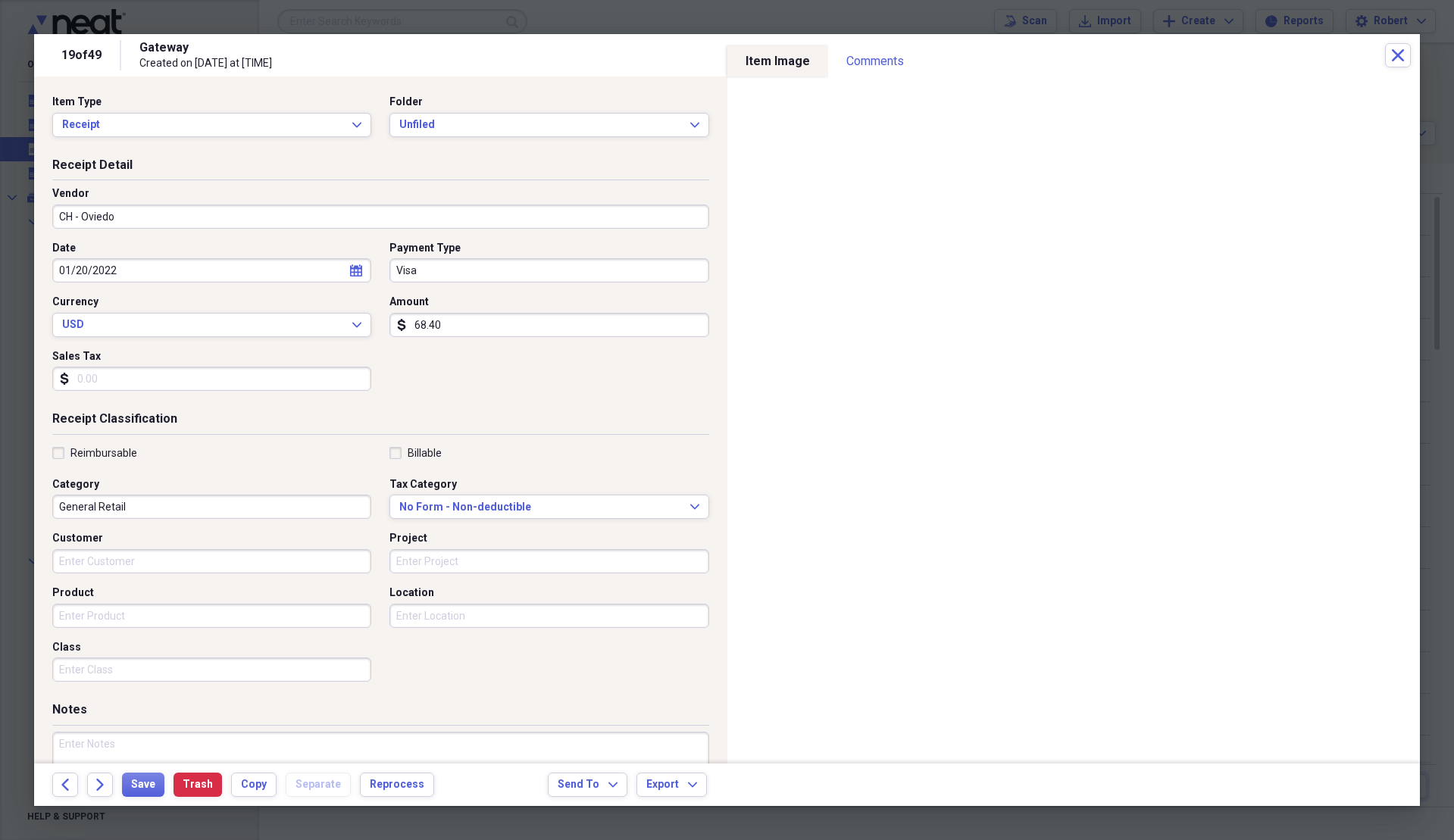 type on "Medical" 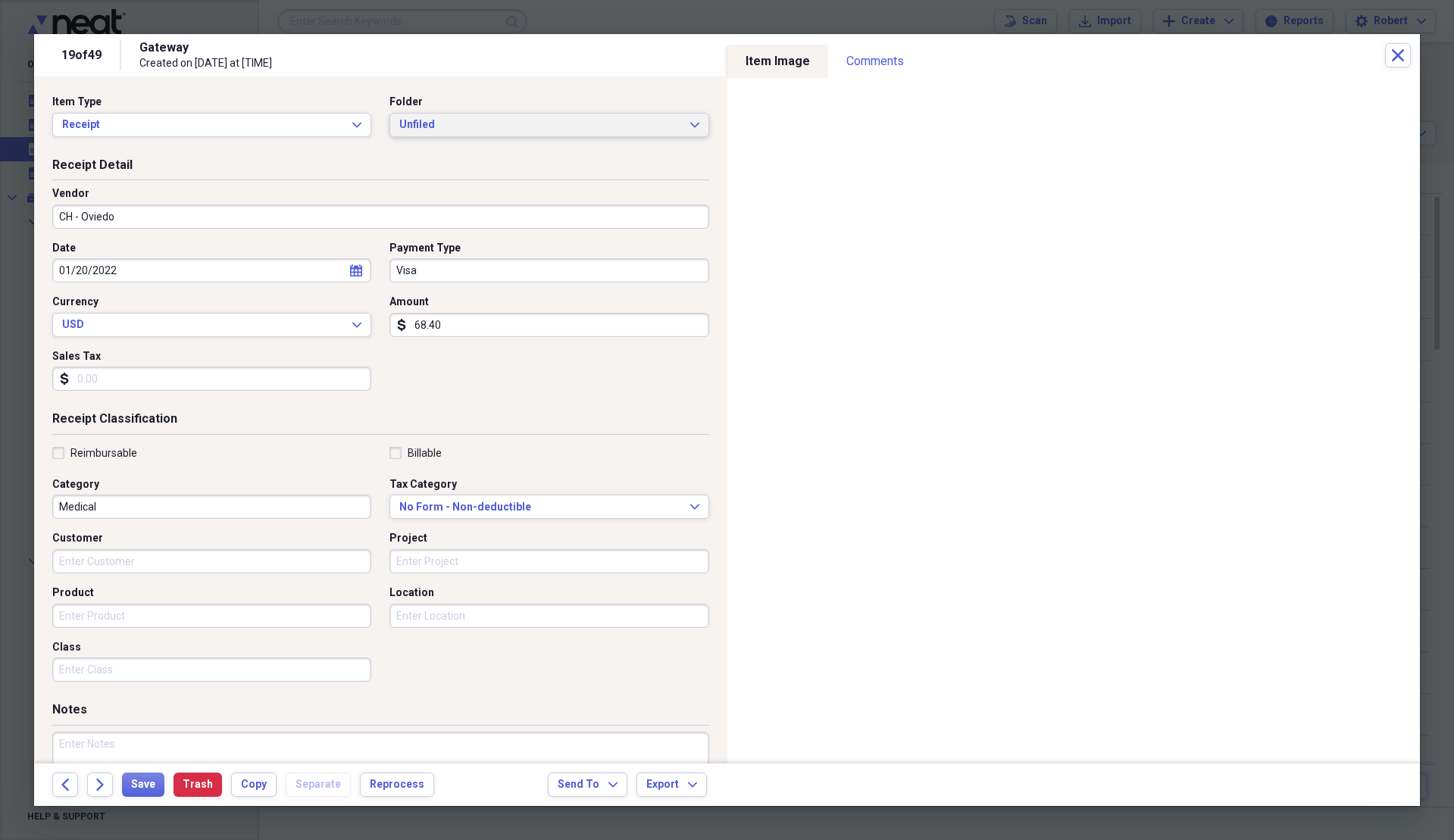 click on "Unfiled" at bounding box center (539, 125) 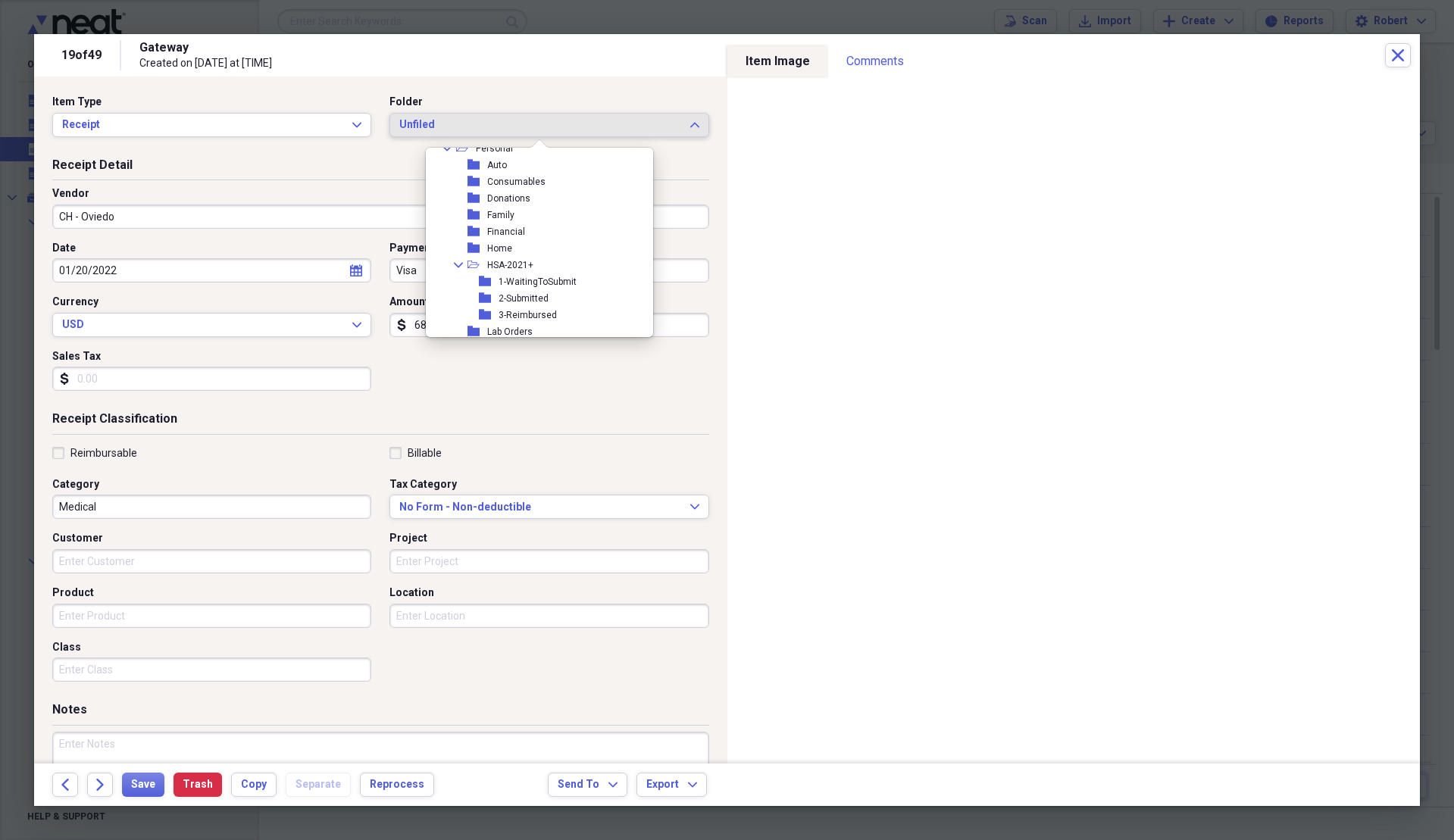 scroll, scrollTop: 303, scrollLeft: 0, axis: vertical 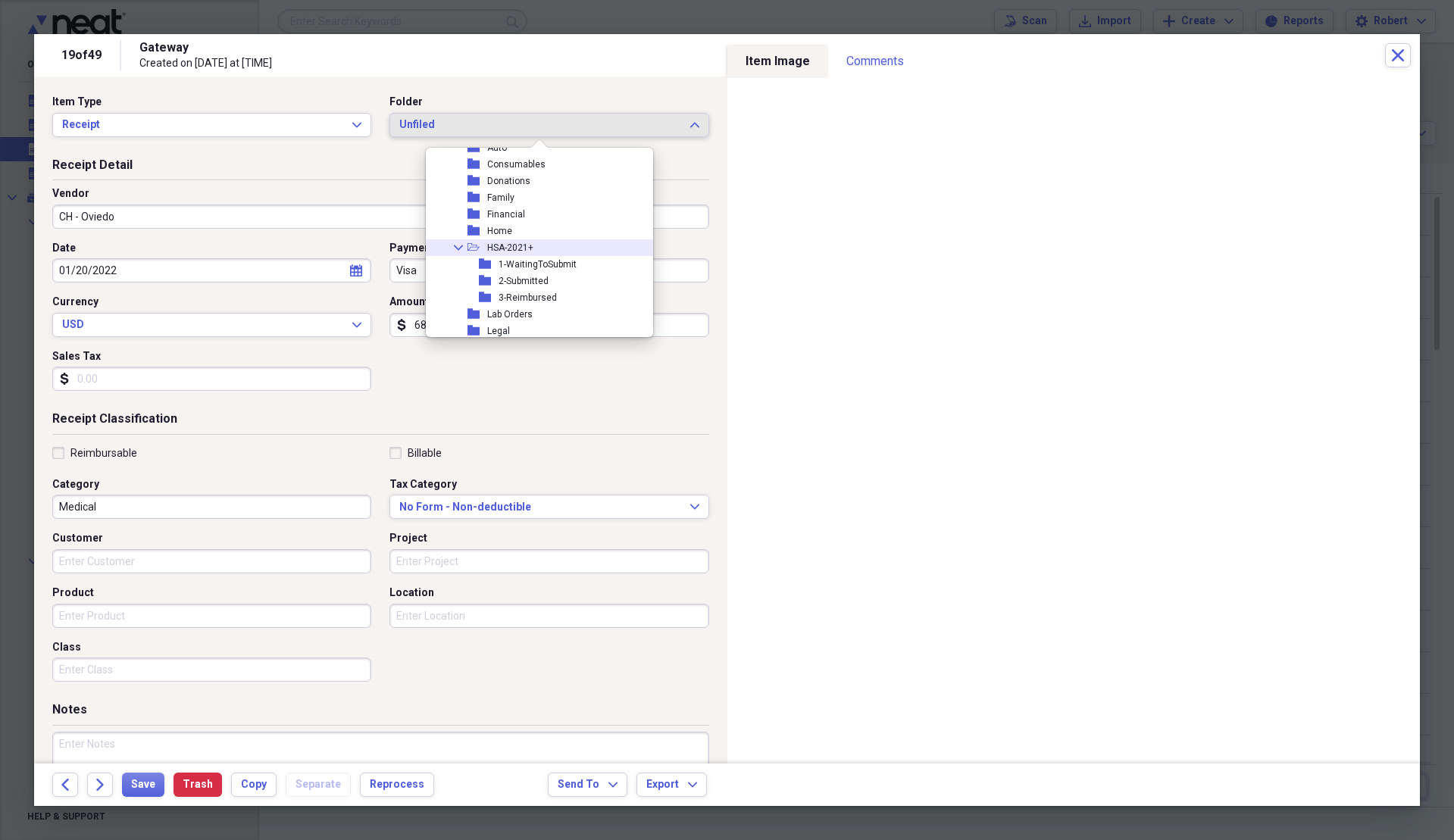 click on "HSA-2021+" at bounding box center (510, 248) 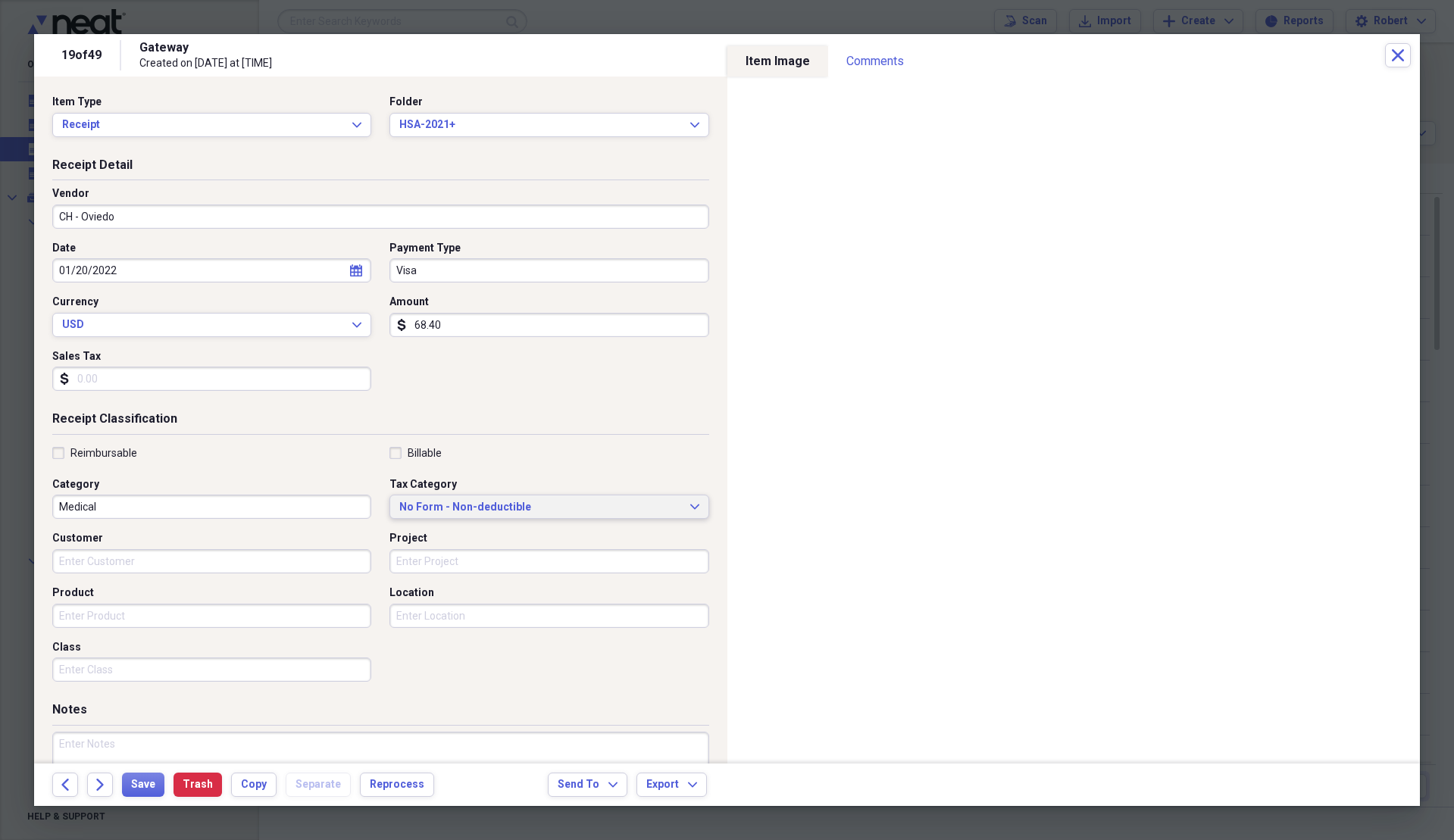 click on "No Form - Non-deductible" at bounding box center (539, 507) 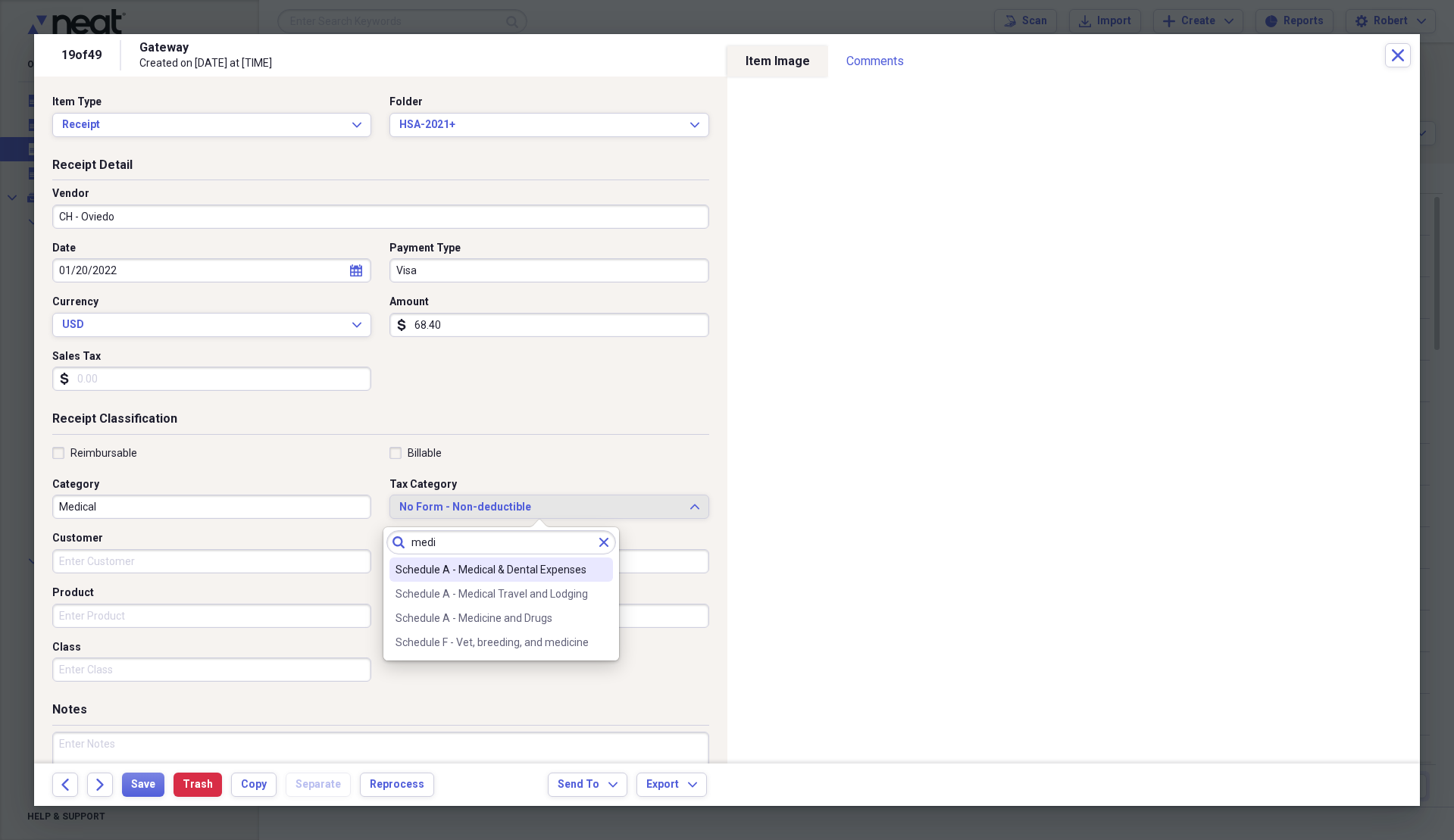 type on "medi" 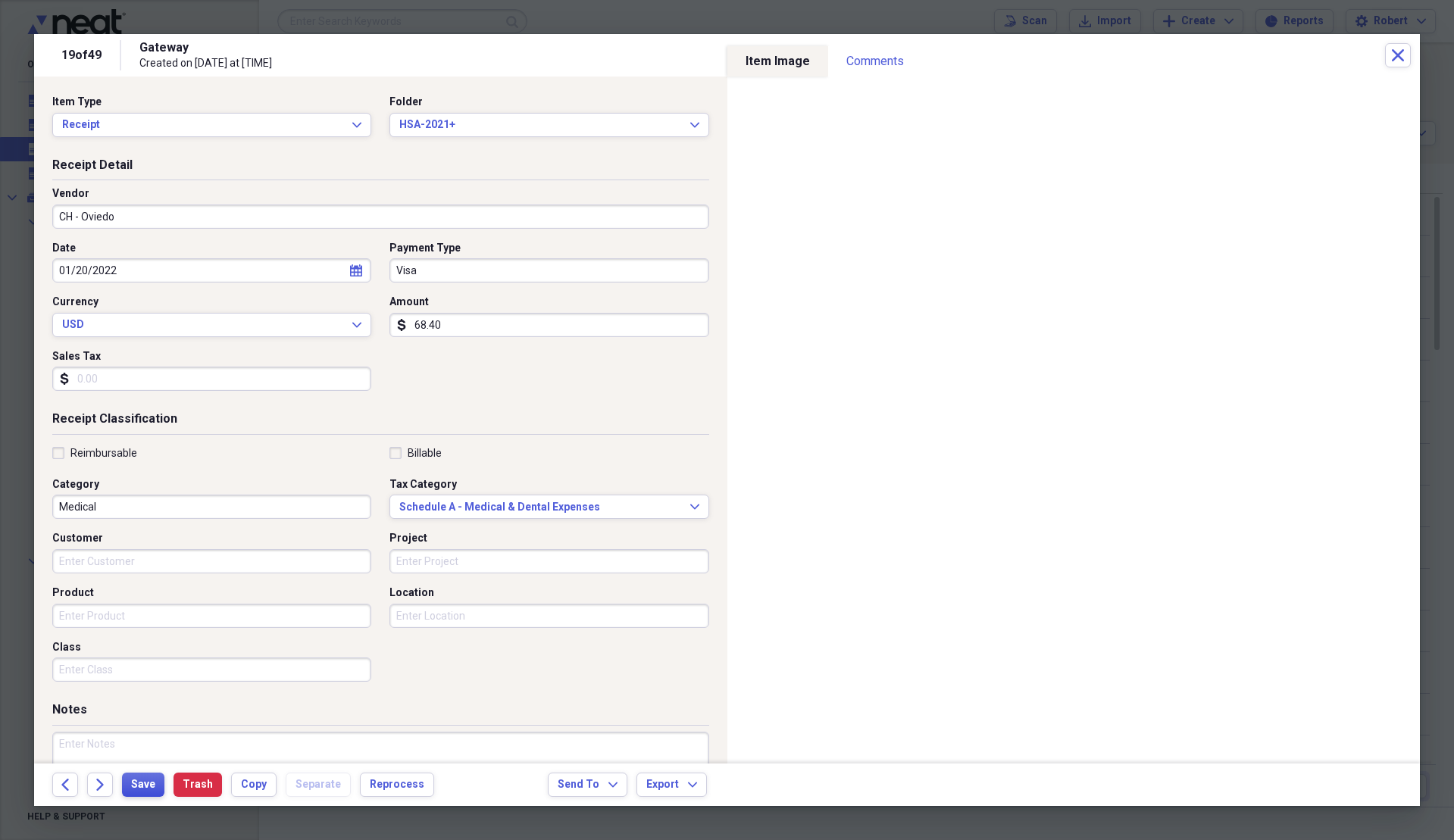 click on "Save" at bounding box center [143, 785] 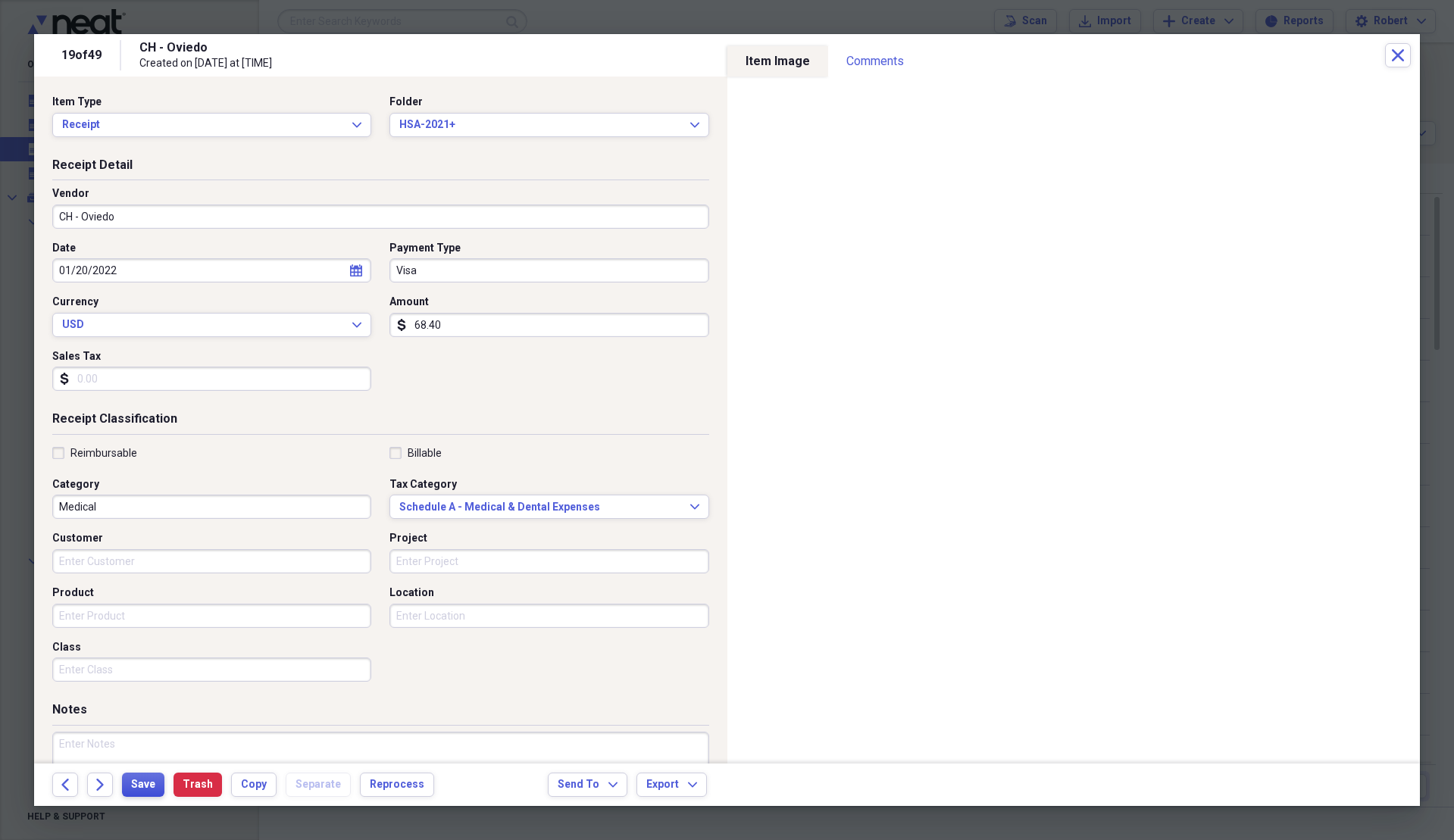 click on "Save" at bounding box center (143, 785) 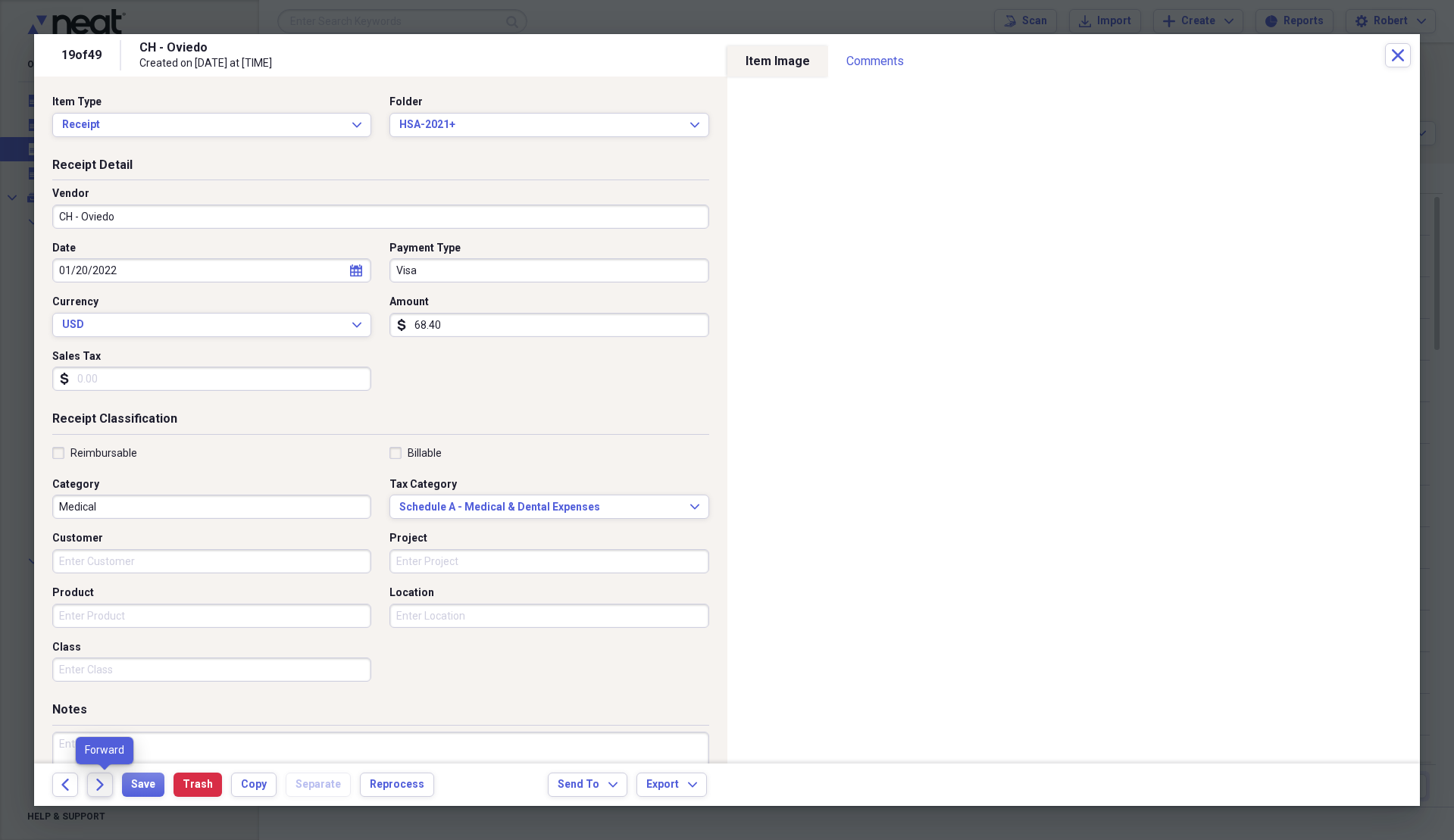 click on "Forward" 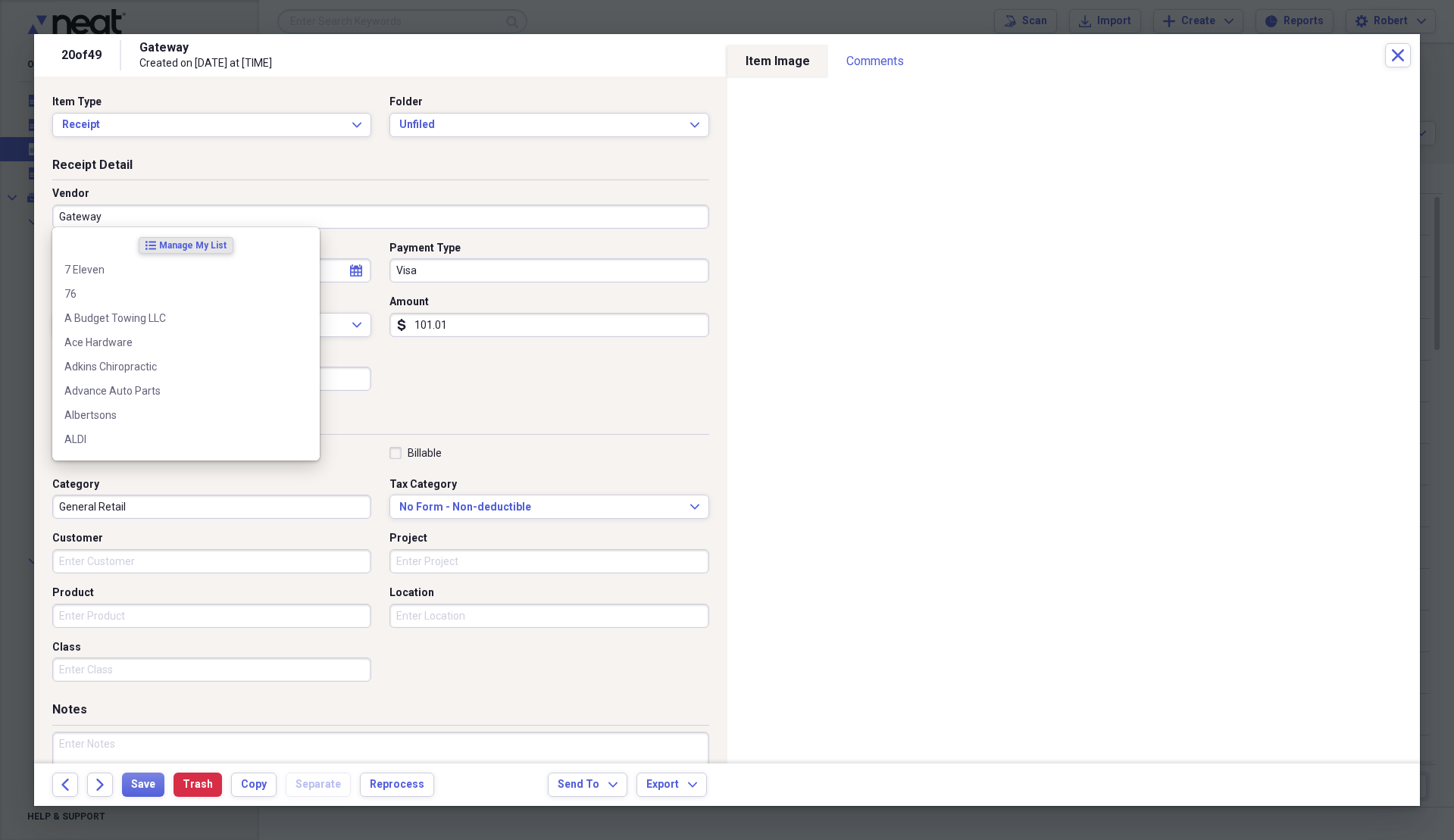 click on "Gateway" at bounding box center [380, 217] 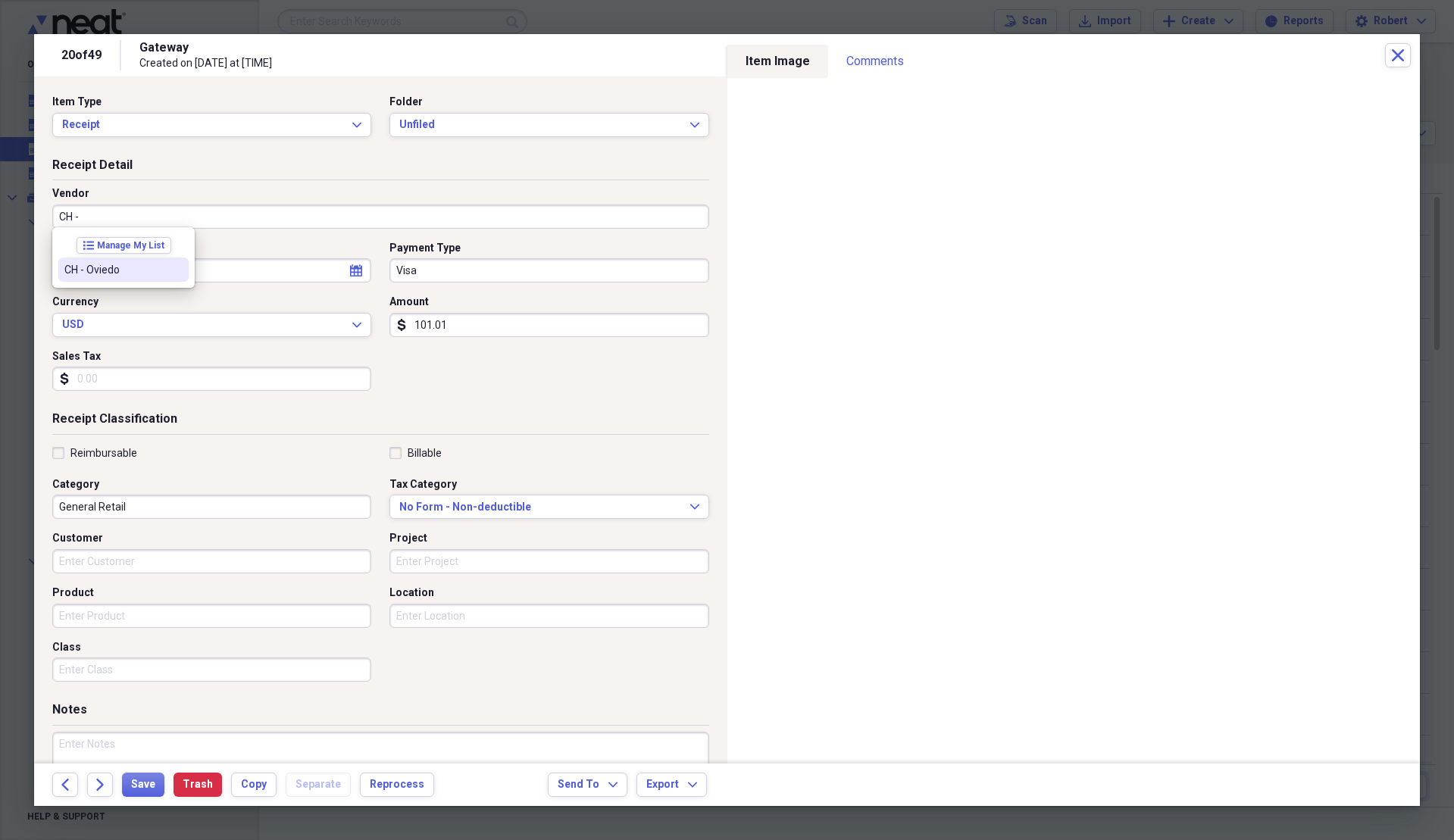 type on "CH - Oviedo" 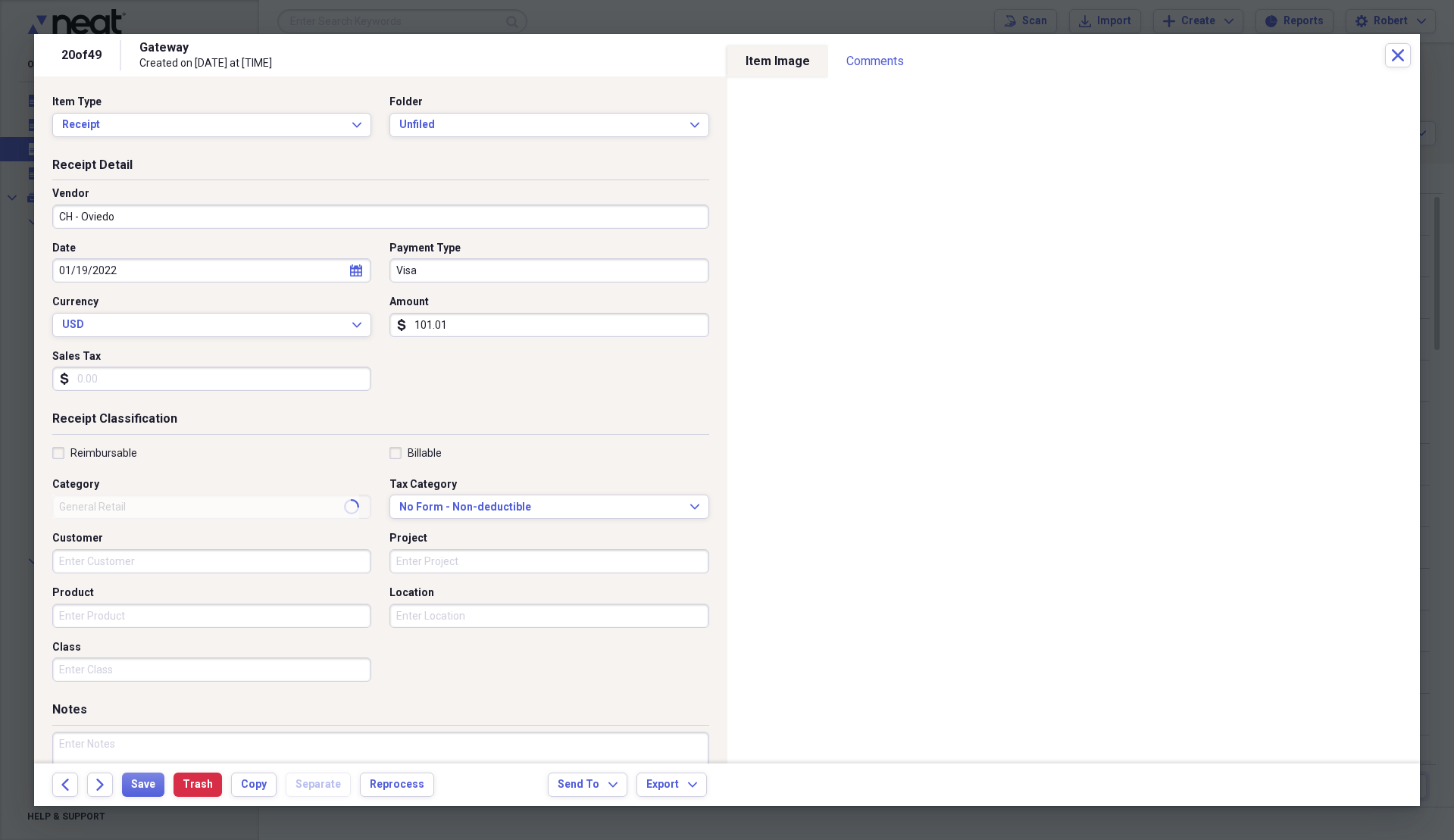 type on "Medical" 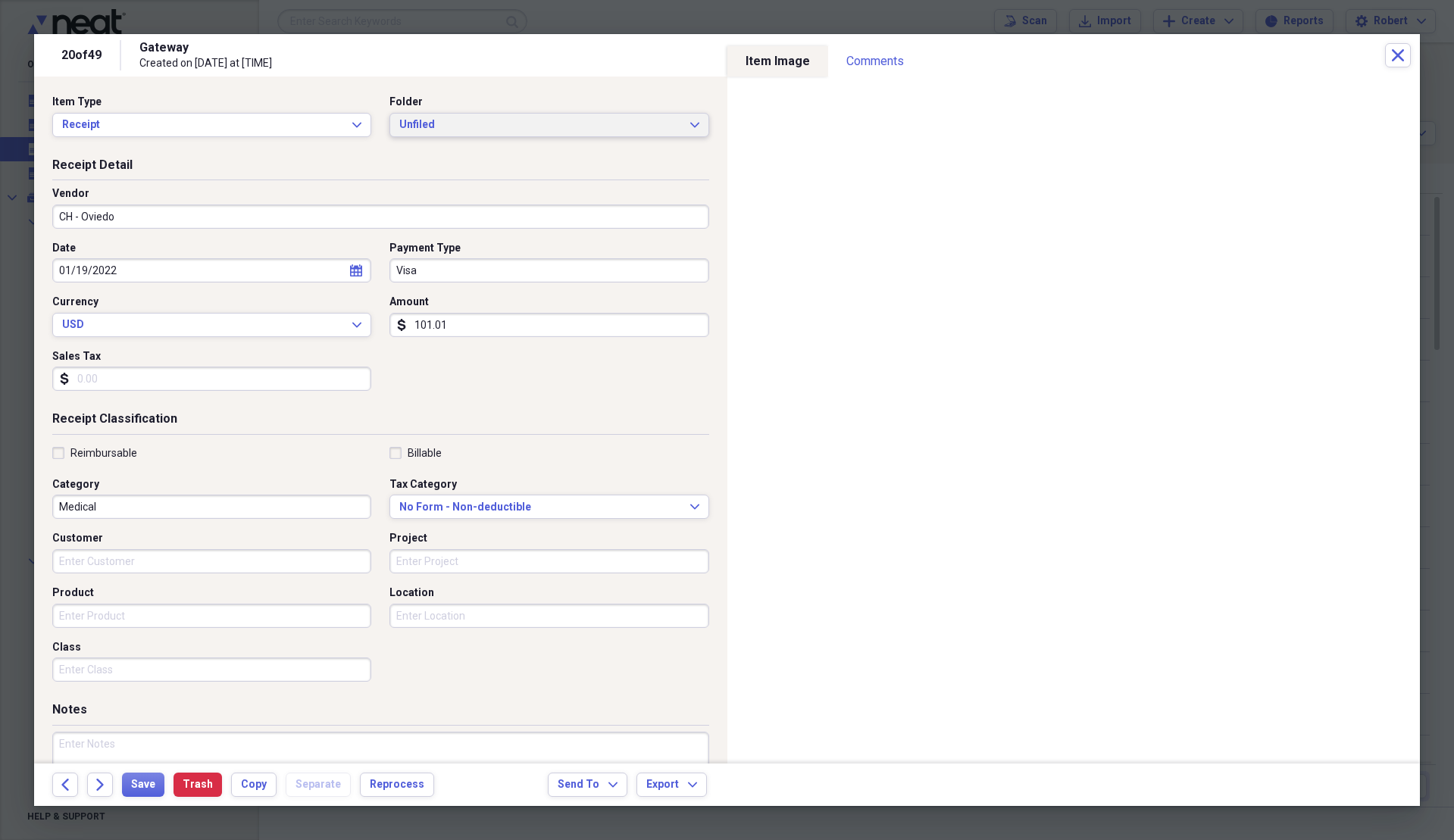 click on "Unfiled" at bounding box center (539, 125) 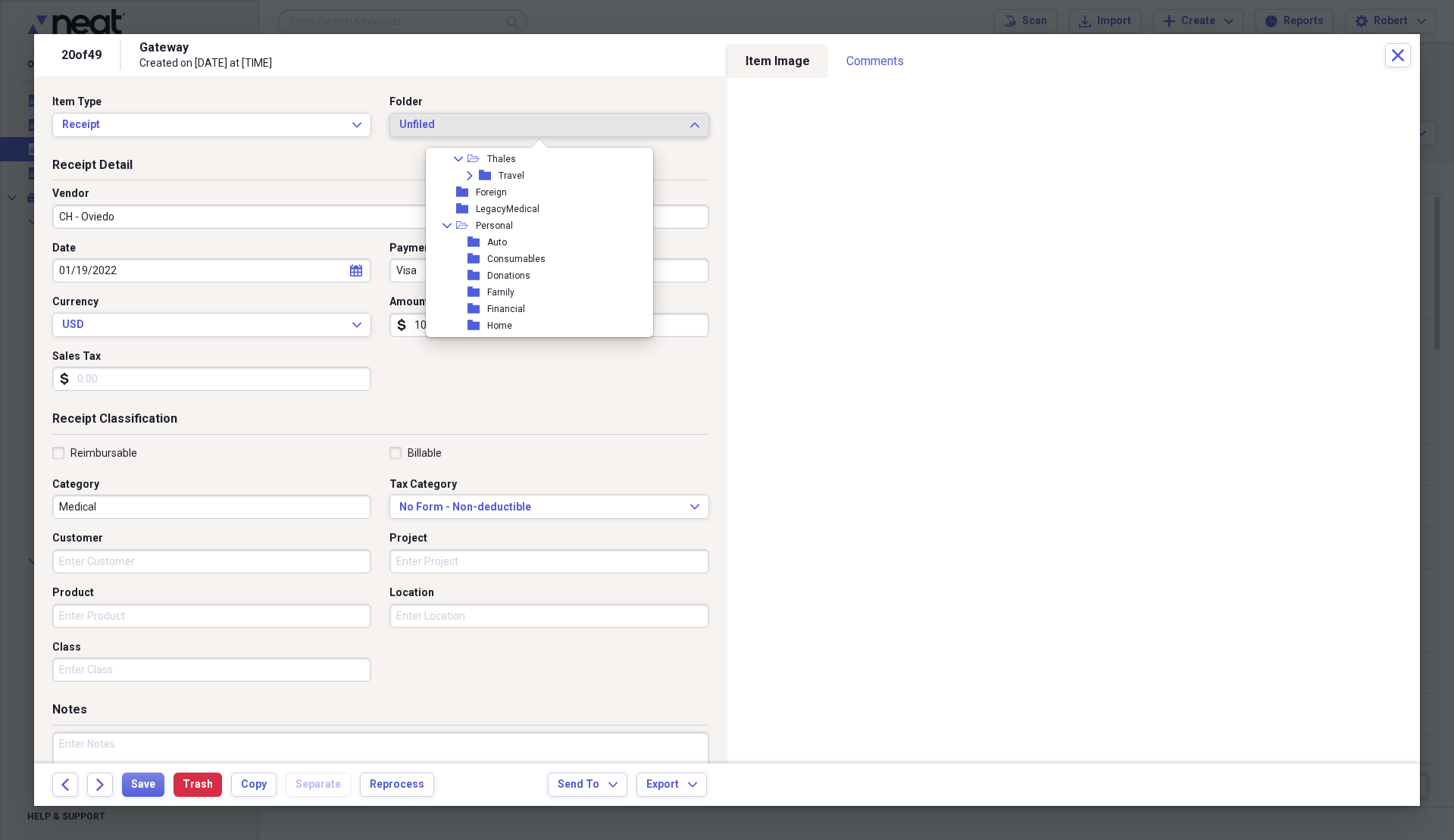 scroll, scrollTop: 227, scrollLeft: 0, axis: vertical 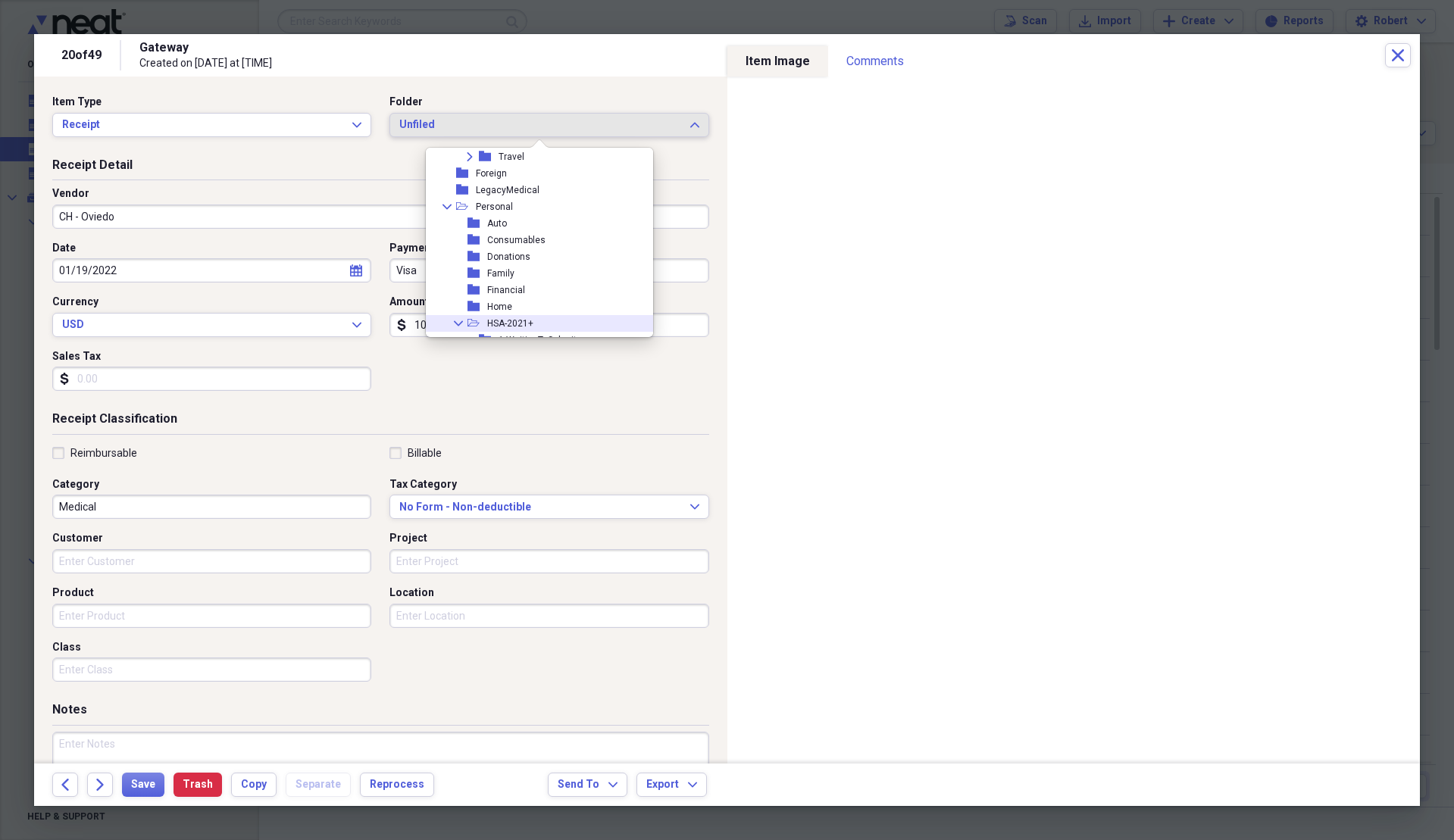 click on "Collapse open-folder HSA-2021+" at bounding box center [533, 323] 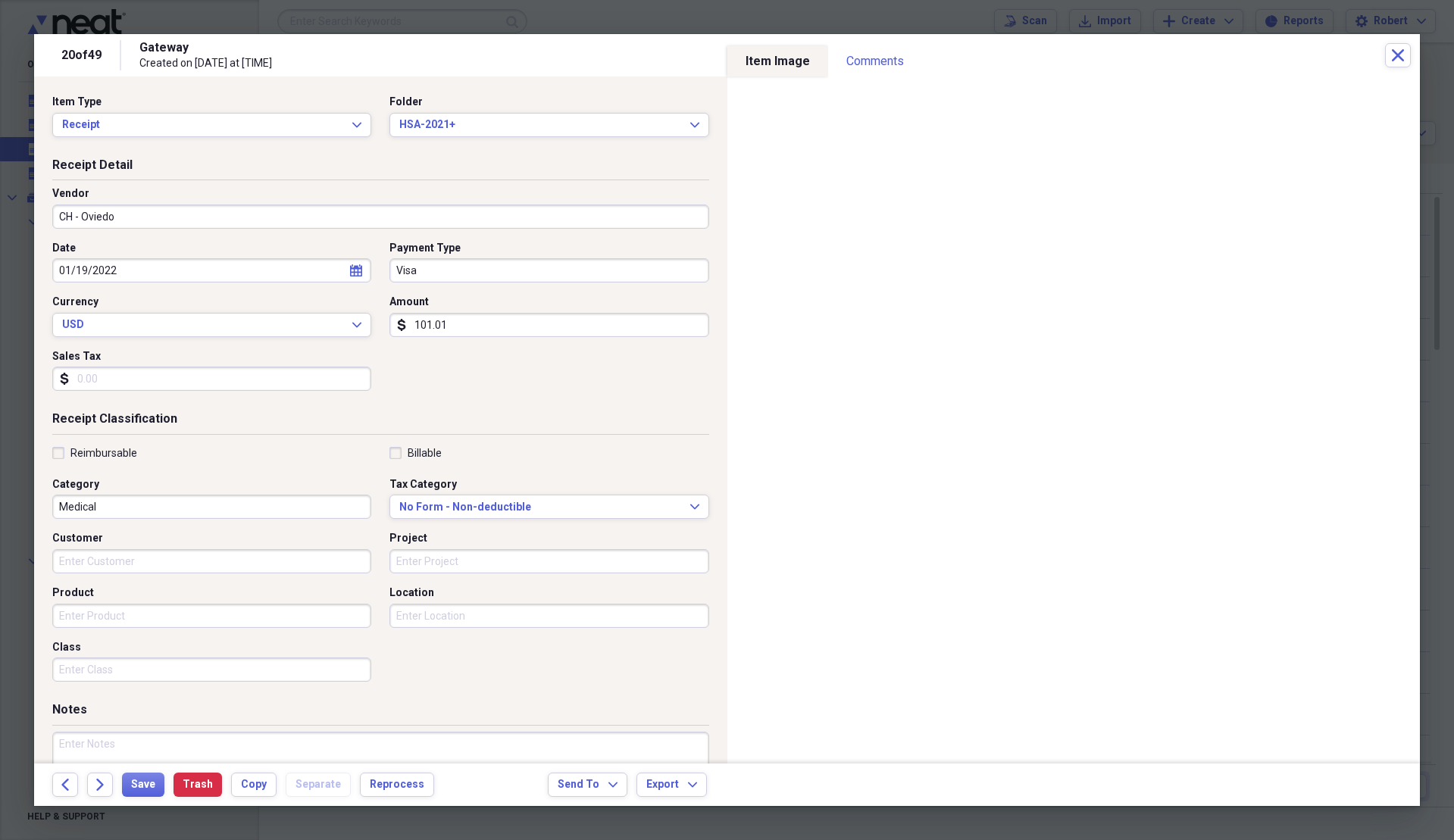 click on "Tax Category No Form - Non-deductible Expand" at bounding box center (544, 498) 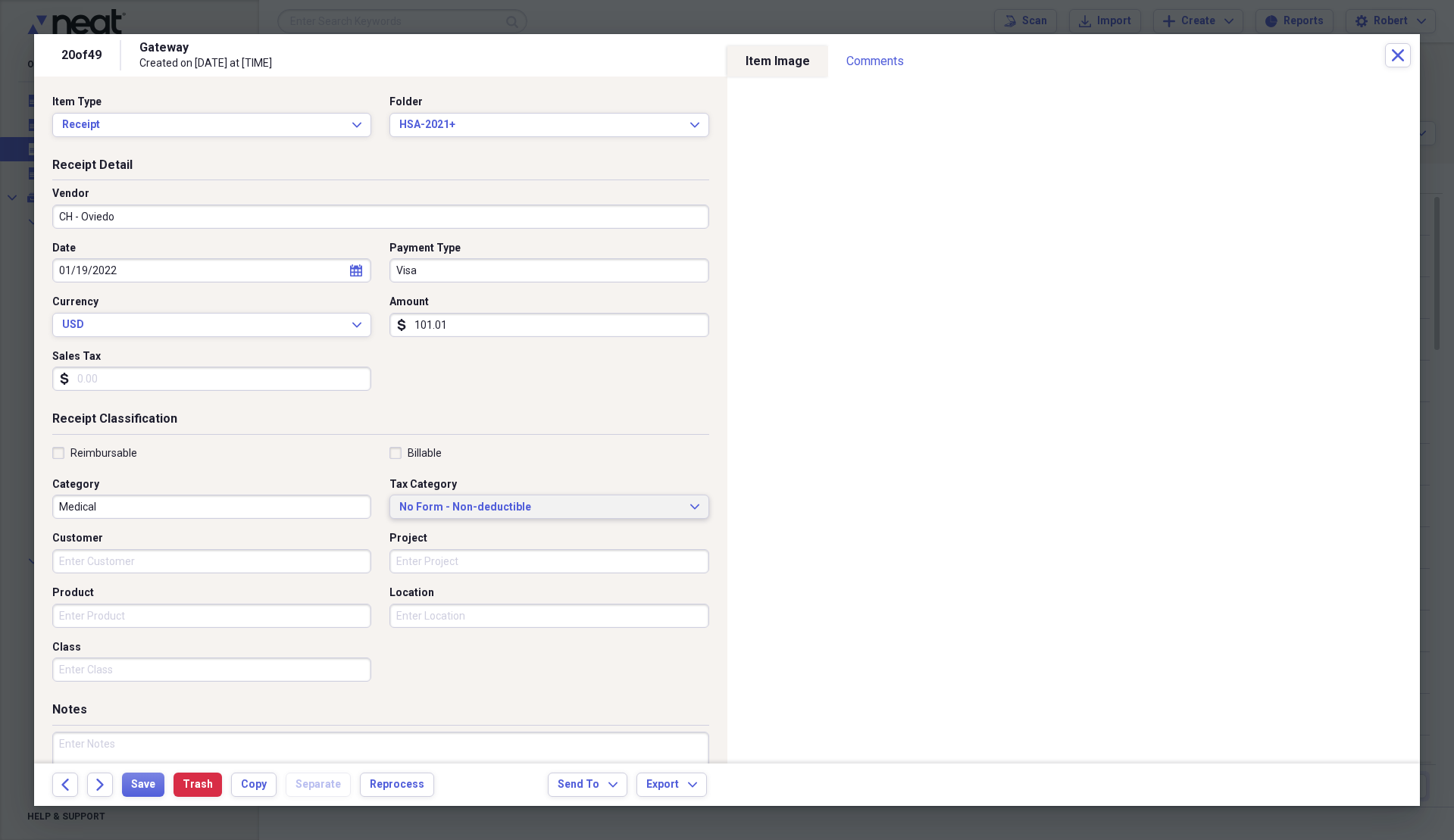 click on "No Form - Non-deductible" at bounding box center [539, 507] 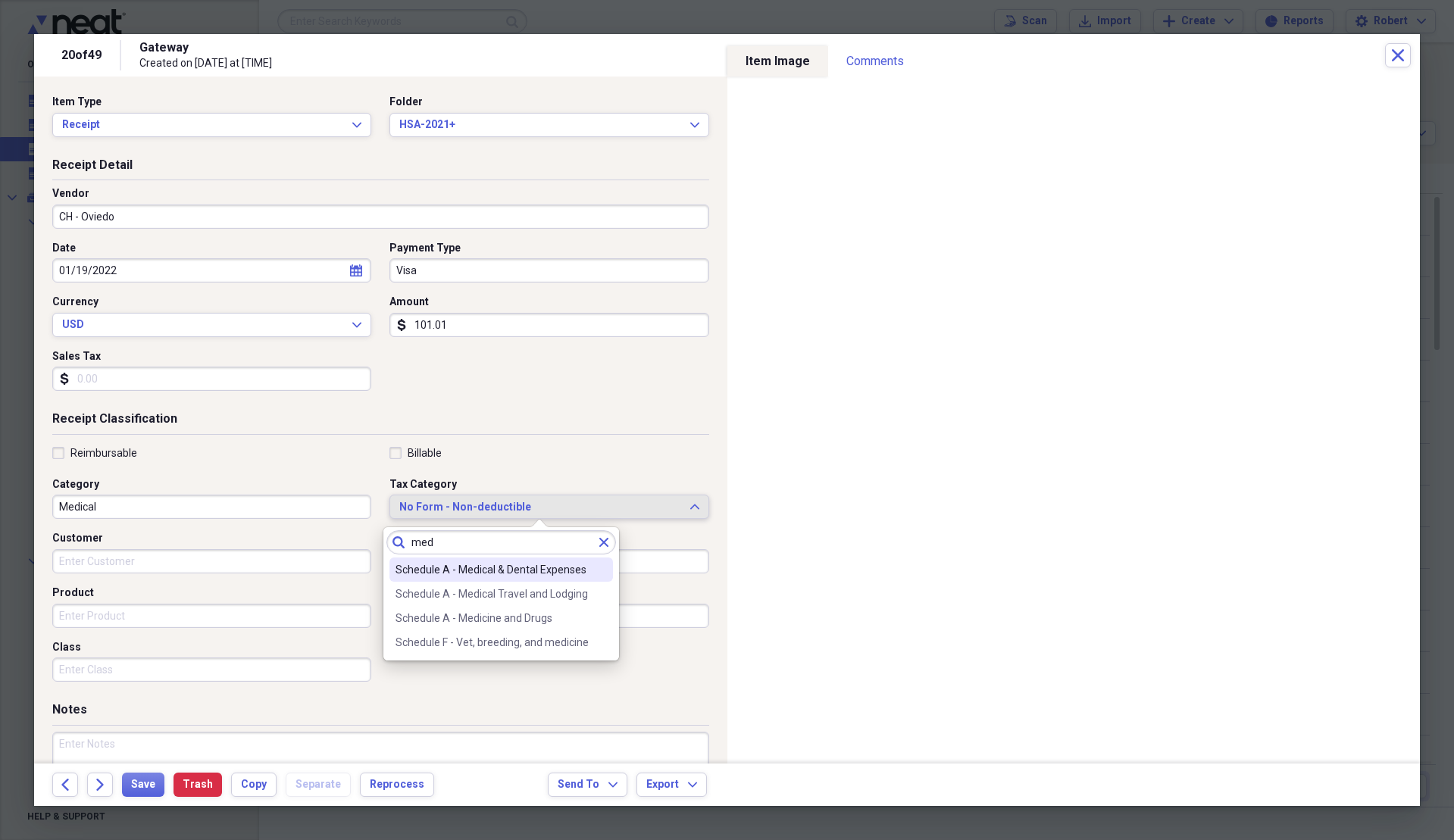 type on "med" 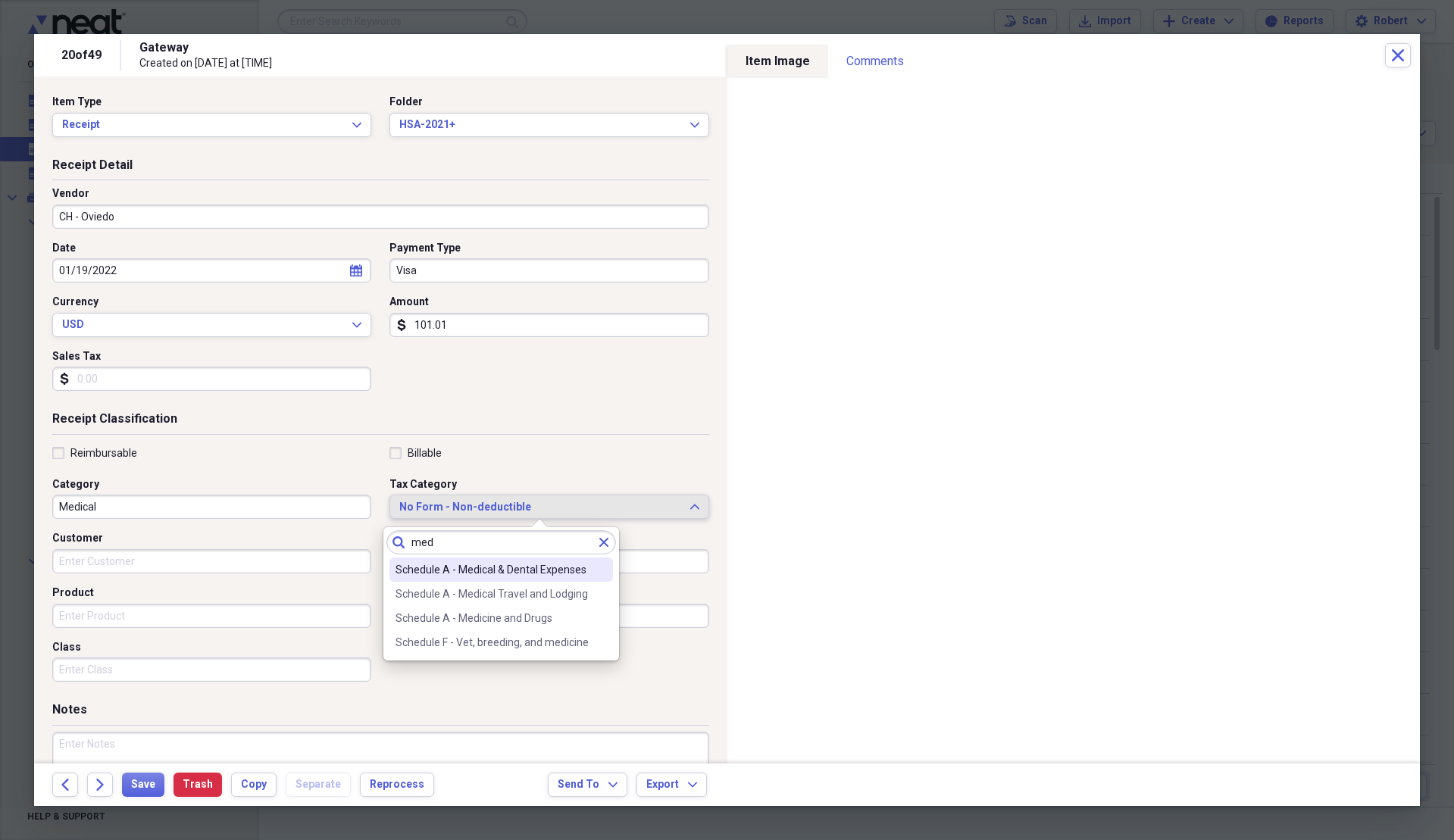 type 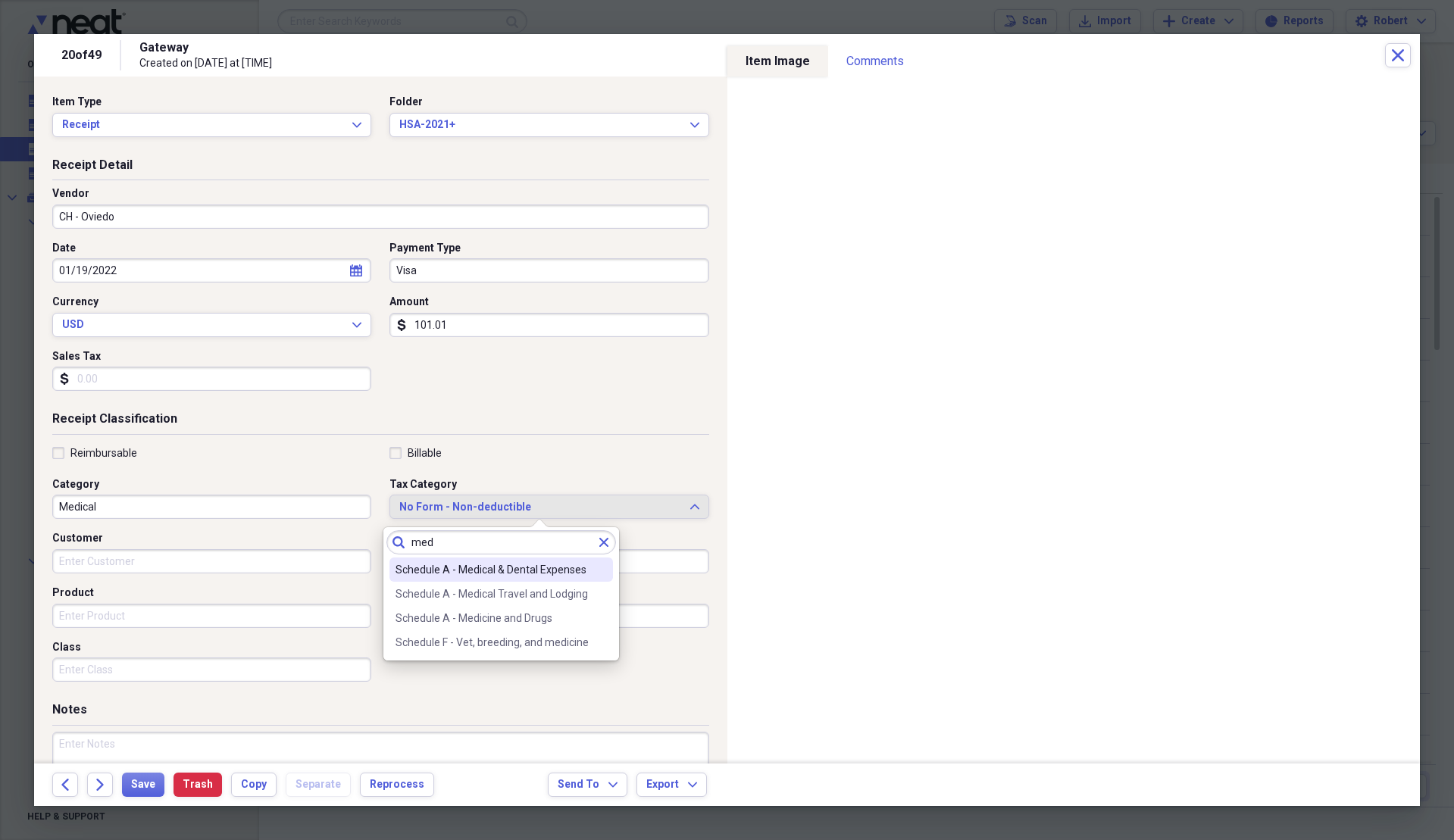 click on "Schedule A - Medical & Dental Expenses" at bounding box center [492, 570] 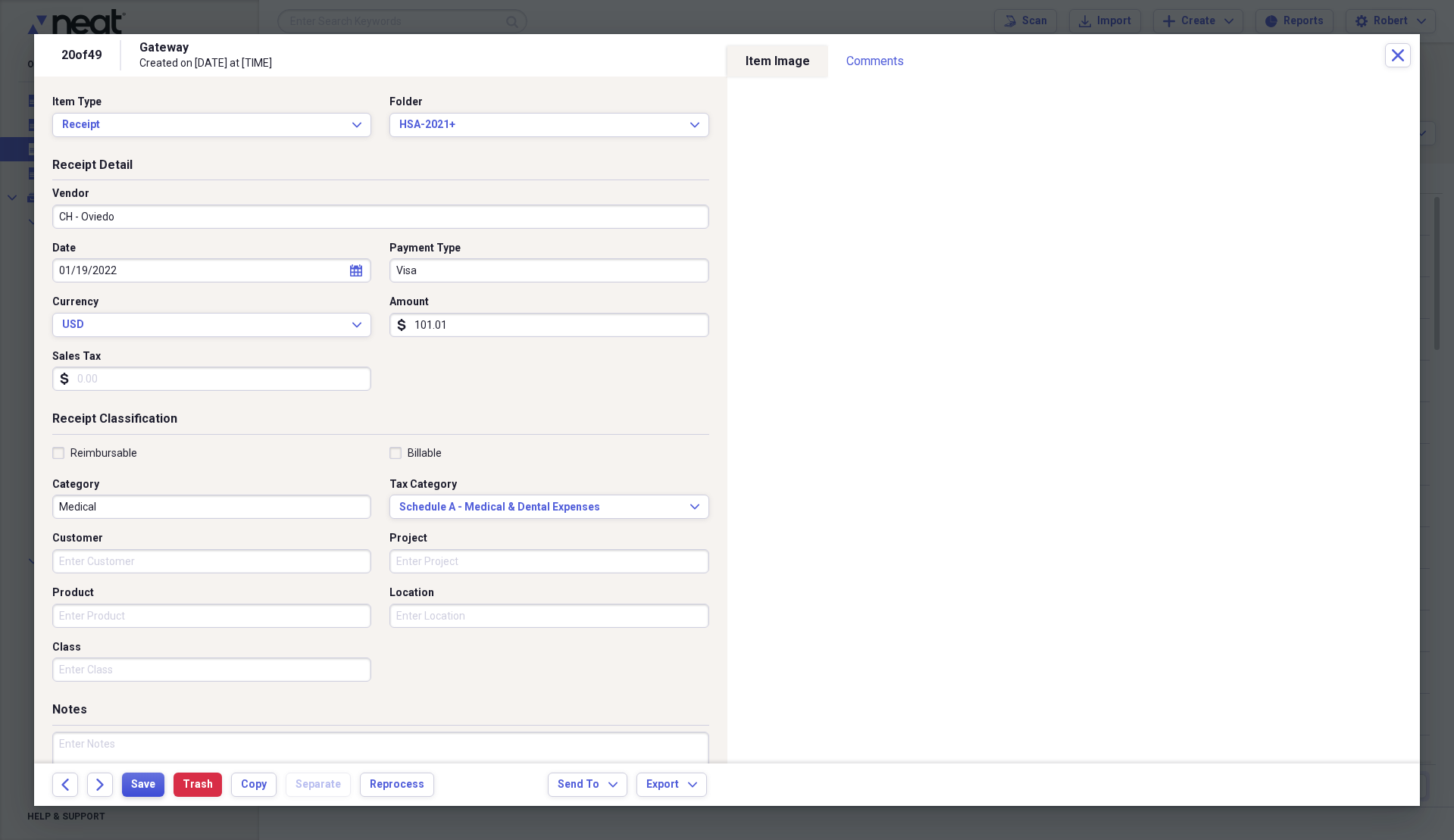 click on "Save" at bounding box center [143, 785] 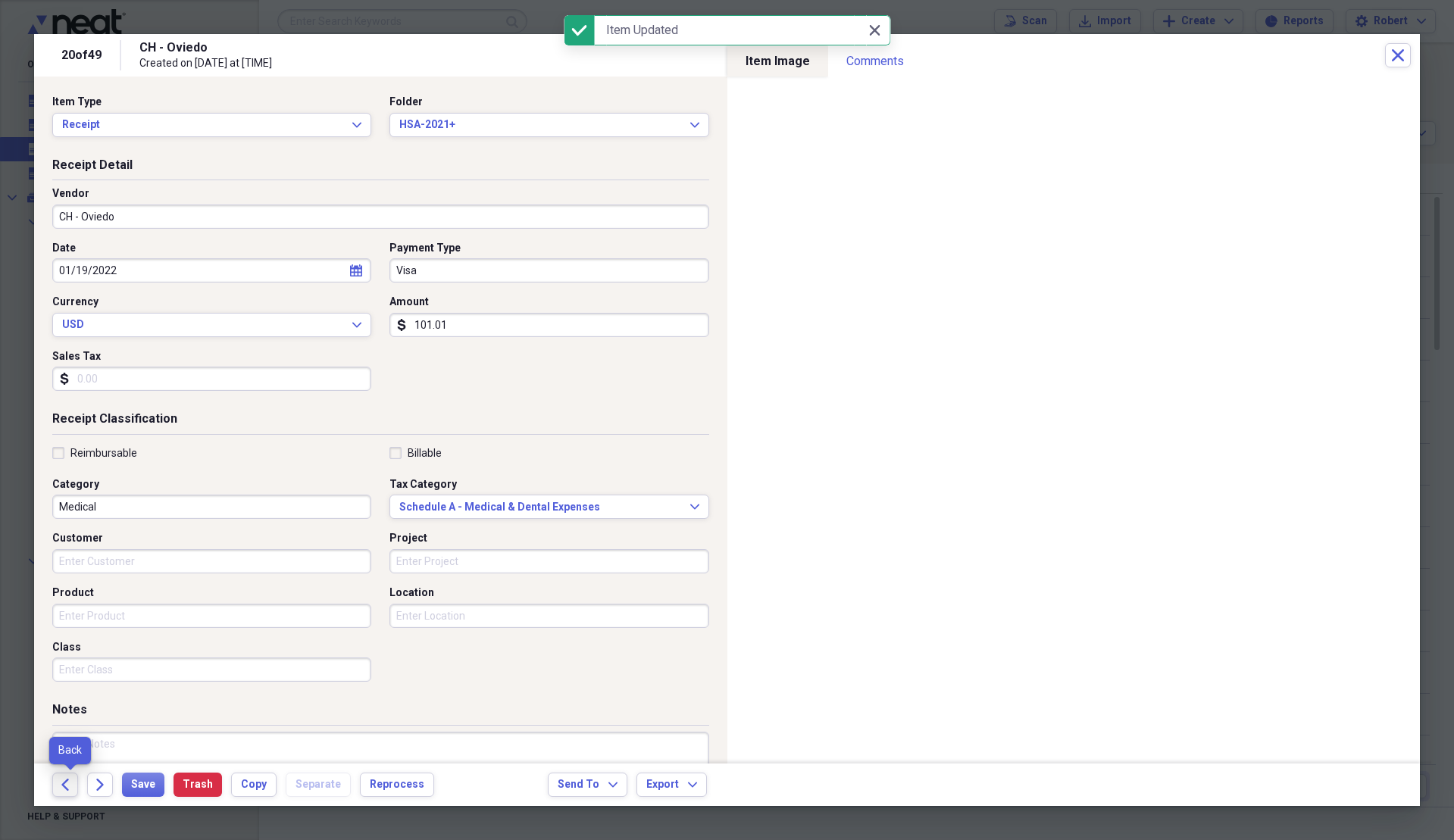click on "Back" 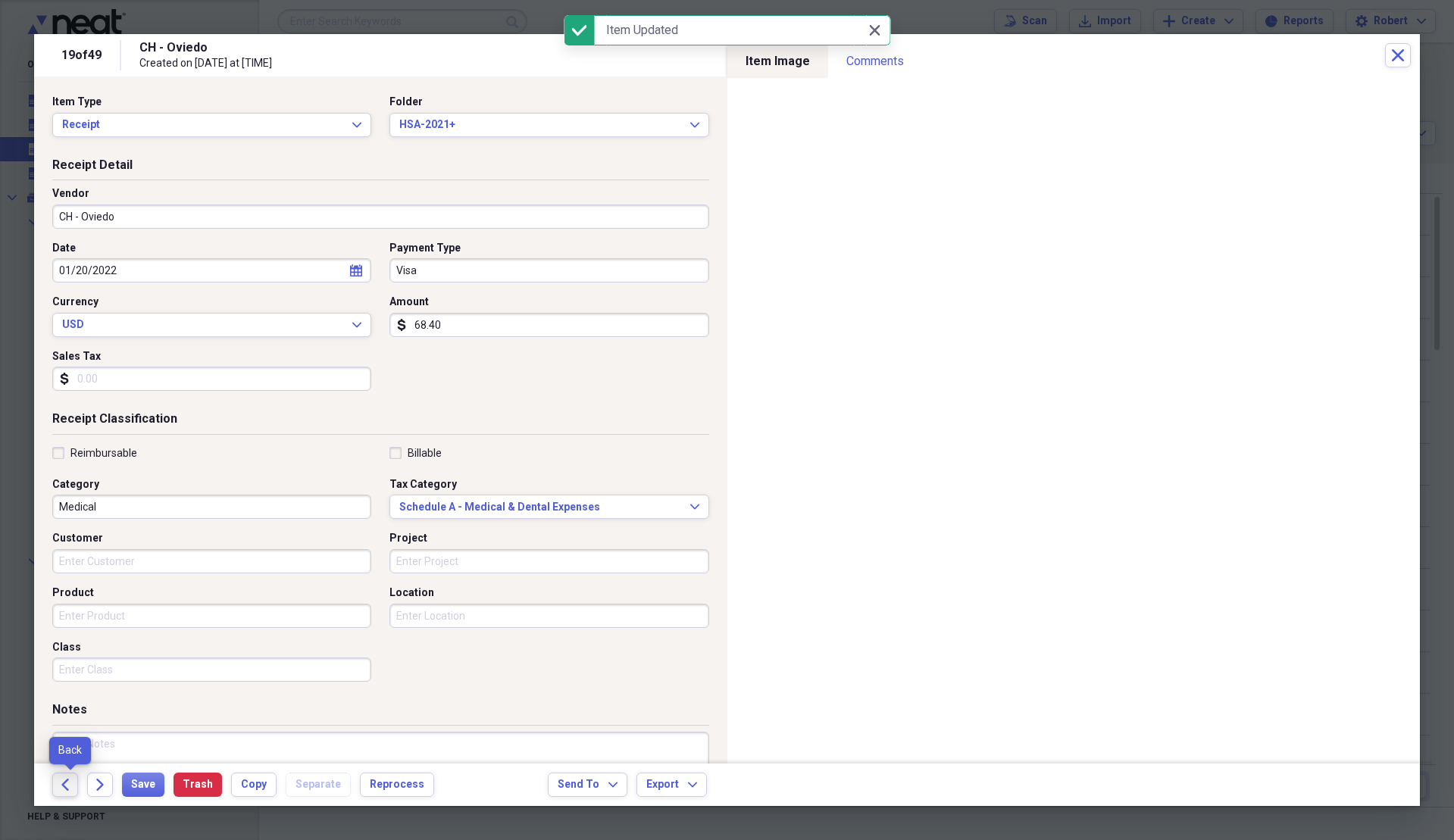 click on "Back" 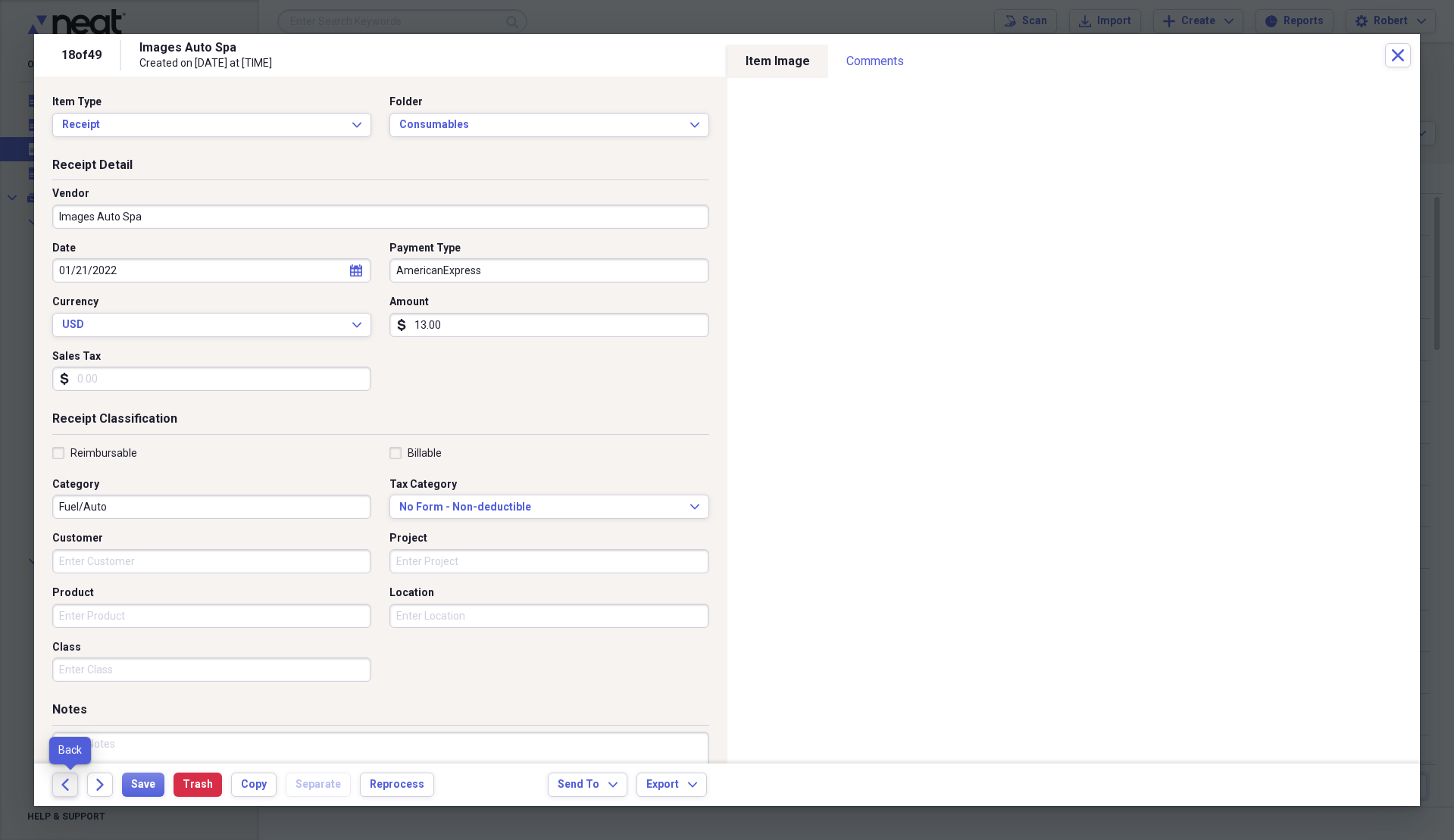 click on "Back" 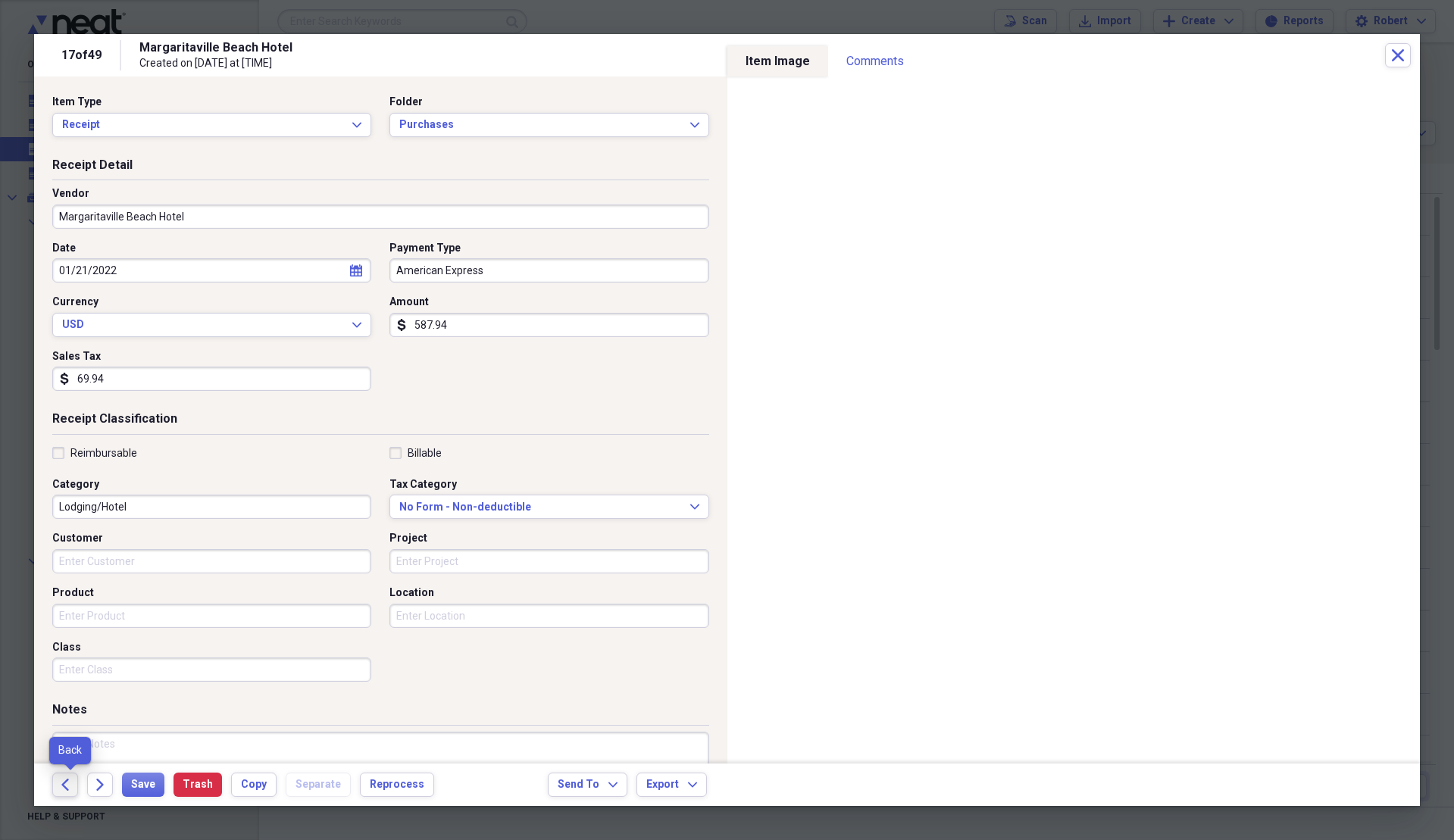 click on "Back" 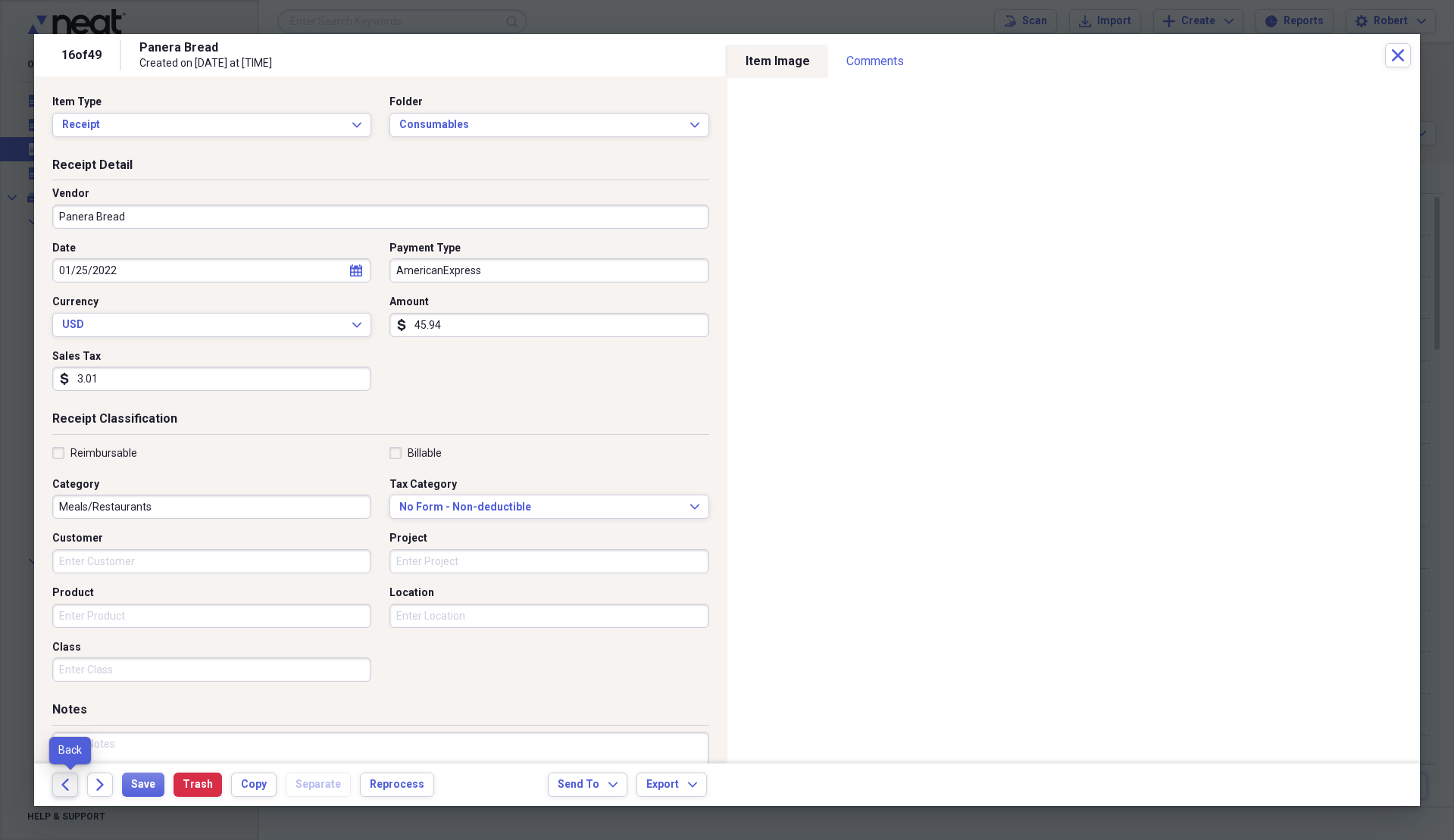 click on "Back" 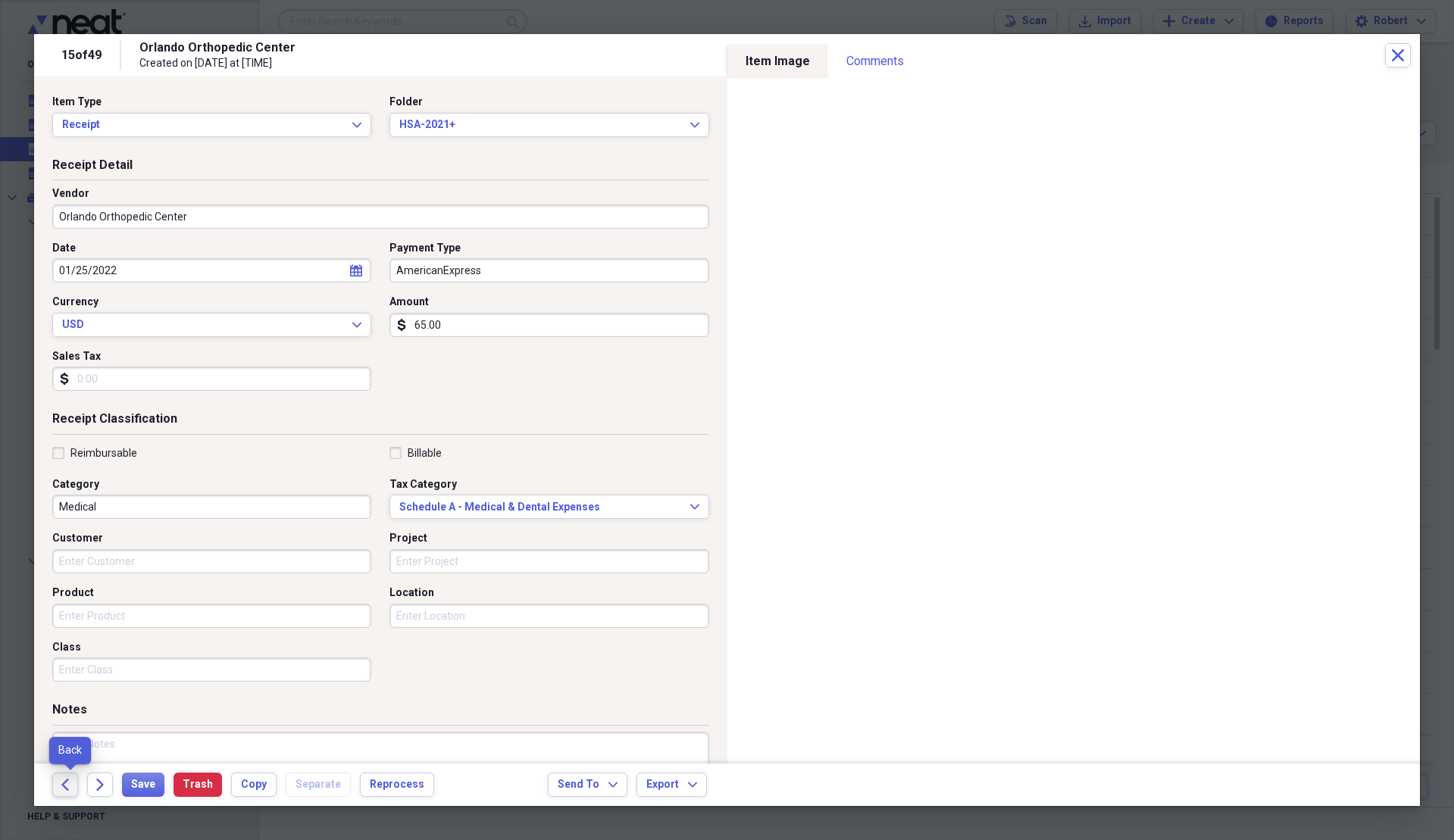 click on "Back" 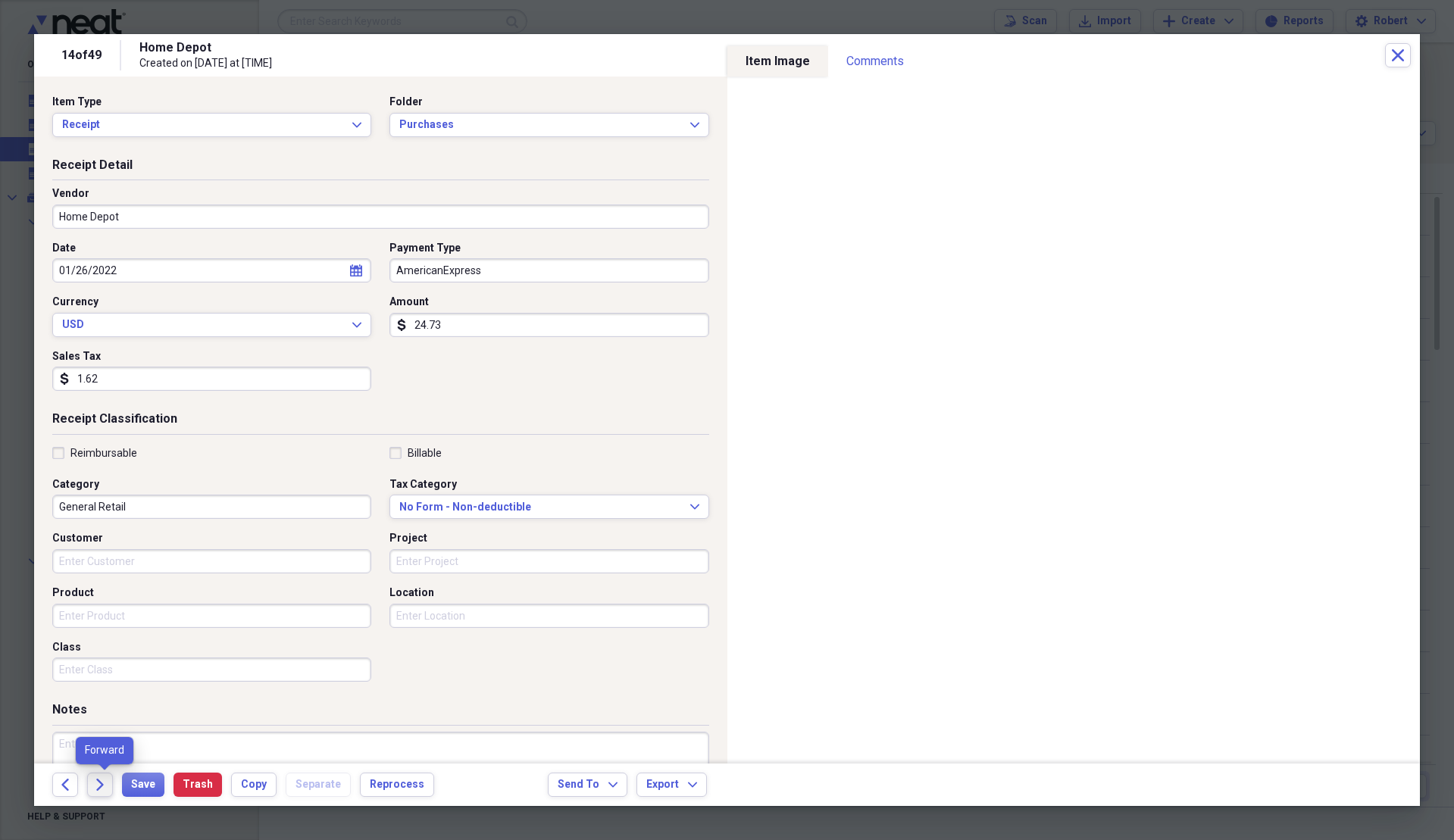 click on "Forward" 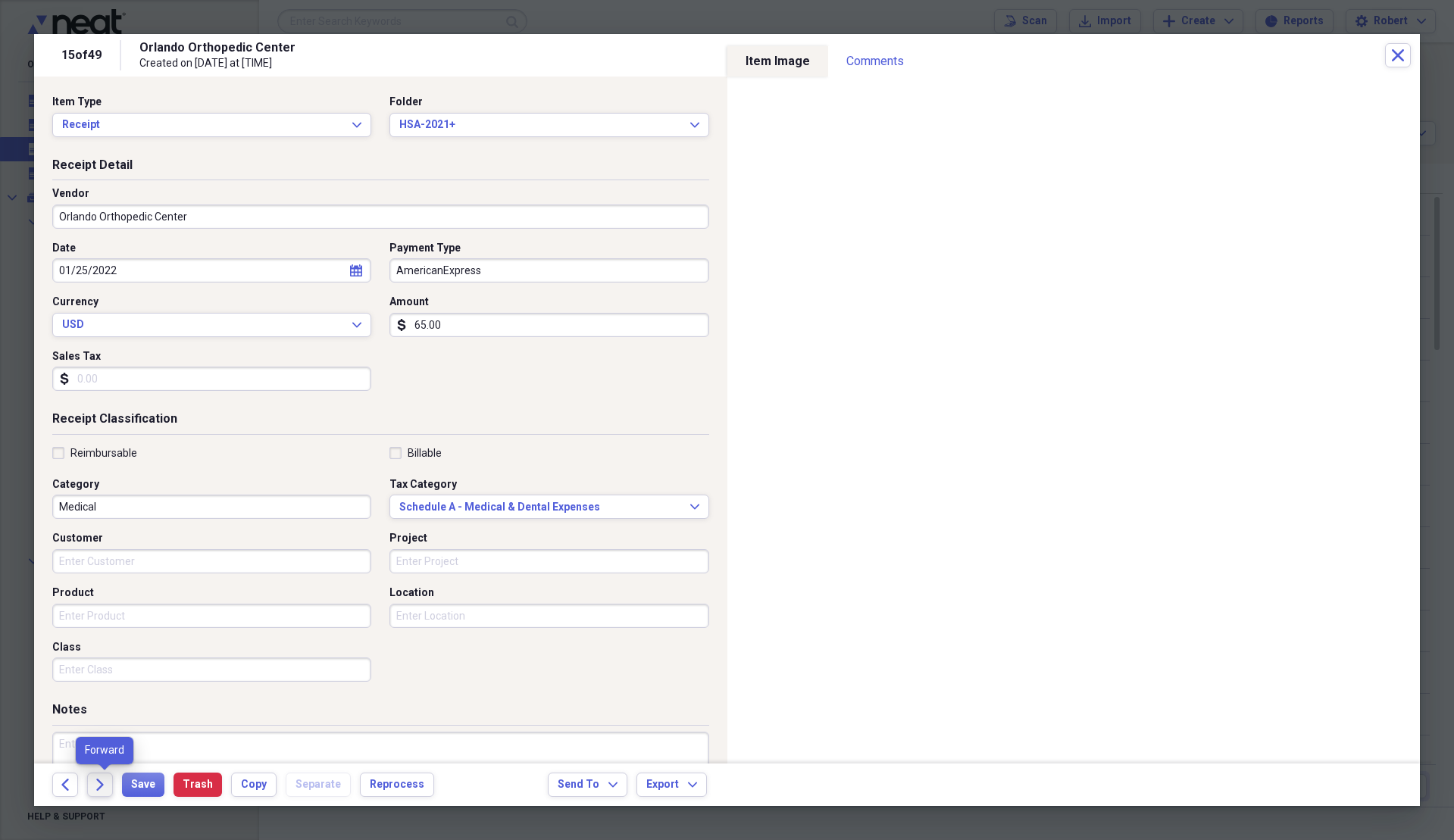 click 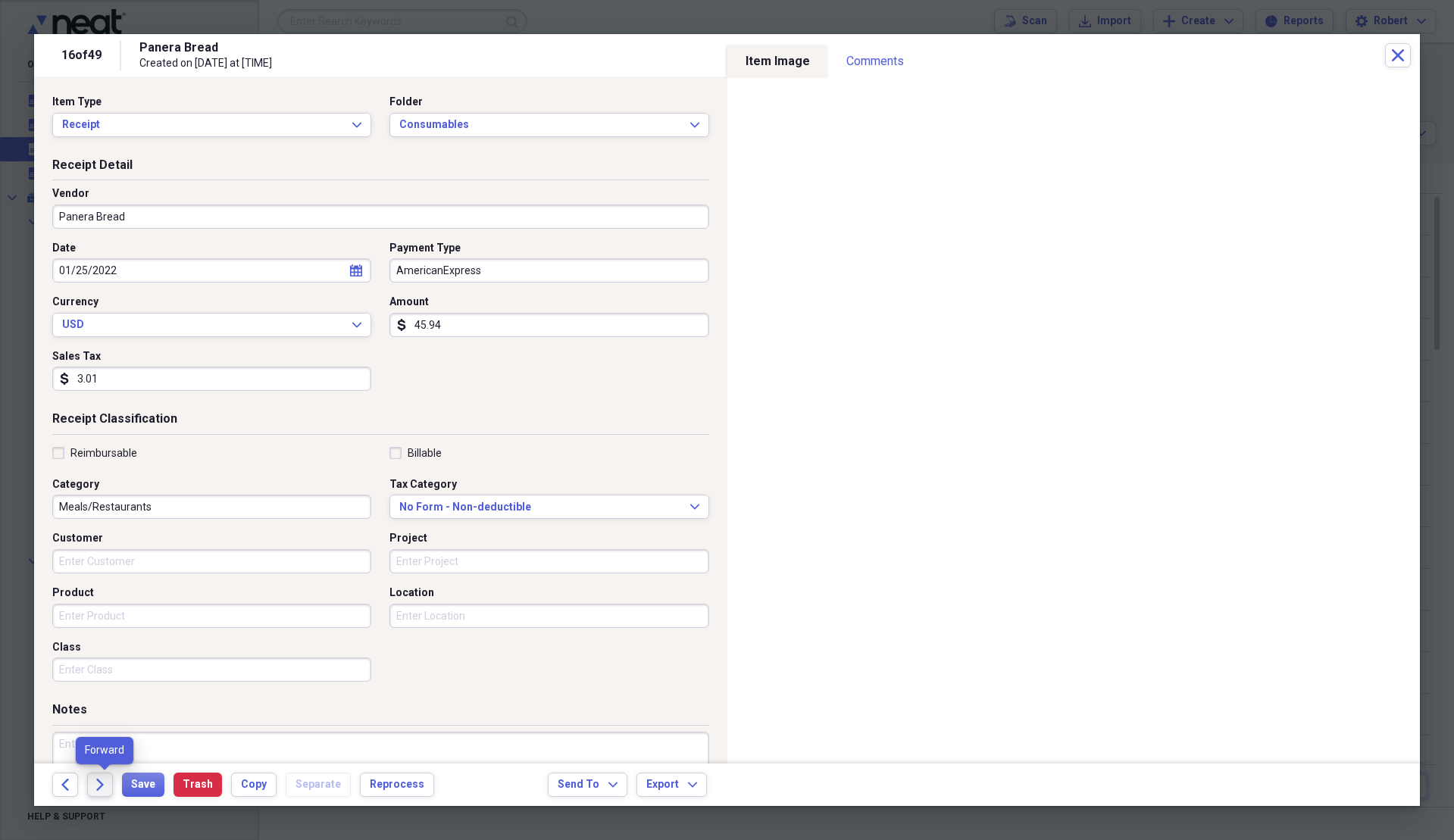 click 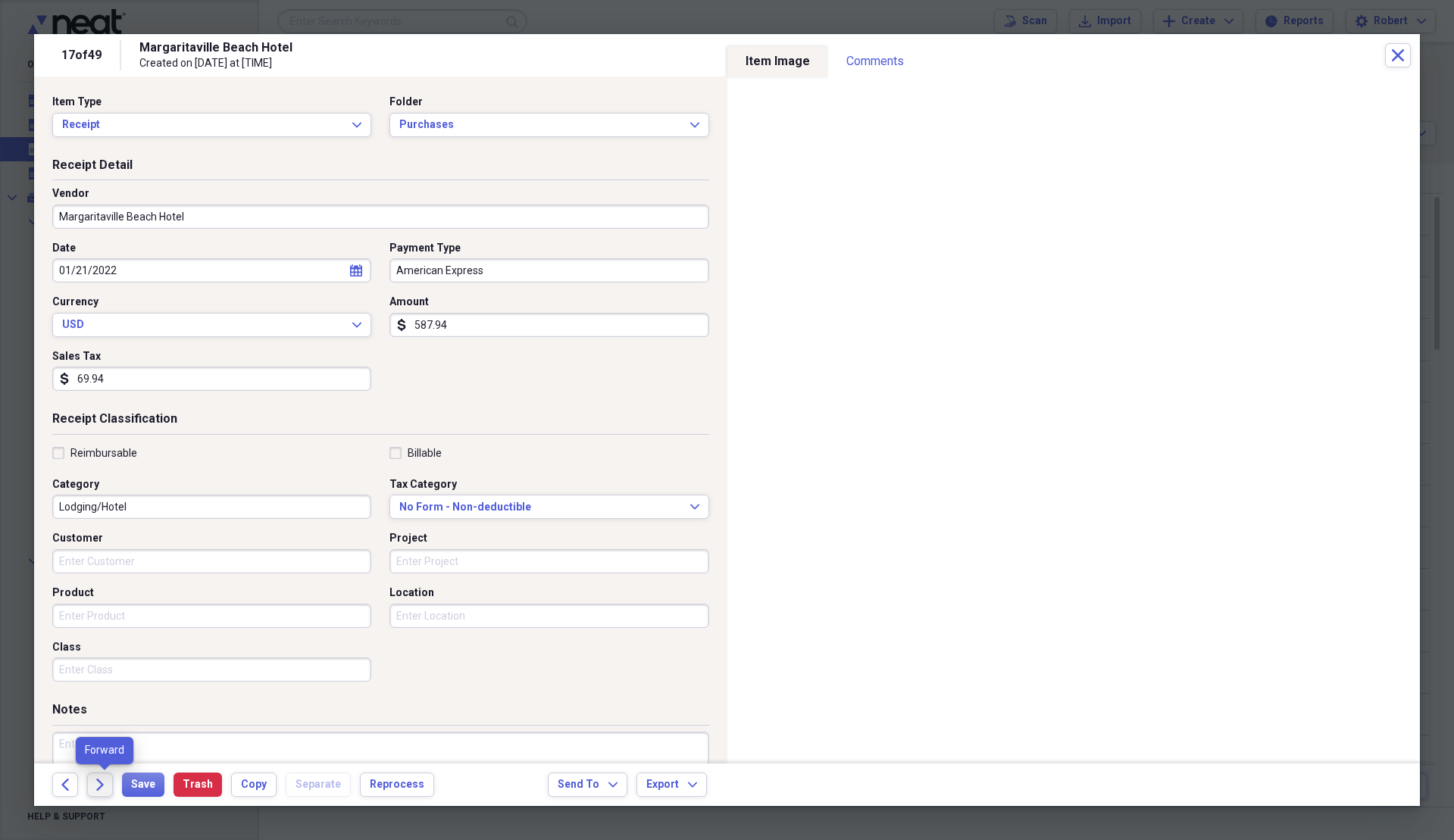 click 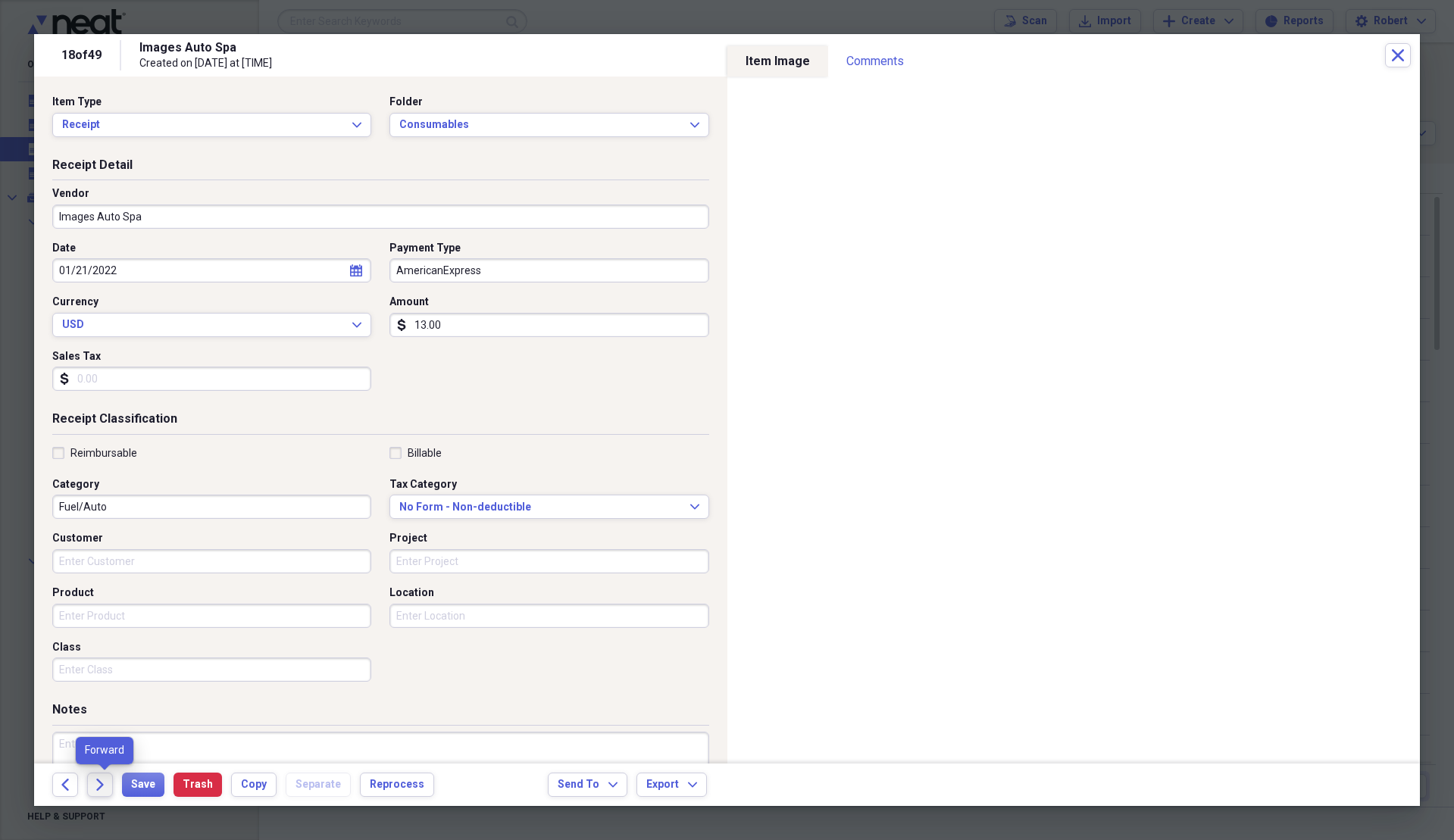click 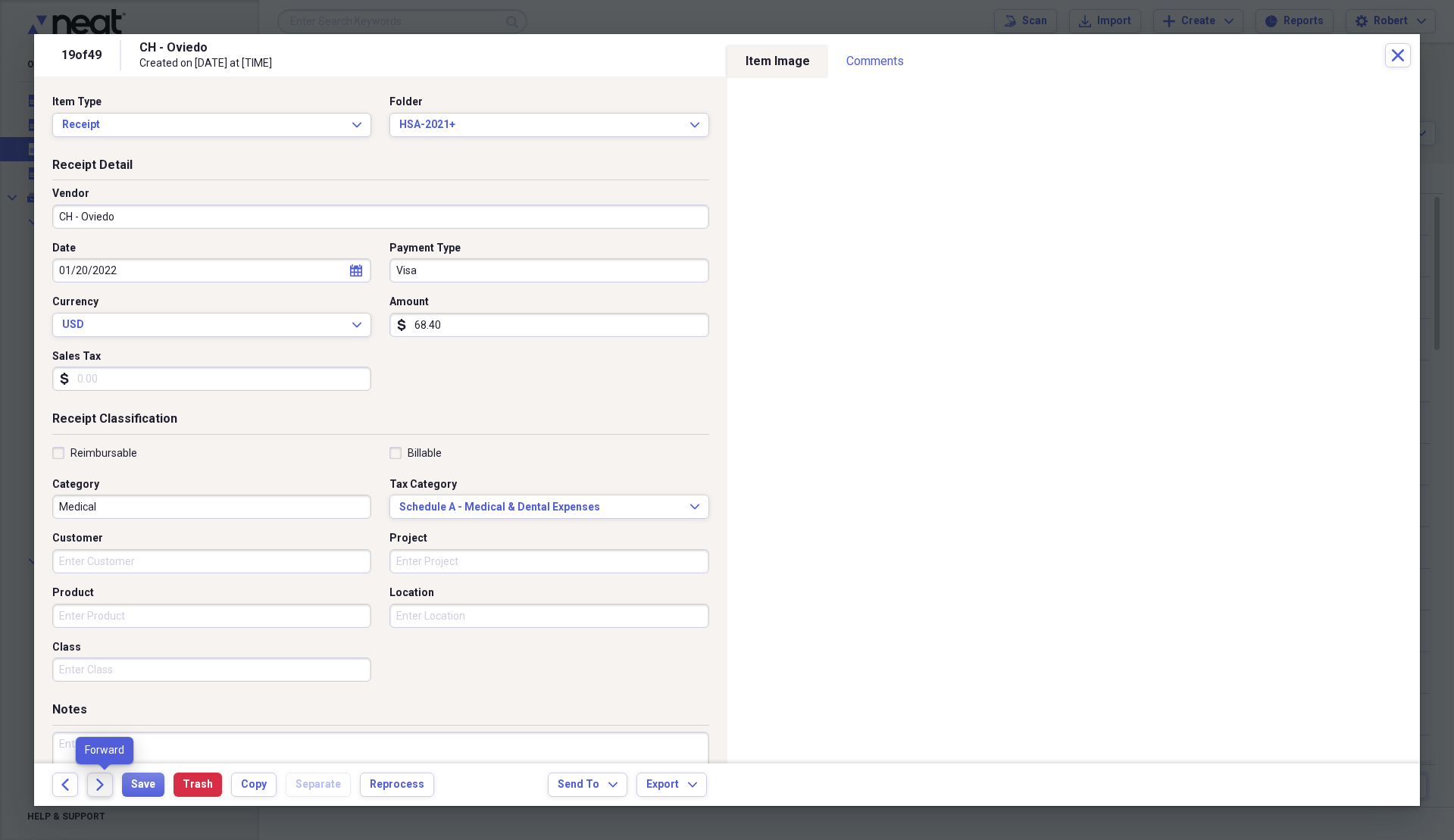 click 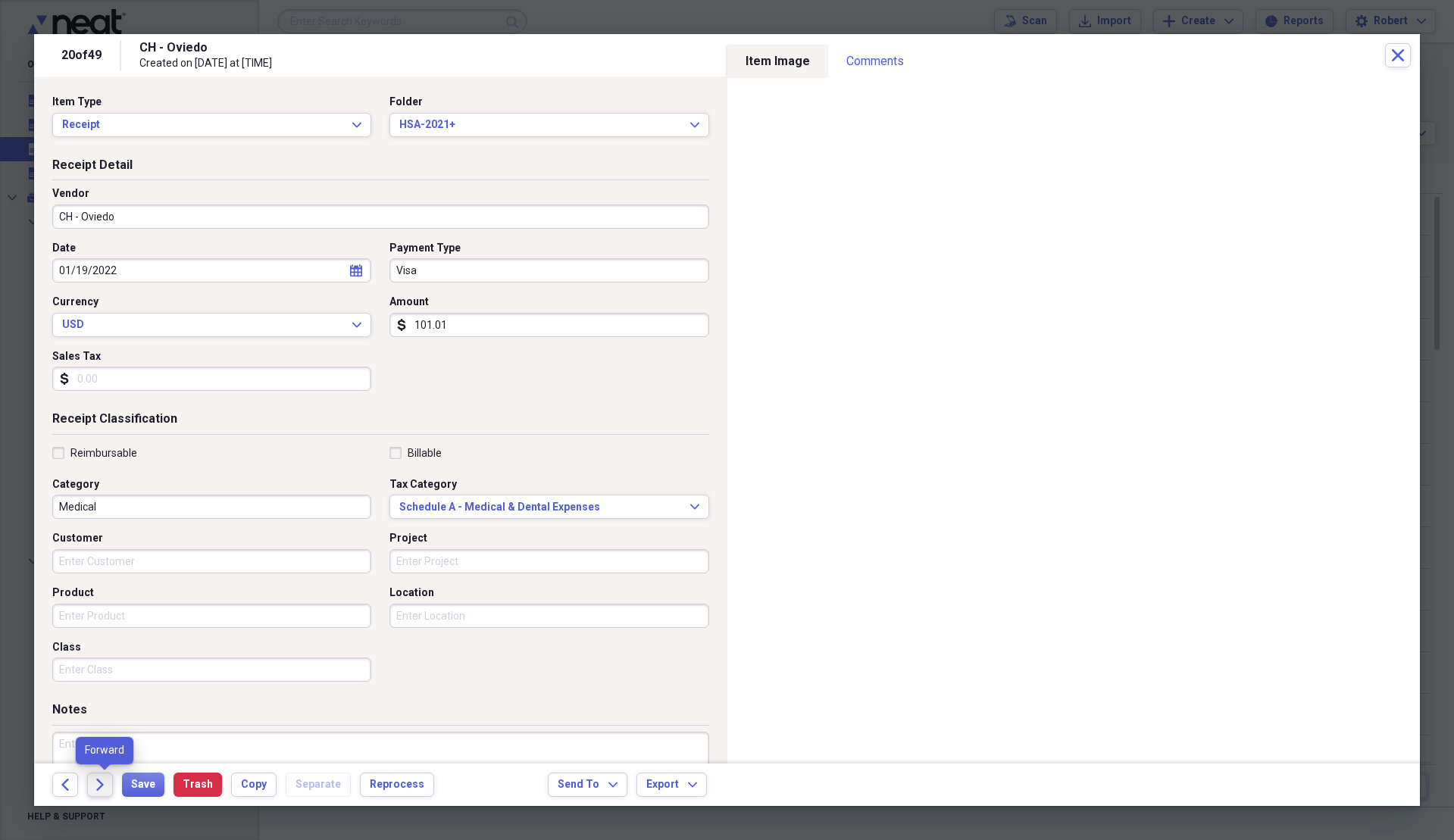 click 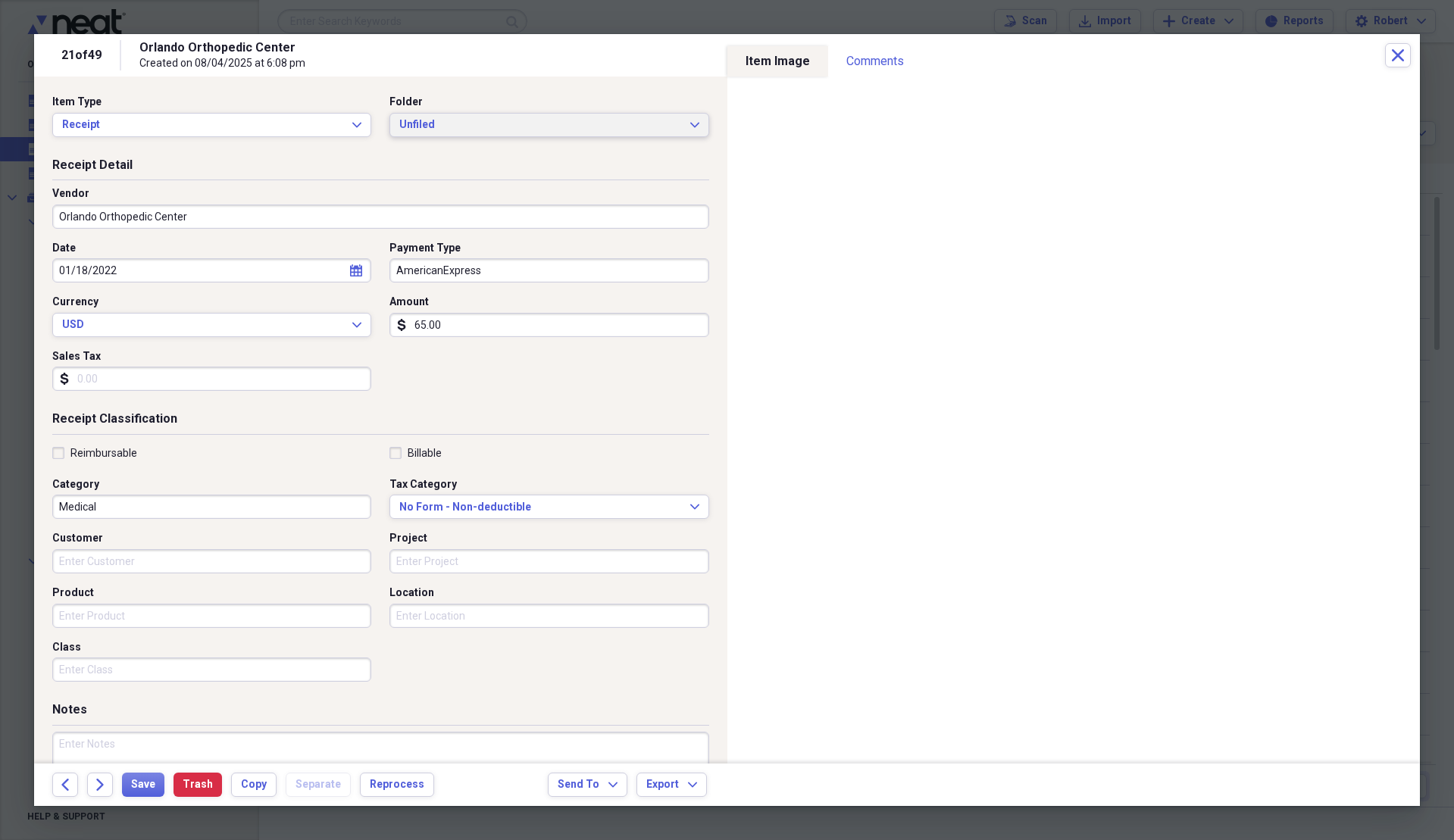 click on "Unfiled" at bounding box center [539, 125] 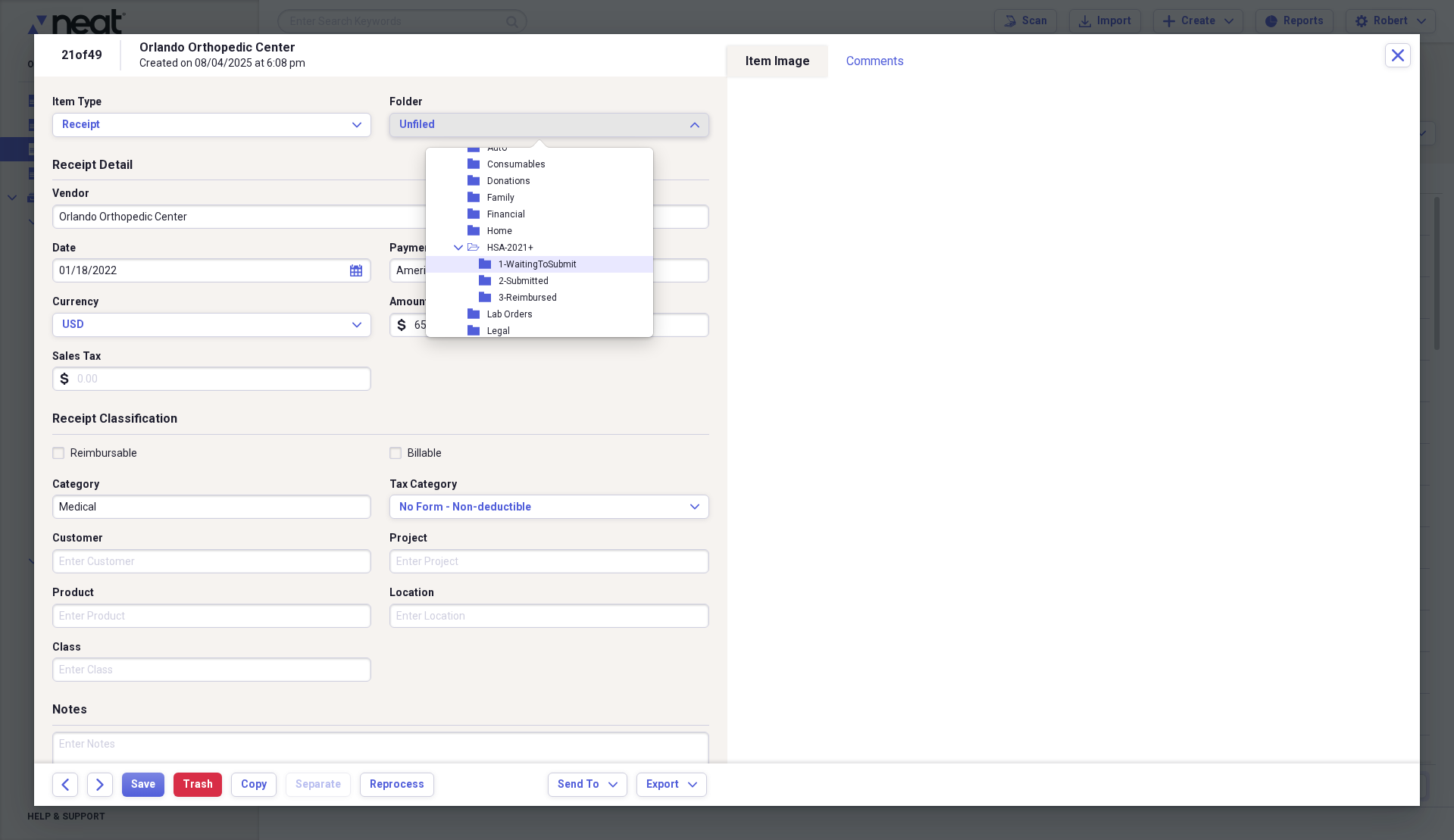scroll, scrollTop: 308, scrollLeft: 0, axis: vertical 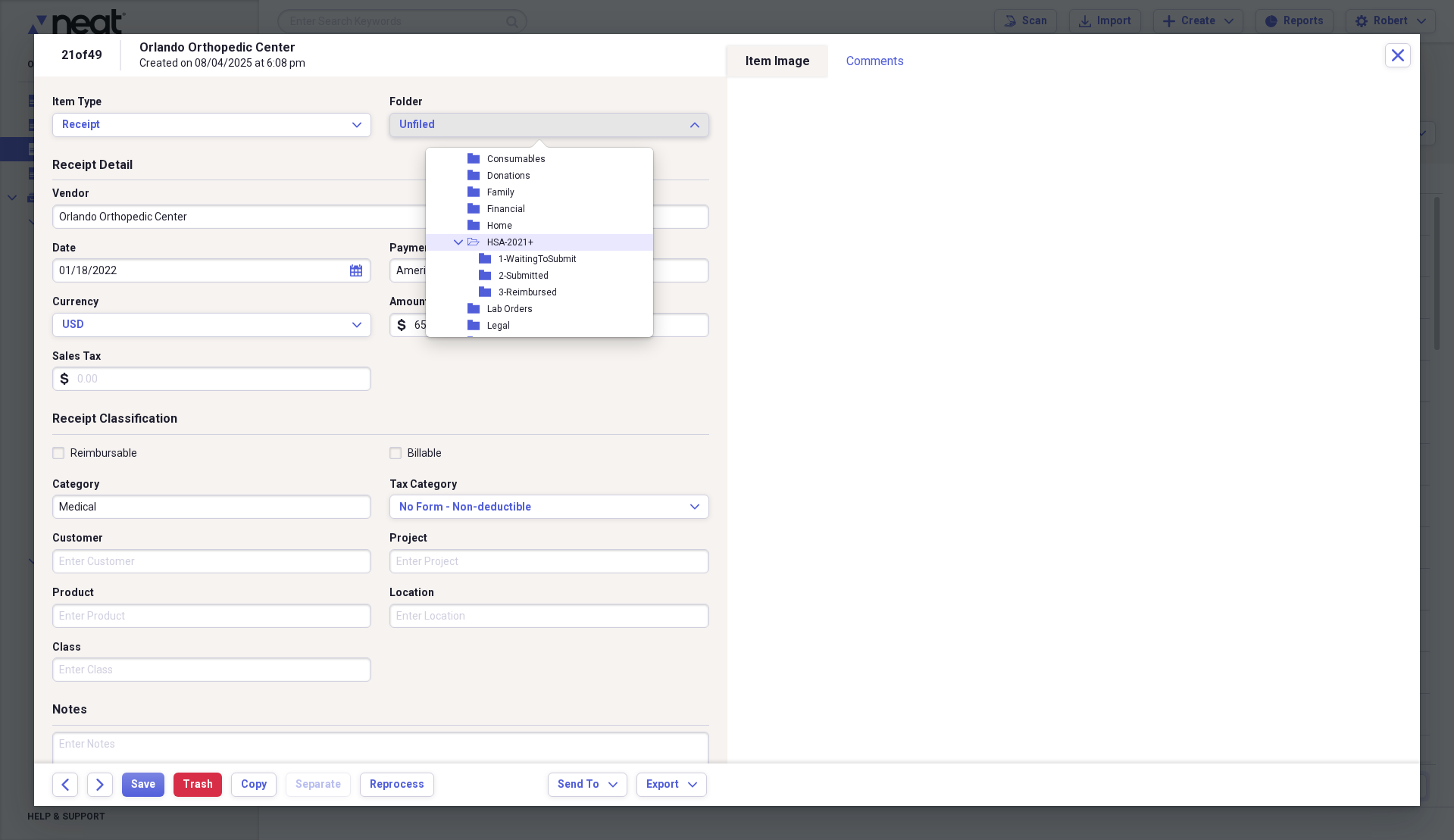 click on "HSA-2021+" at bounding box center [510, 242] 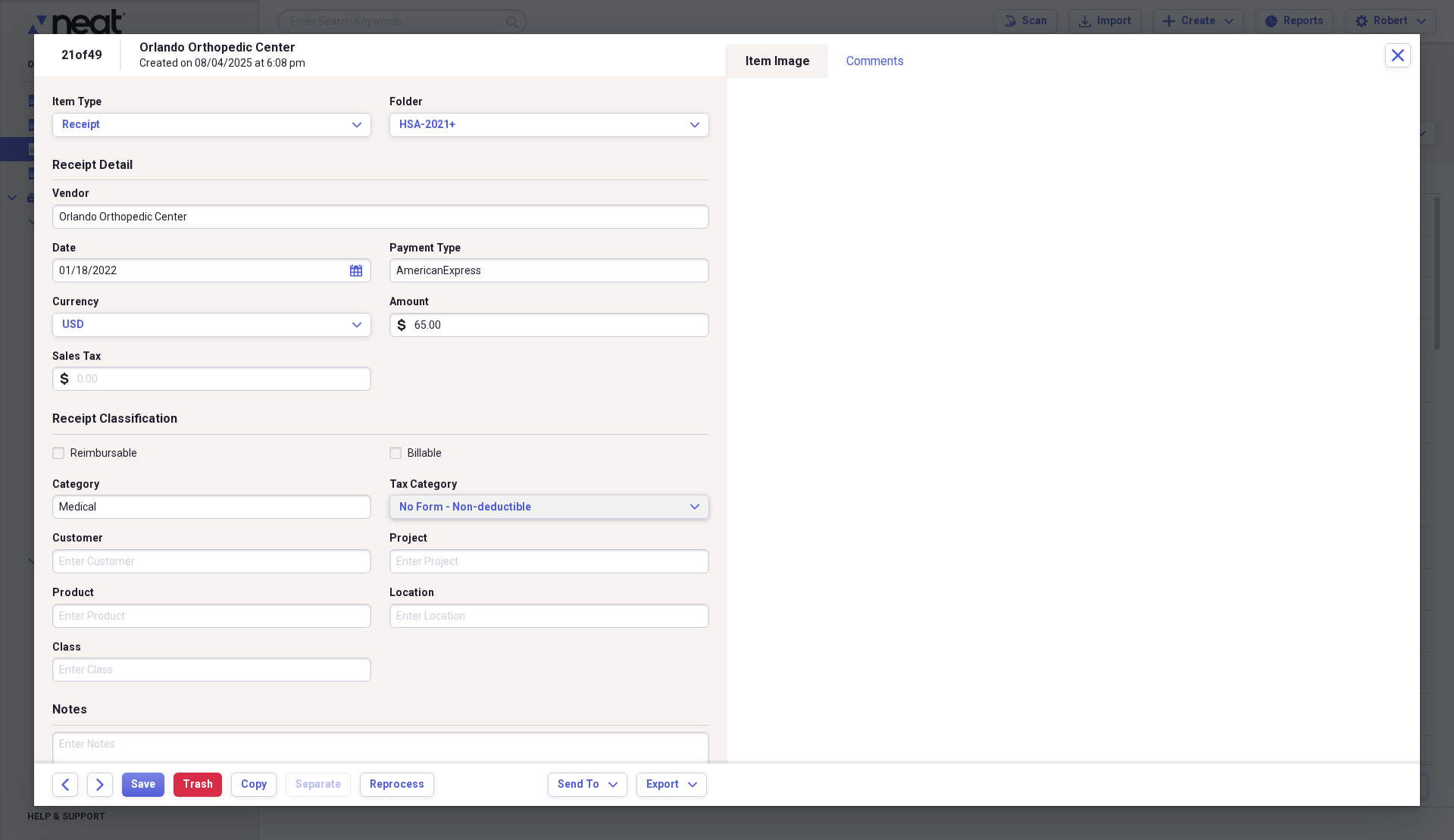click on "No Form - Non-deductible" at bounding box center [539, 507] 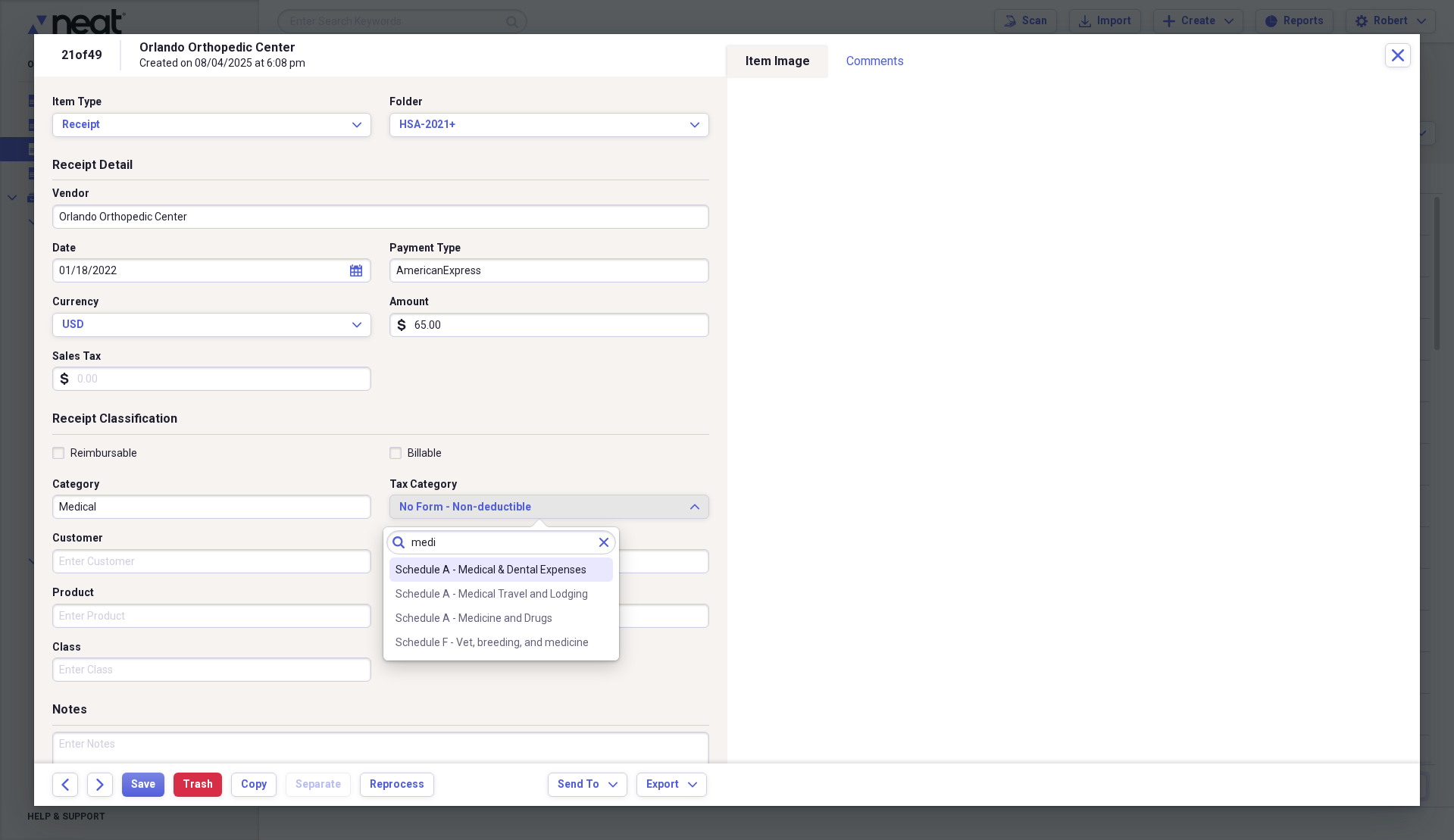 type on "medi" 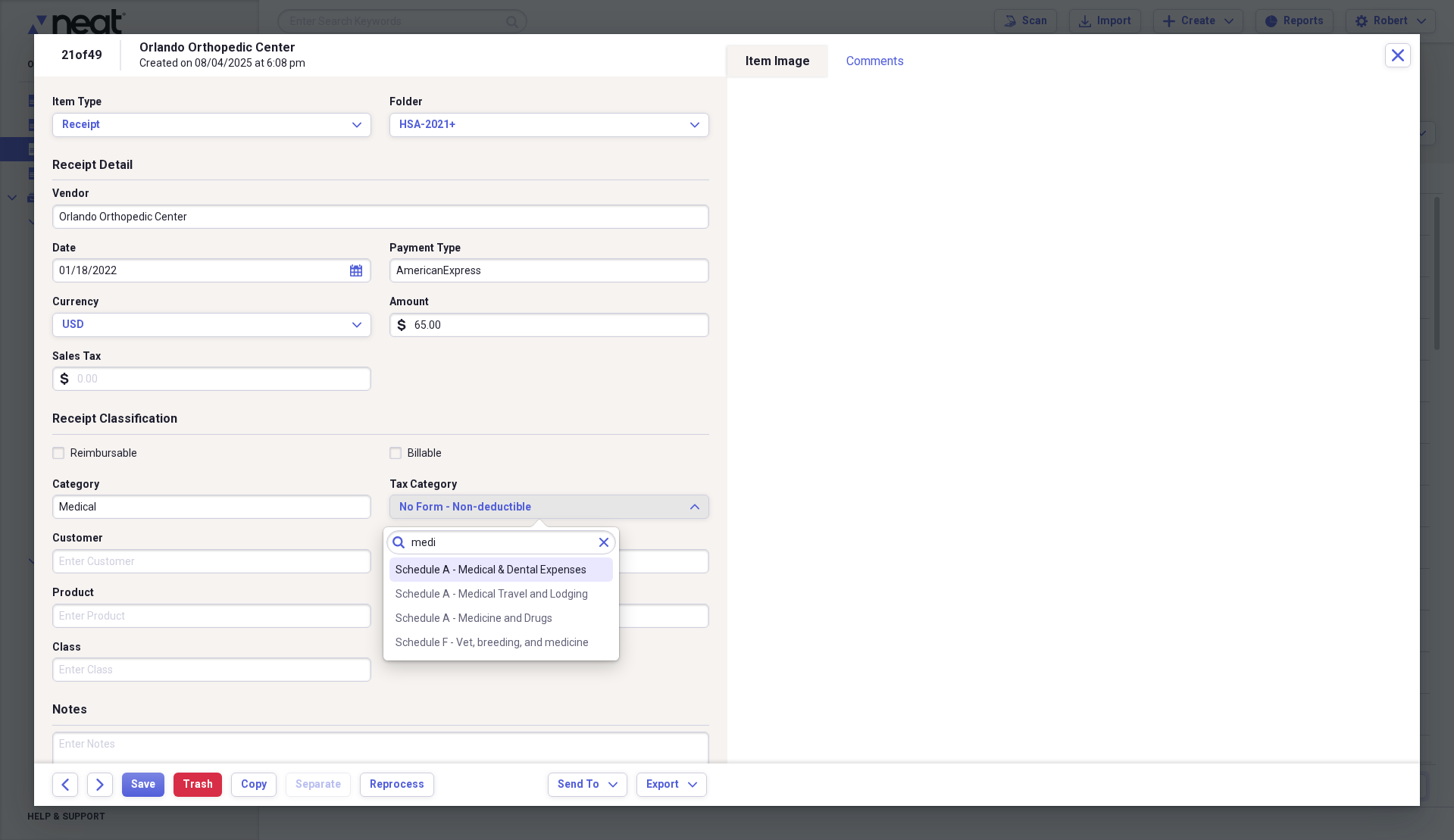 click on "Schedule A - Medical & Dental Expenses" at bounding box center [492, 570] 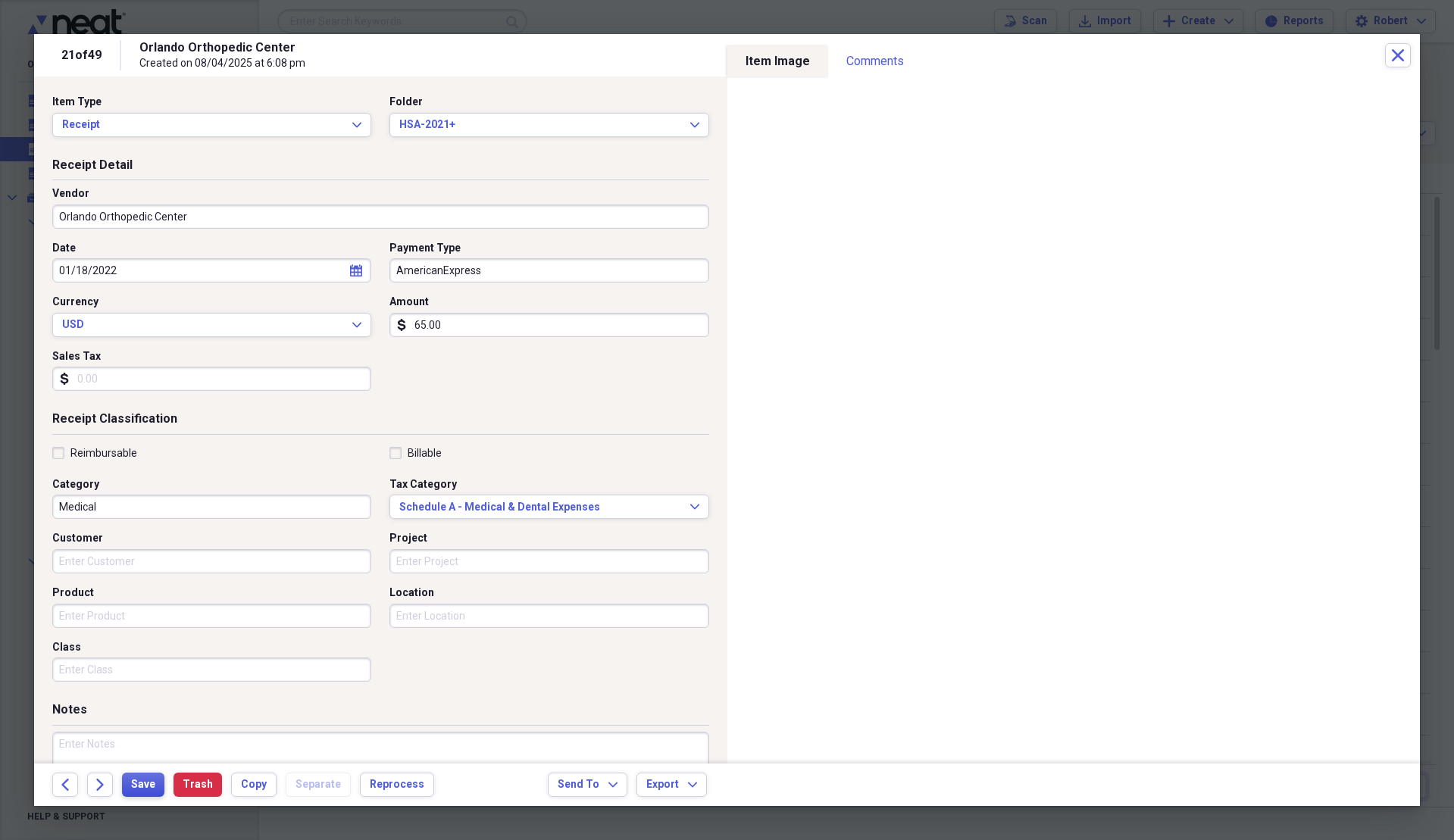 click on "Save" at bounding box center [143, 785] 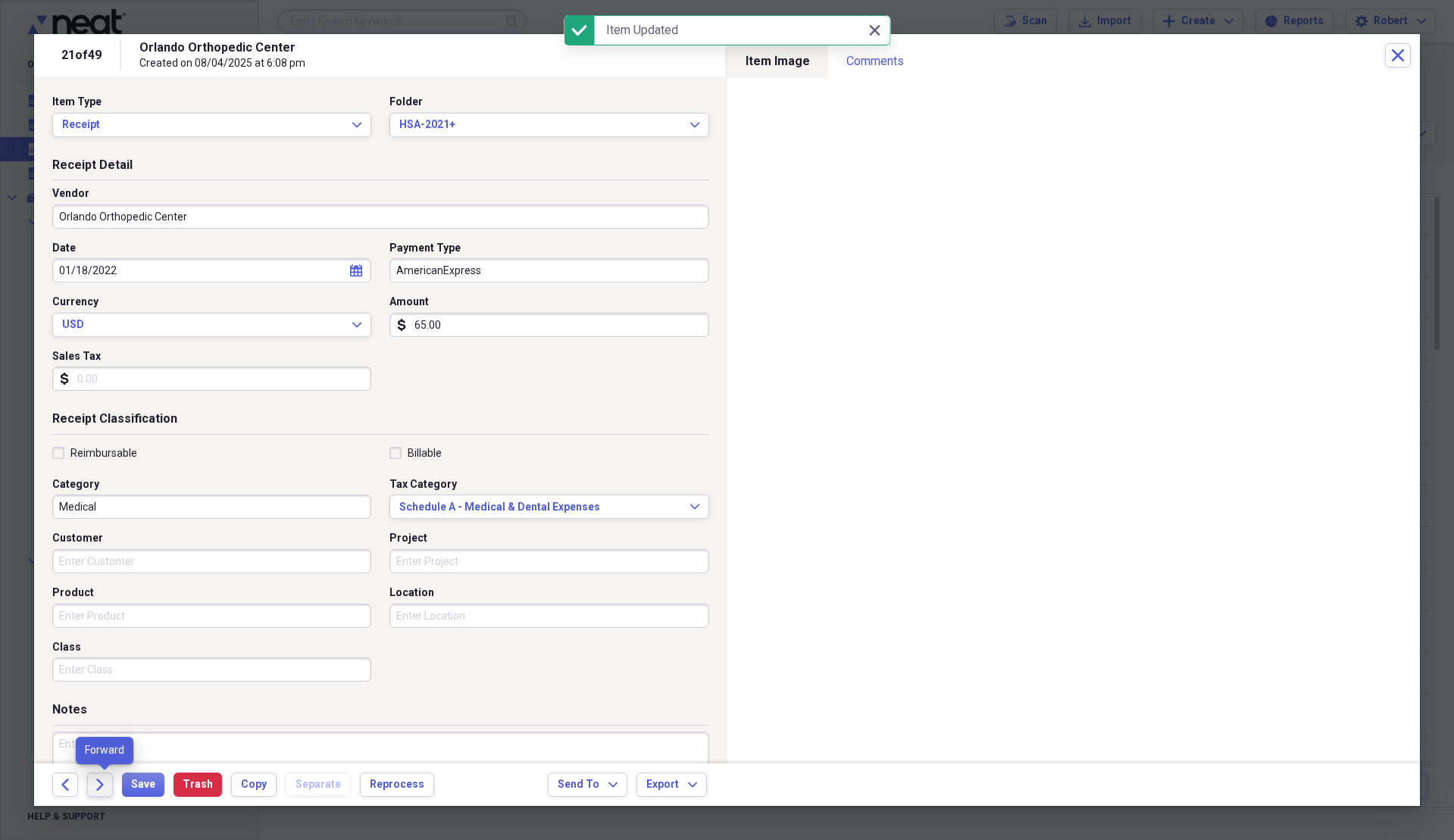 click on "Forward" at bounding box center [100, 785] 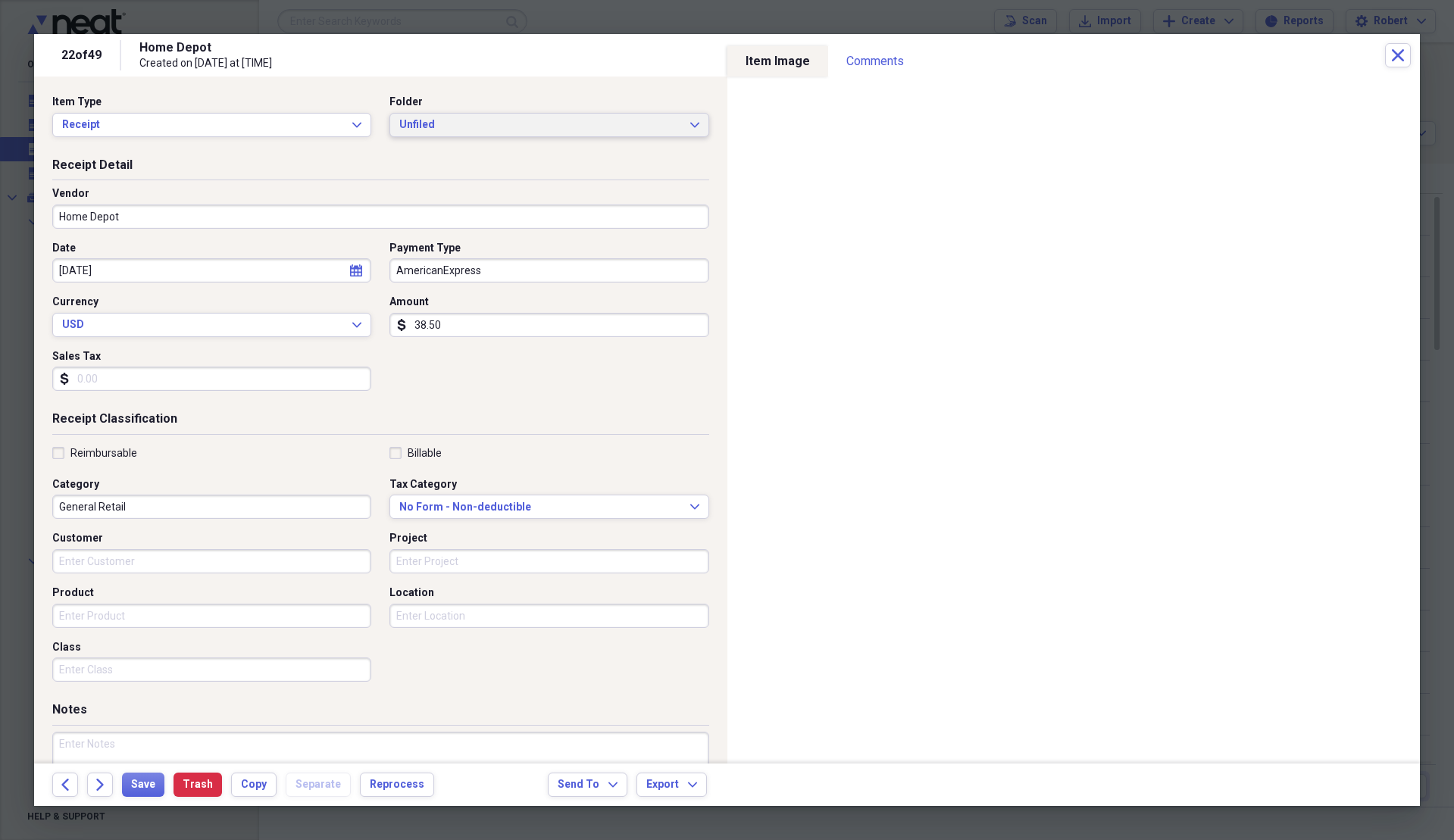 click on "Unfiled" at bounding box center (539, 125) 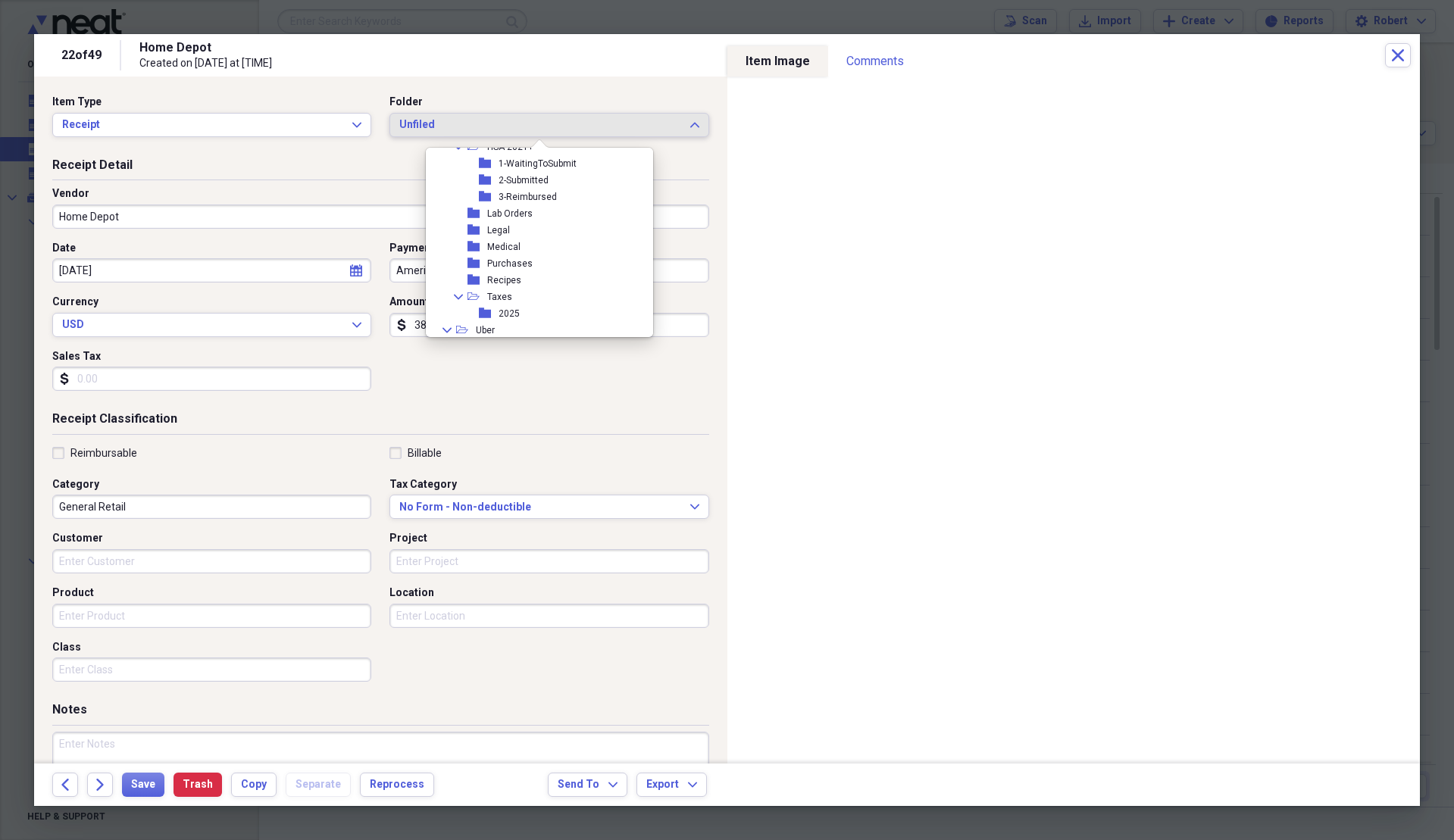scroll, scrollTop: 429, scrollLeft: 0, axis: vertical 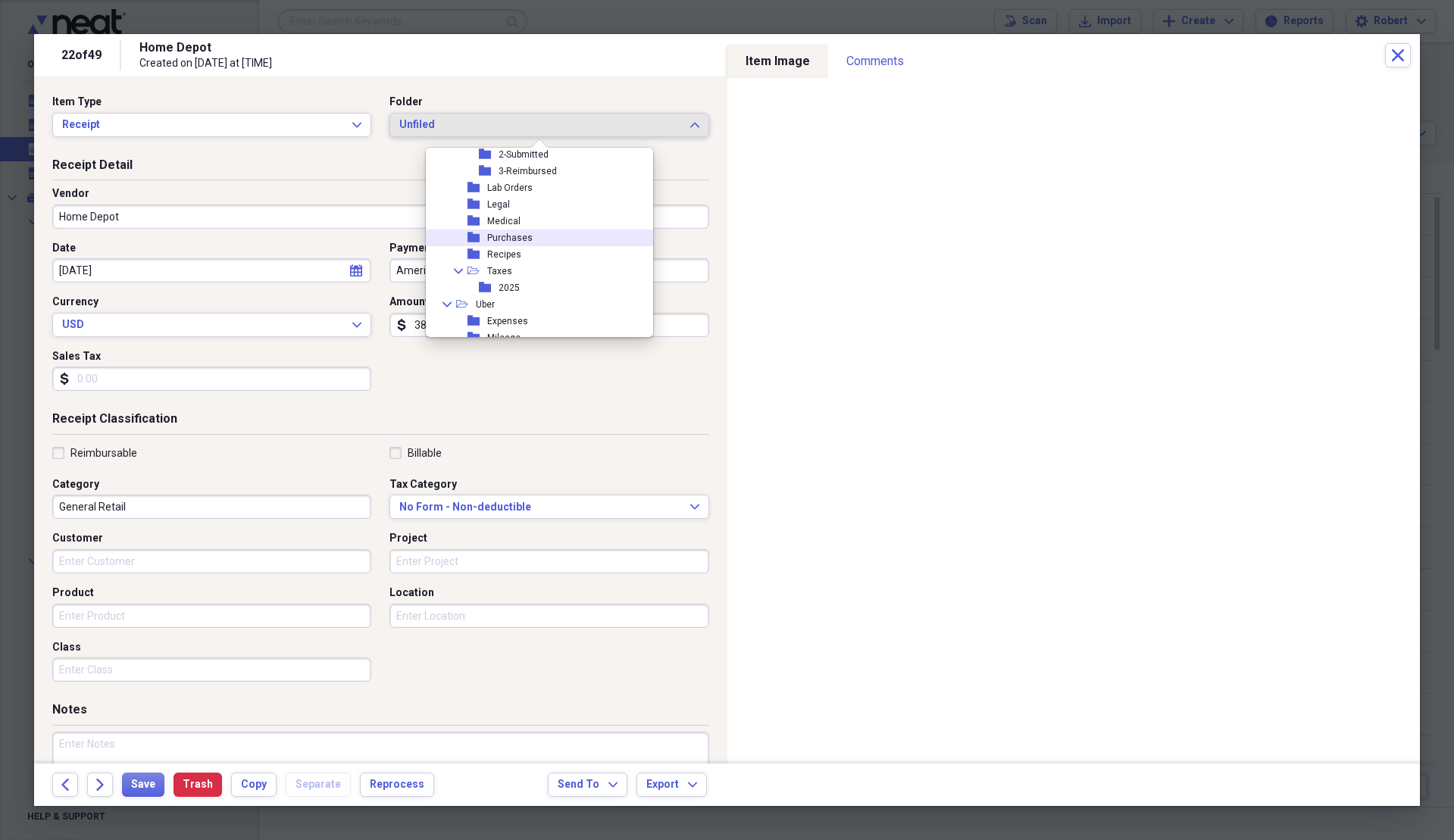 click on "Purchases" at bounding box center (510, 238) 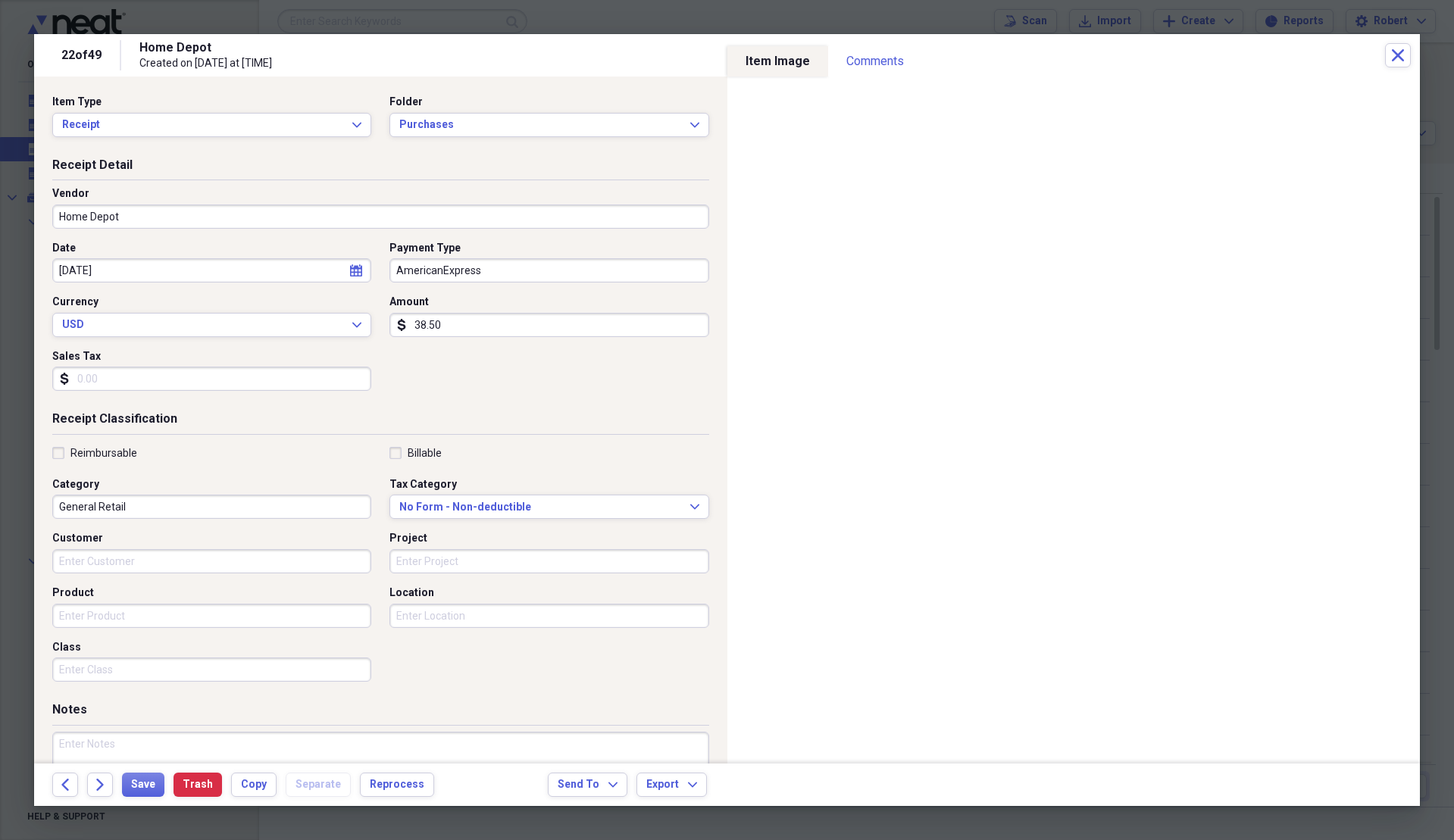 click on "Sales Tax" at bounding box center [211, 379] 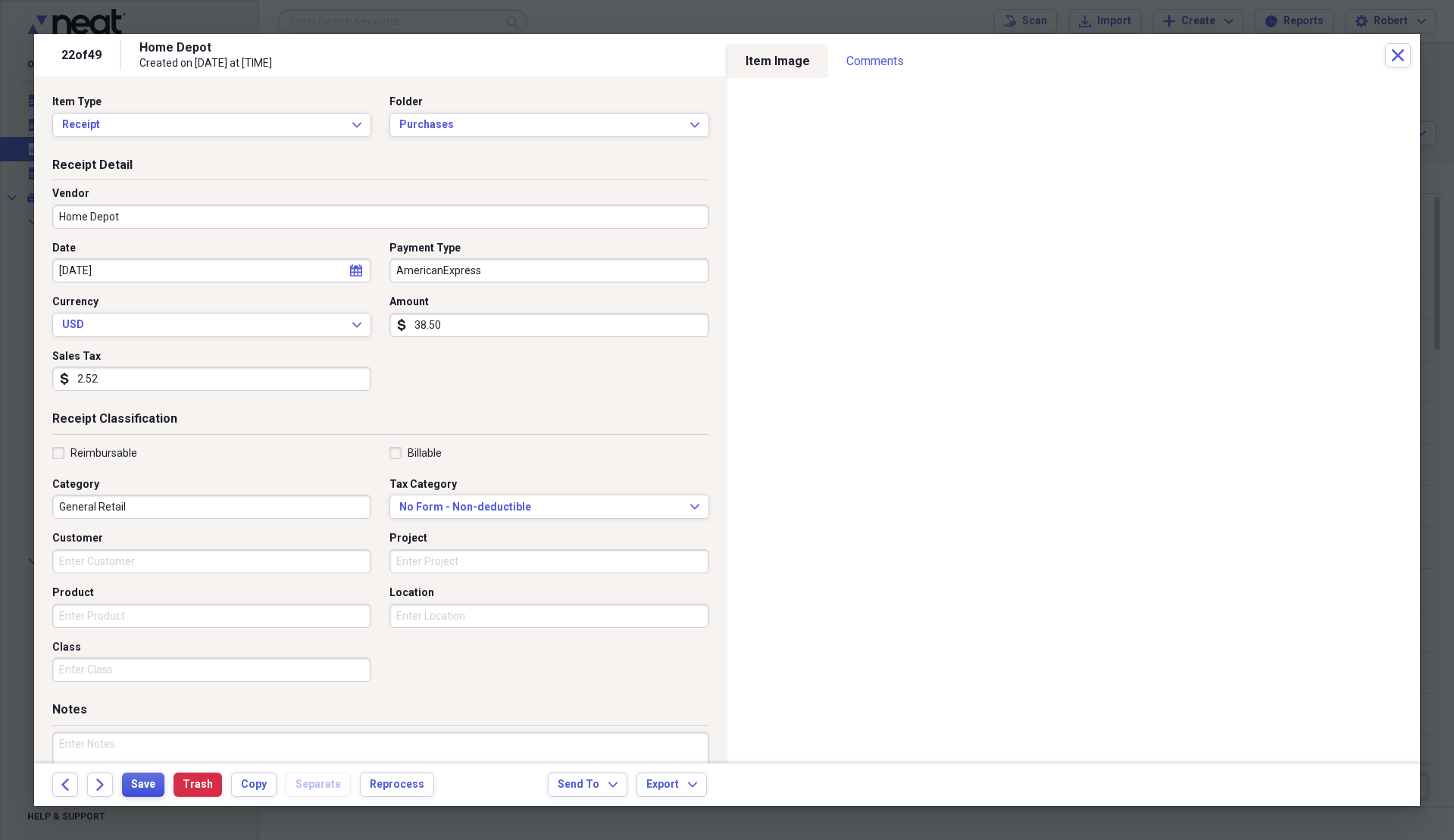 type on "2.52" 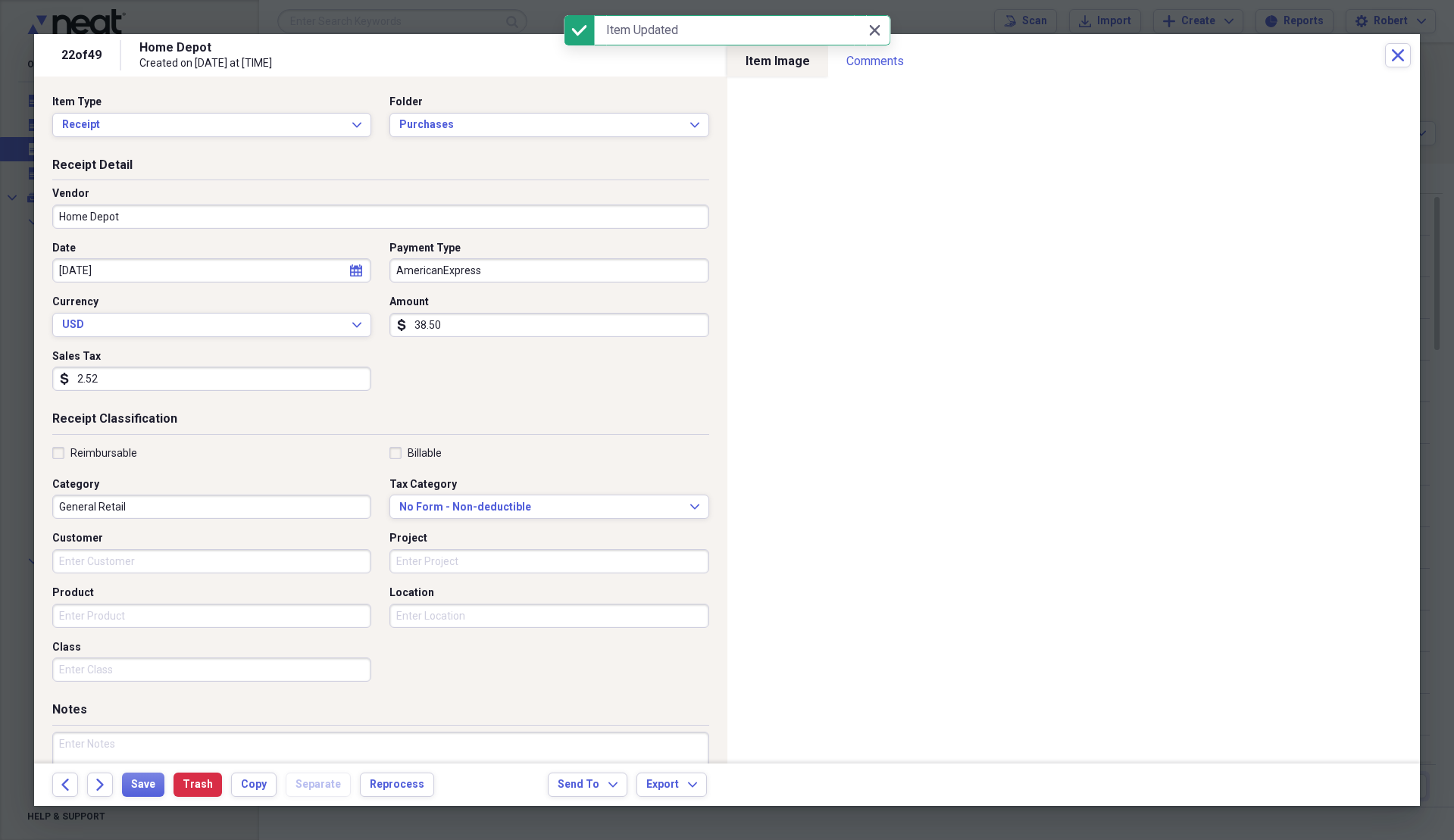 click on "AmericanExpress" at bounding box center [549, 270] 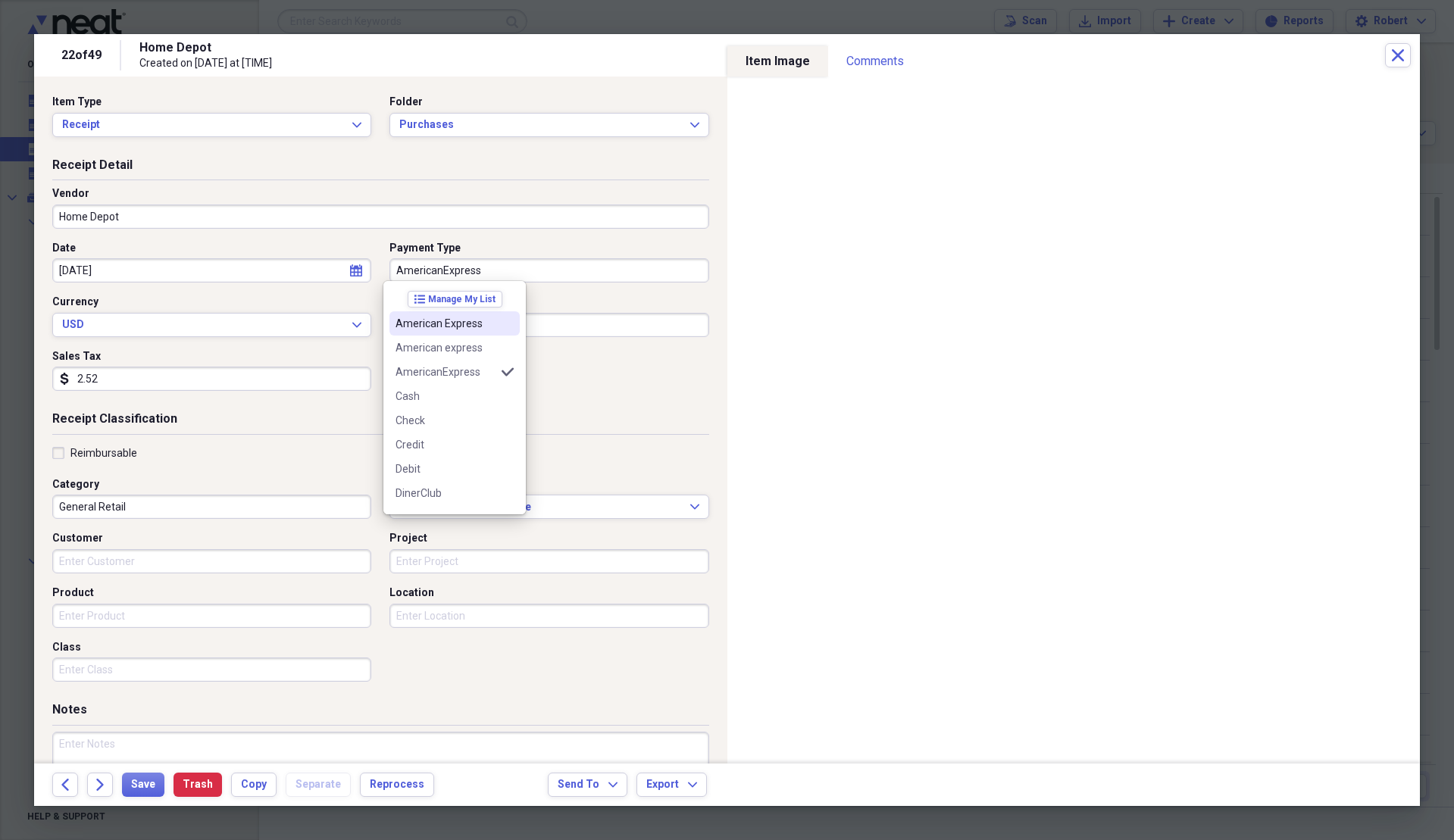 click on "American Express" at bounding box center (446, 323) 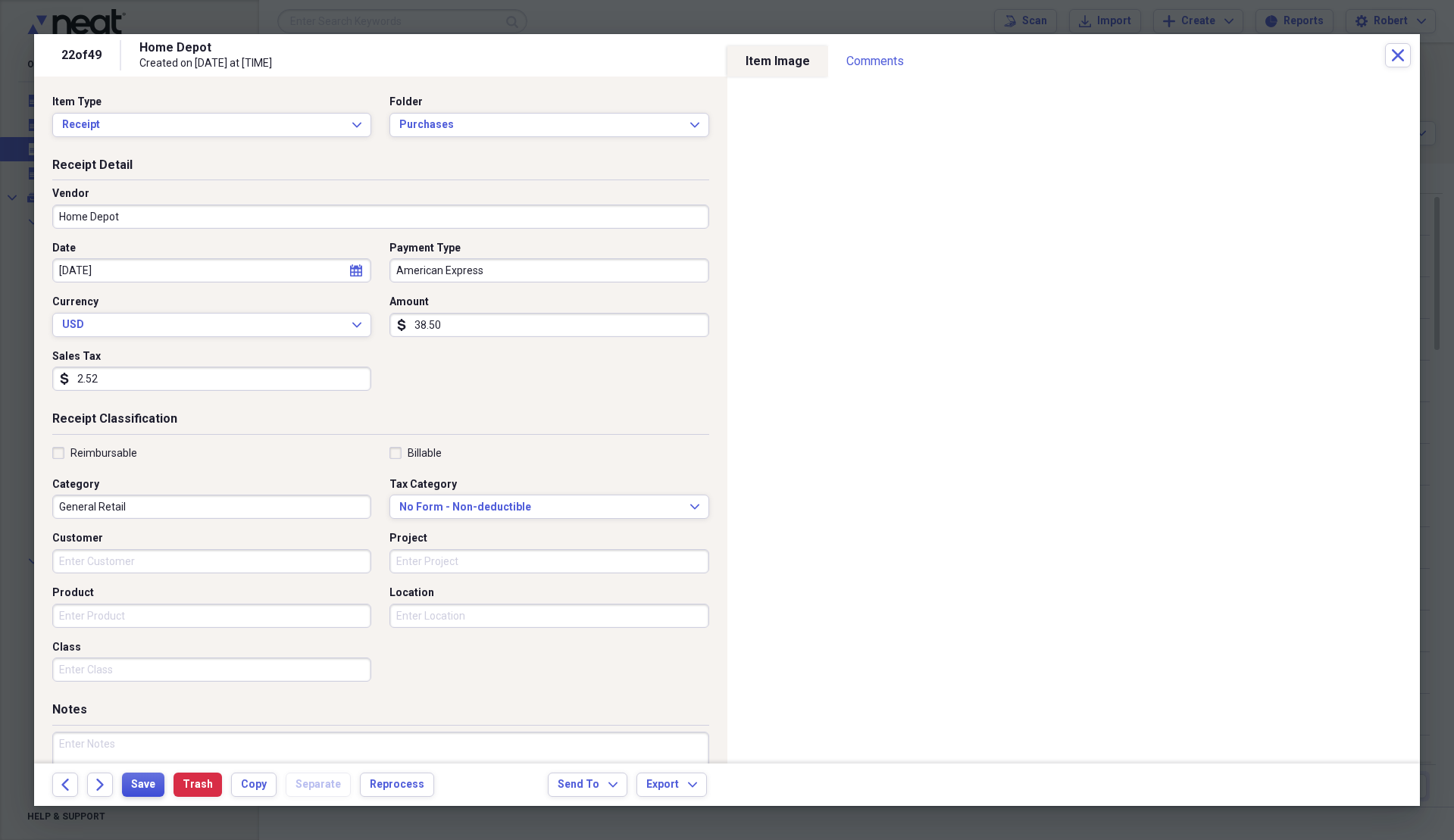 click on "Save" at bounding box center [143, 785] 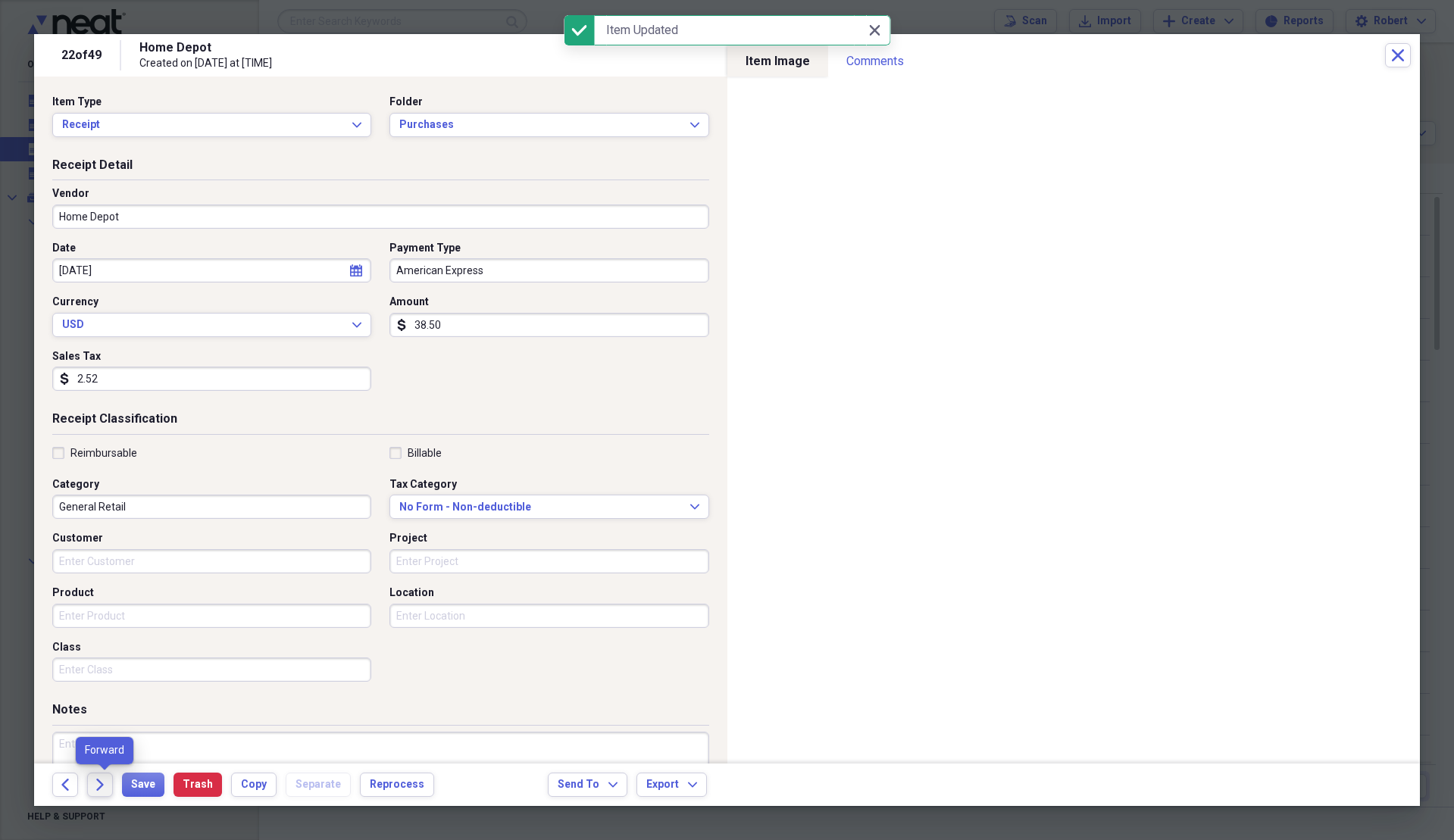 click on "Forward" 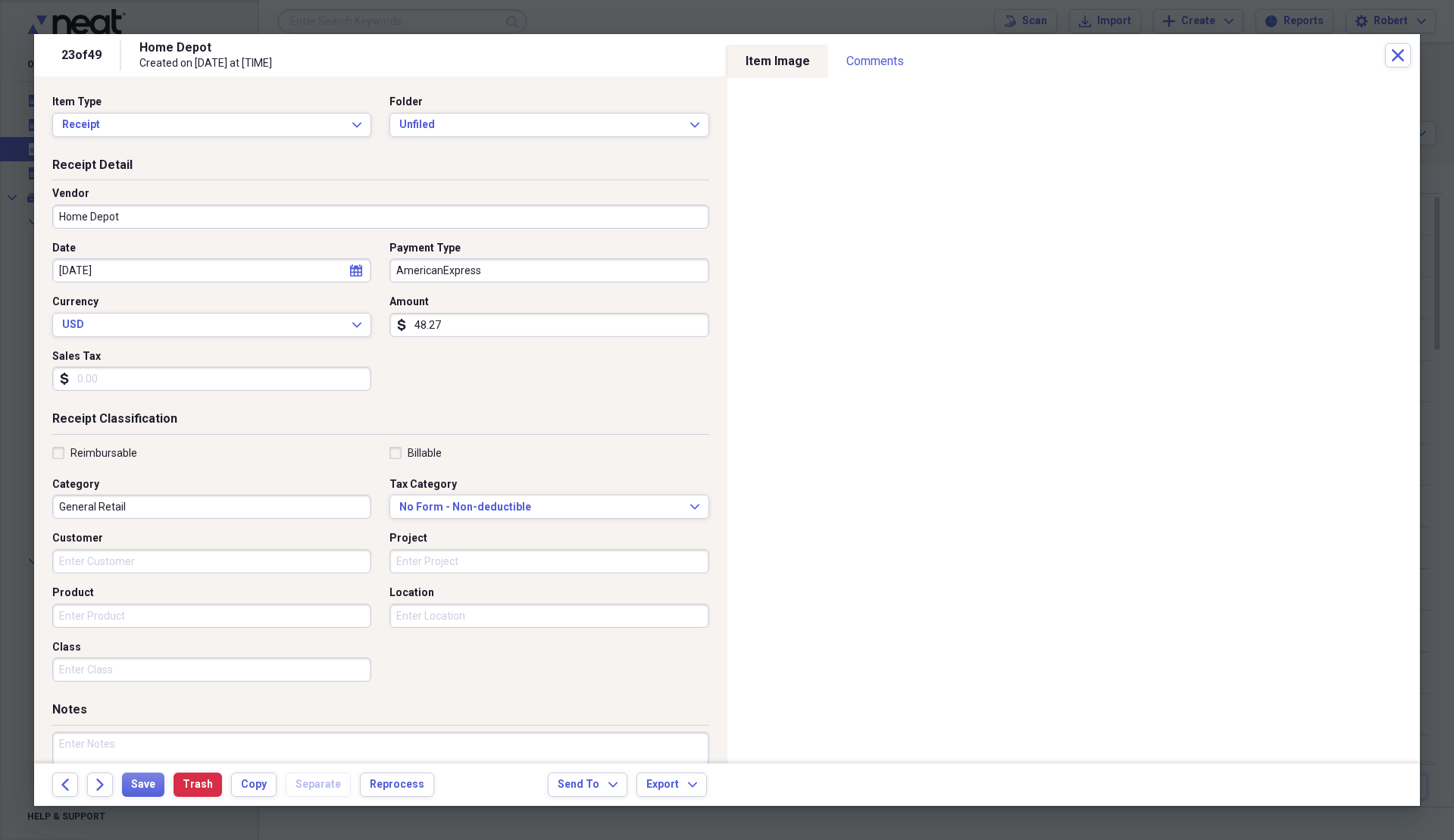 click on "Sales Tax" at bounding box center [211, 379] 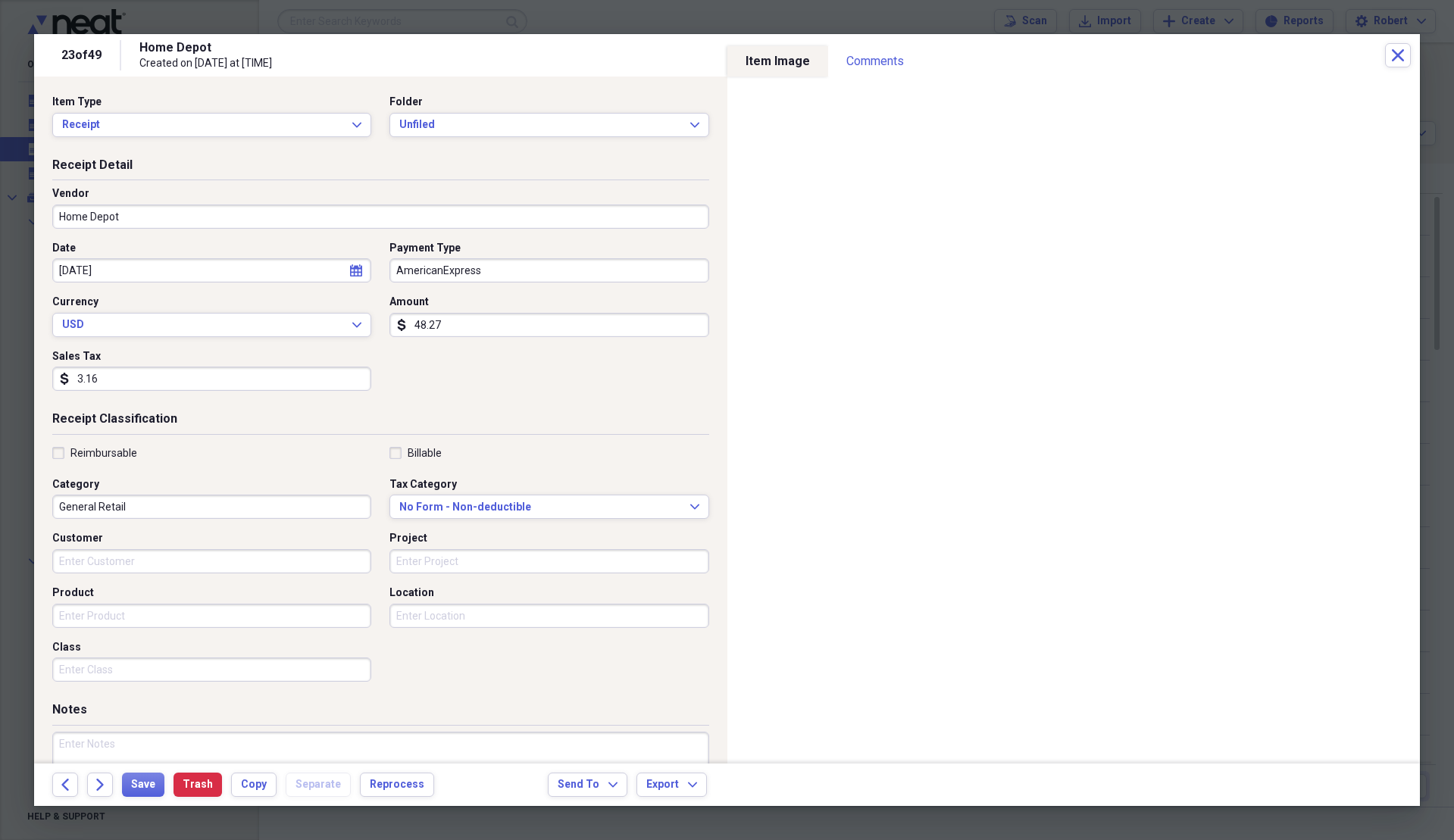 type on "3.16" 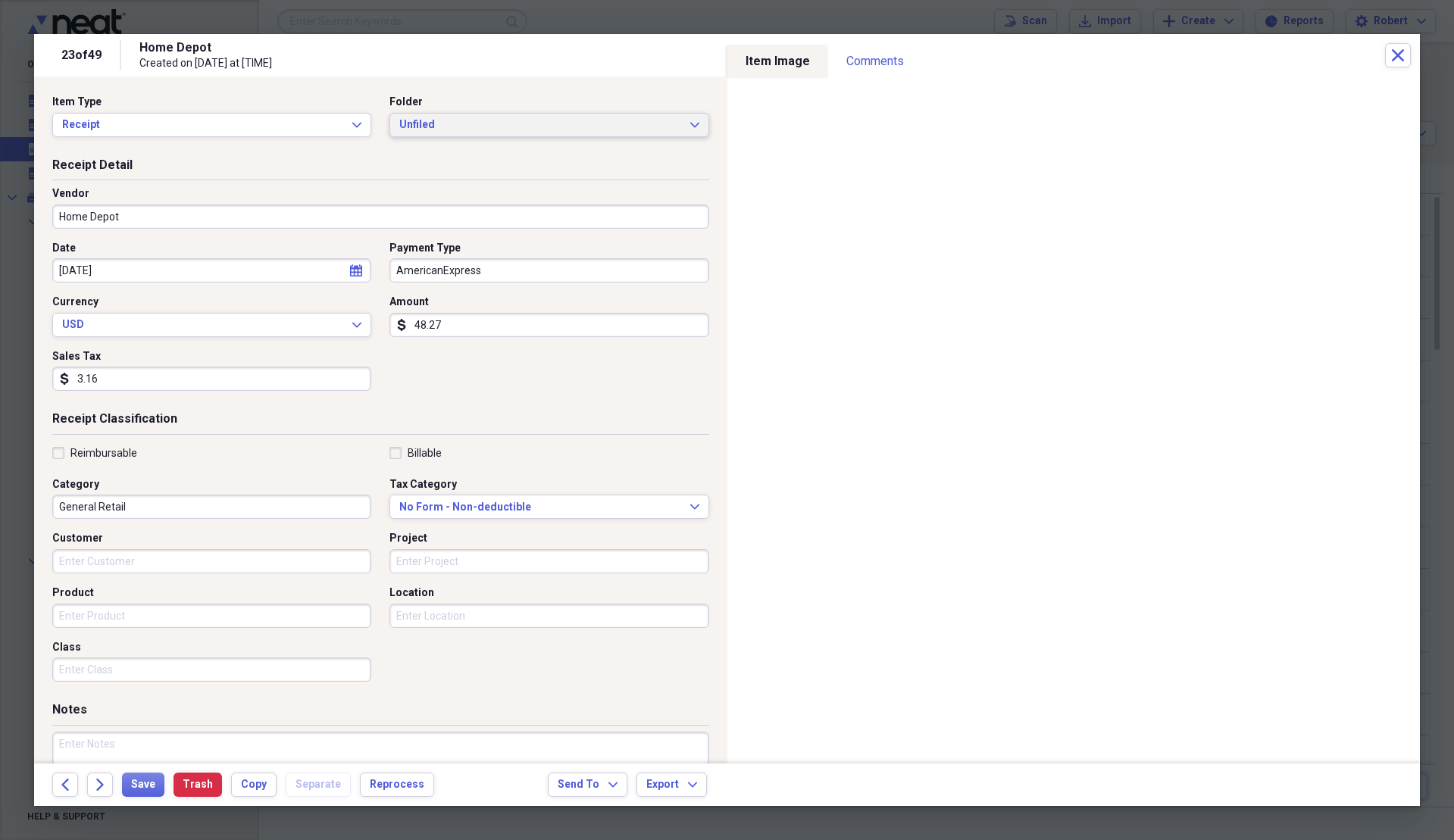 click on "Unfiled" at bounding box center (539, 125) 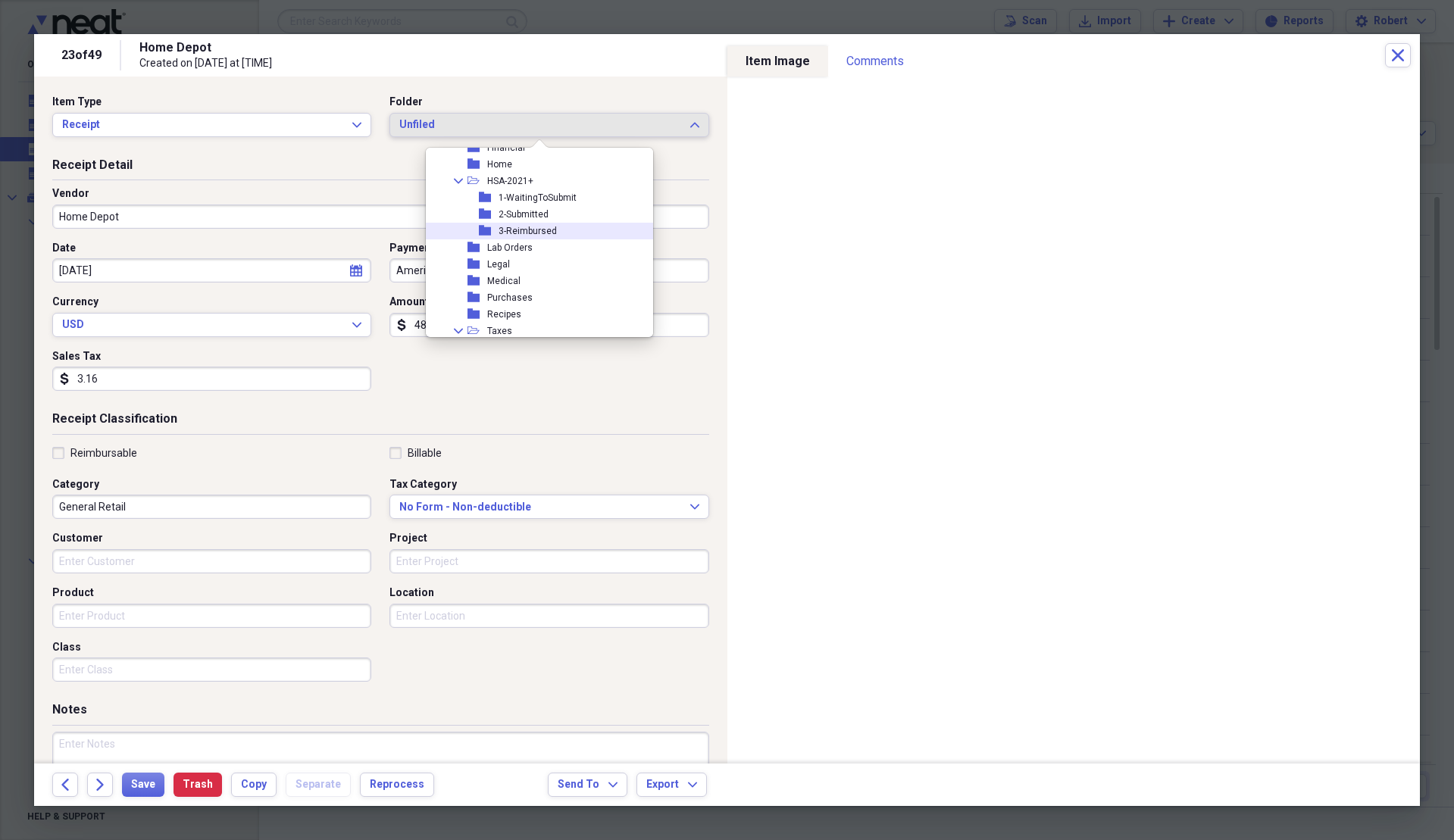 scroll, scrollTop: 379, scrollLeft: 0, axis: vertical 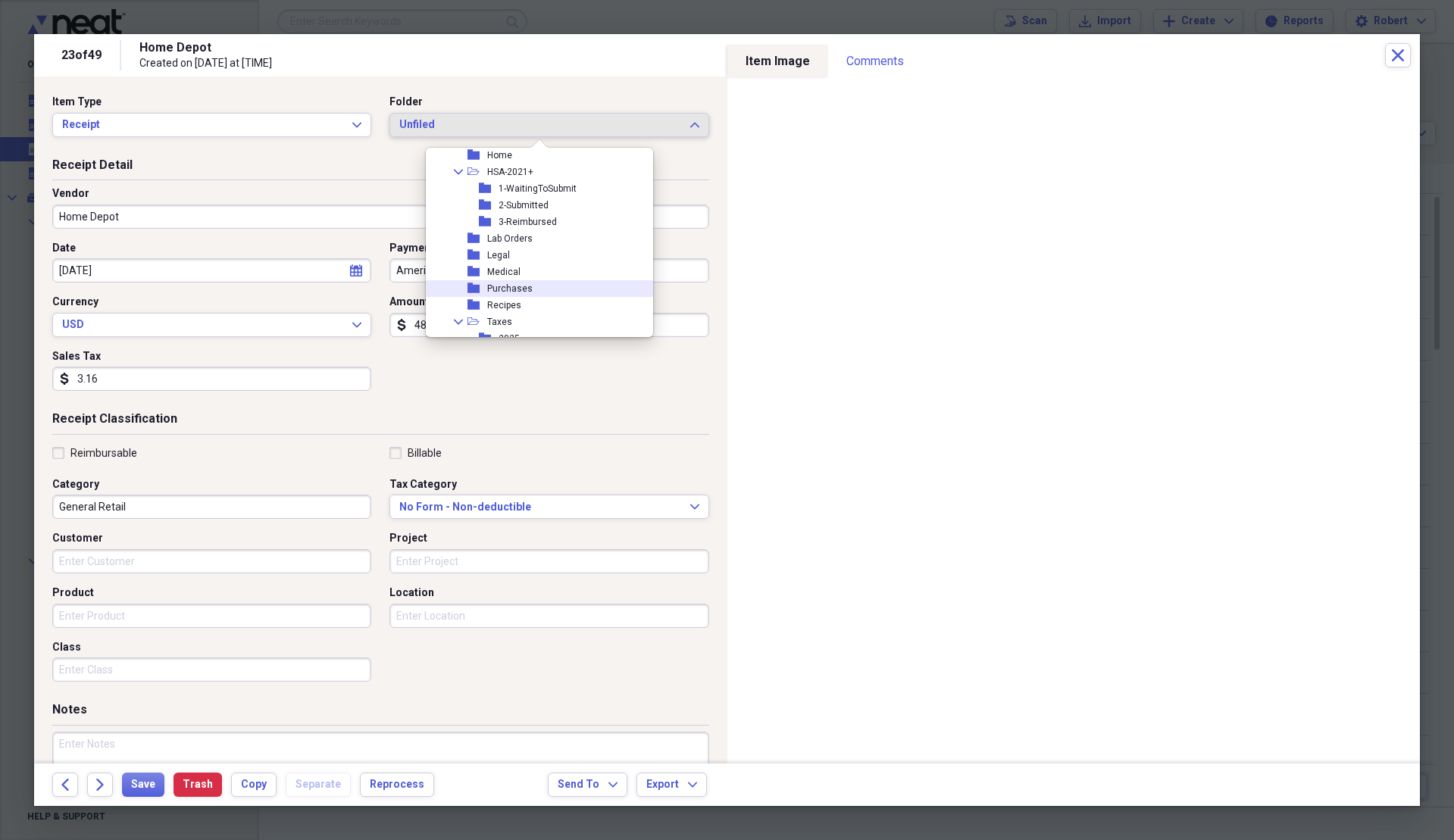 click on "Purchases" at bounding box center [510, 289] 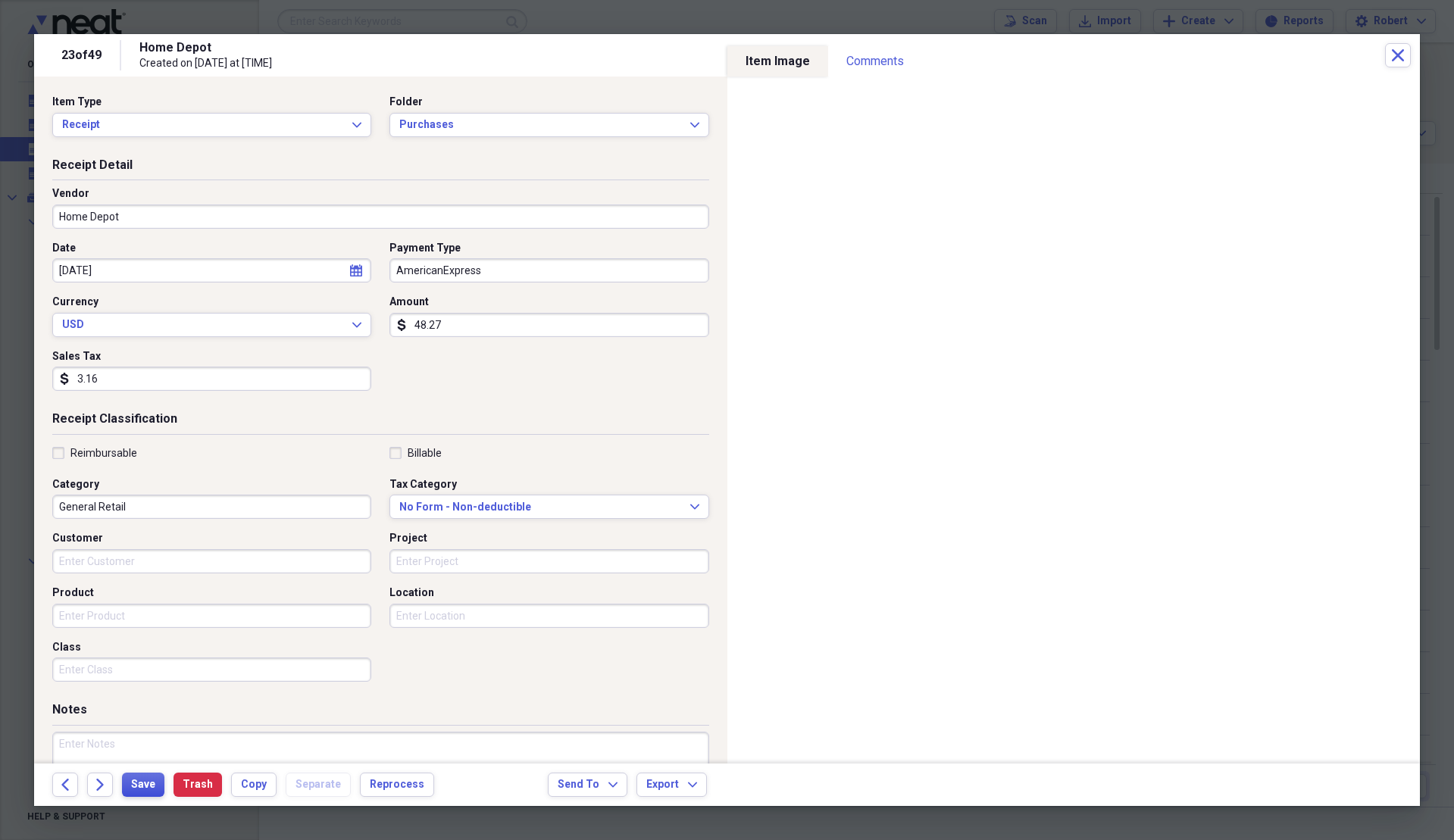 click on "Save" at bounding box center (143, 785) 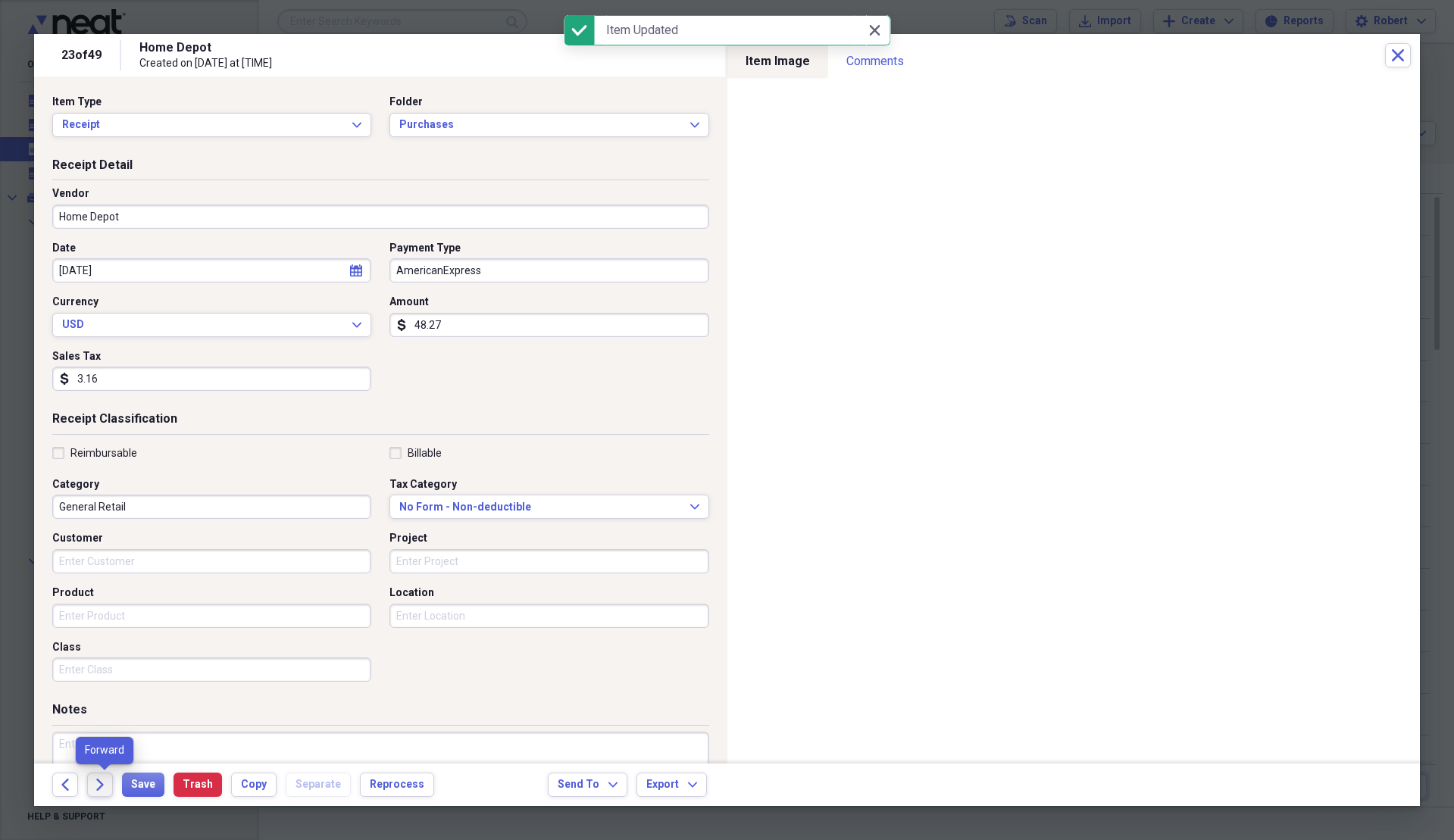 click on "Forward" 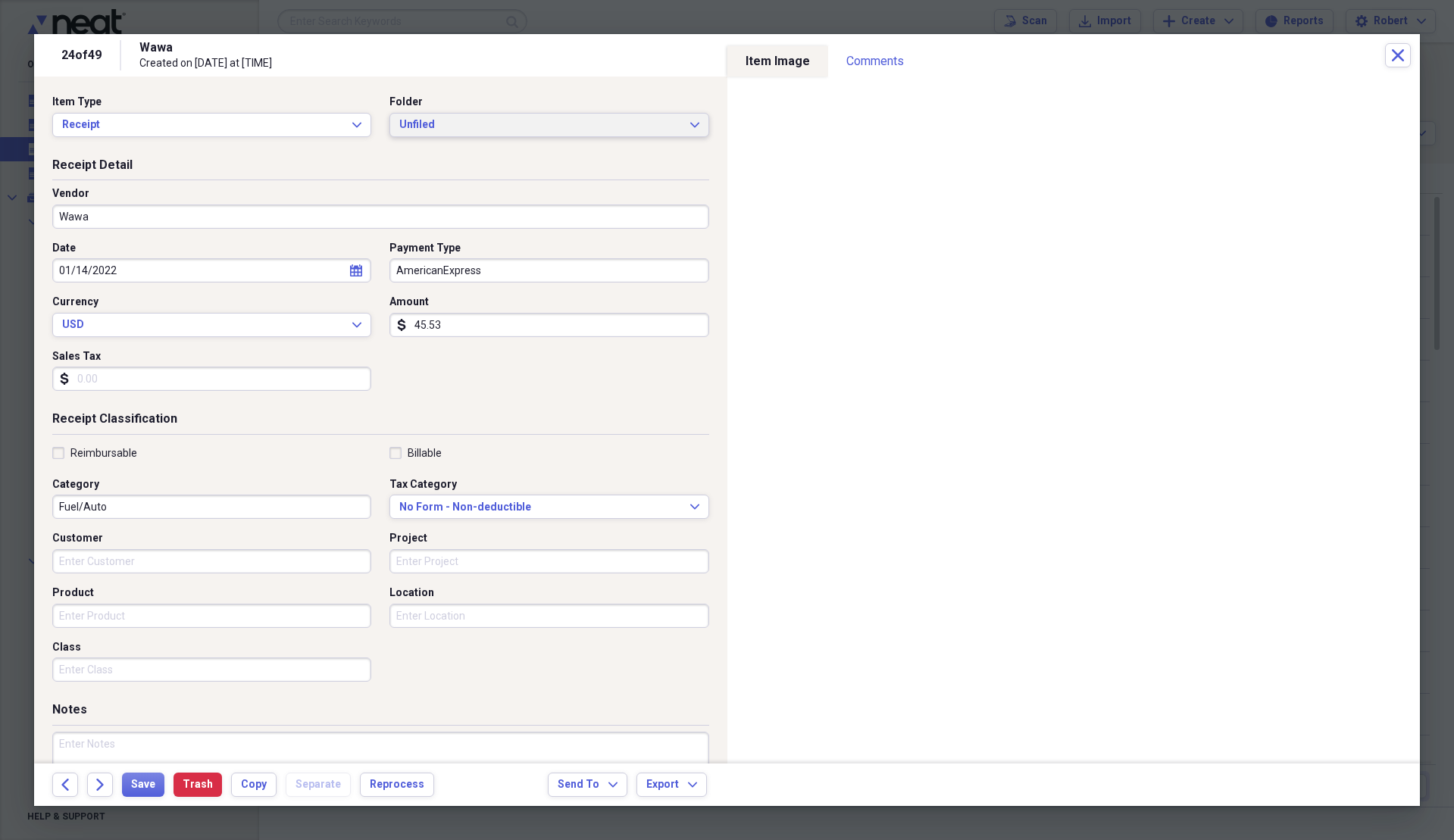 click on "Unfiled" at bounding box center (539, 125) 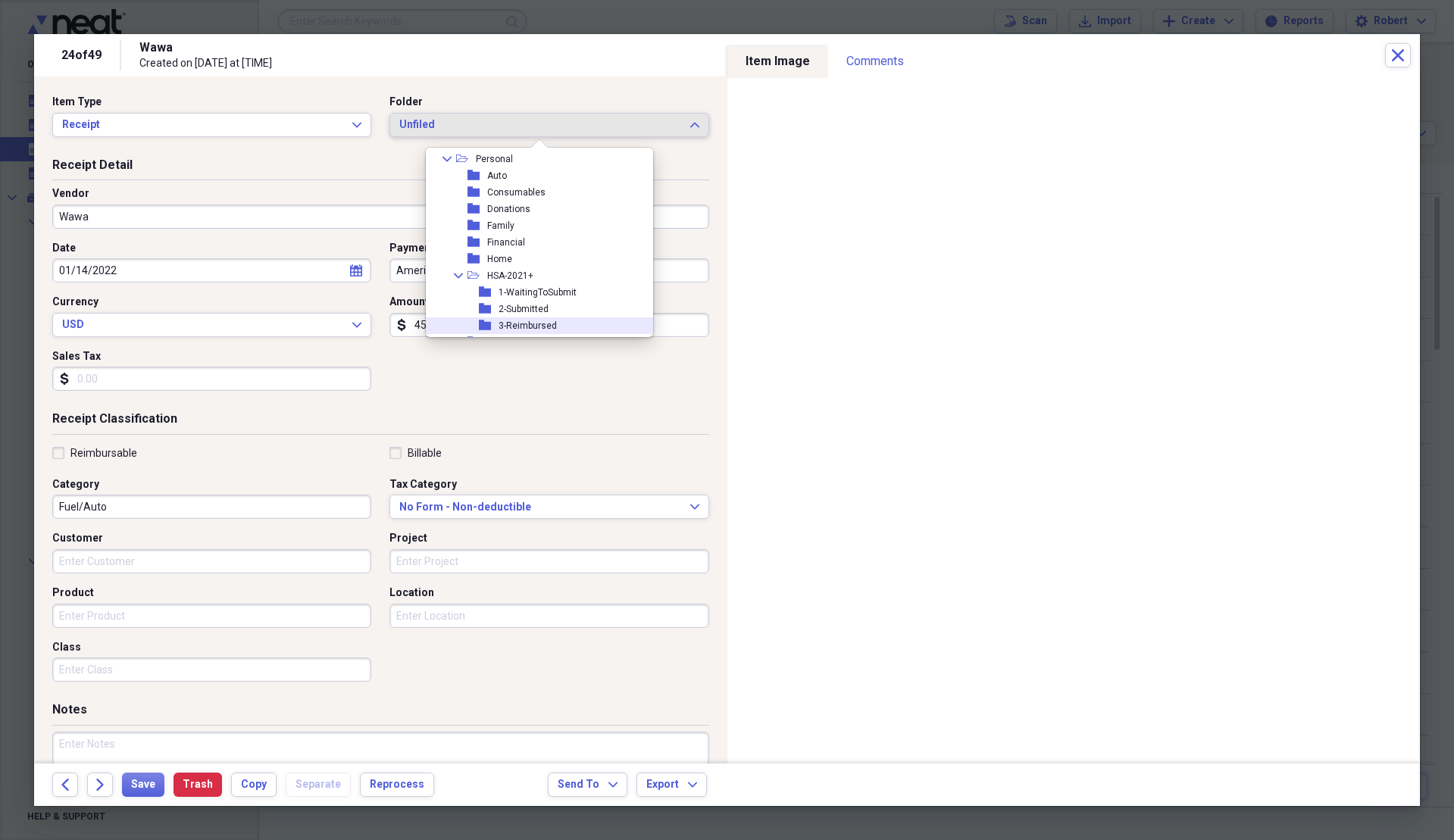 scroll, scrollTop: 227, scrollLeft: 0, axis: vertical 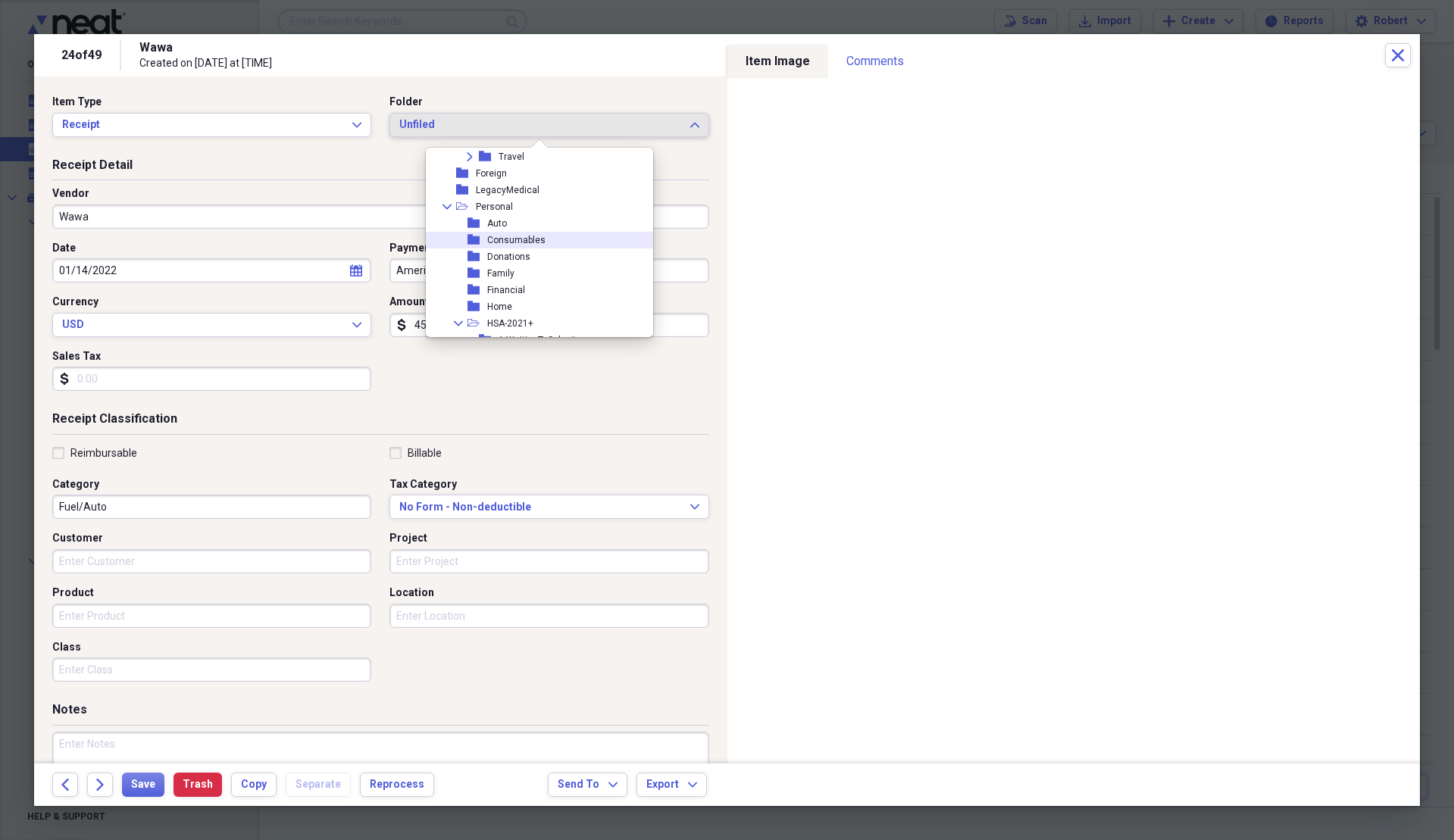 click on "Consumables" at bounding box center [516, 240] 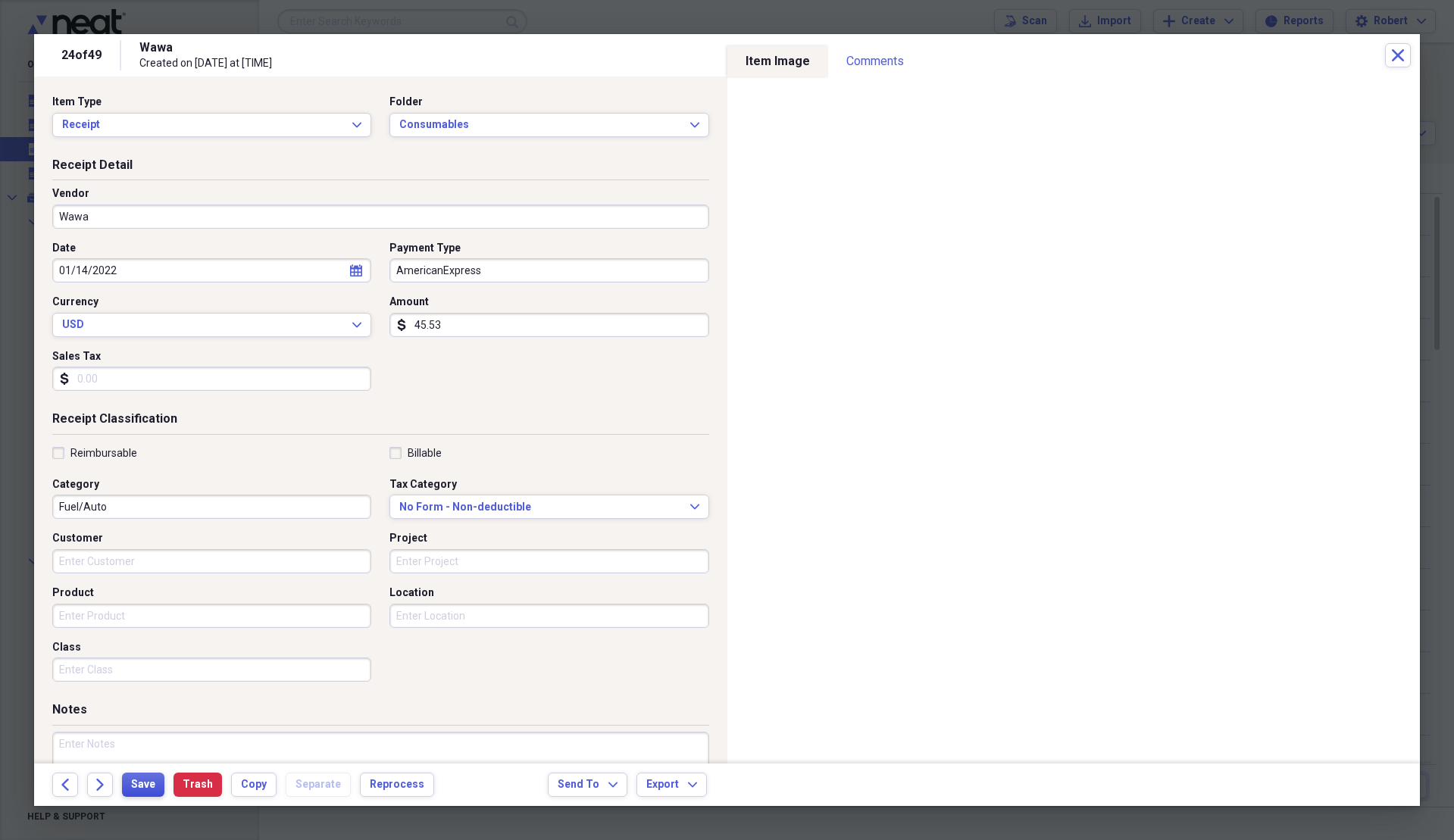 click on "Save" at bounding box center (143, 785) 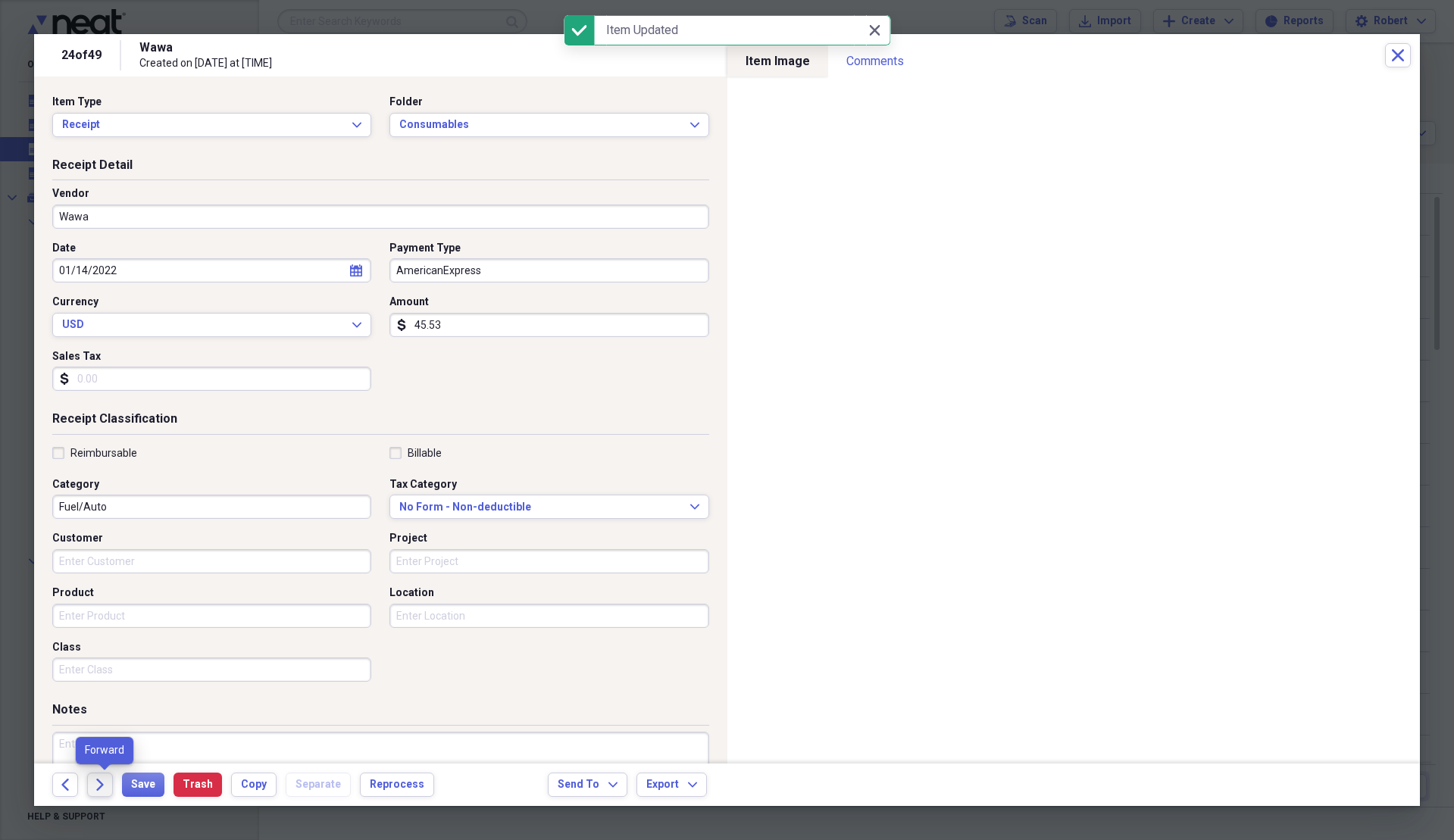 click on "Forward" 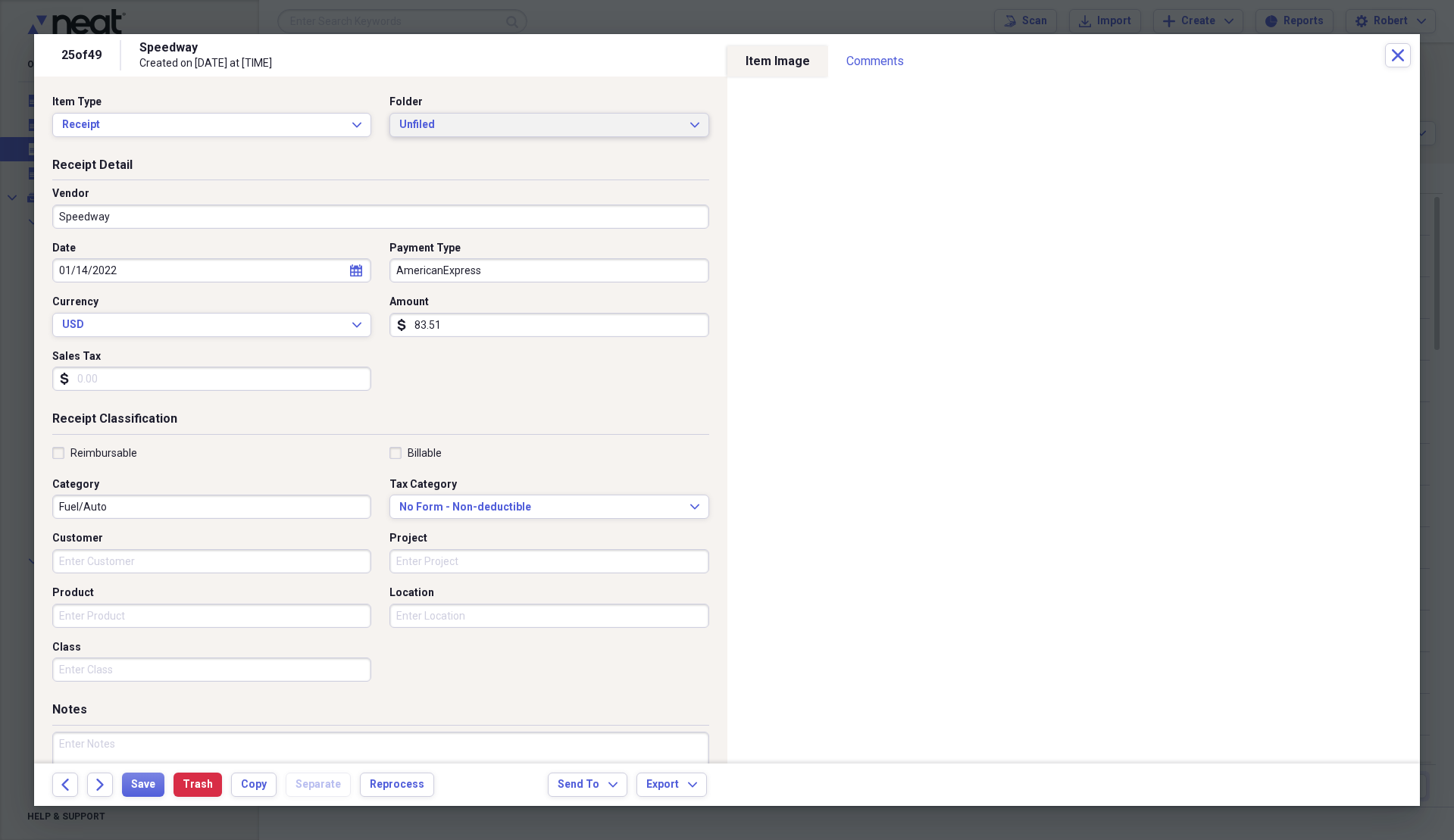 click on "Unfiled" at bounding box center [539, 125] 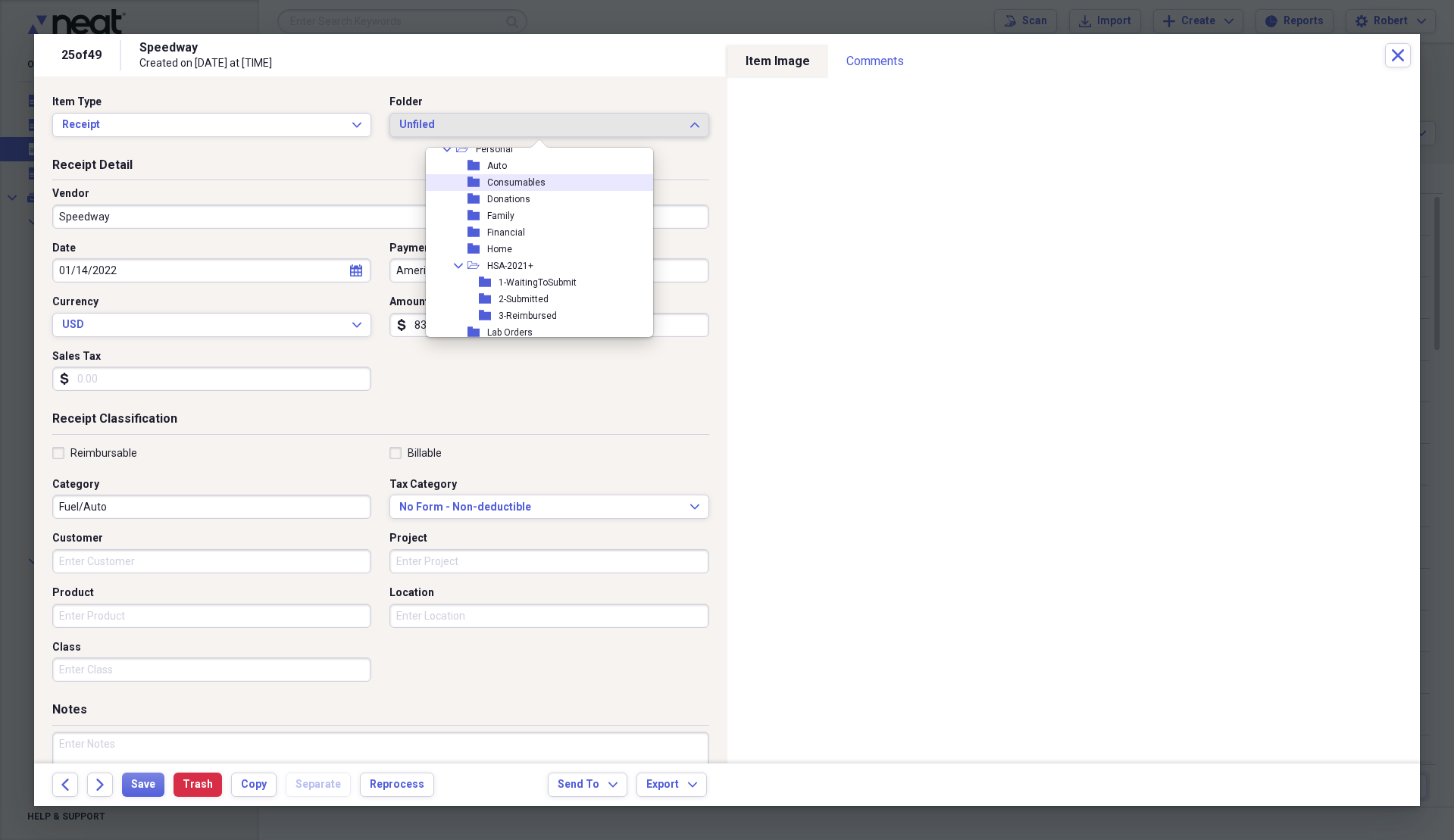 scroll, scrollTop: 303, scrollLeft: 0, axis: vertical 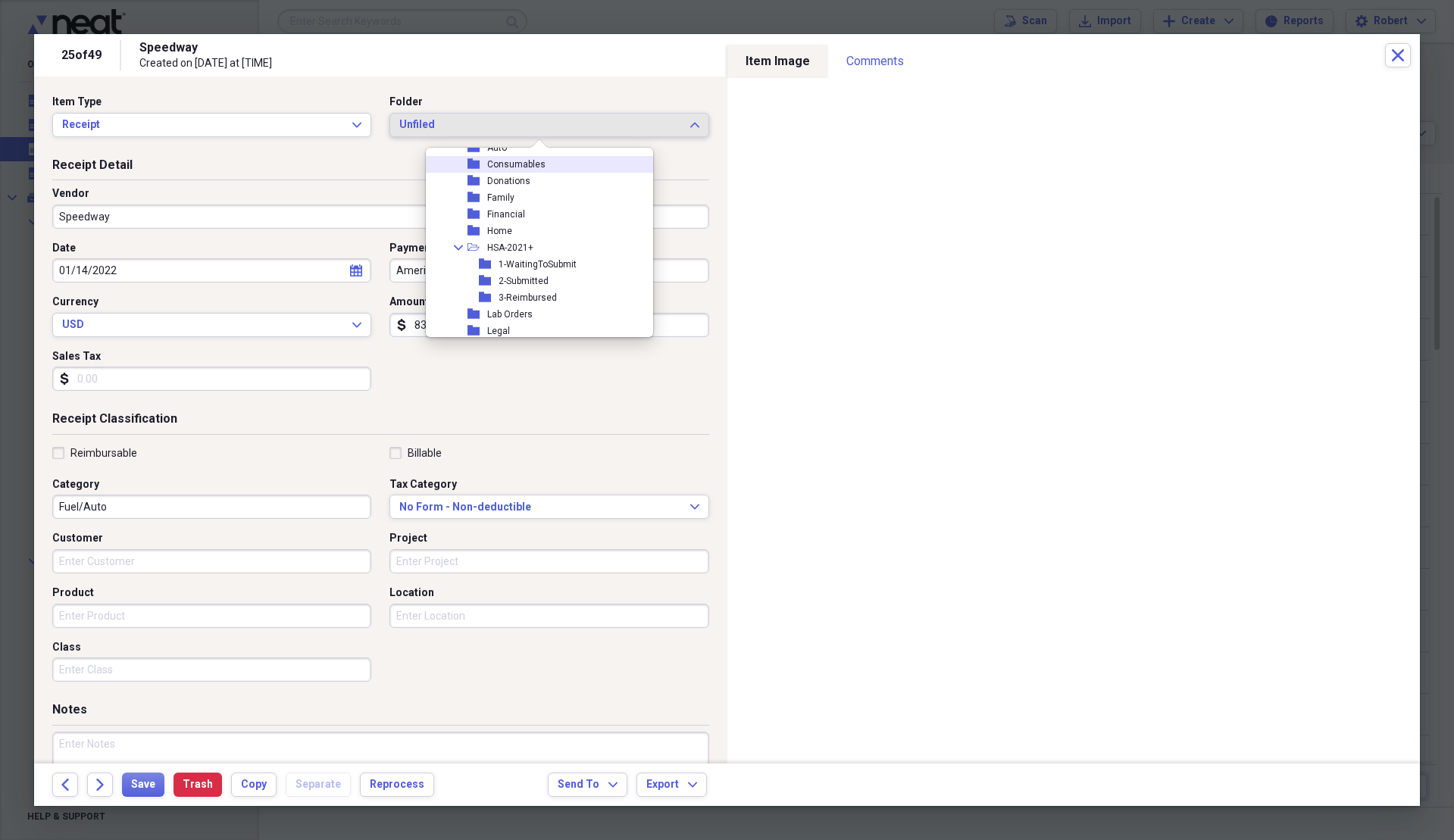click 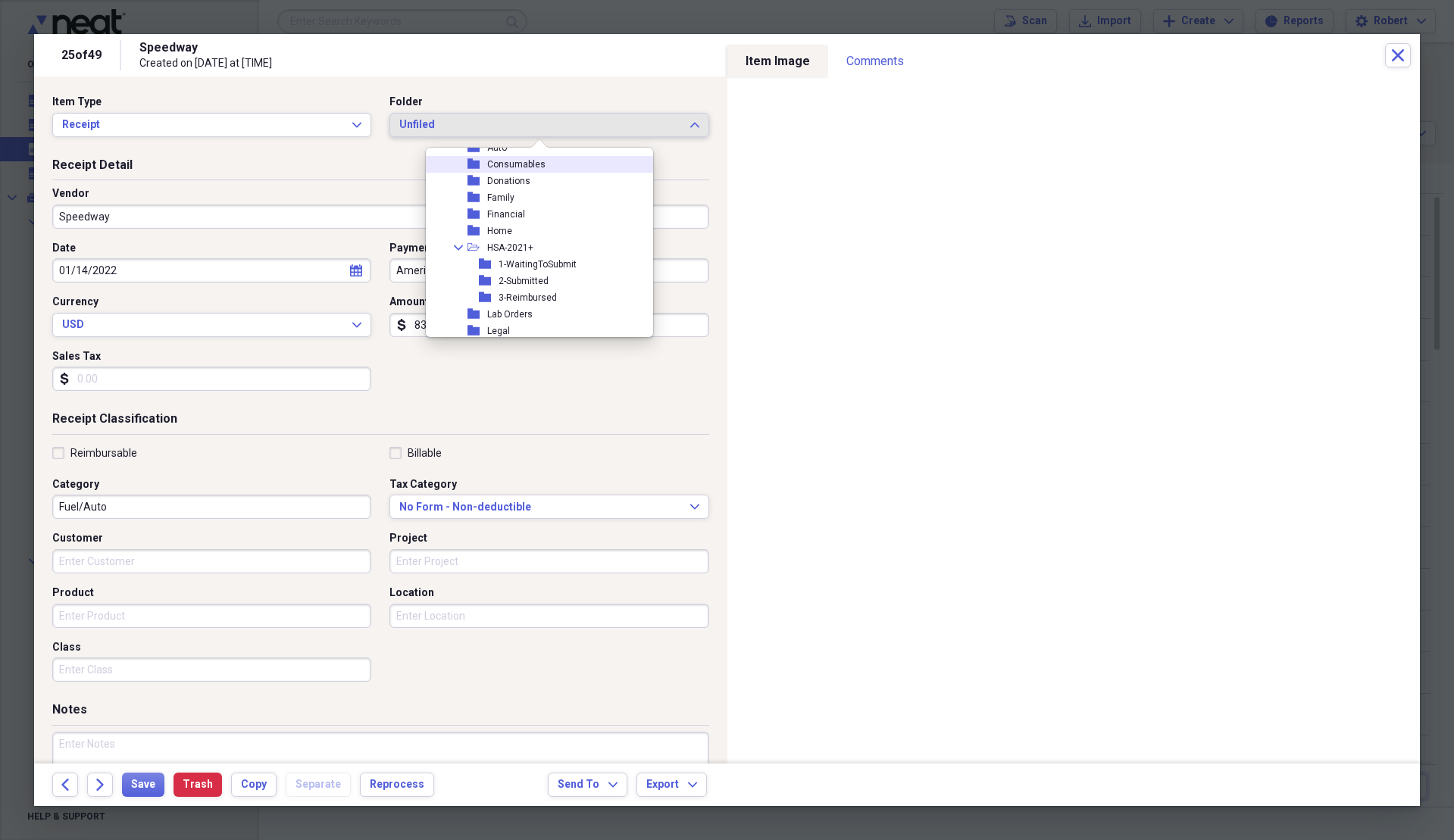 click on "folder Consumables" at bounding box center (533, 164) 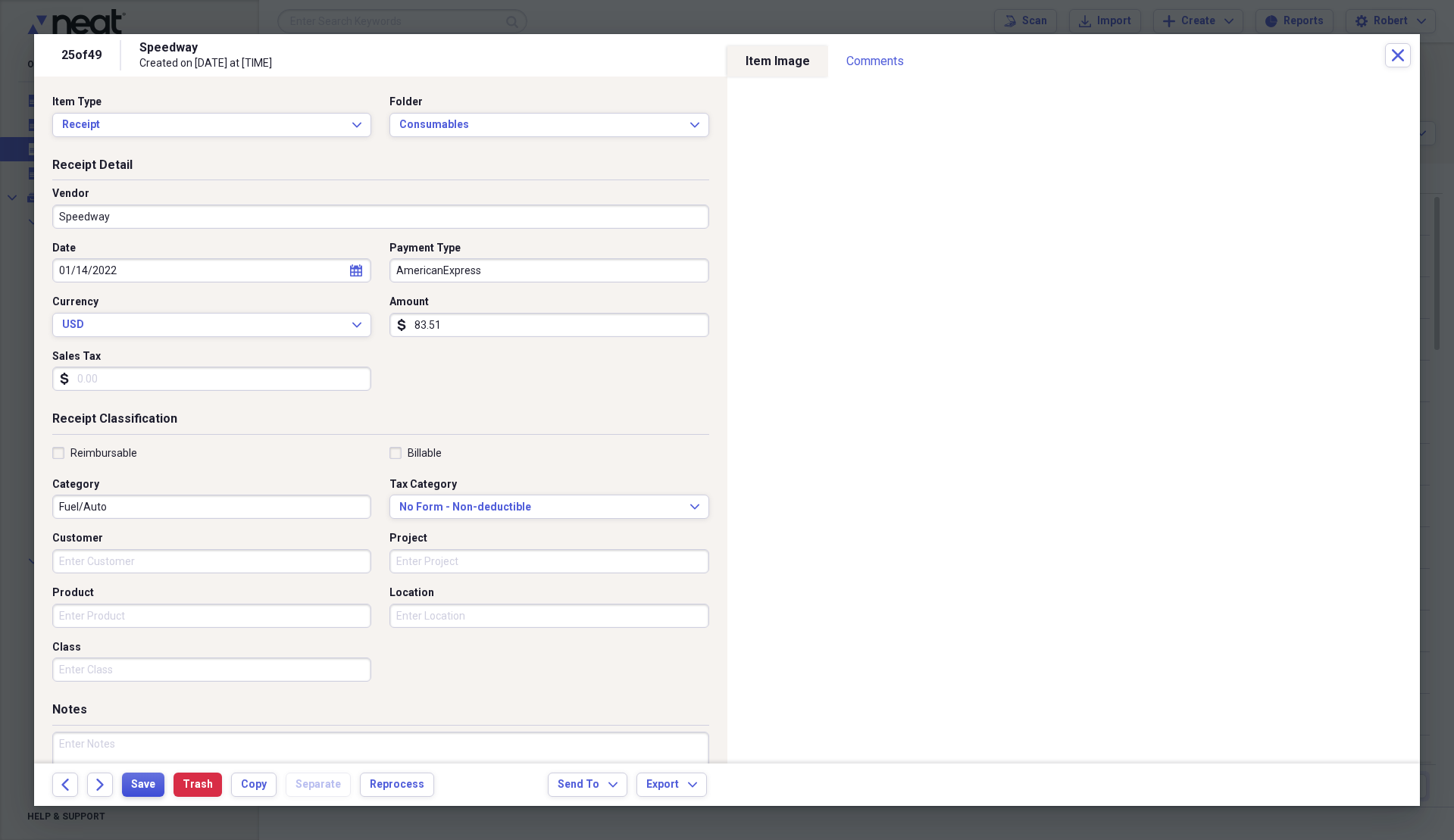 click on "Save" at bounding box center (143, 785) 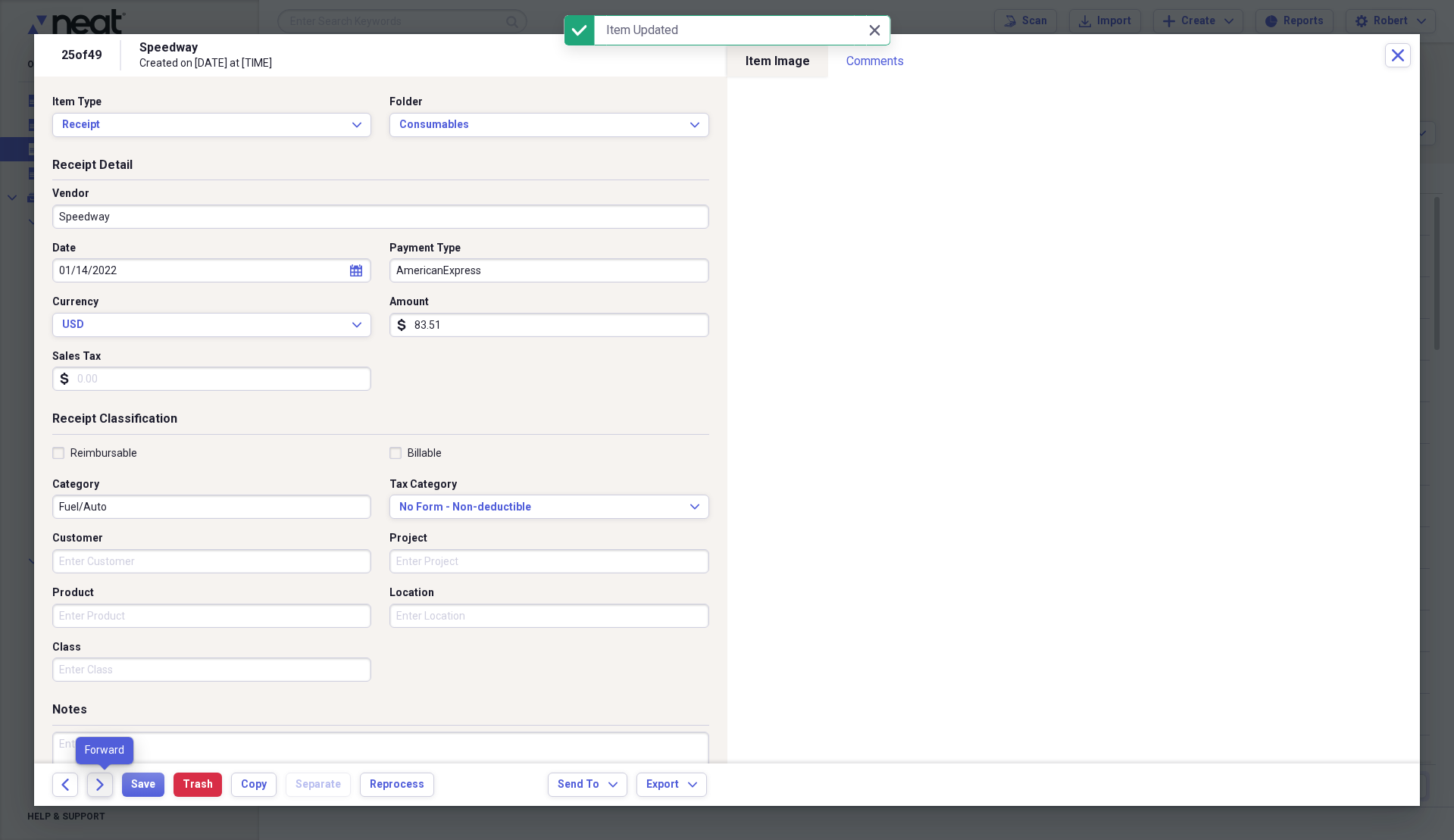 click on "Forward" 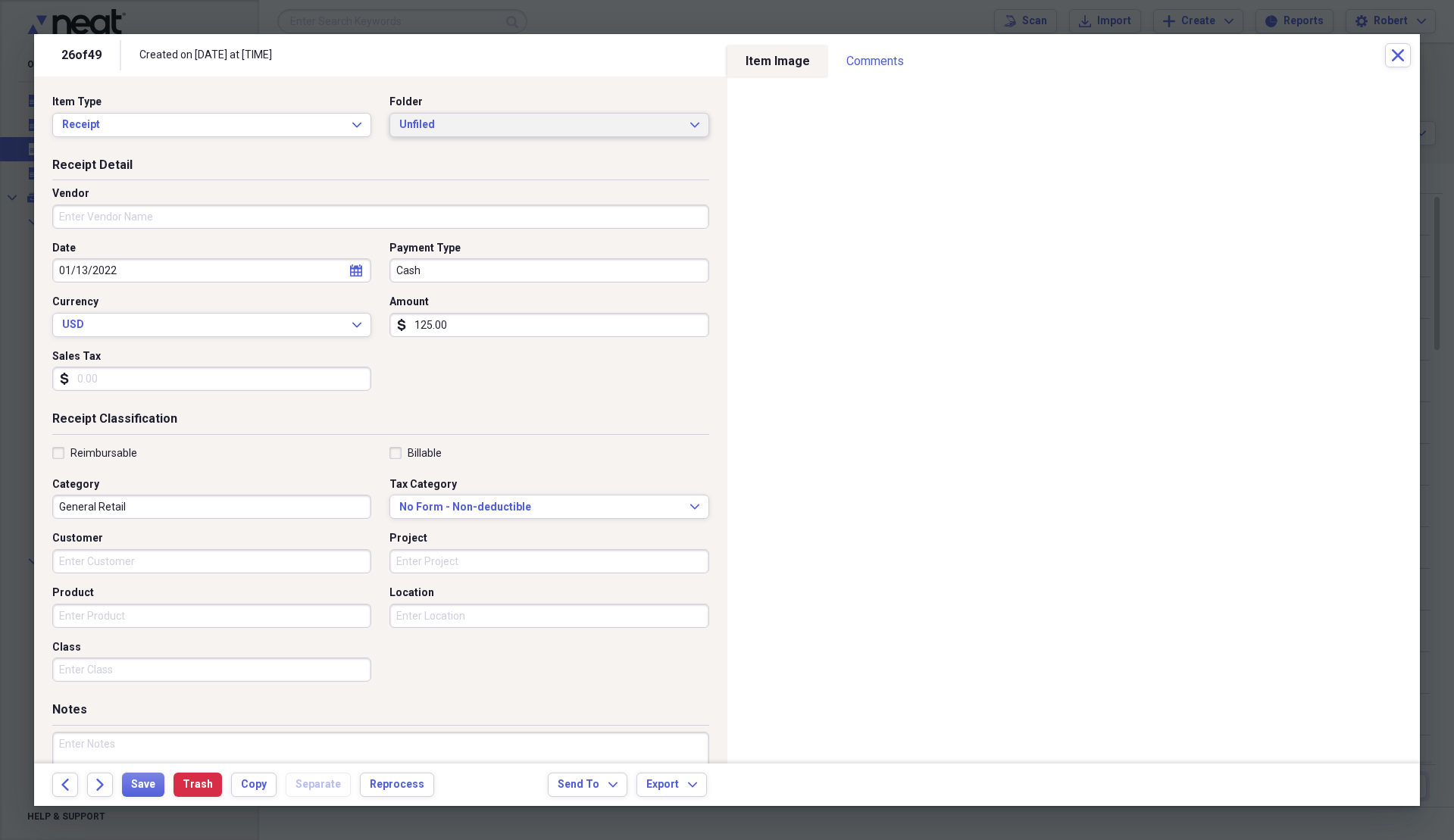 click on "Unfiled" at bounding box center [539, 125] 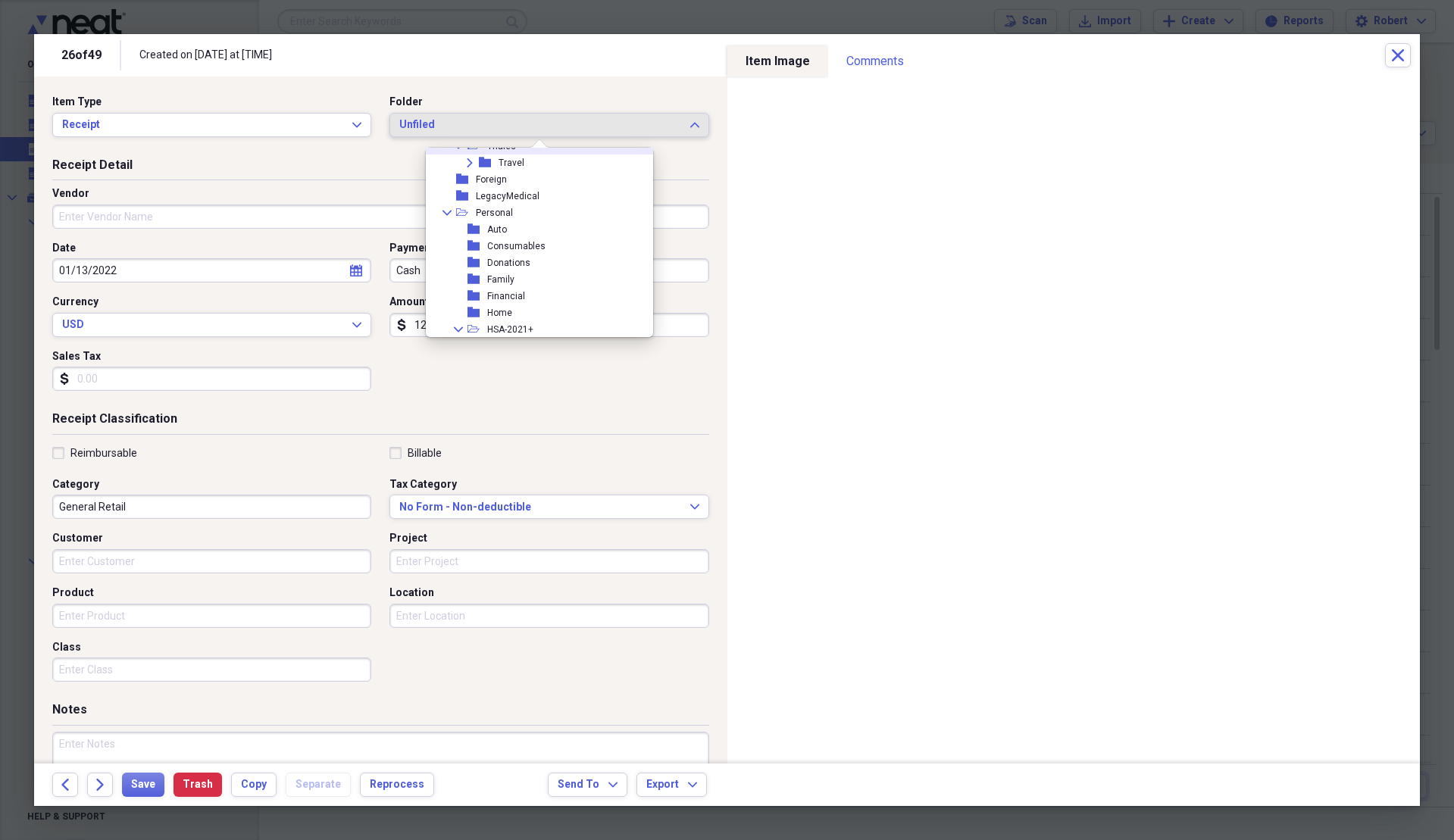 scroll, scrollTop: 227, scrollLeft: 0, axis: vertical 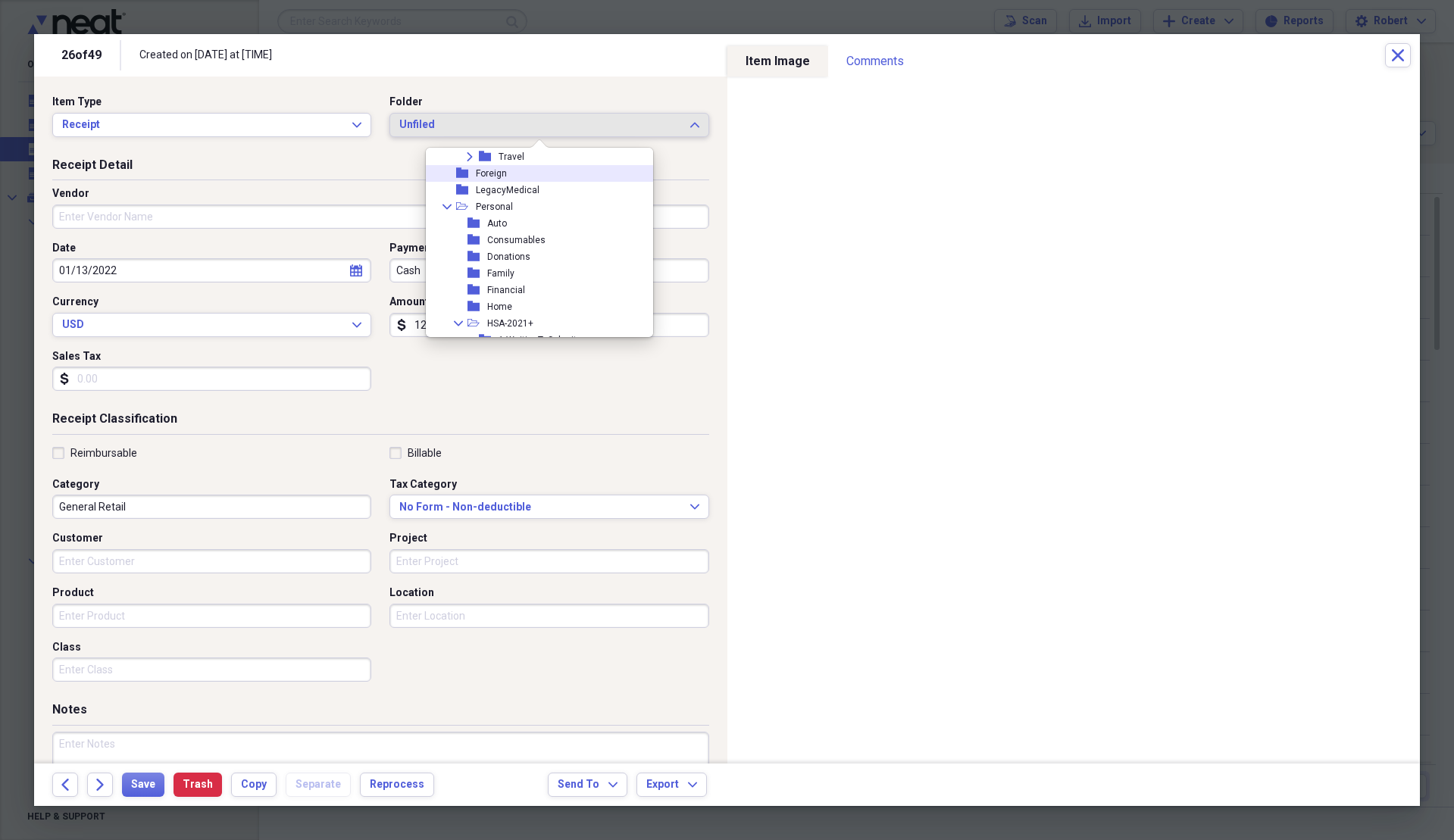 click on "folder Foreign" at bounding box center [533, 173] 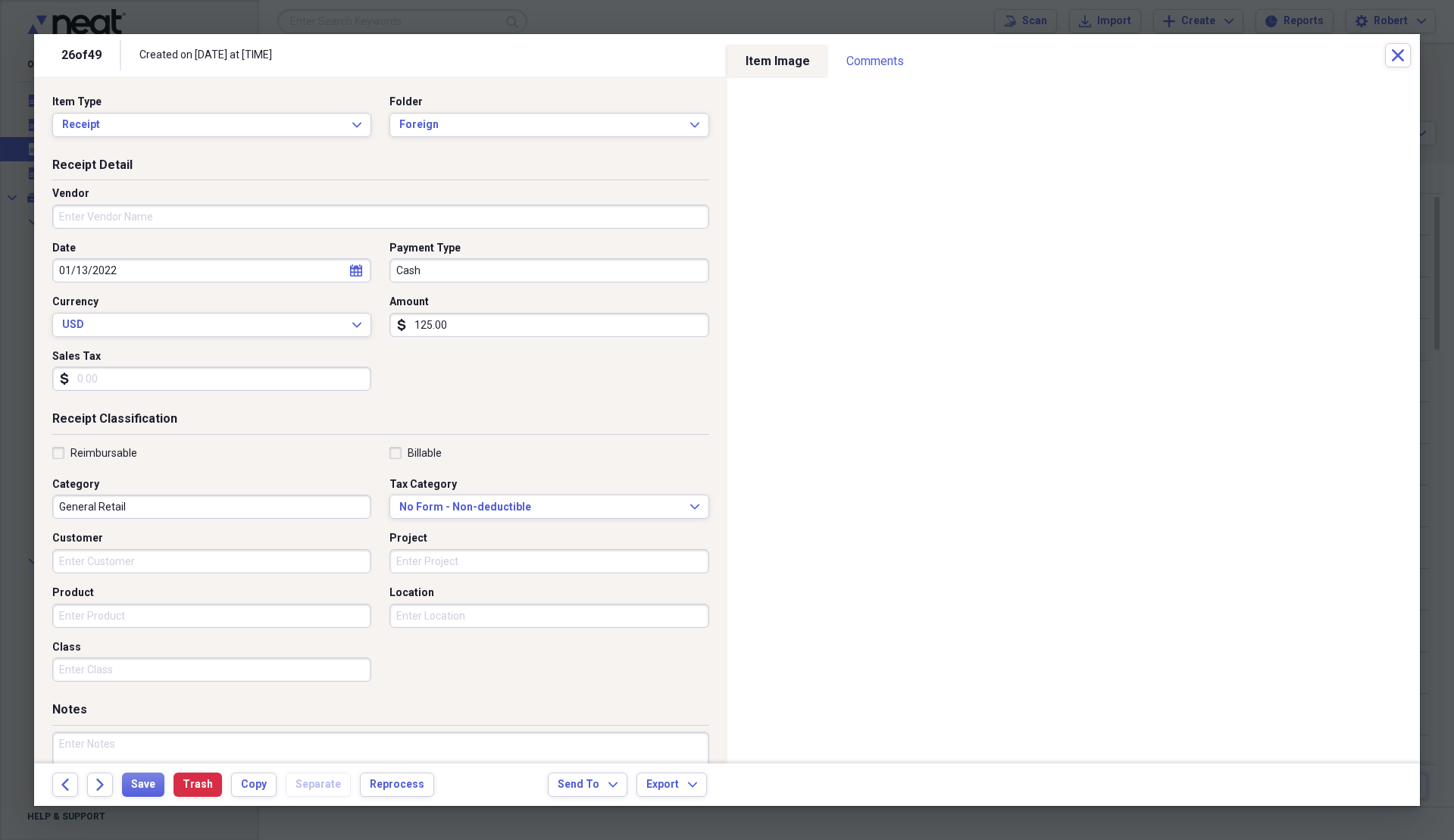 click on "Vendor" at bounding box center [380, 217] 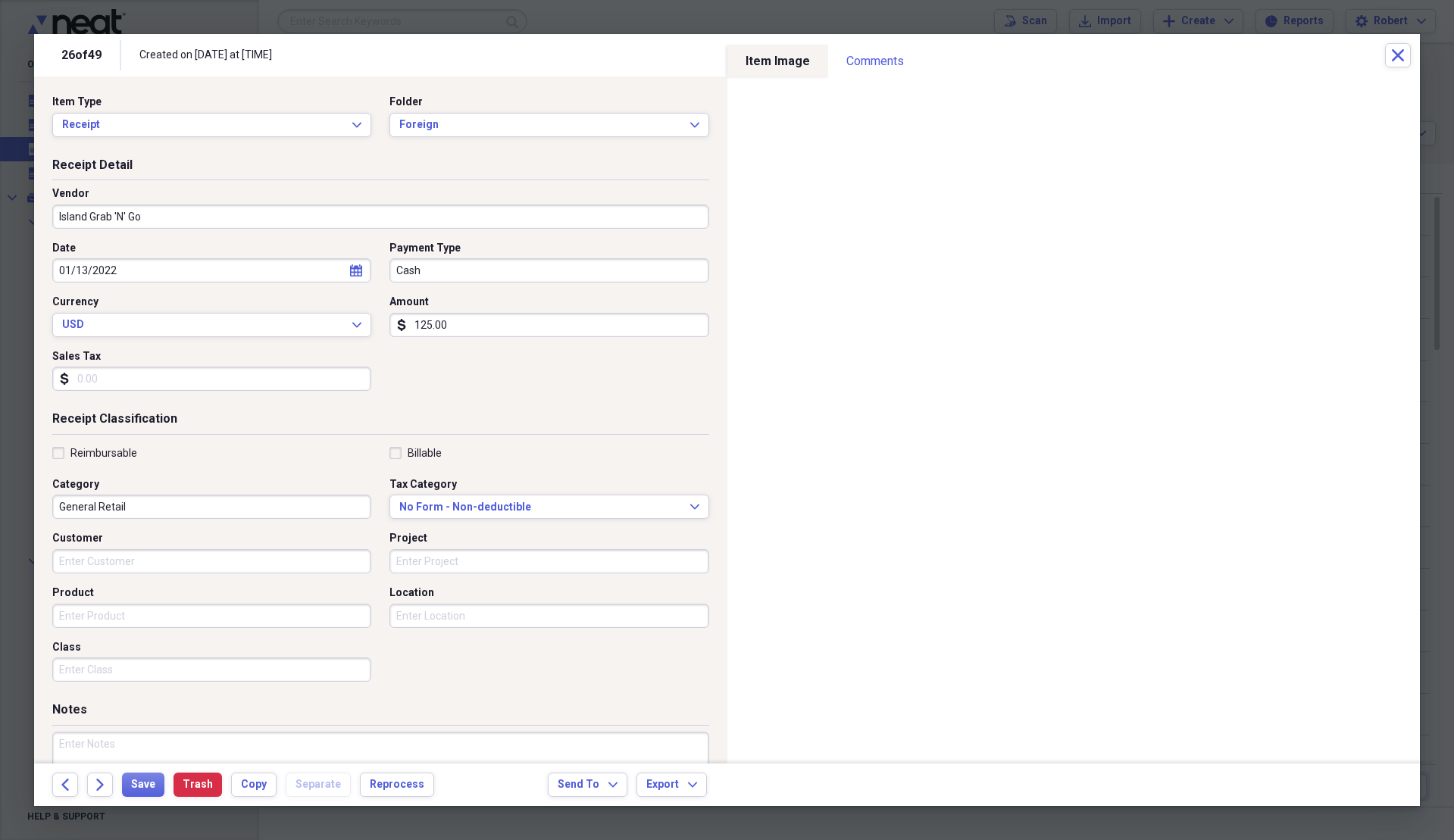 type on "Island Grab 'N' Go" 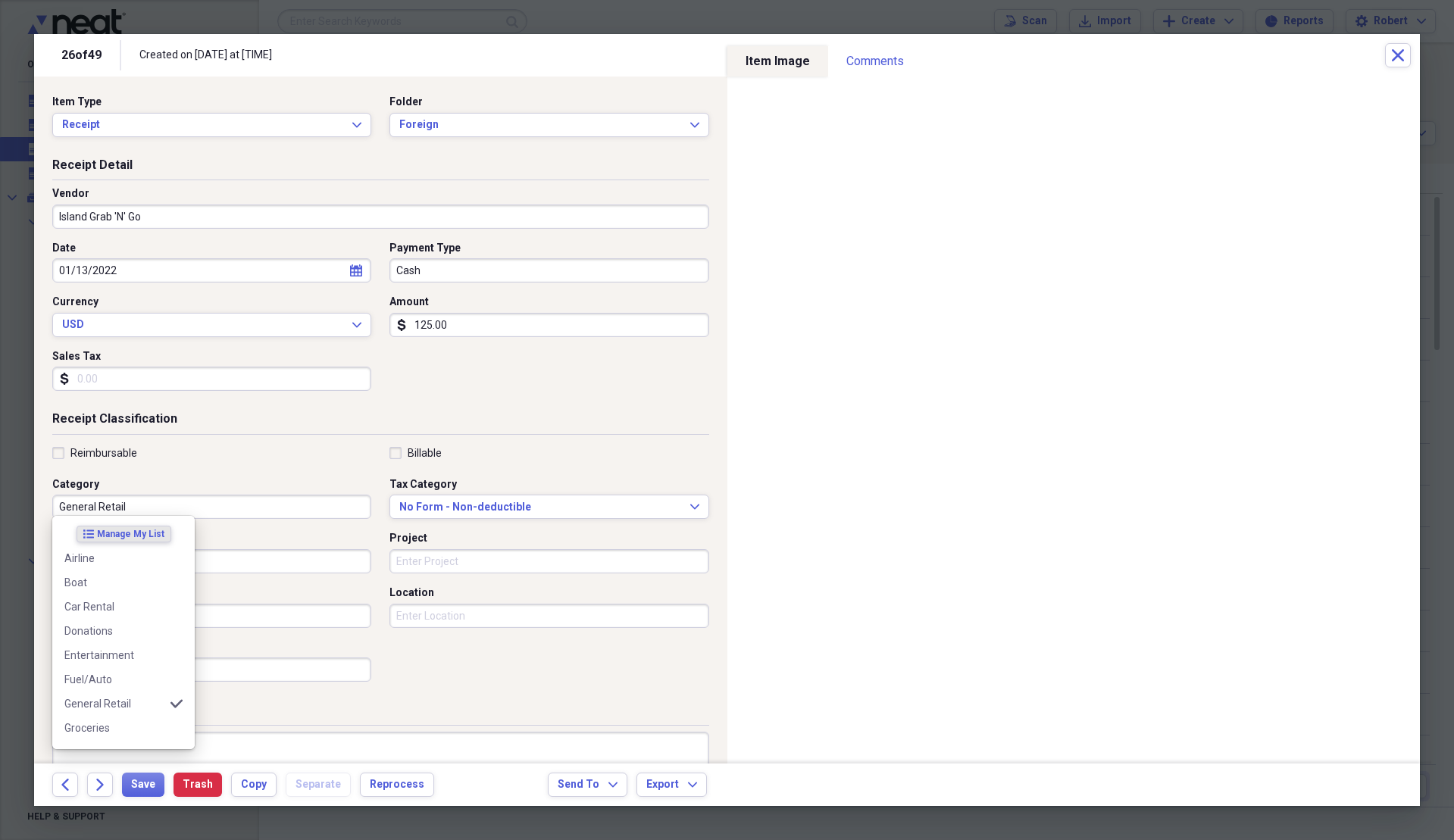 click on "General Retail" at bounding box center [211, 507] 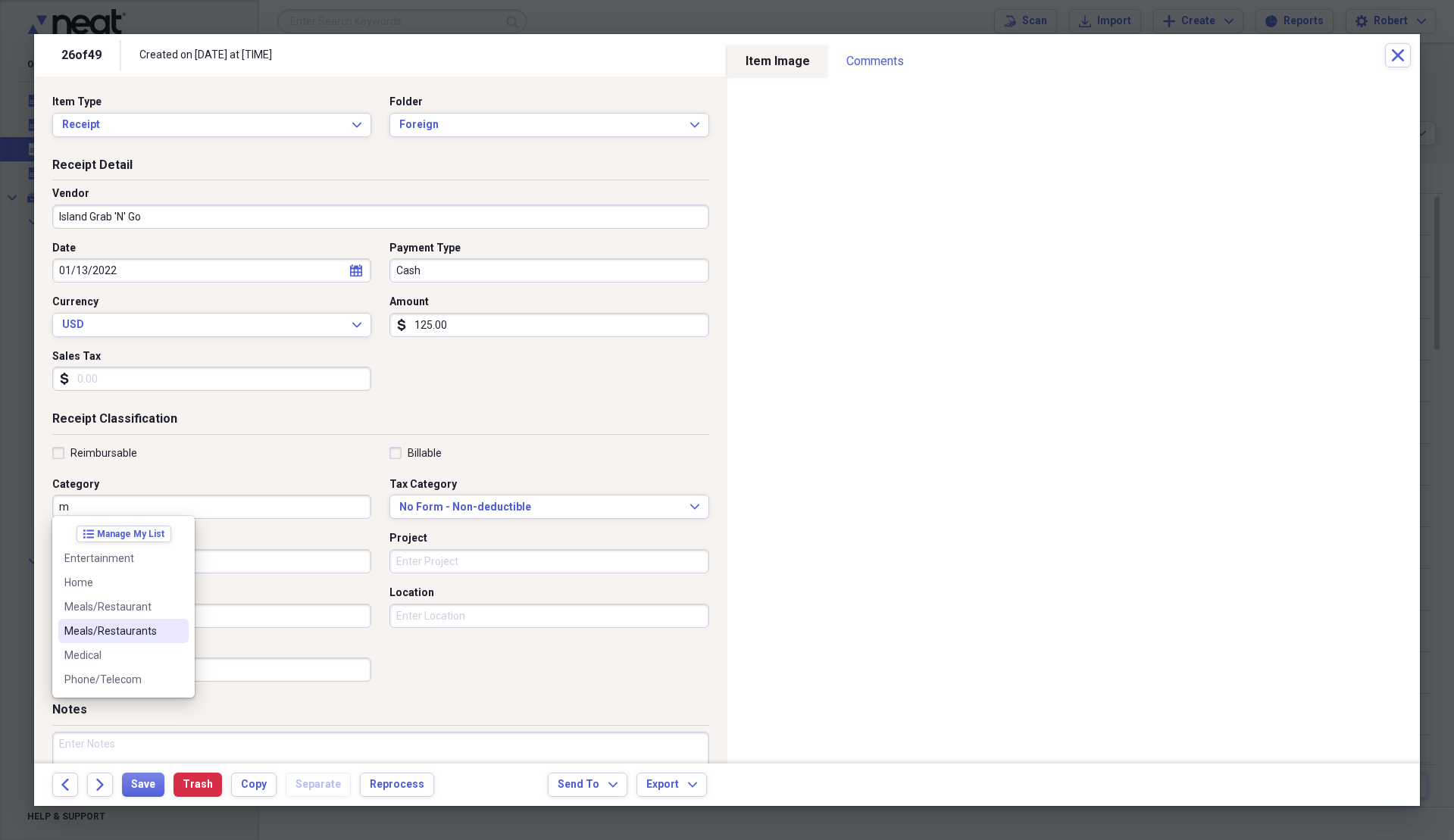 click on "Meals/Restaurants" at bounding box center [114, 631] 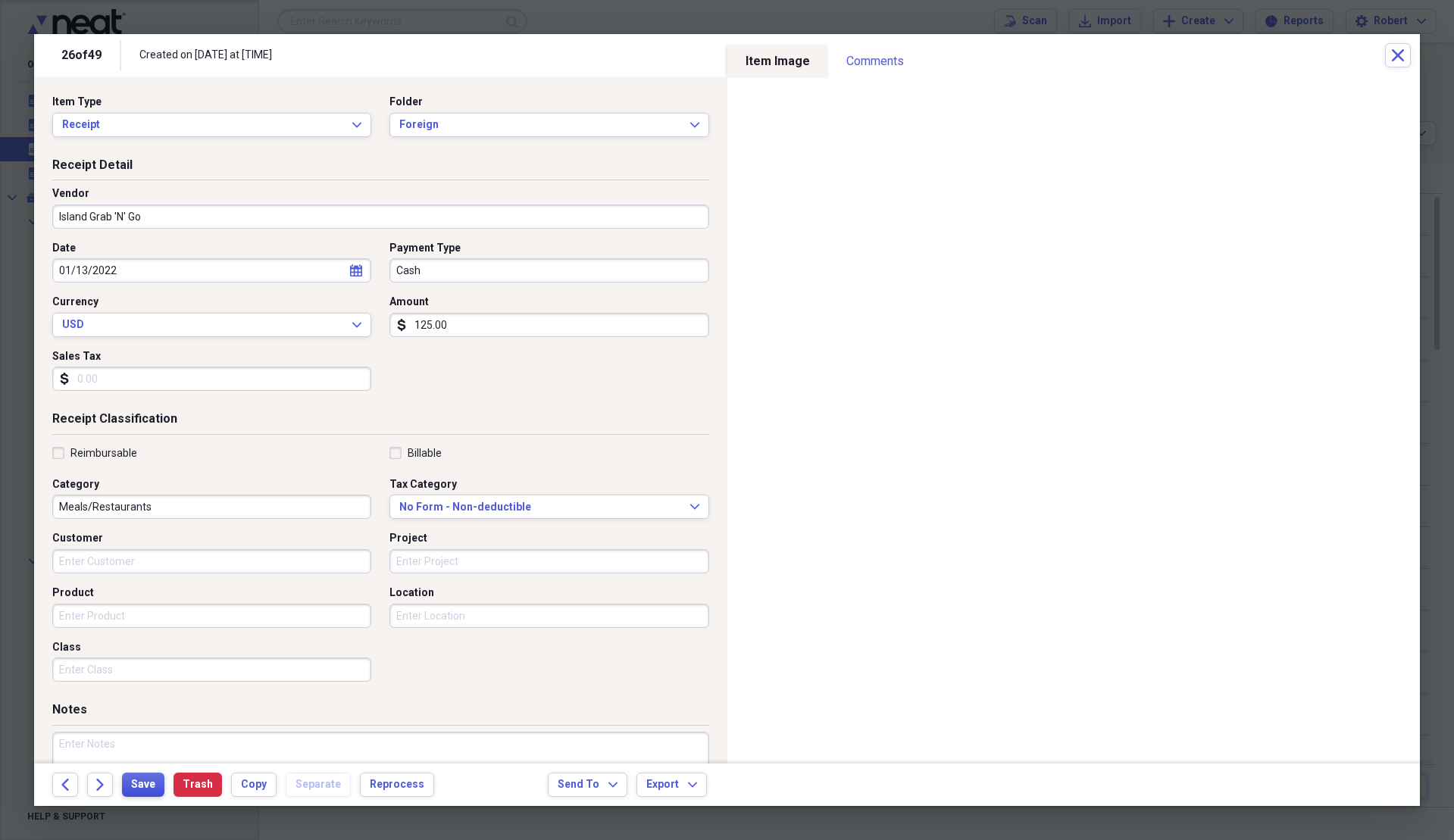 click on "Save" at bounding box center [143, 785] 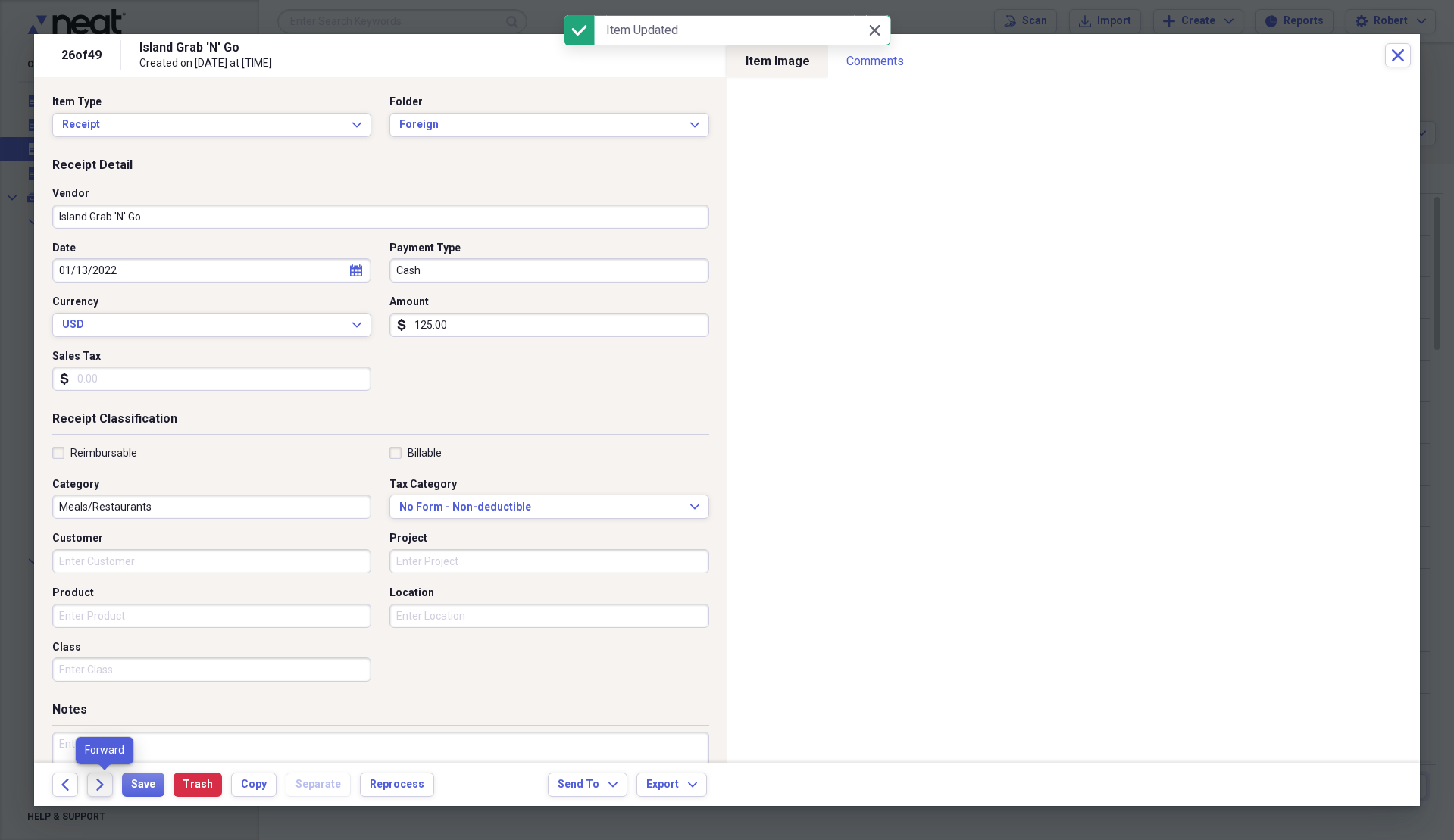 click 